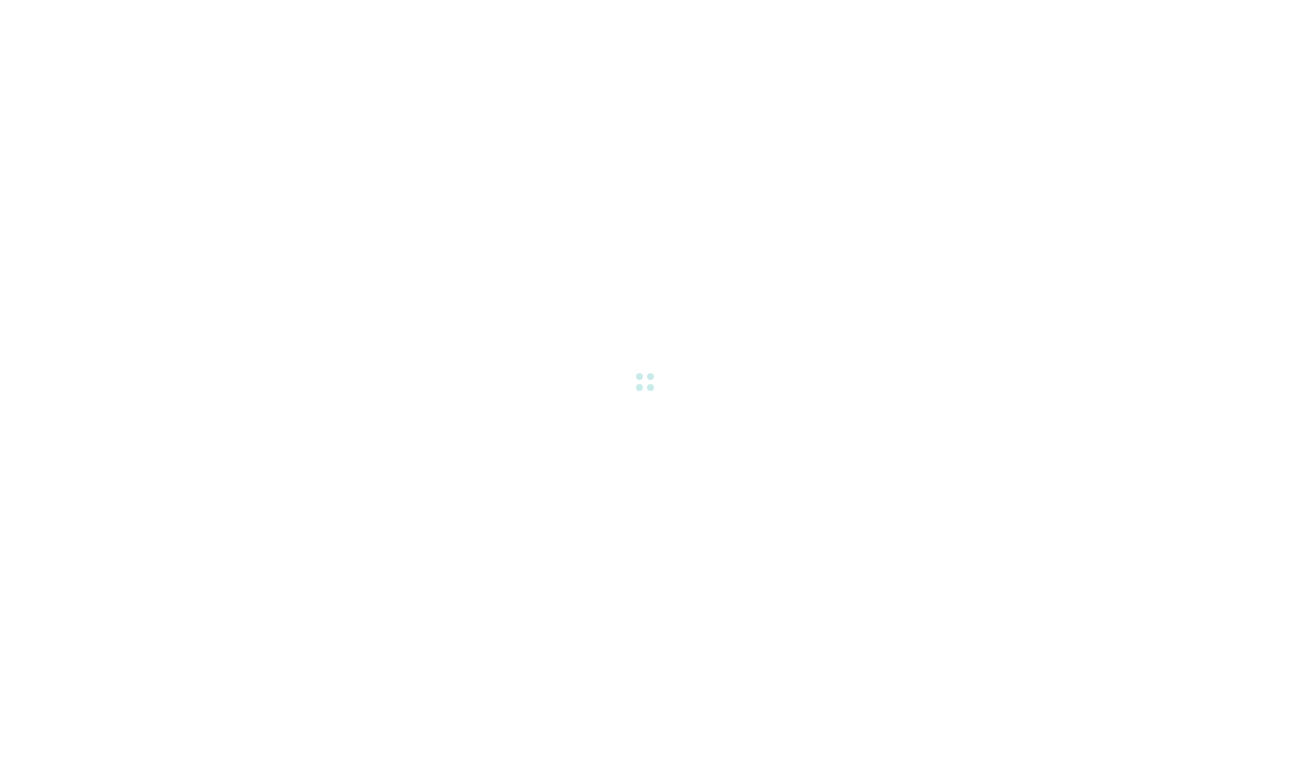 scroll, scrollTop: 0, scrollLeft: 0, axis: both 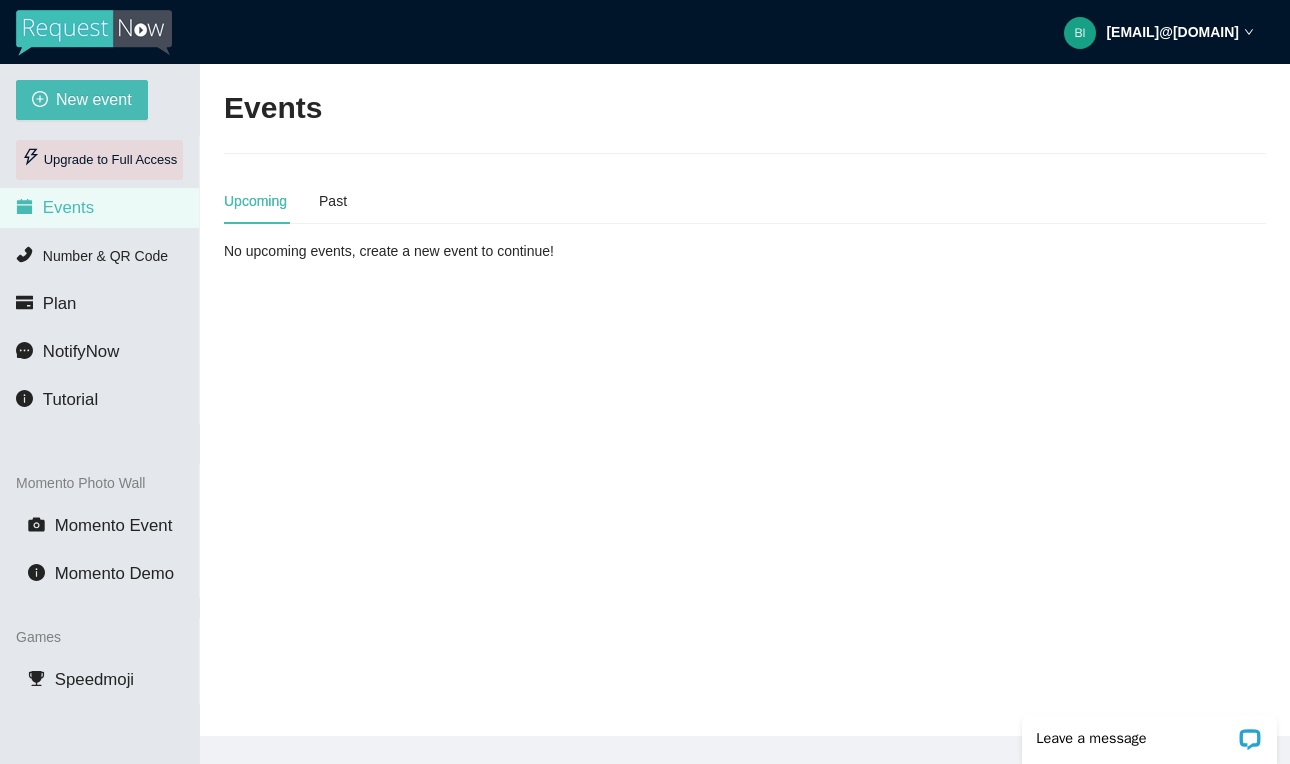 click on "Upgrade to Full Access" at bounding box center (99, 160) 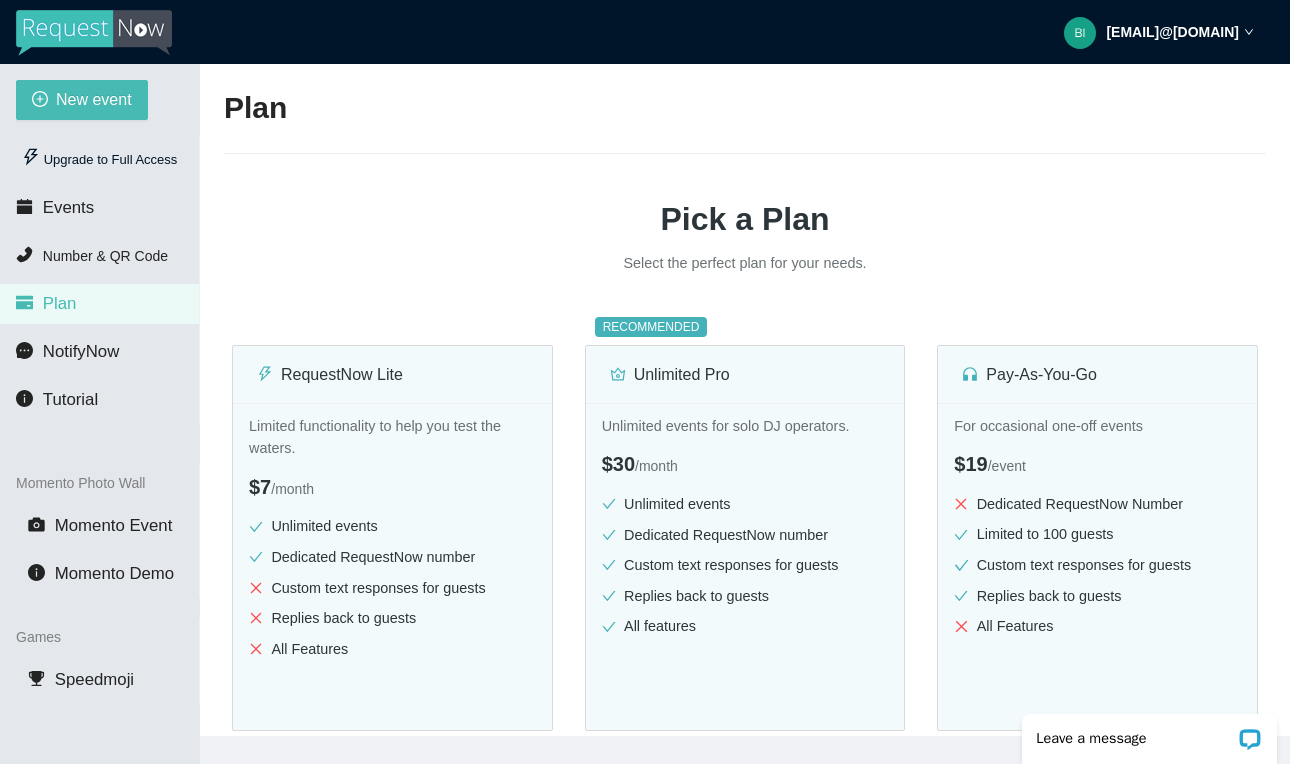 scroll, scrollTop: 0, scrollLeft: 0, axis: both 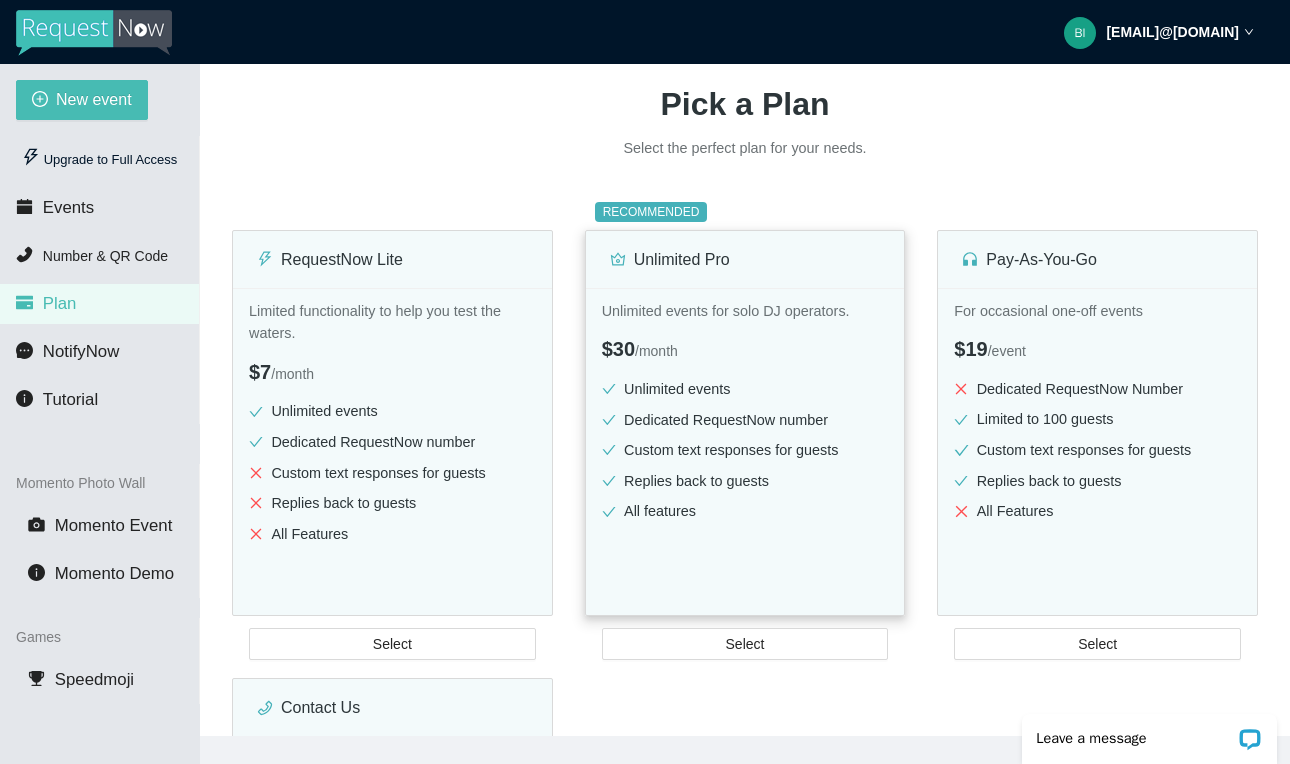 click on "Unlimited events" at bounding box center [745, 389] 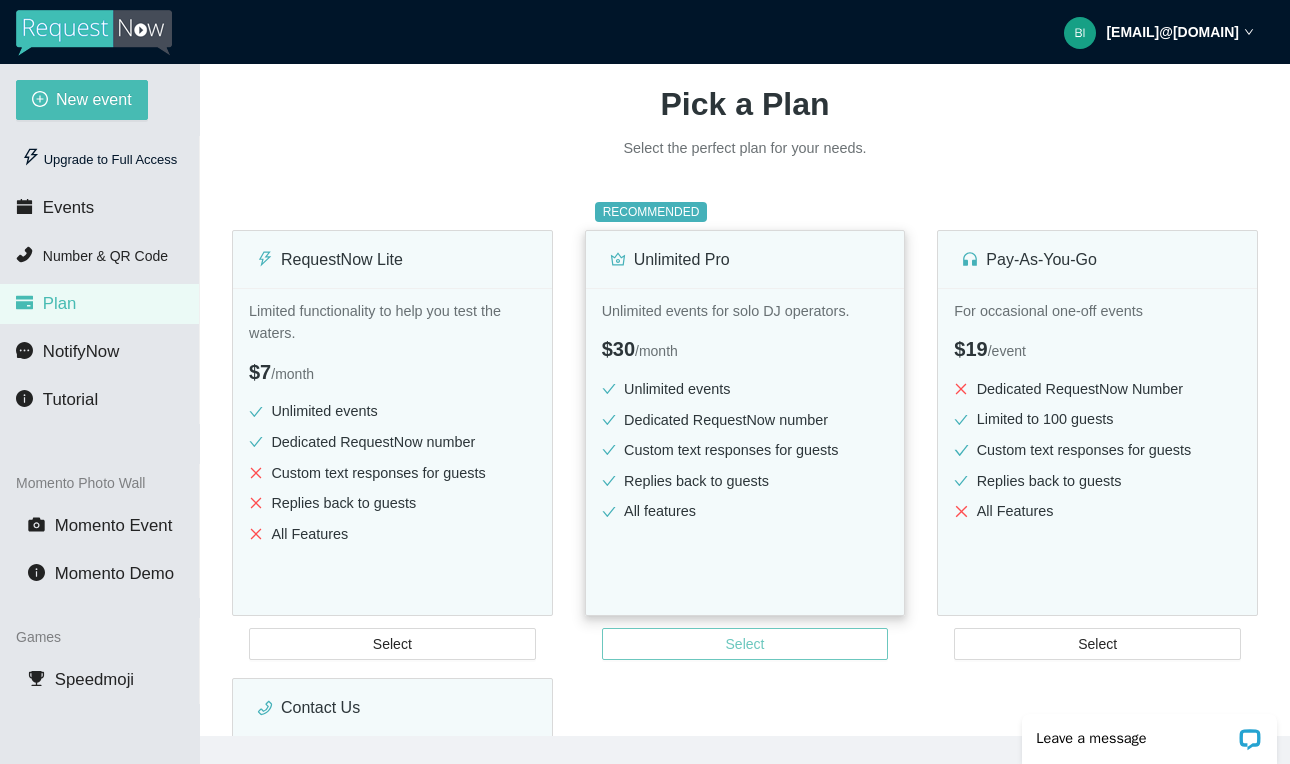 click on "Select" at bounding box center [745, 644] 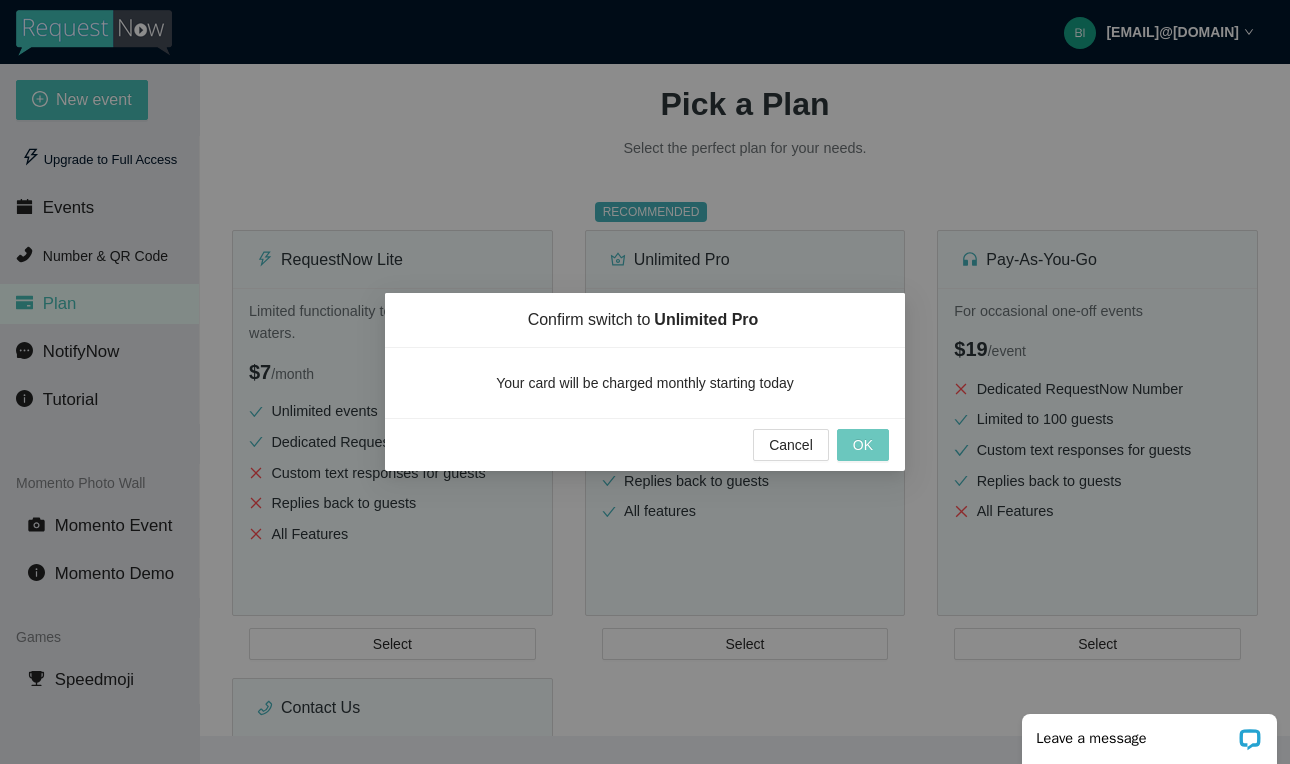 click on "OK" at bounding box center (863, 445) 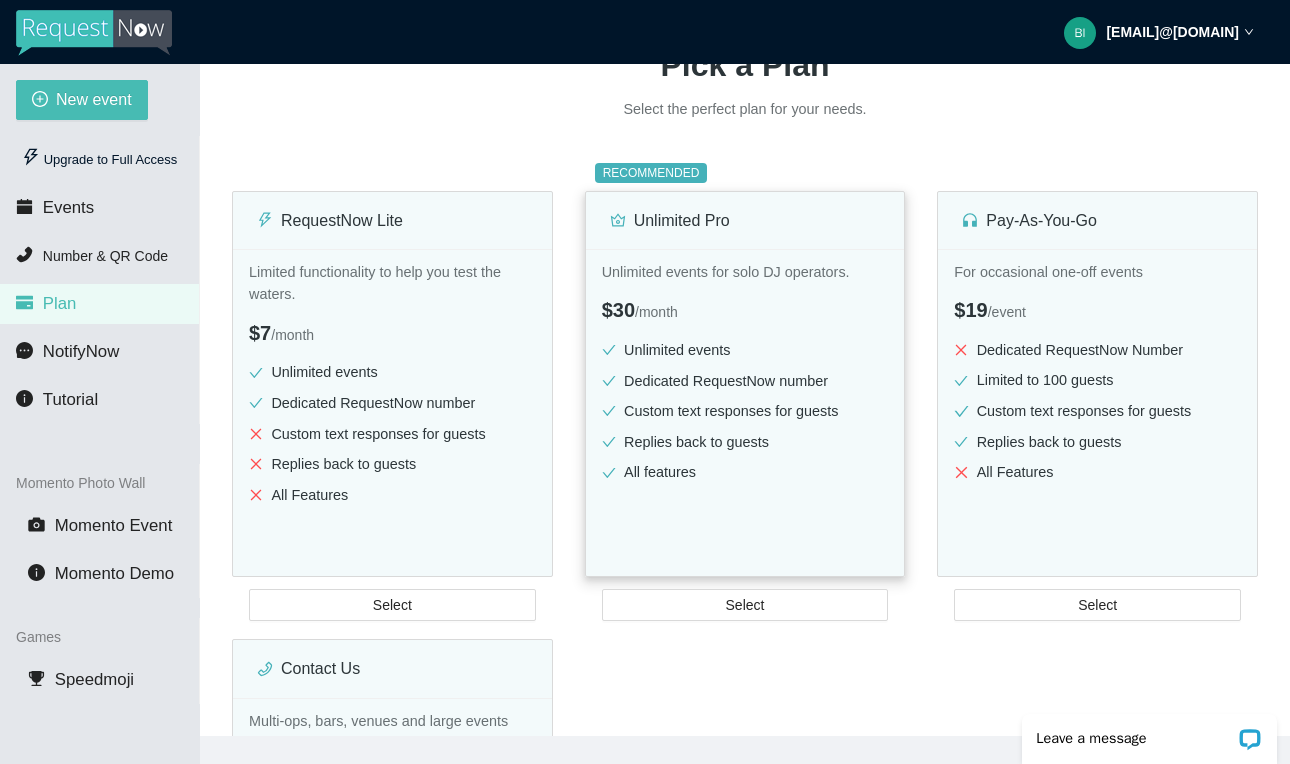 scroll, scrollTop: 152, scrollLeft: 0, axis: vertical 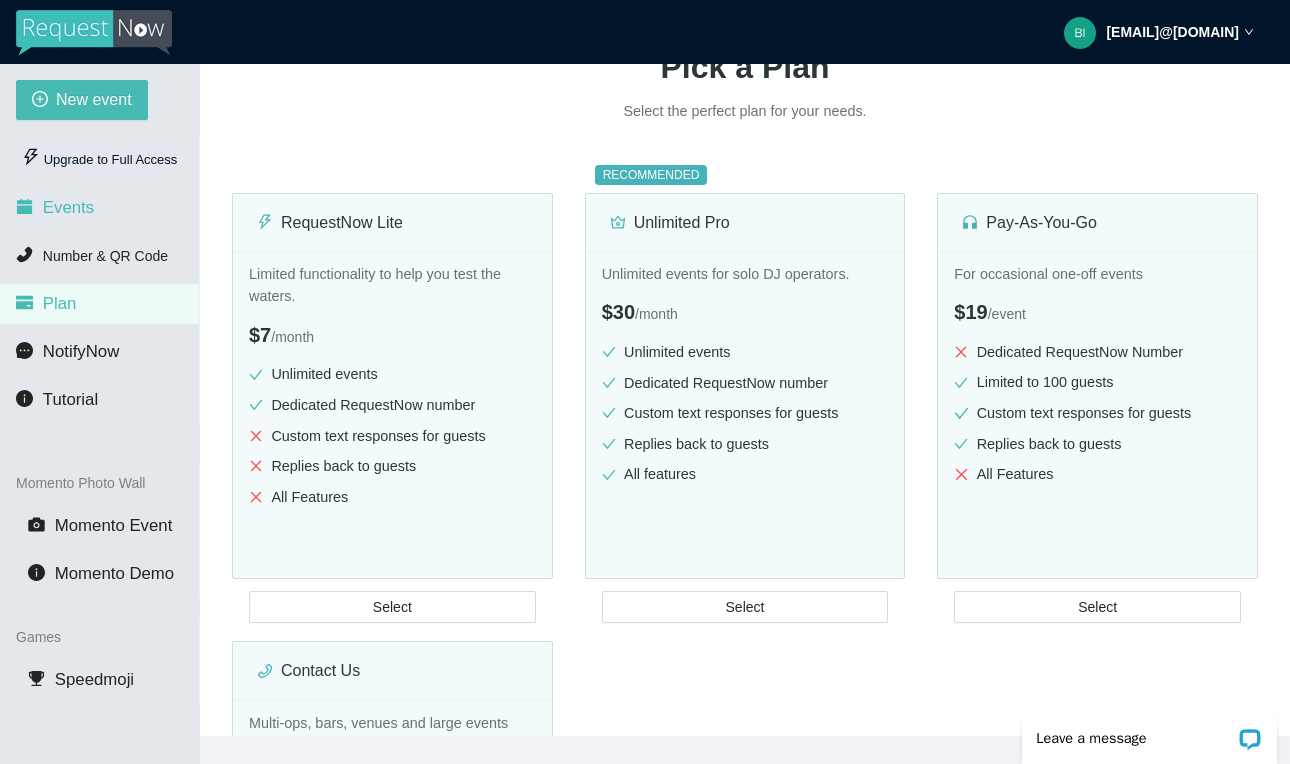 click on "Events" at bounding box center [99, 208] 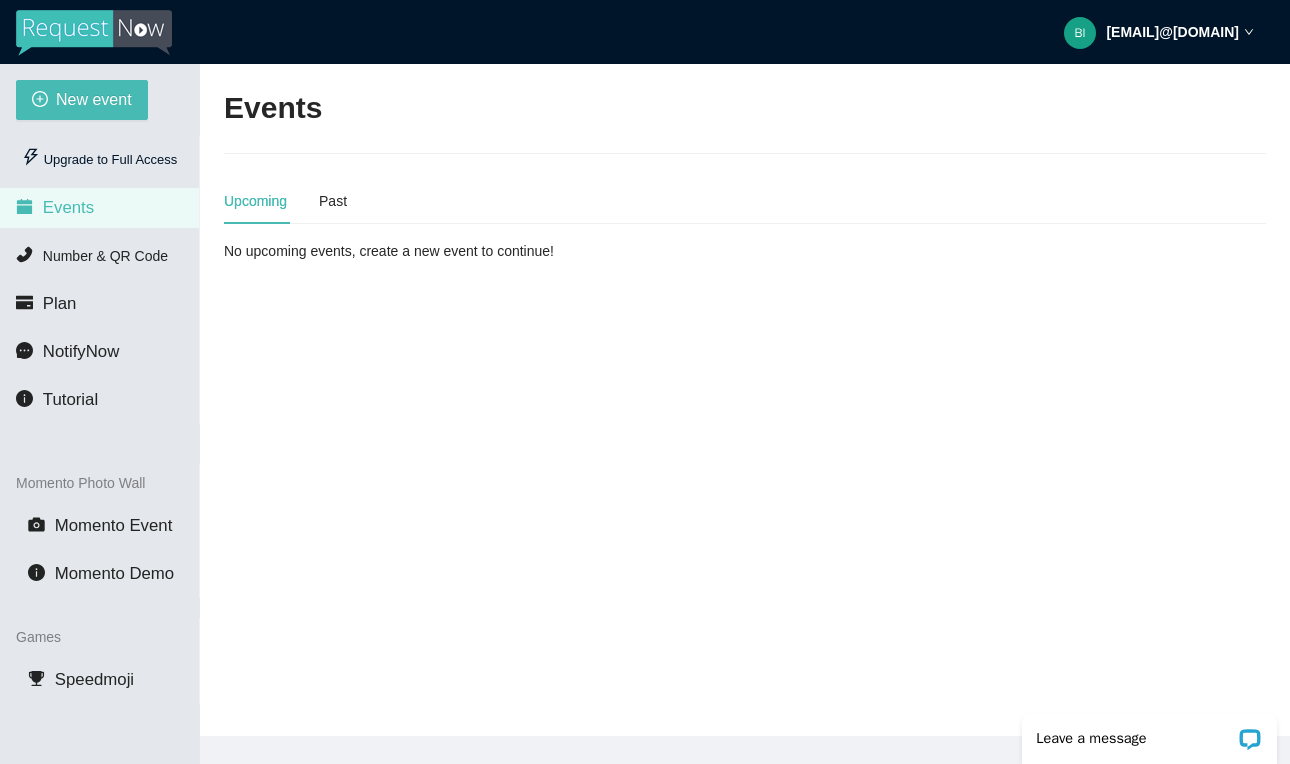 scroll, scrollTop: 0, scrollLeft: 0, axis: both 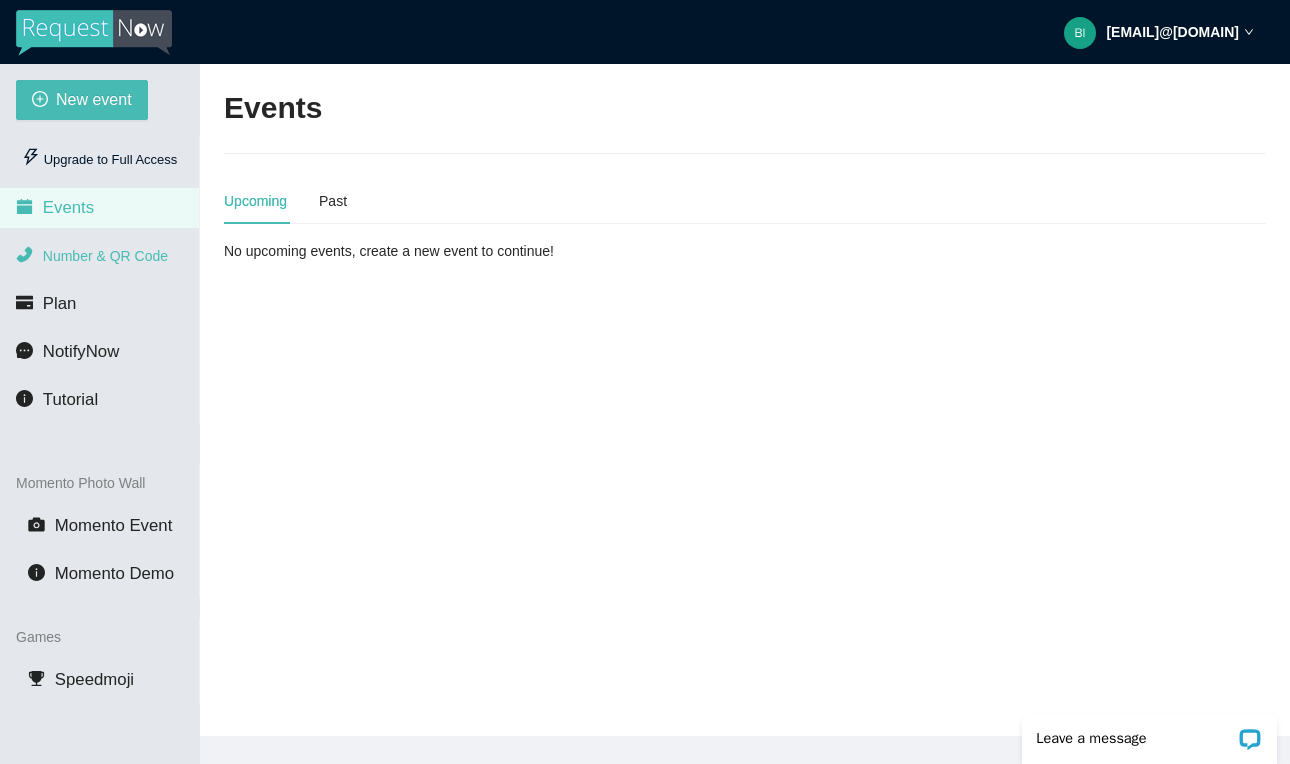 click on "Number & QR Code" at bounding box center (105, 256) 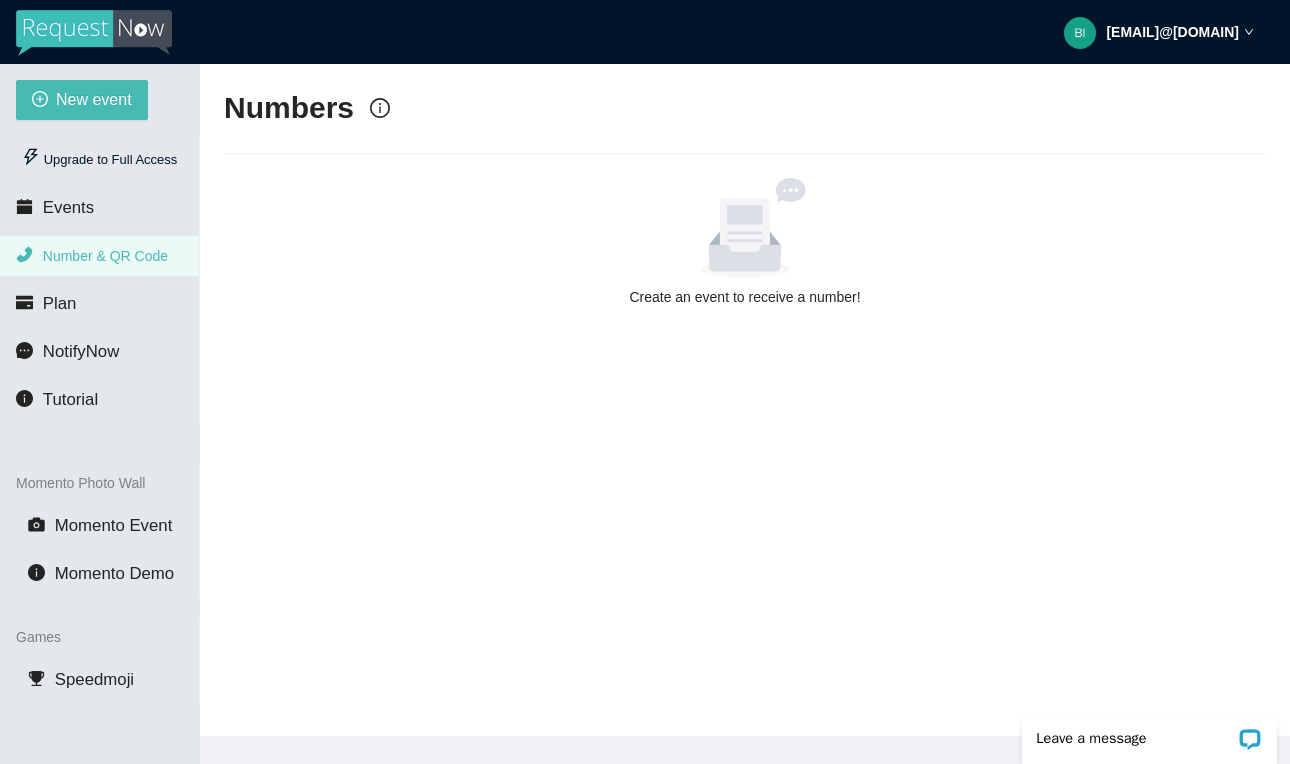 scroll, scrollTop: 0, scrollLeft: 0, axis: both 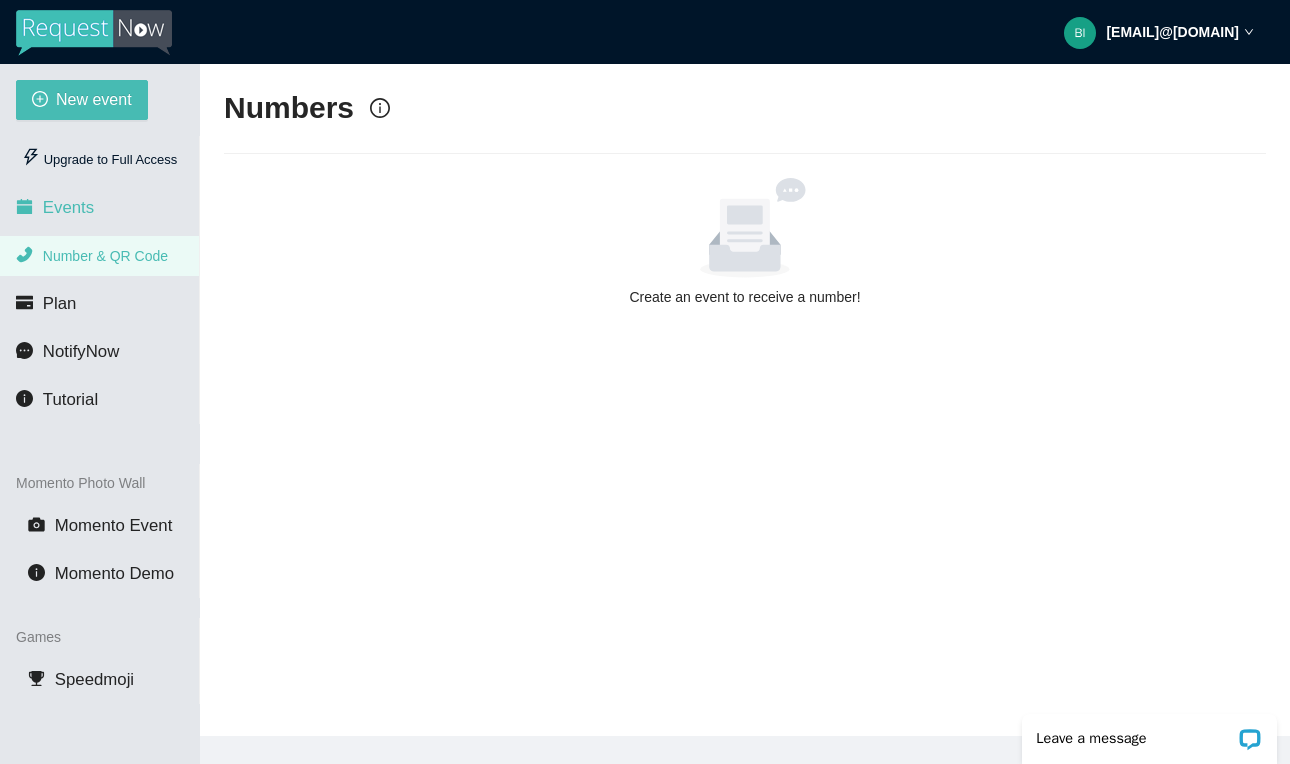 click on "Events" at bounding box center (68, 207) 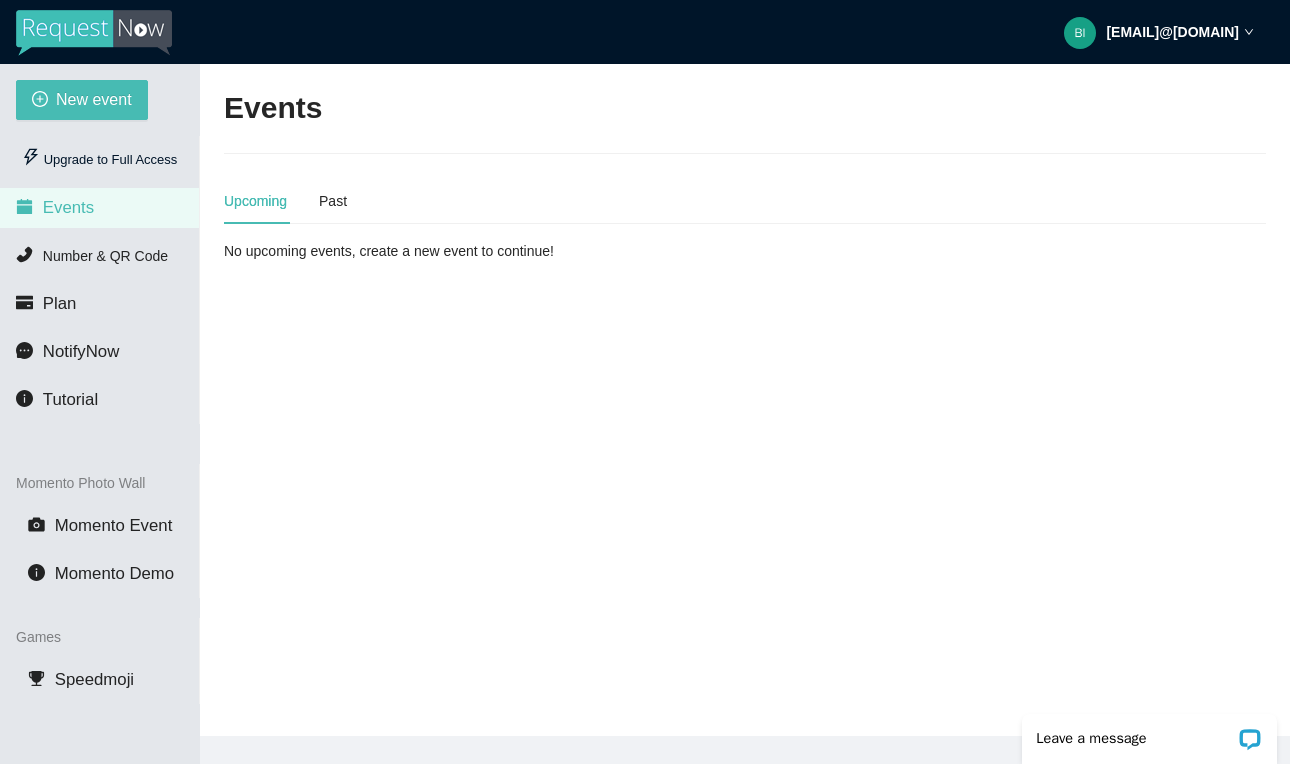 scroll, scrollTop: 0, scrollLeft: 0, axis: both 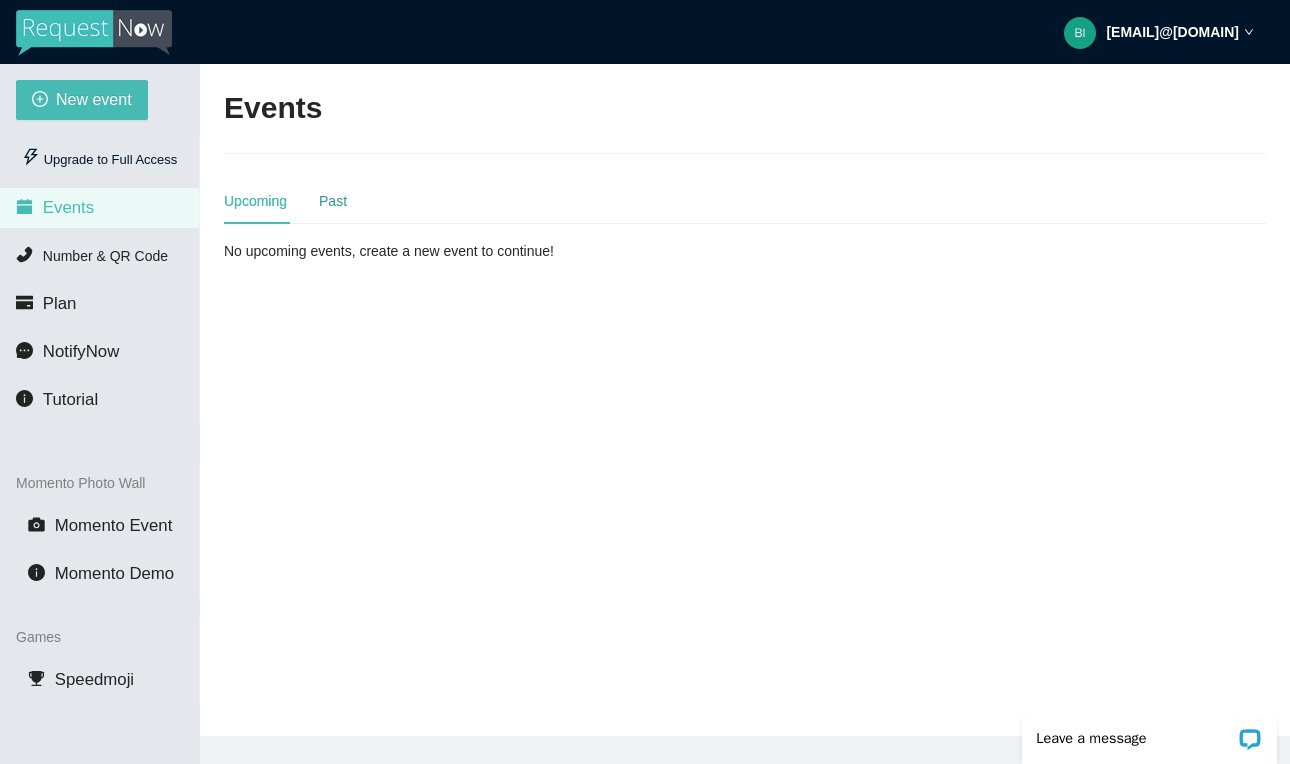 click on "Past" at bounding box center (333, 201) 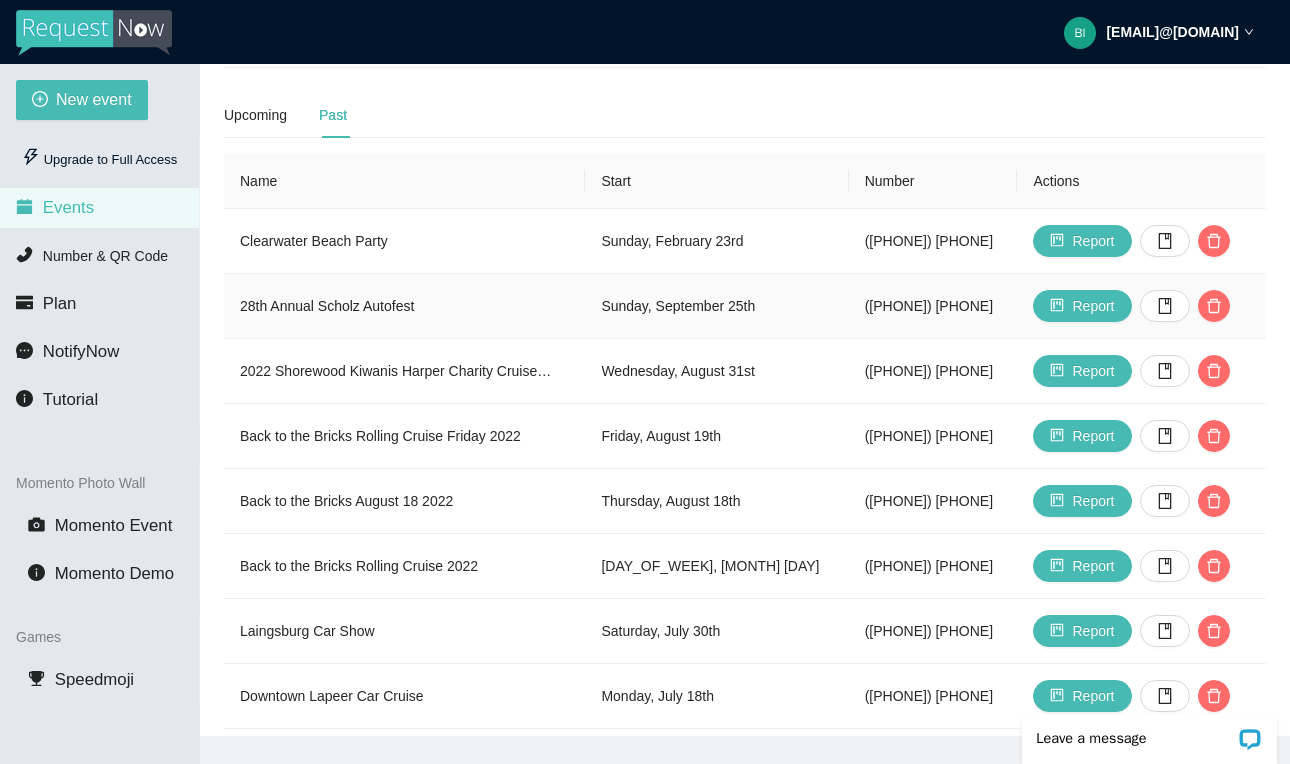 scroll, scrollTop: 89, scrollLeft: 0, axis: vertical 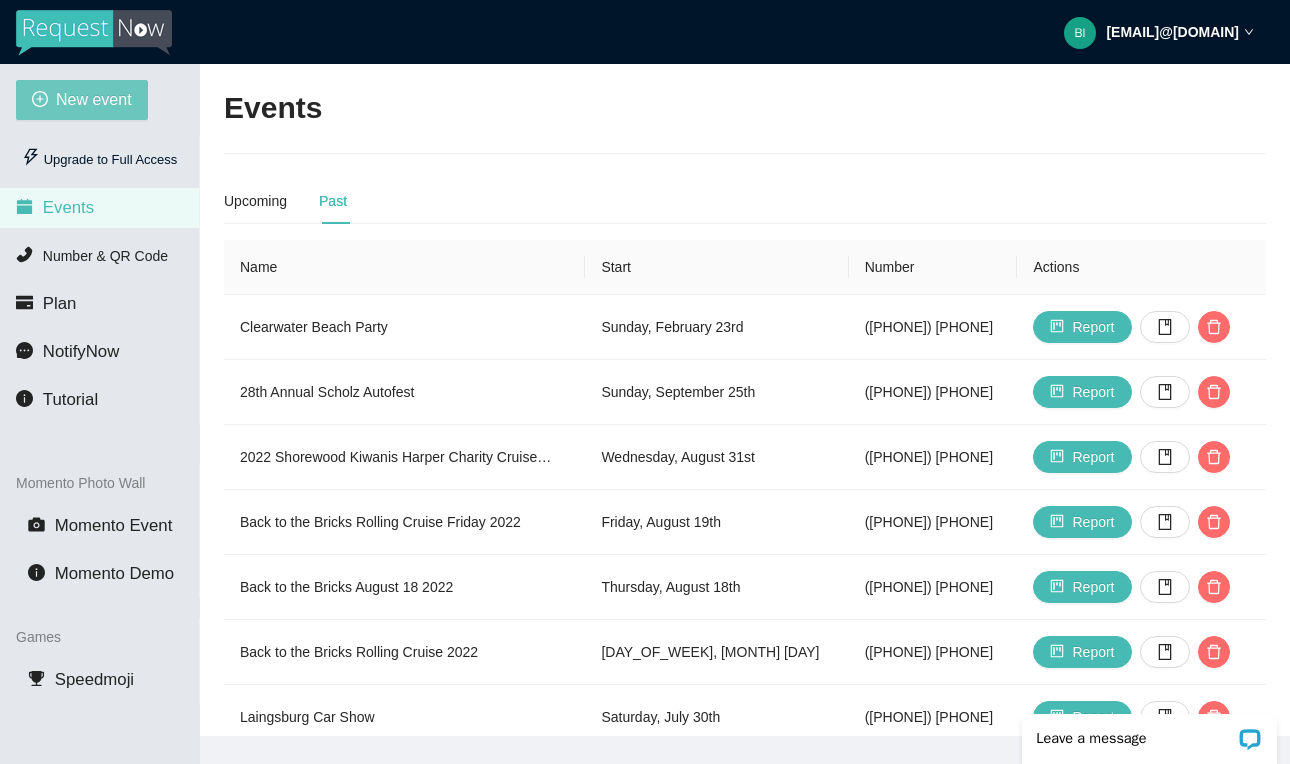 click on "New event" at bounding box center (94, 99) 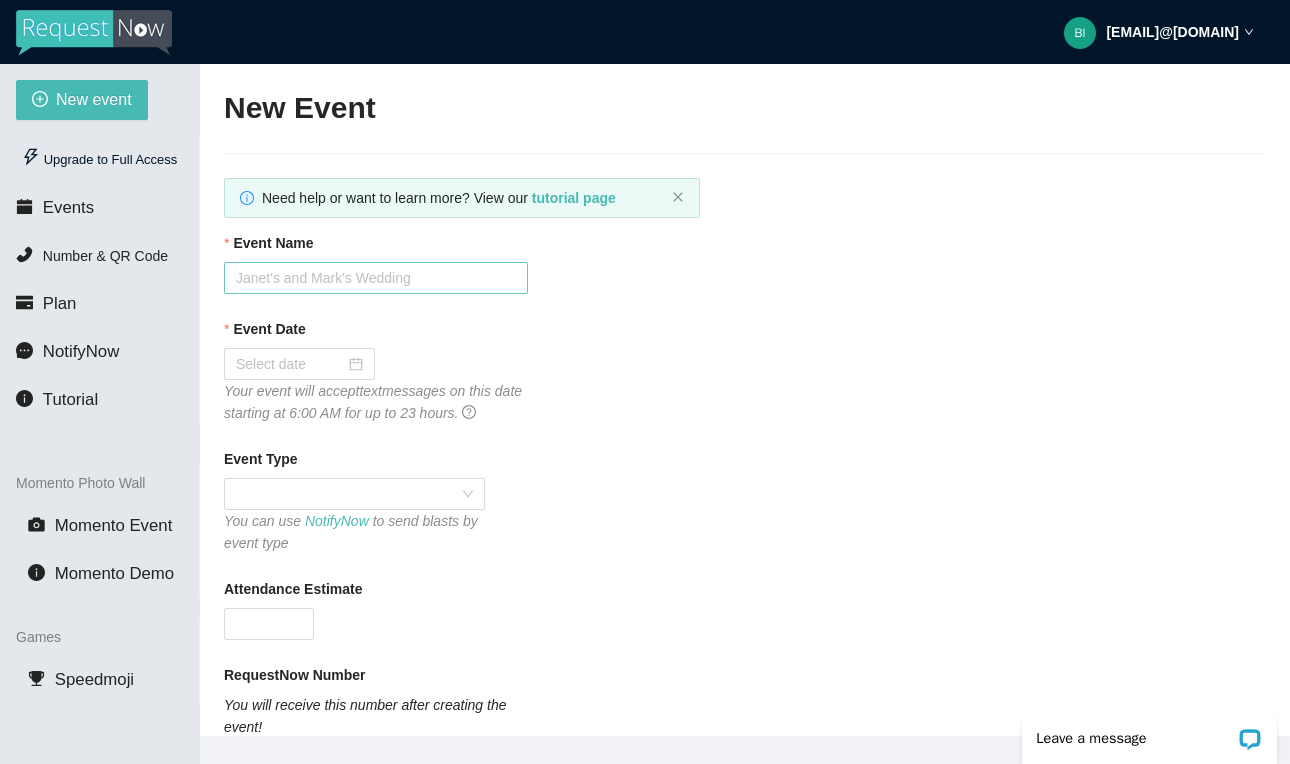 scroll, scrollTop: 0, scrollLeft: 0, axis: both 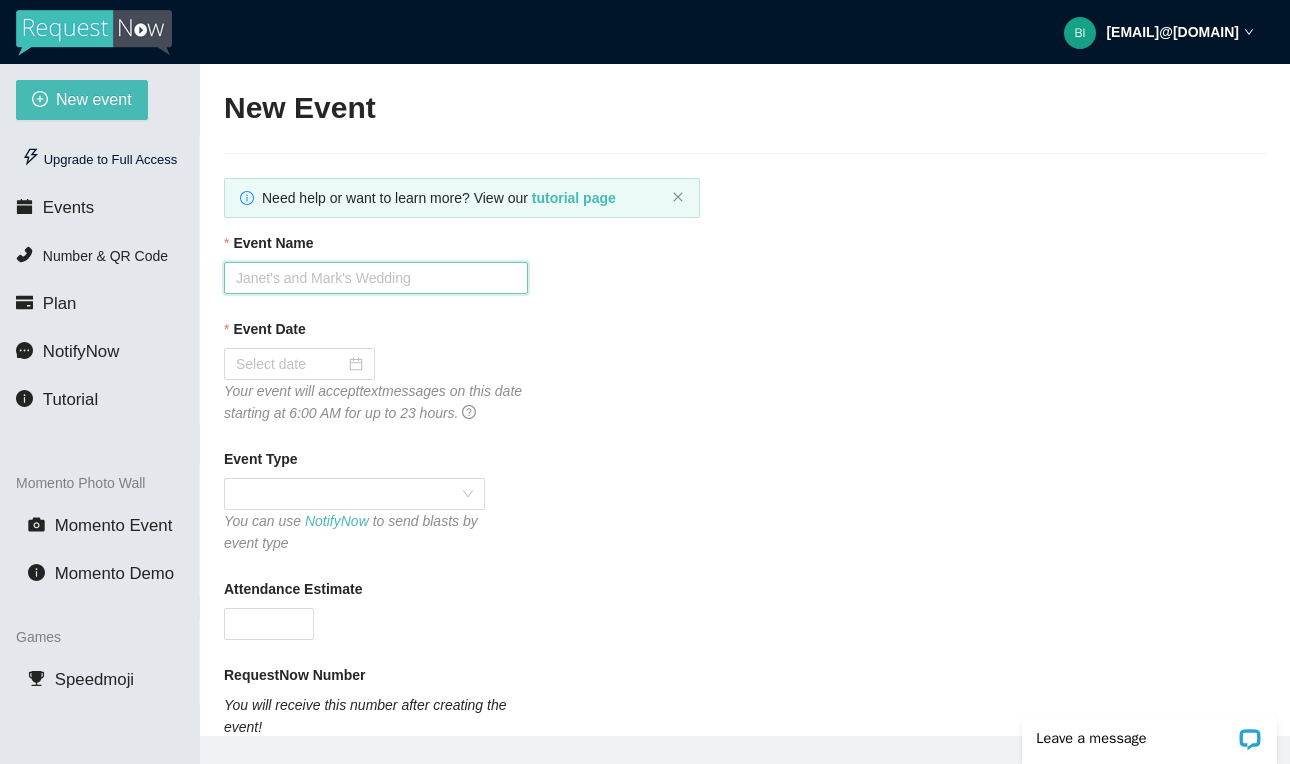 click on "Event Name" at bounding box center [376, 278] 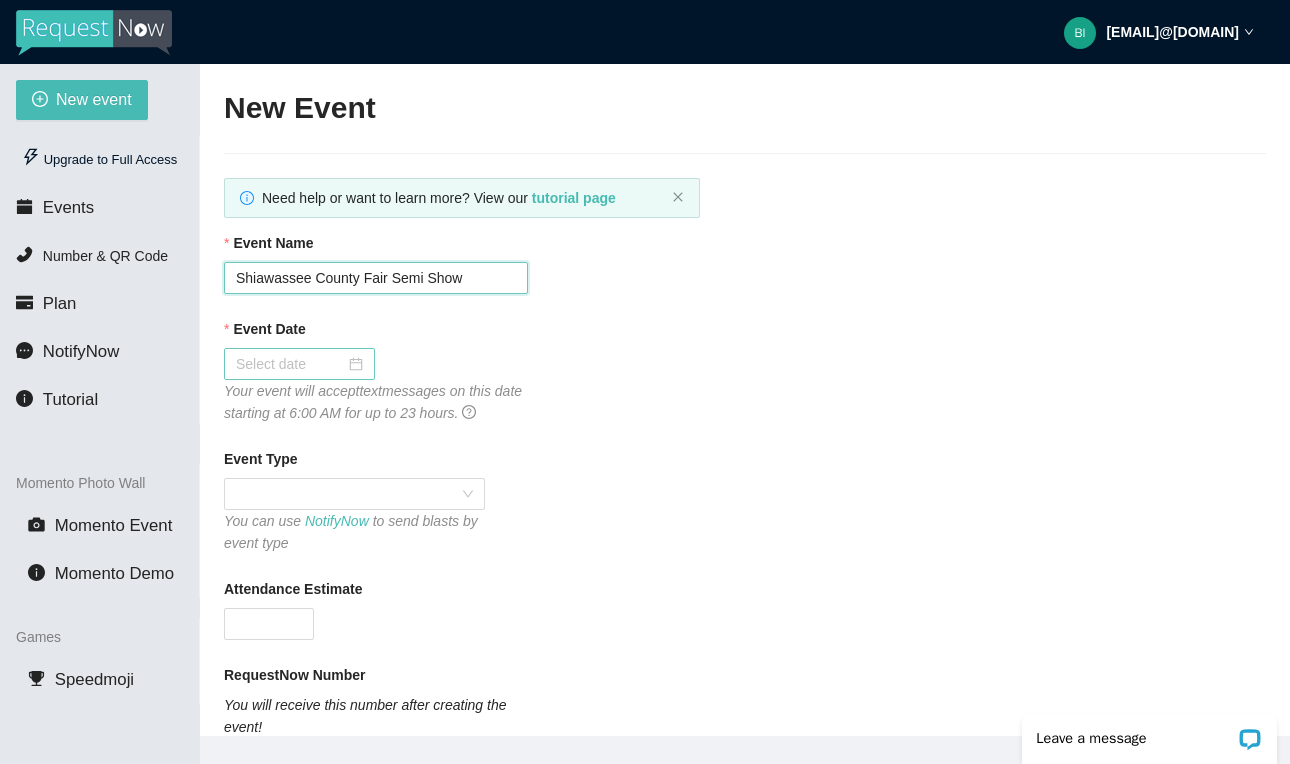 type on "Shiawassee County Fair Semi Show" 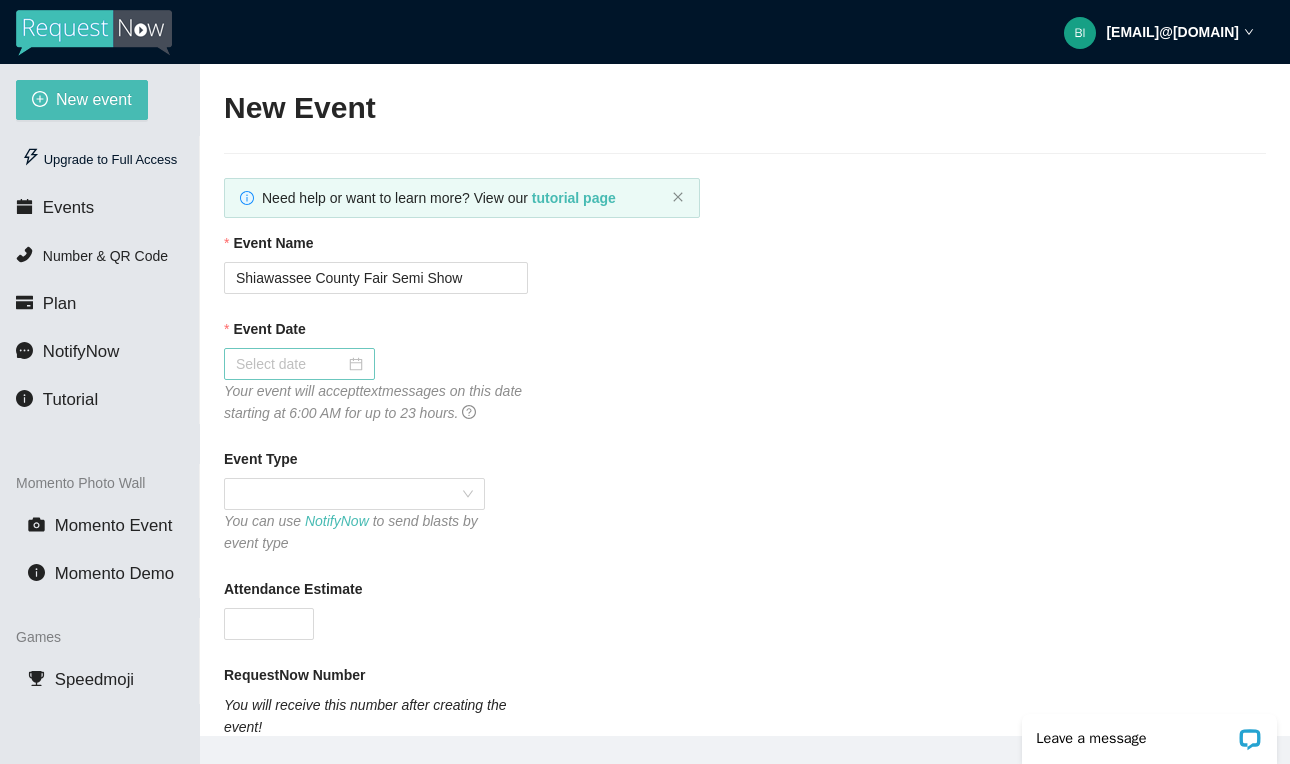 click at bounding box center (299, 364) 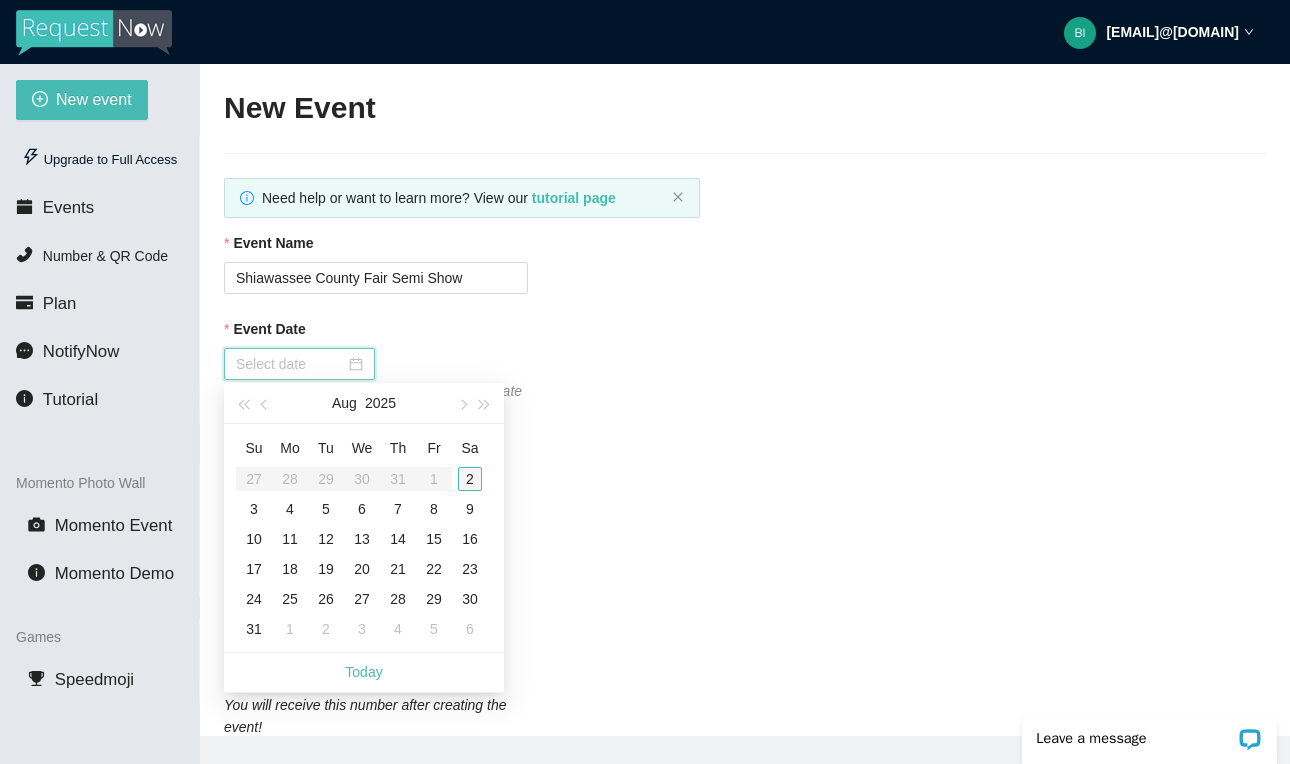type on "08/02/2025" 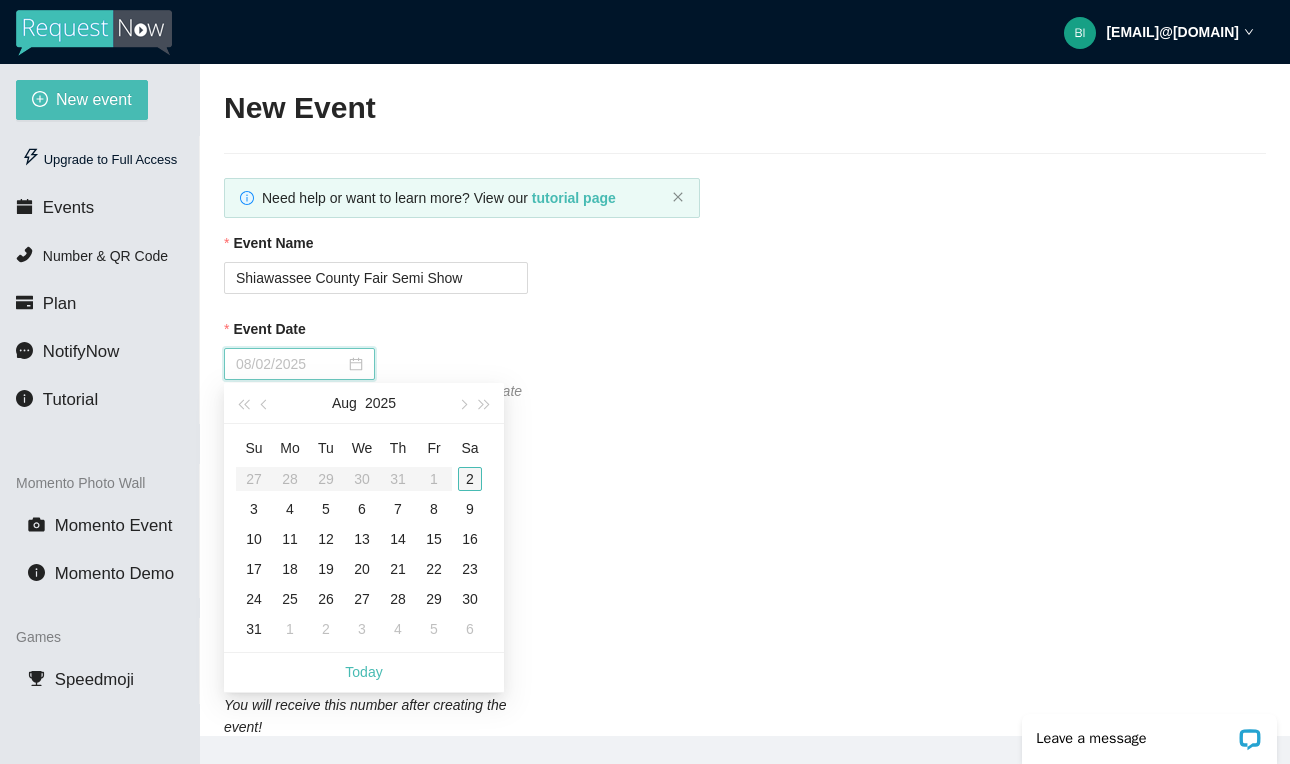click on "2" at bounding box center (470, 479) 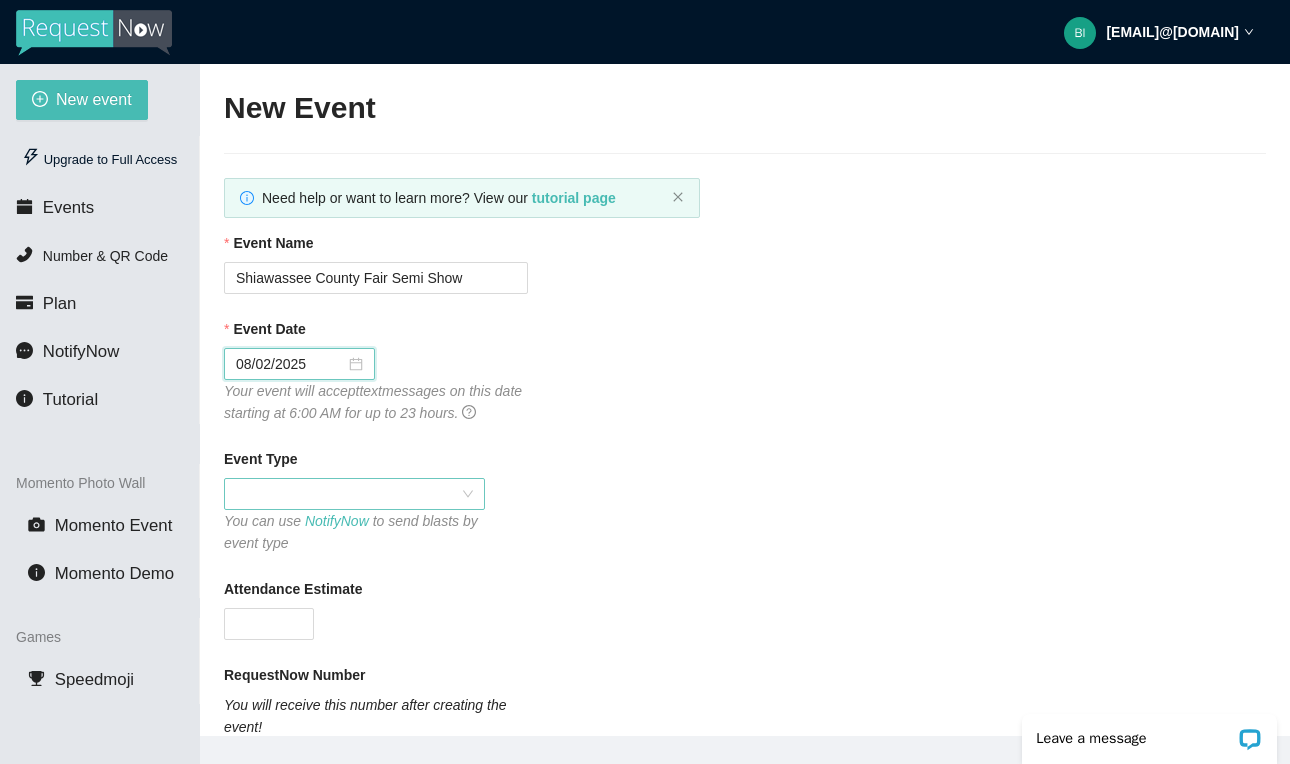 click at bounding box center (354, 494) 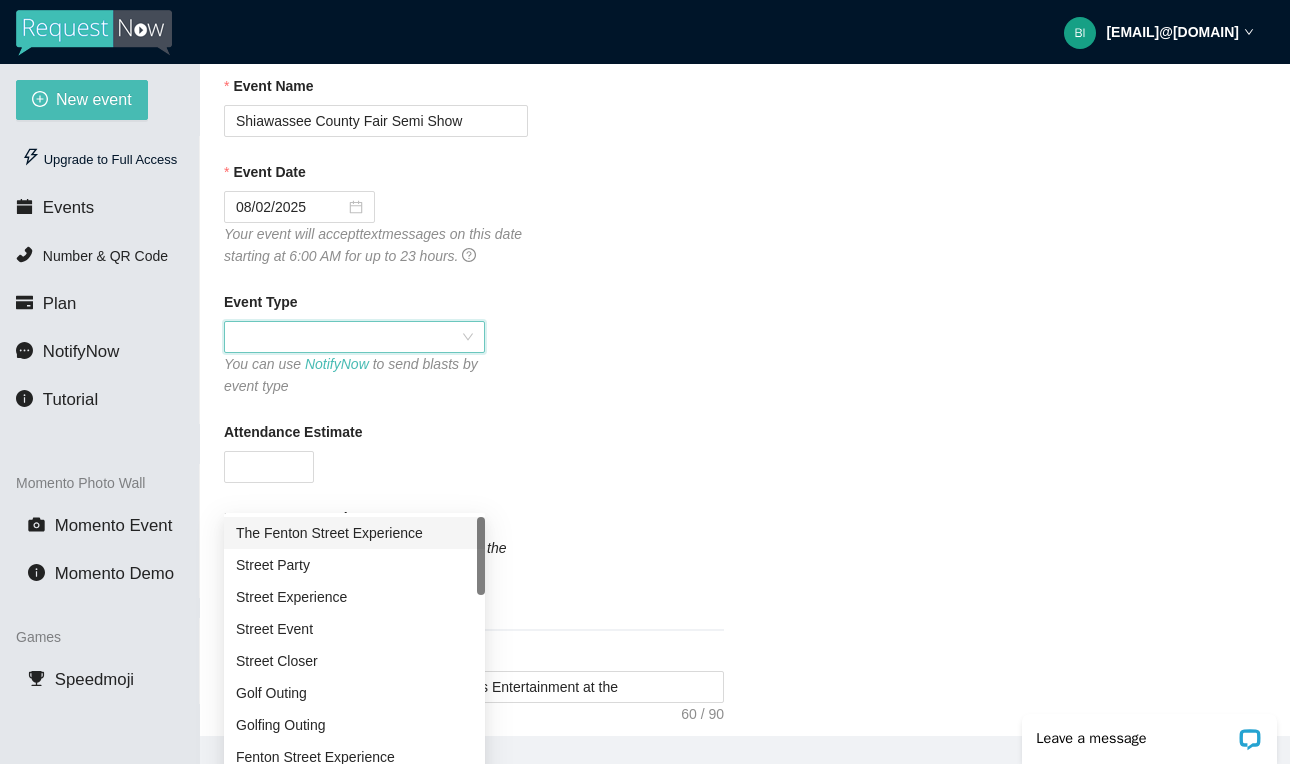 scroll, scrollTop: 194, scrollLeft: 0, axis: vertical 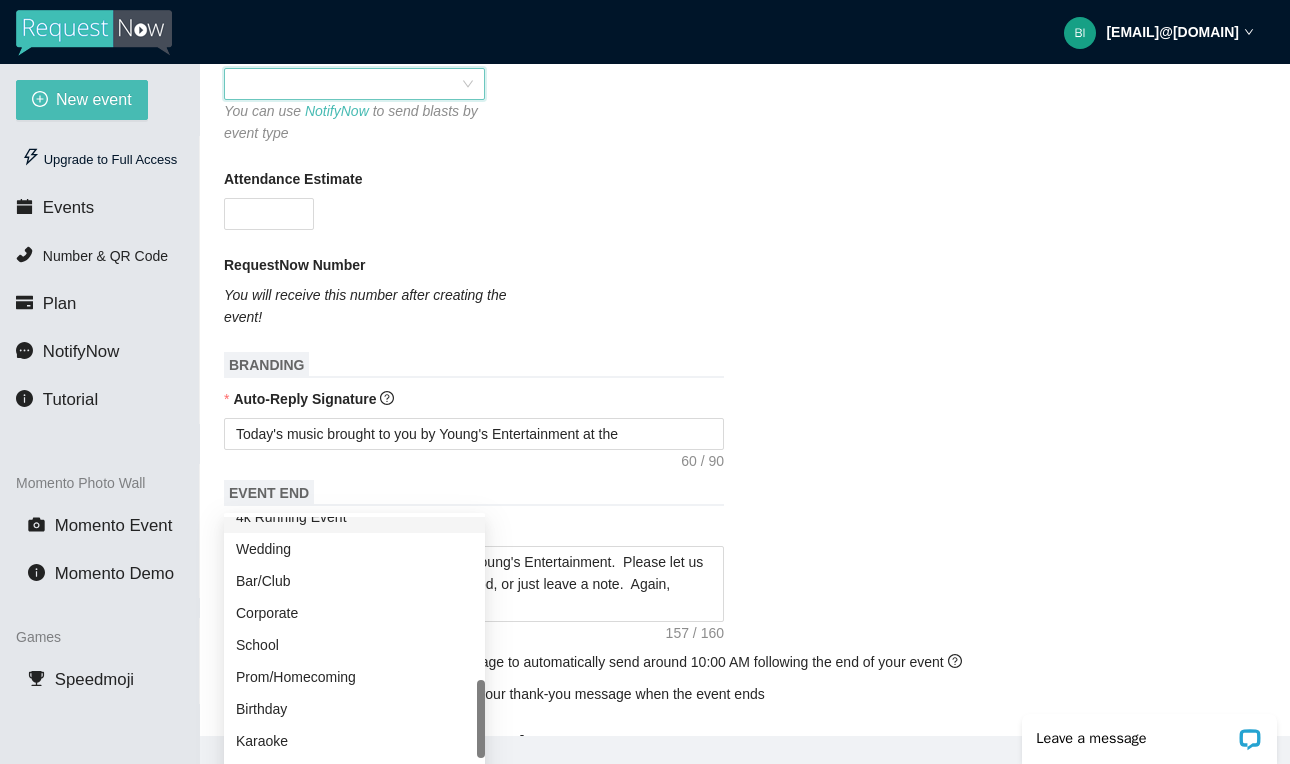 click on "BRANDING" at bounding box center (474, 365) 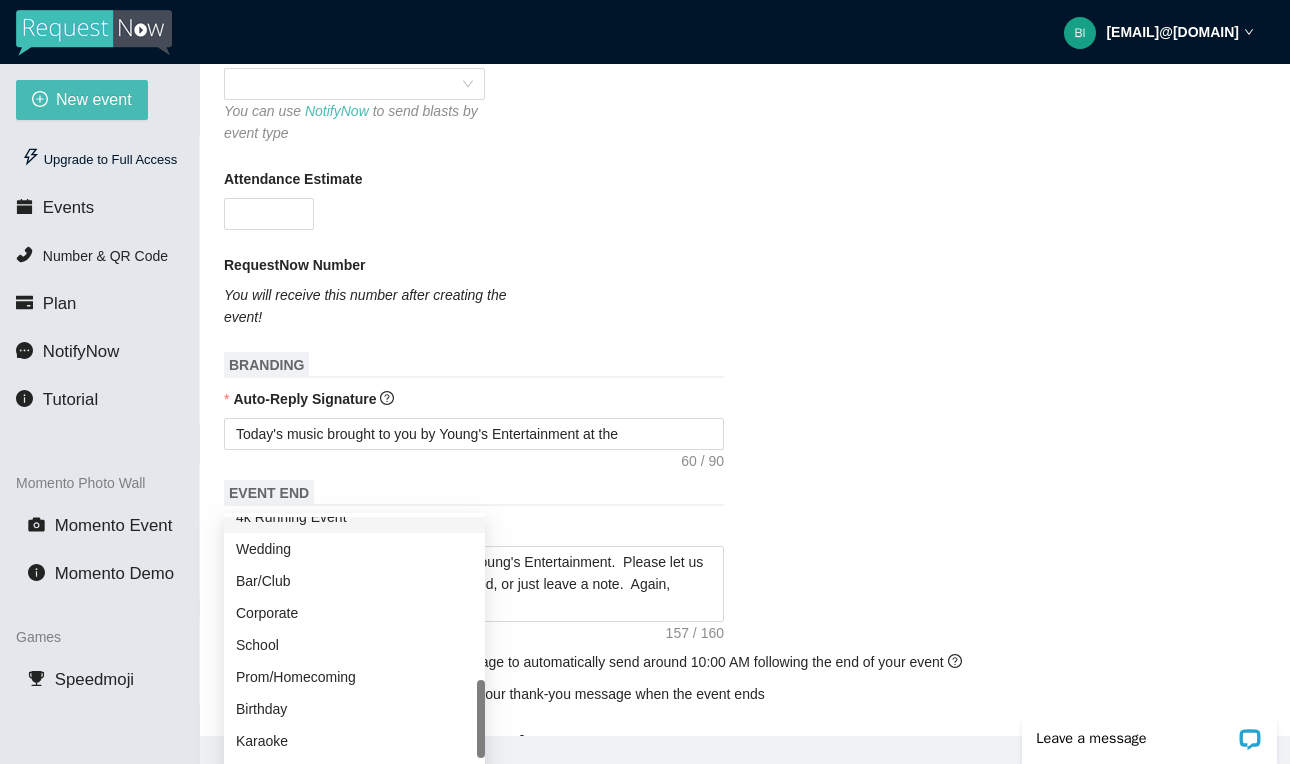 click on "Event Name Shiawassee County Fair Semi Show Event Date 08/02/2025 Your event will accept  text  messages on this date starting at 6:00 AM for up to 23 hours.   Event Type You can use   NotifyNow   to send blasts by event type Attendance Estimate RequestNow Number You will receive this number after creating the event! BRANDING Auto-Reply Signature   Today's music brought to you by Young's Entertainment at the EVENT END Thank-You Message   Thank you for making your request to Young's Entertainment.  Please let us know how we did.  1 - 5.  5 is Being Good, or just leave a note.  Again, Thank You [NEW]  Schedule your thank-you message to automatically send around 10:00 AM following the end of your event   Include your virtual contact card with your thank-you message when the event ends Remember to  End Event  (in Live View Settings   ) to send this thank-you message (and virtual contact card, if applicable) when the event ends! FEATURES Collect Tips Automatic Song Detection VirtualDJ Integration     Profile page" at bounding box center (745, 565) 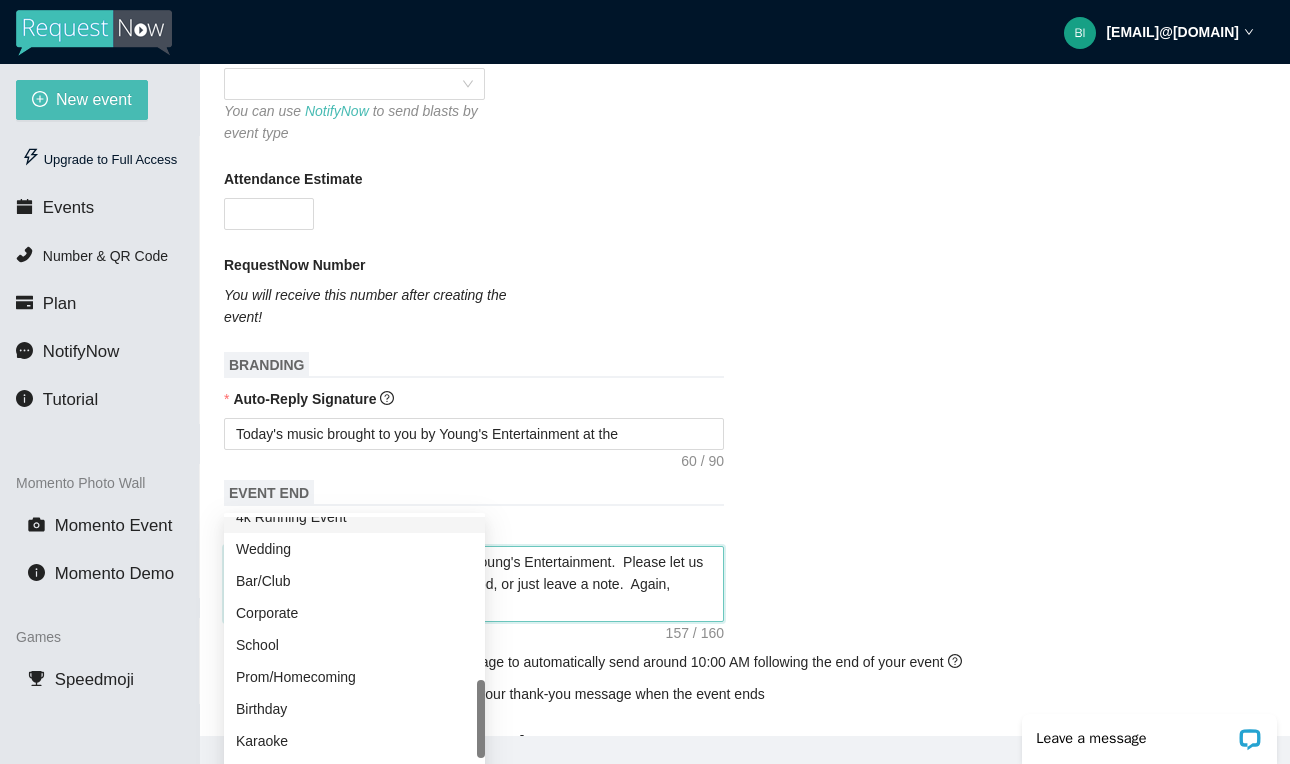 click on "Thank you for making your request to [COMPANY]. Please let us know how we did. 1 - 5. 5 is Being Good, or just leave a note. Again, Thank You" at bounding box center [474, 584] 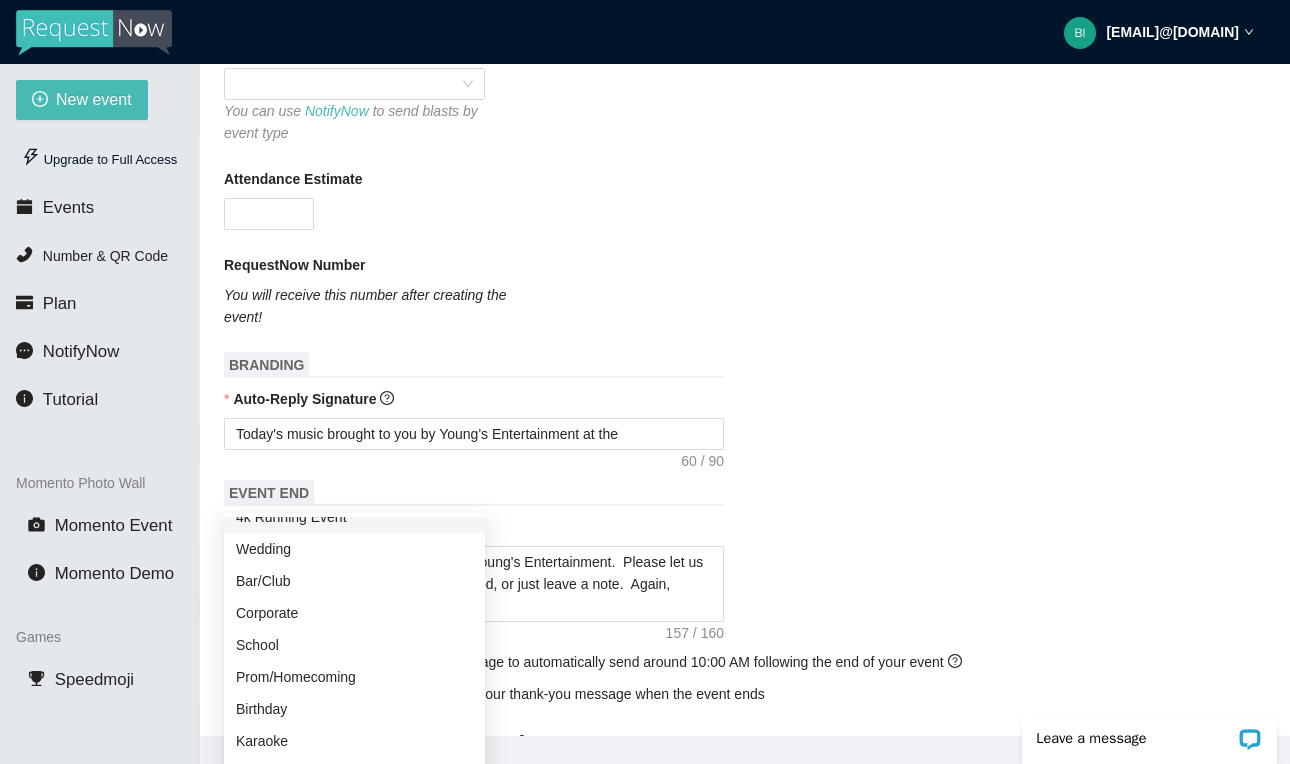 click on "Event Name Shiawassee County Fair Semi Show Event Date 08/02/2025 Your event will accept  text  messages on this date starting at 6:00 AM for up to 23 hours.   Event Type You can use   NotifyNow   to send blasts by event type Attendance Estimate RequestNow Number You will receive this number after creating the event! BRANDING Auto-Reply Signature   Today's music brought to you by Young's Entertainment at the EVENT END Thank-You Message   Thank you for making your request to Young's Entertainment.  Please let us know how we did.  1 - 5.  5 is Being Good, or just leave a note.  Again, Thank You [NEW]  Schedule your thank-you message to automatically send around 10:00 AM following the end of your event   Include your virtual contact card with your thank-you message when the event ends Remember to  End Event  (in Live View Settings   ) to send this thank-you message (and virtual contact card, if applicable) when the event ends! FEATURES Collect Tips Automatic Song Detection VirtualDJ Integration     Profile page" at bounding box center (745, 565) 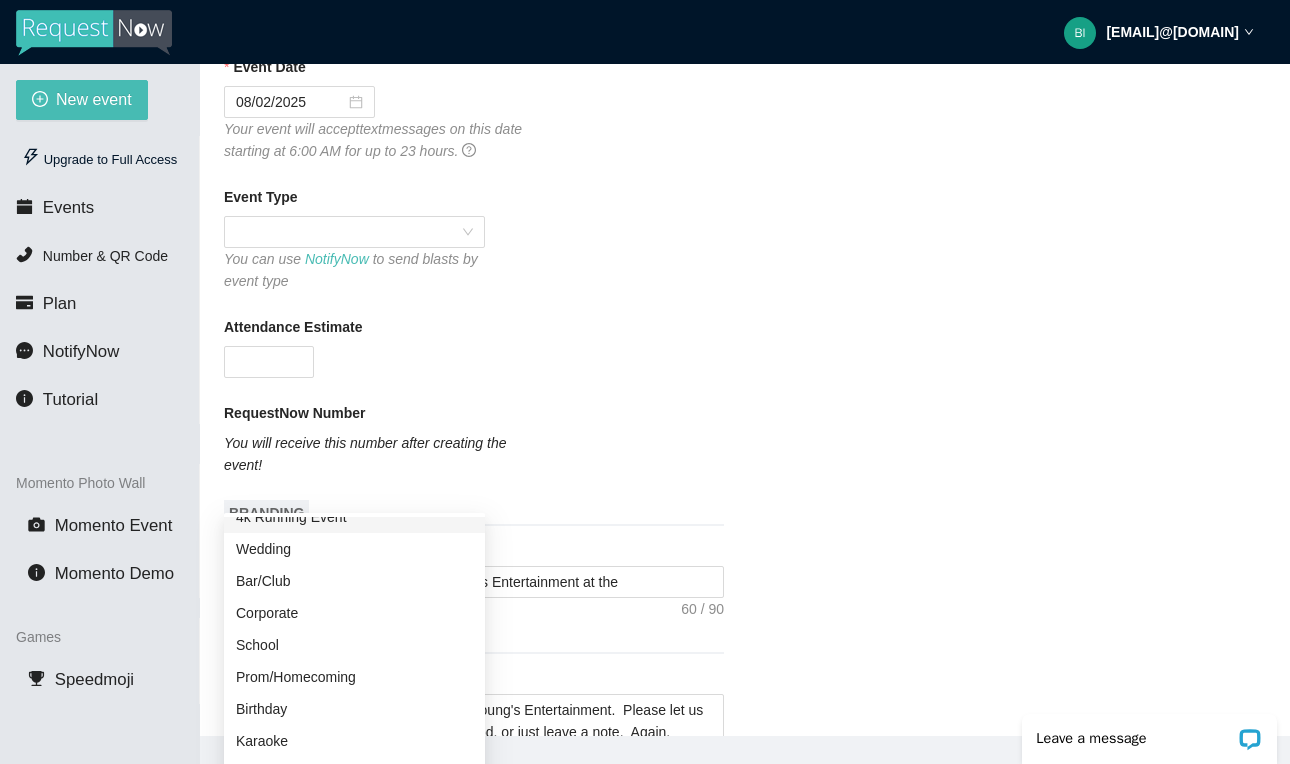 scroll, scrollTop: 260, scrollLeft: 0, axis: vertical 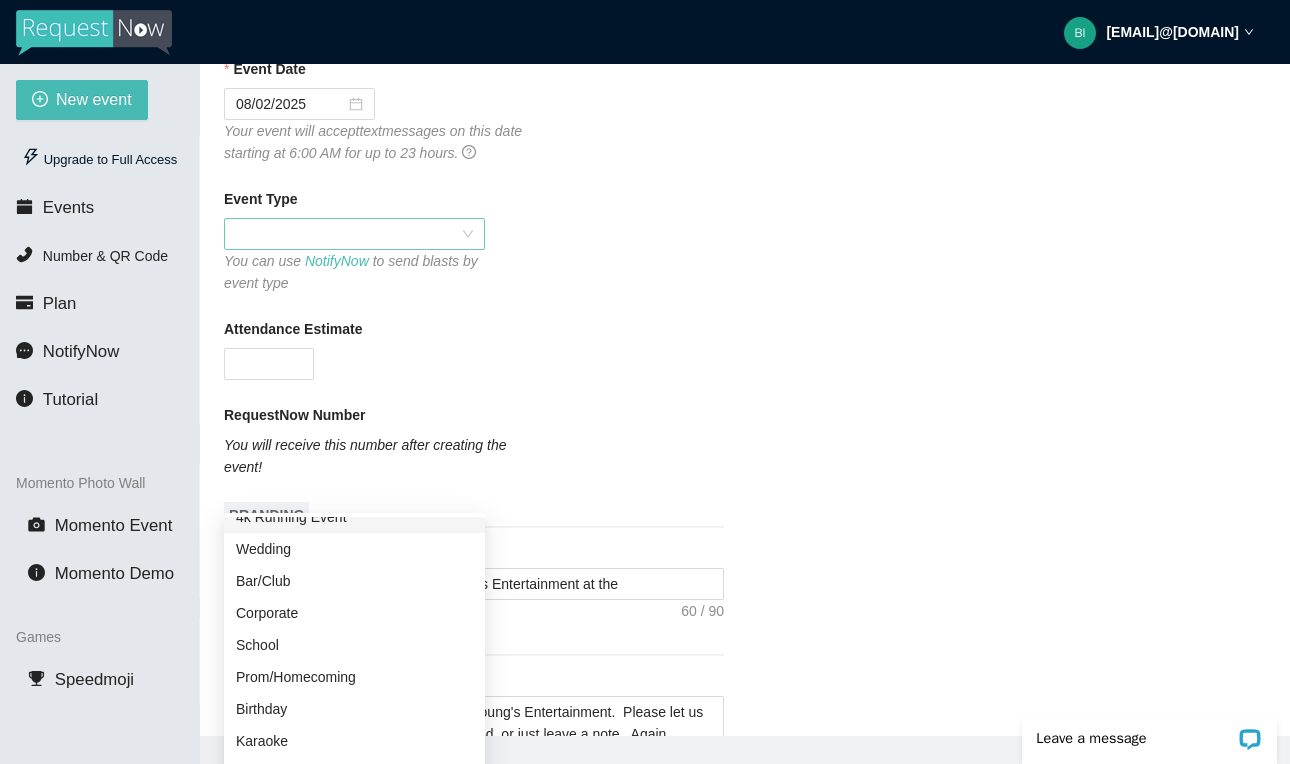 click at bounding box center (354, 234) 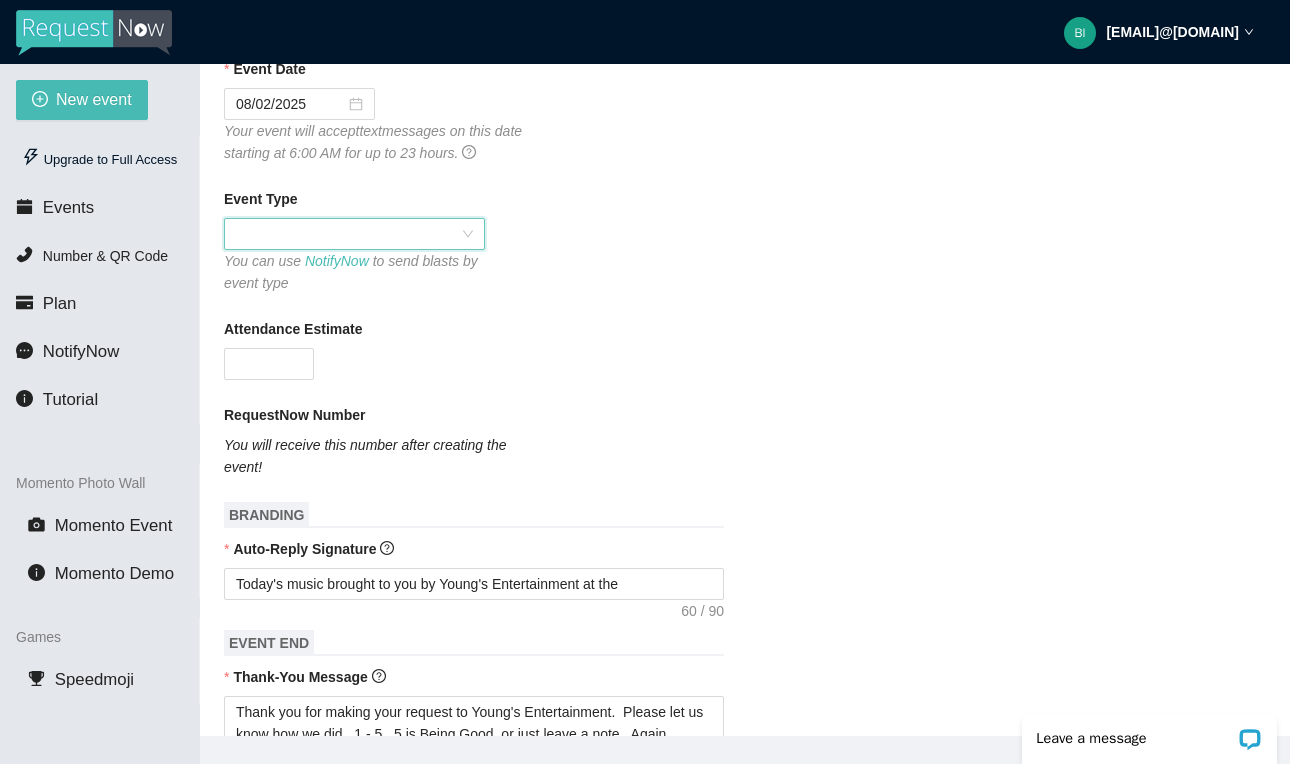 click at bounding box center [354, 234] 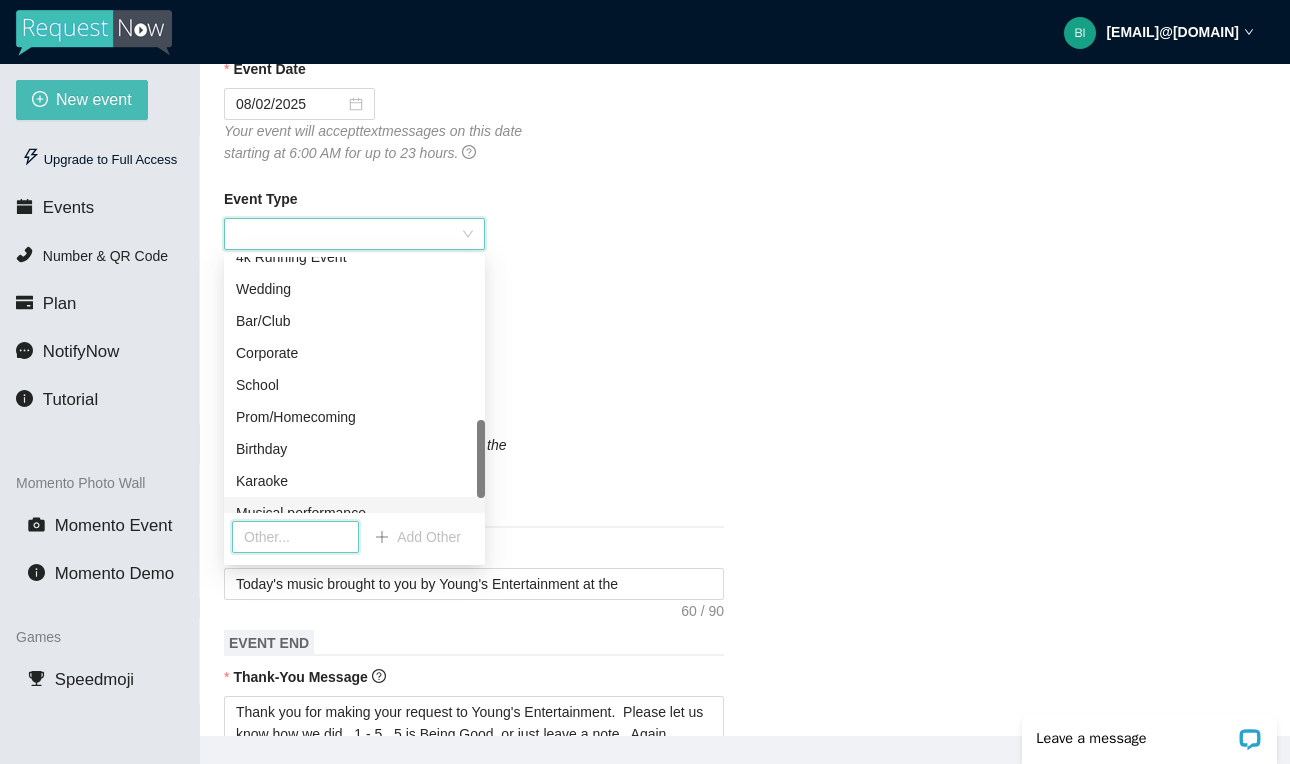 click at bounding box center [295, 537] 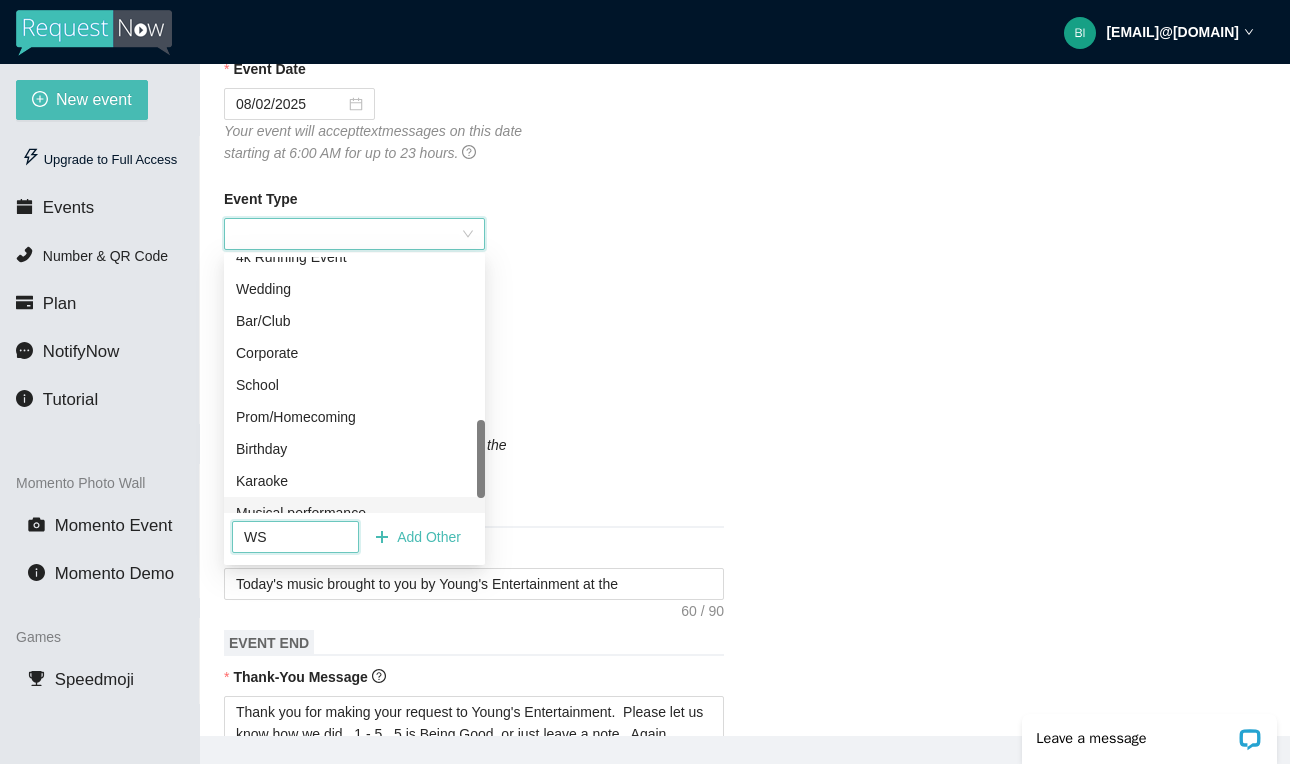 type on "W" 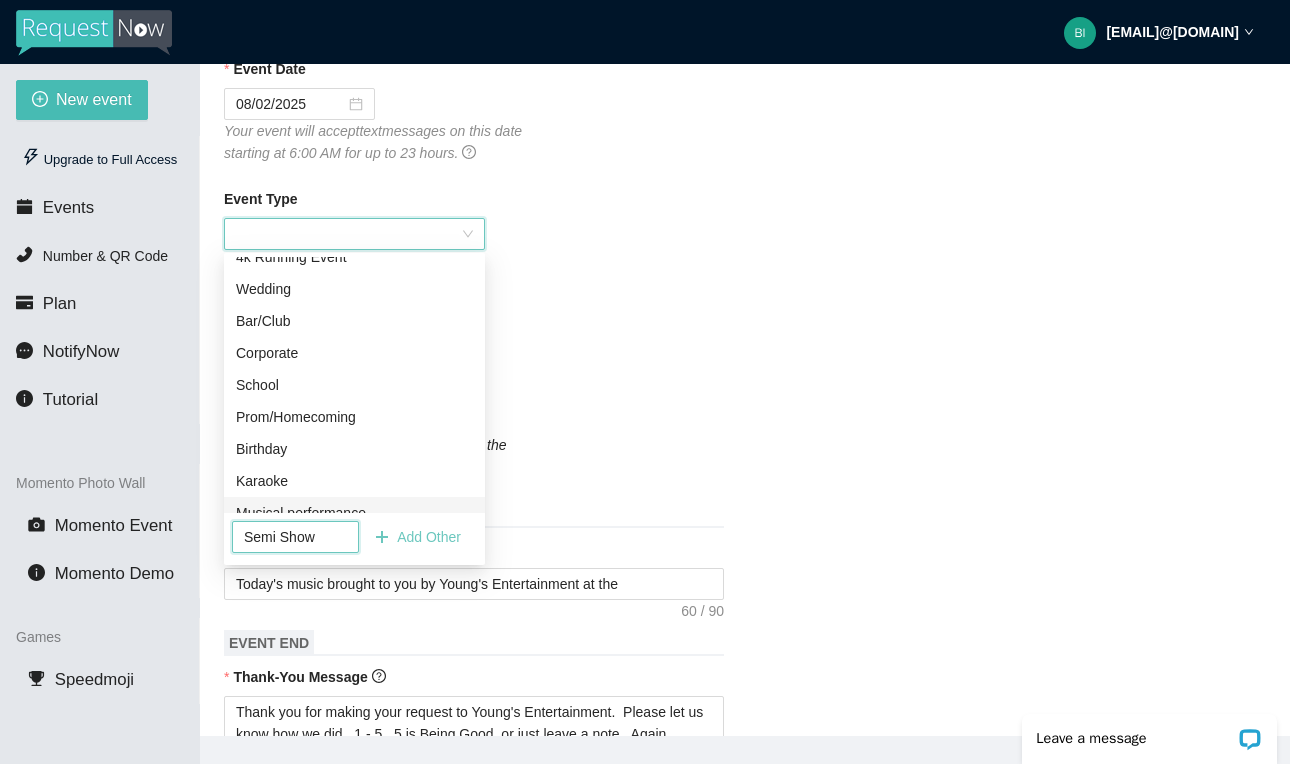 type on "Semi Show" 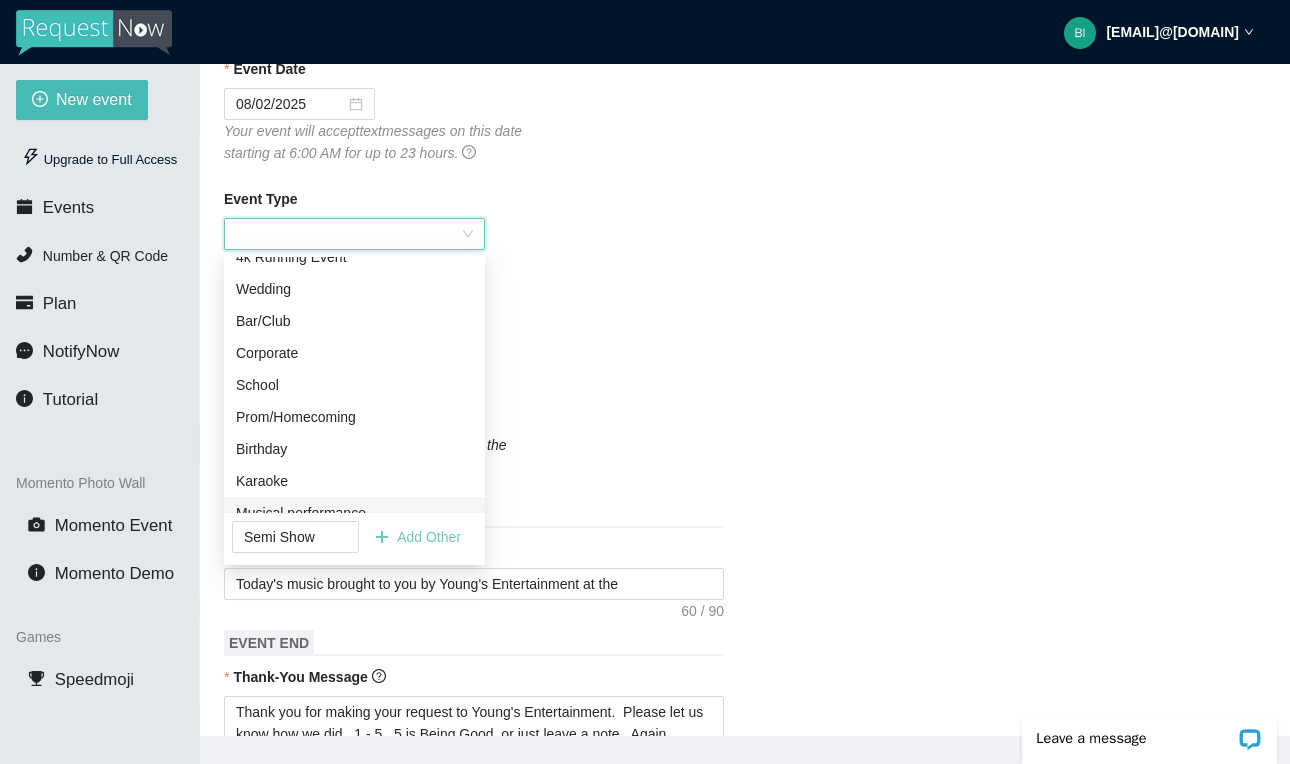 click on "Add Other" at bounding box center (418, 537) 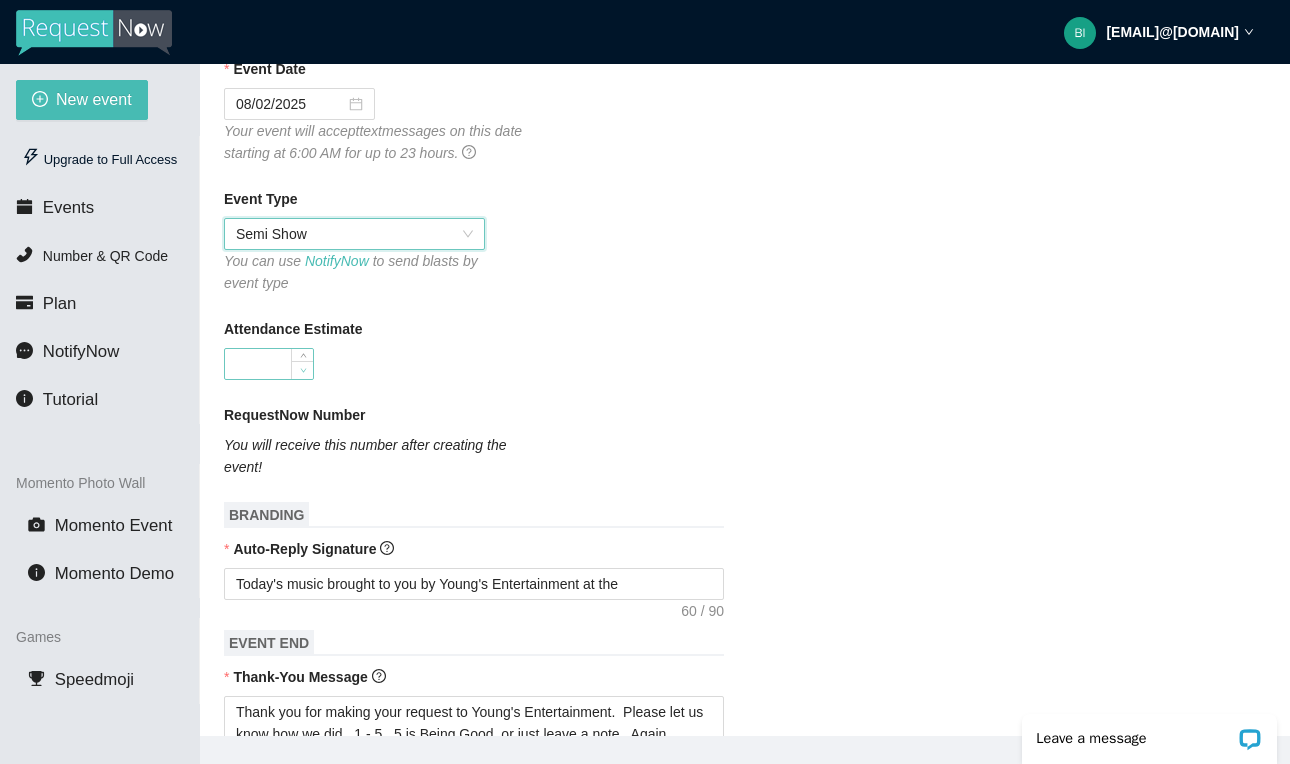 type on "0" 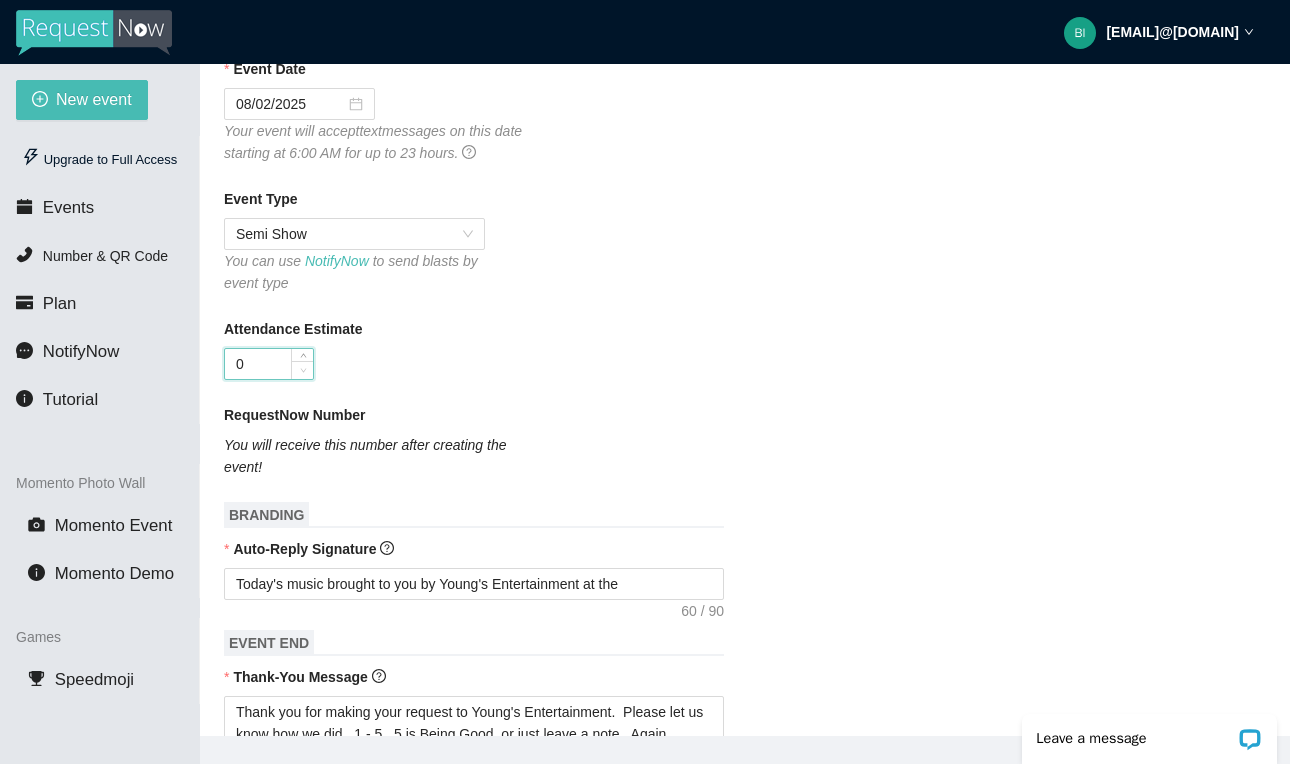 click at bounding box center (303, 370) 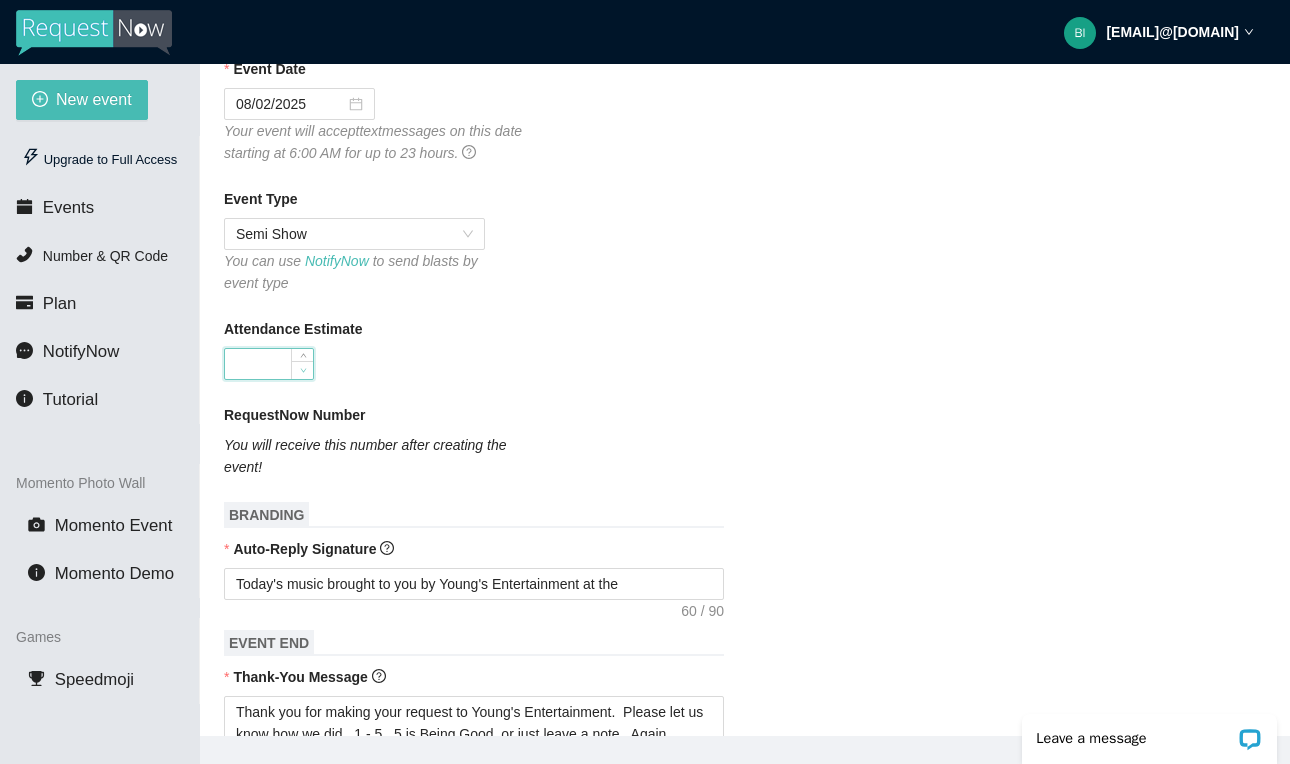 type on "5" 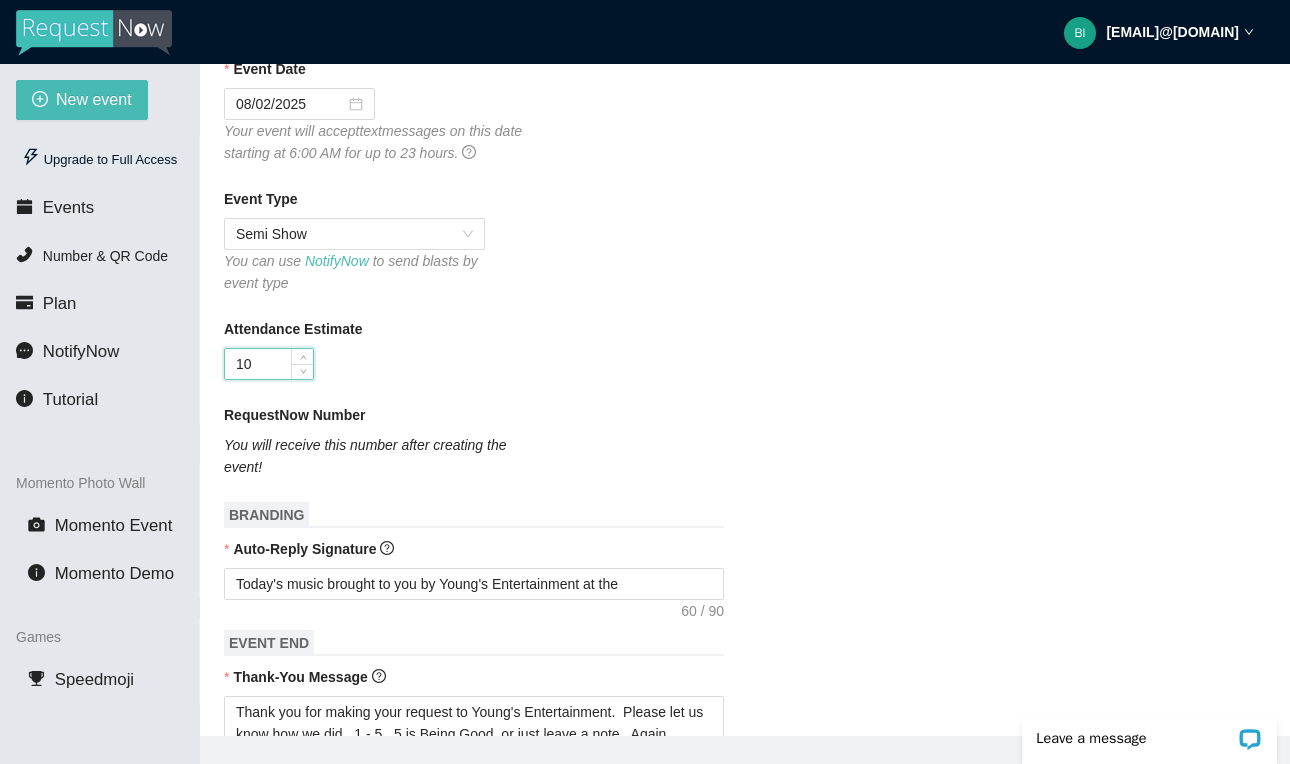 type on "1" 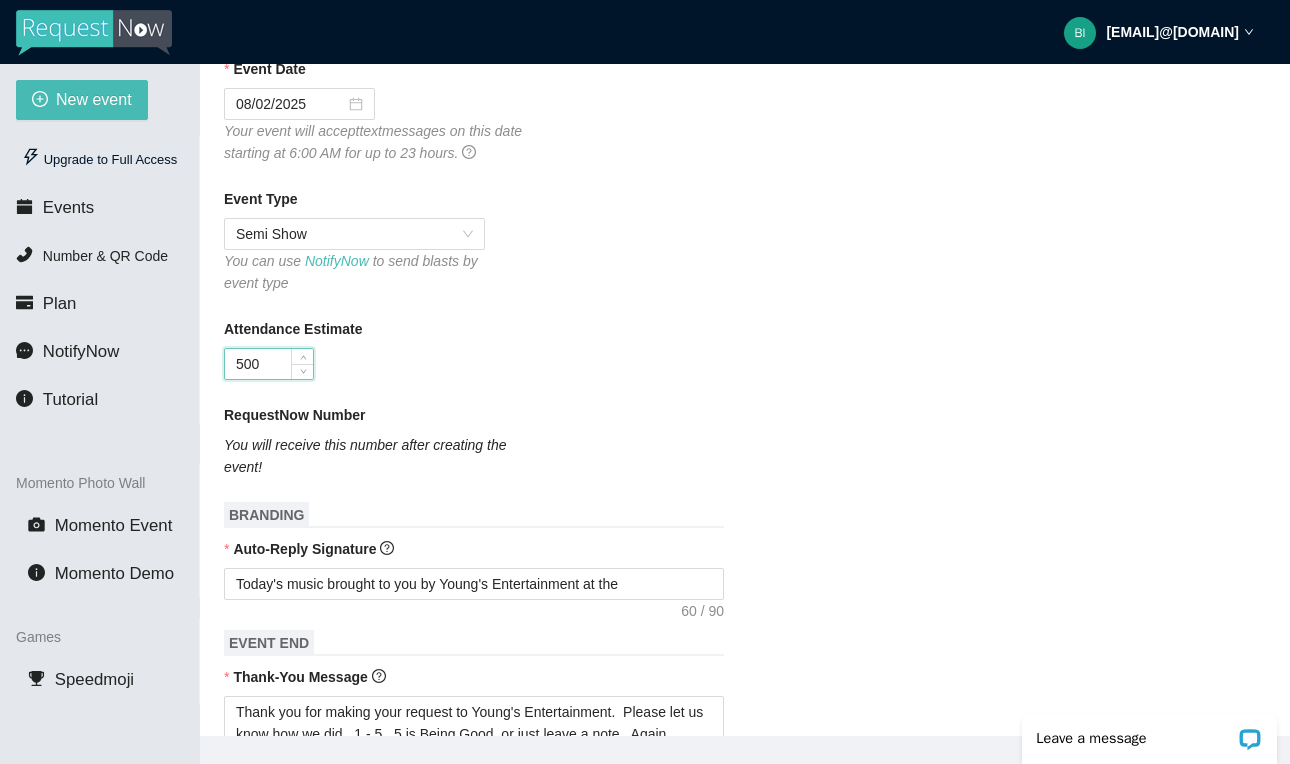 type on "500" 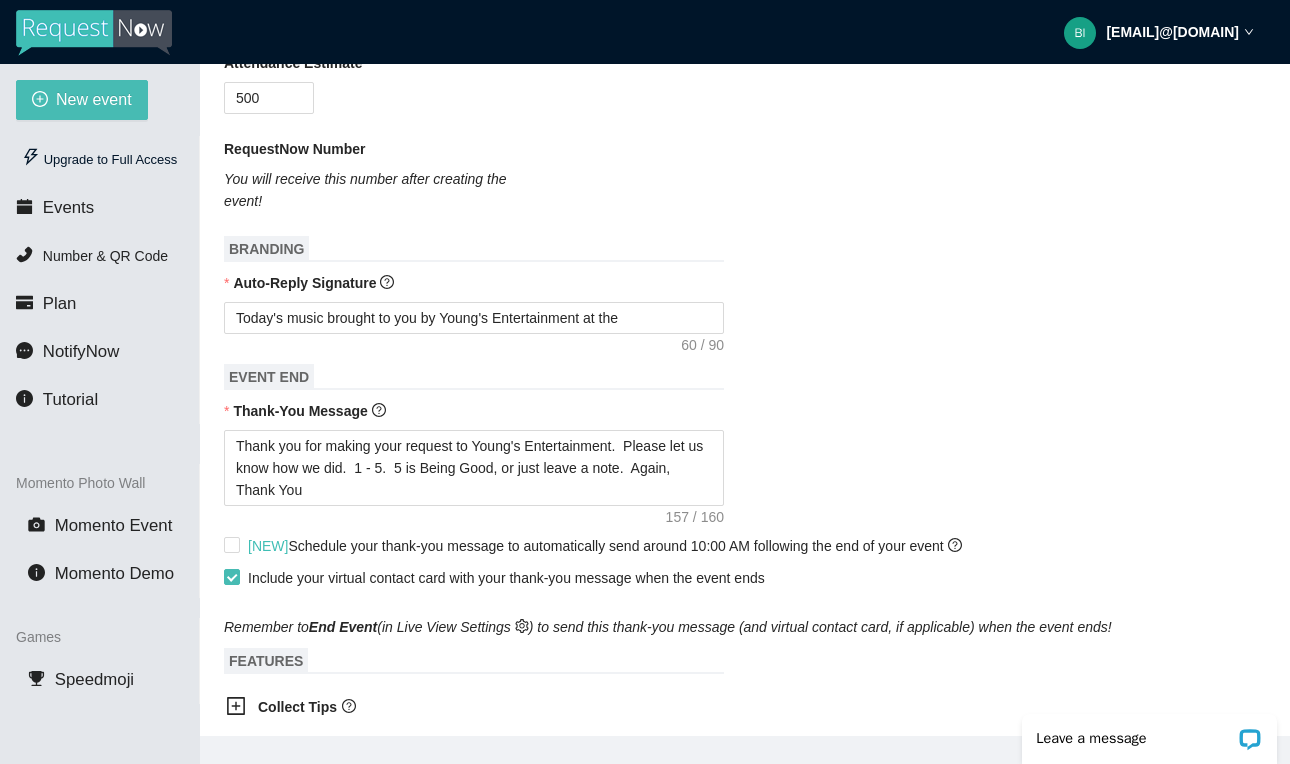 scroll, scrollTop: 530, scrollLeft: 0, axis: vertical 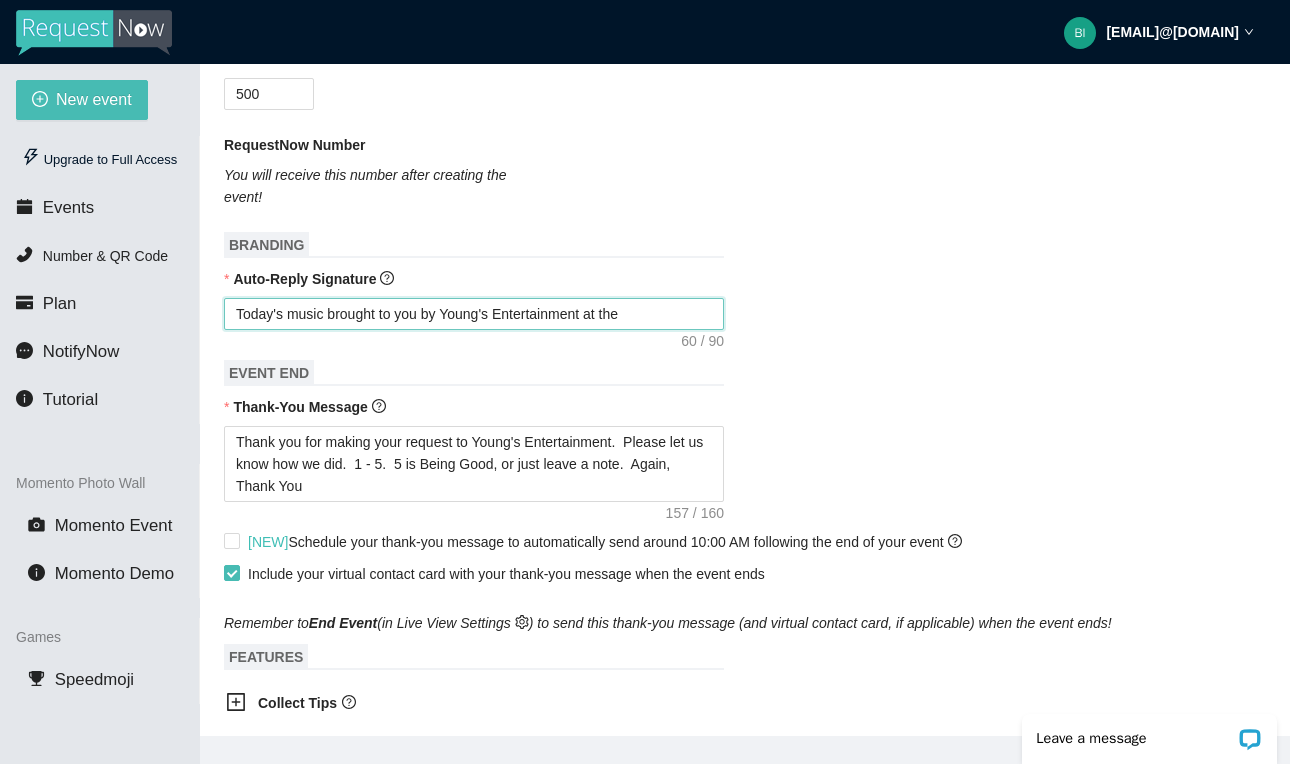 click on "Today's music brought to you by Young's Entertainment at the" at bounding box center (474, 314) 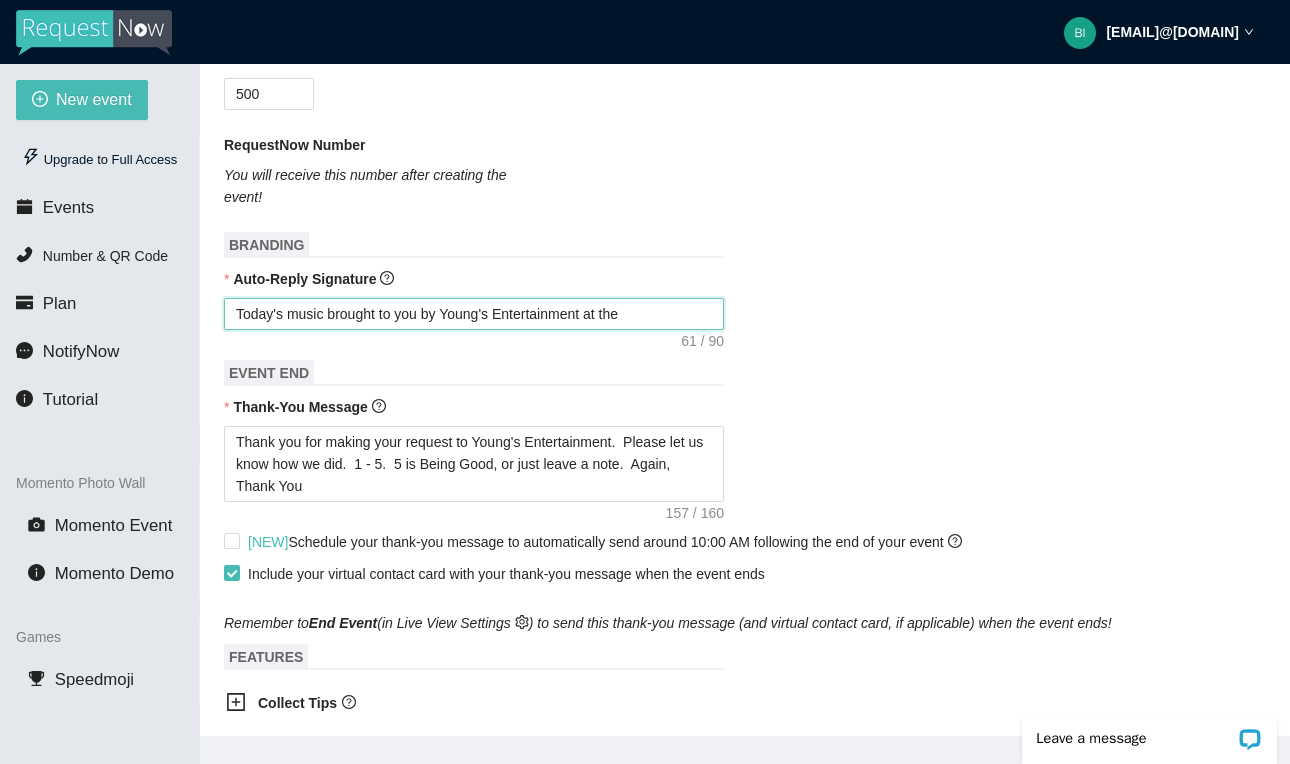 type on "Today's music brought to you by [COMPANY] at the S" 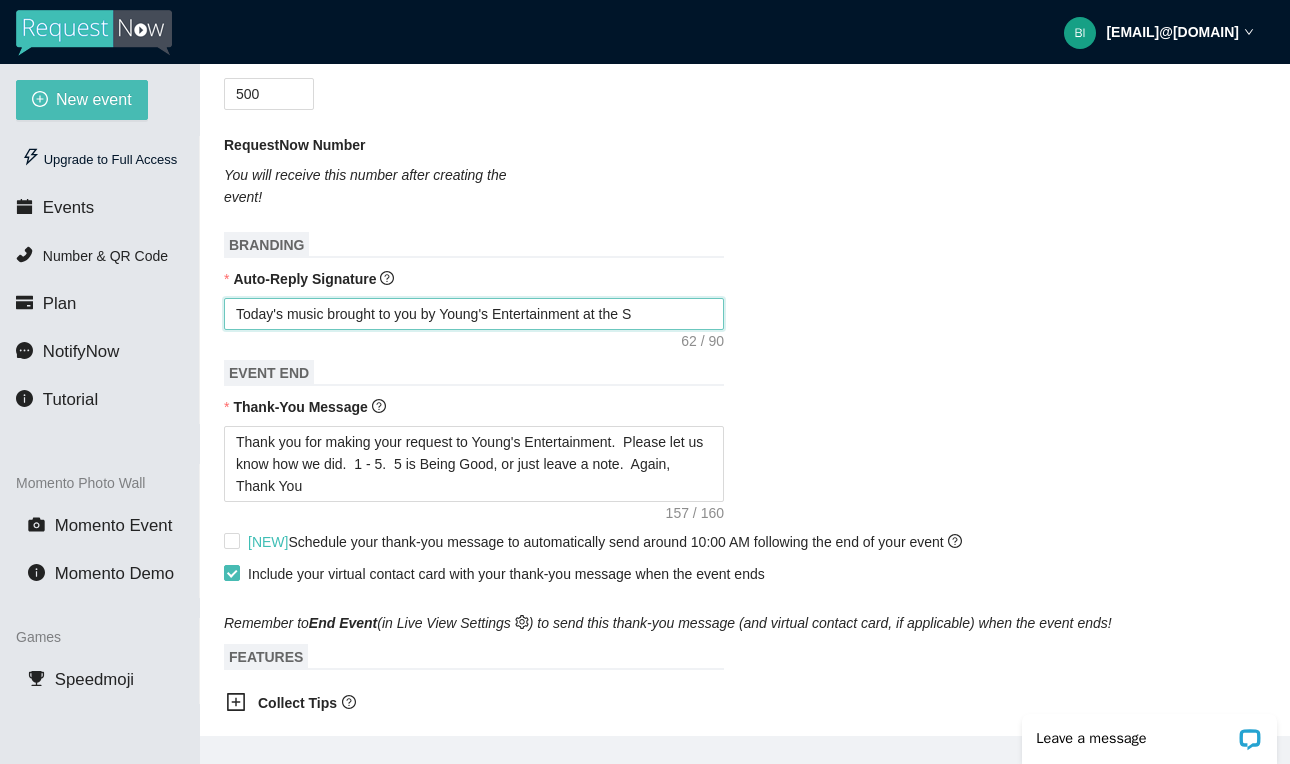 type on "Today's music brought to you by [COMPANY] at the Sh" 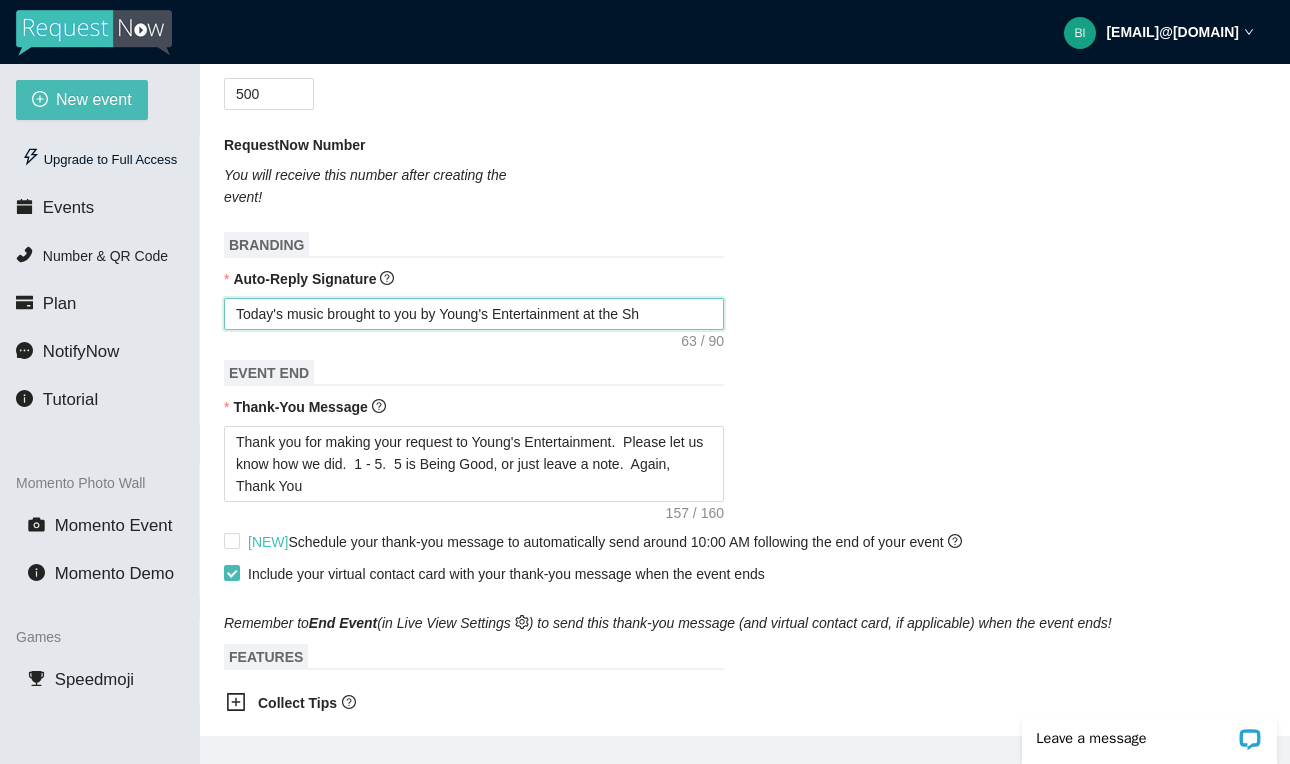 type on "Today's music brought to you by [COMPANY] at the Shi" 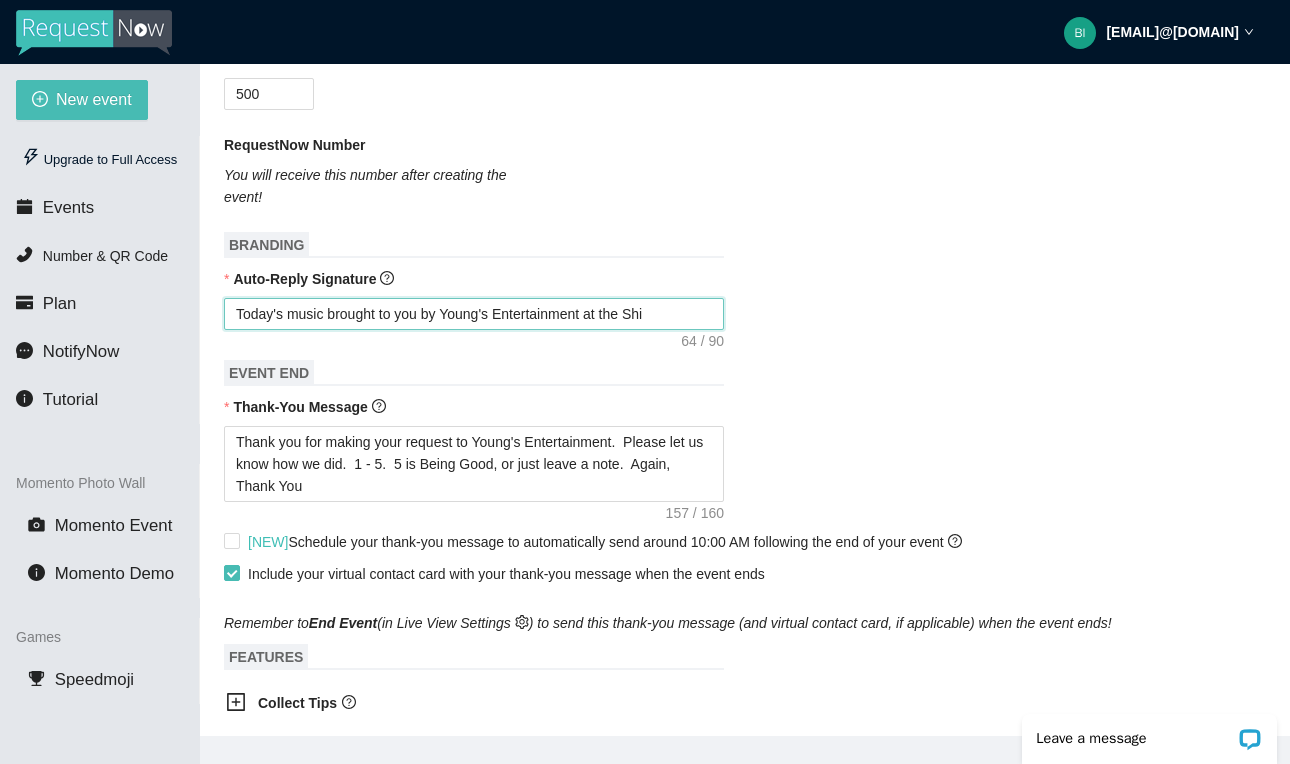 type on "Today's music brought to you by [COMPANY] at the Shia" 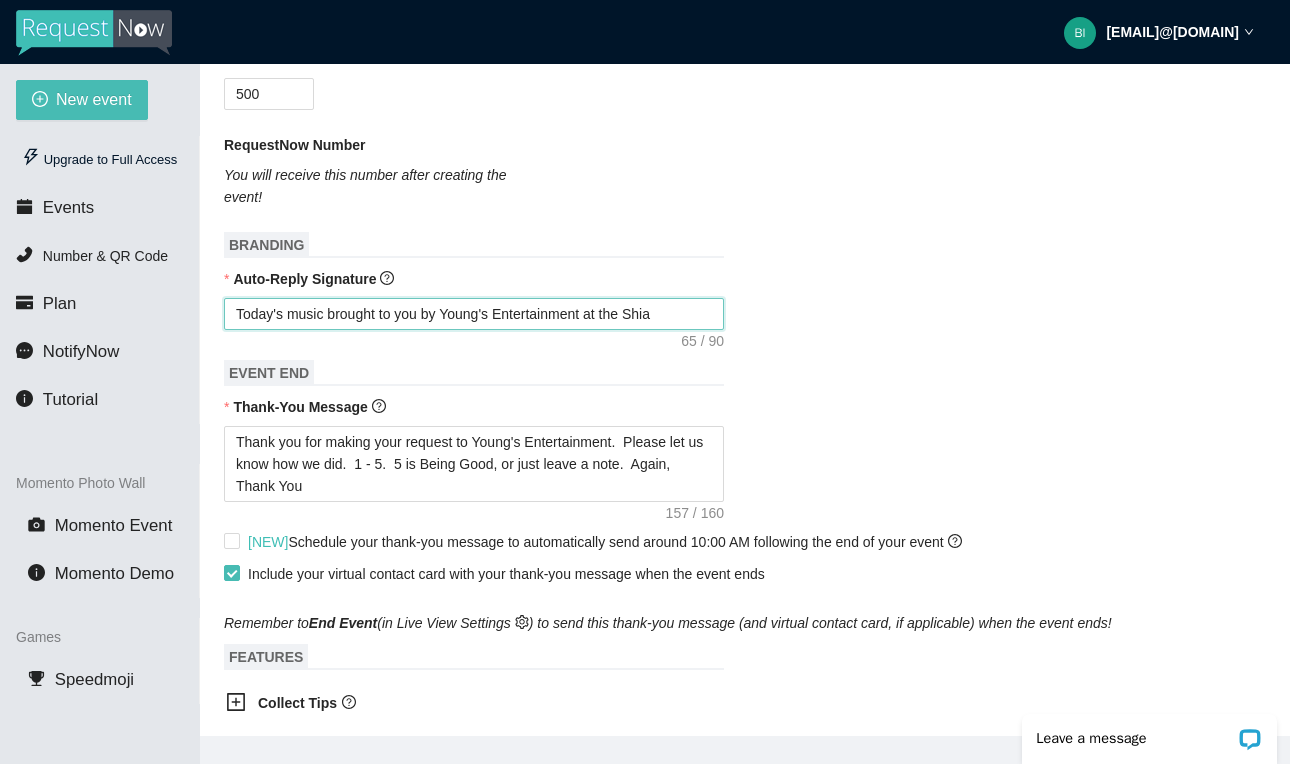 type on "Today's music brought to you by [COMPANY] at the Shiaw" 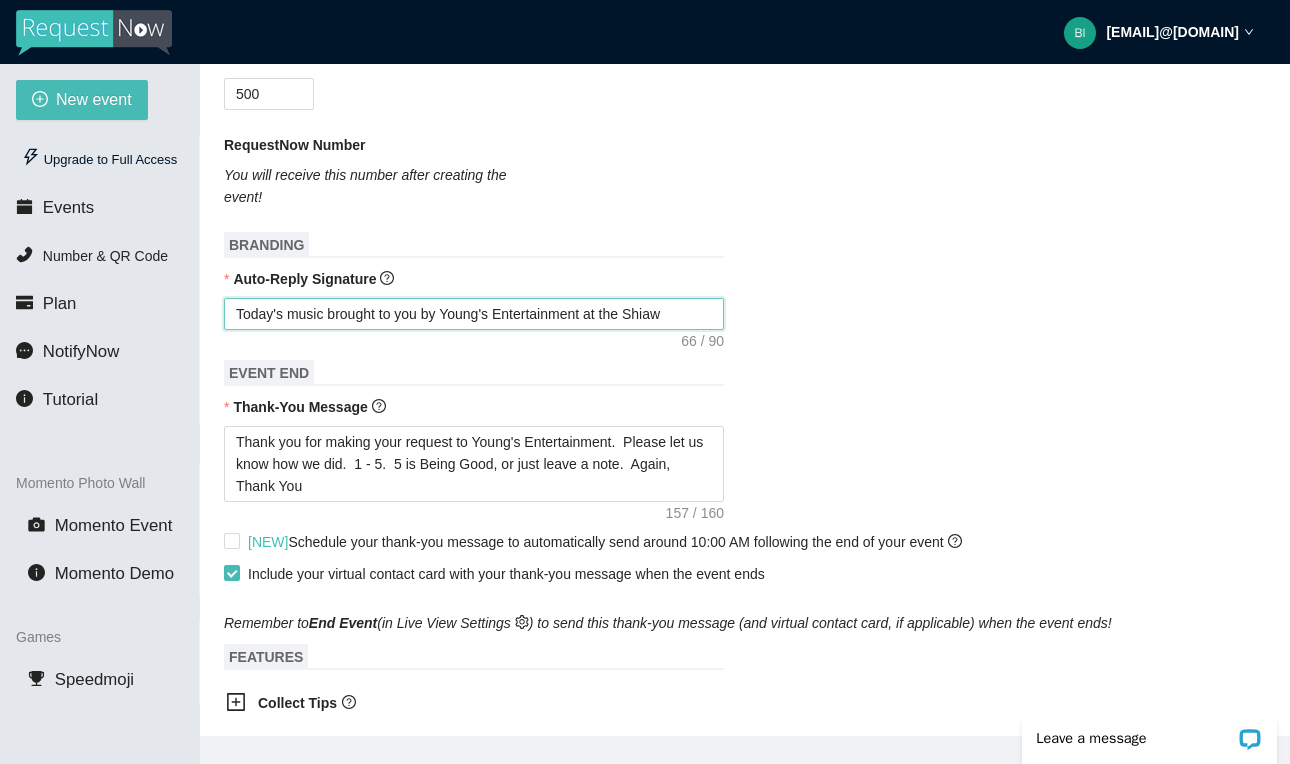 type on "Today's music brought to you by [COMPANY] at the Shiawa" 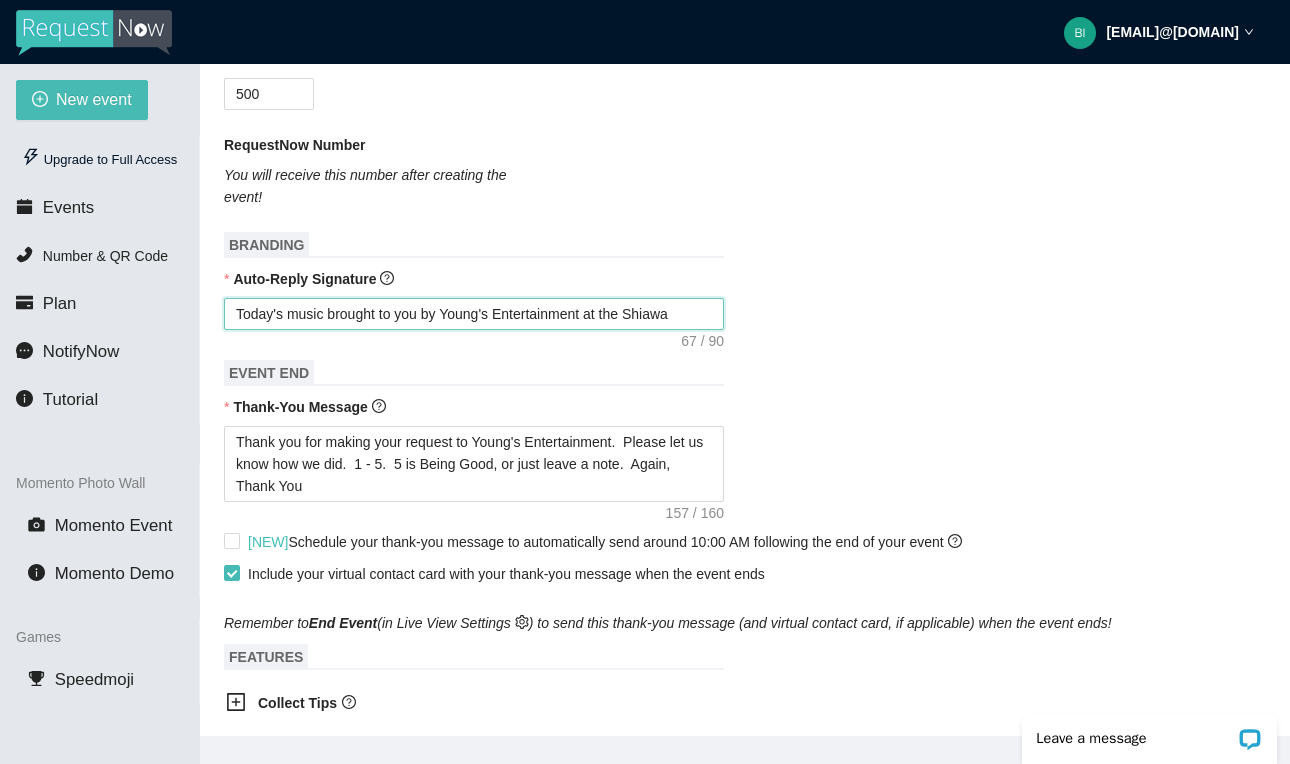 type on "Today's music brought to you by [COMPANY] at the Shiawassee" 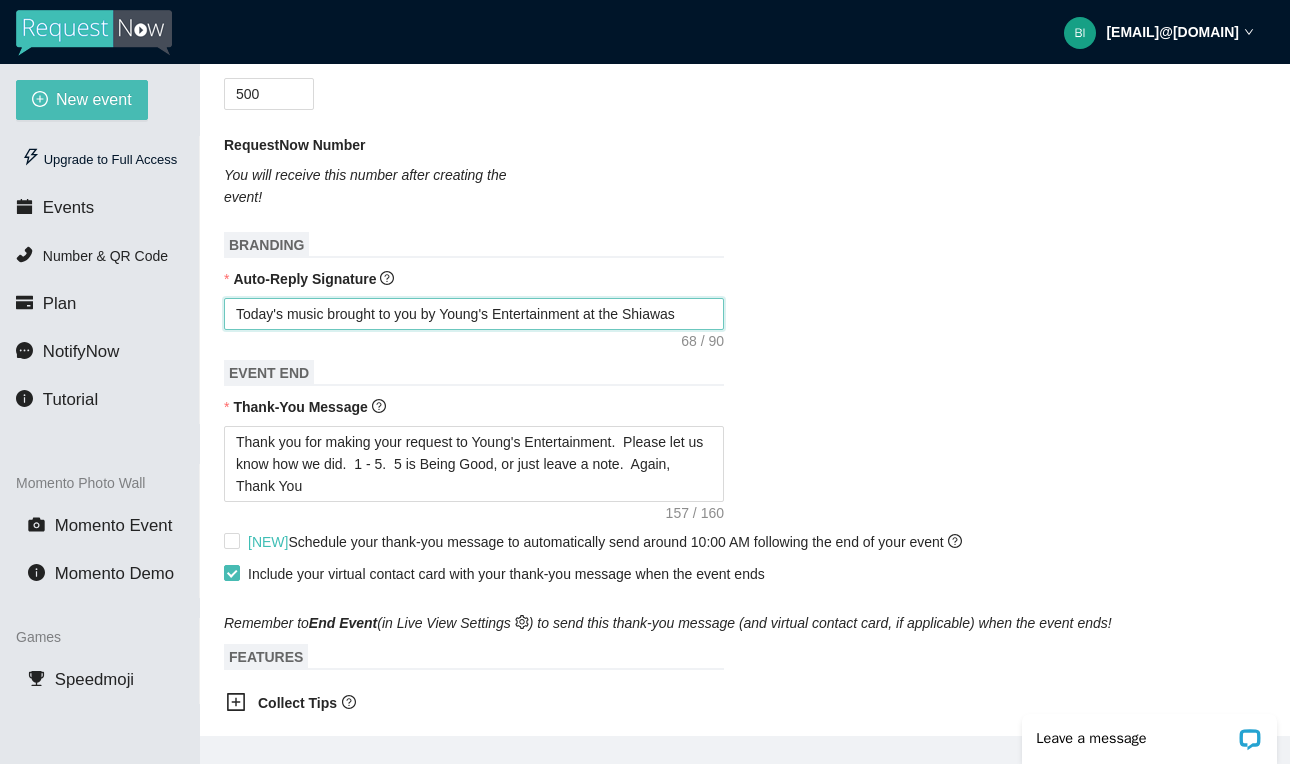 type on "Today's music brought to you by Young's Entertainment at the Shiawass" 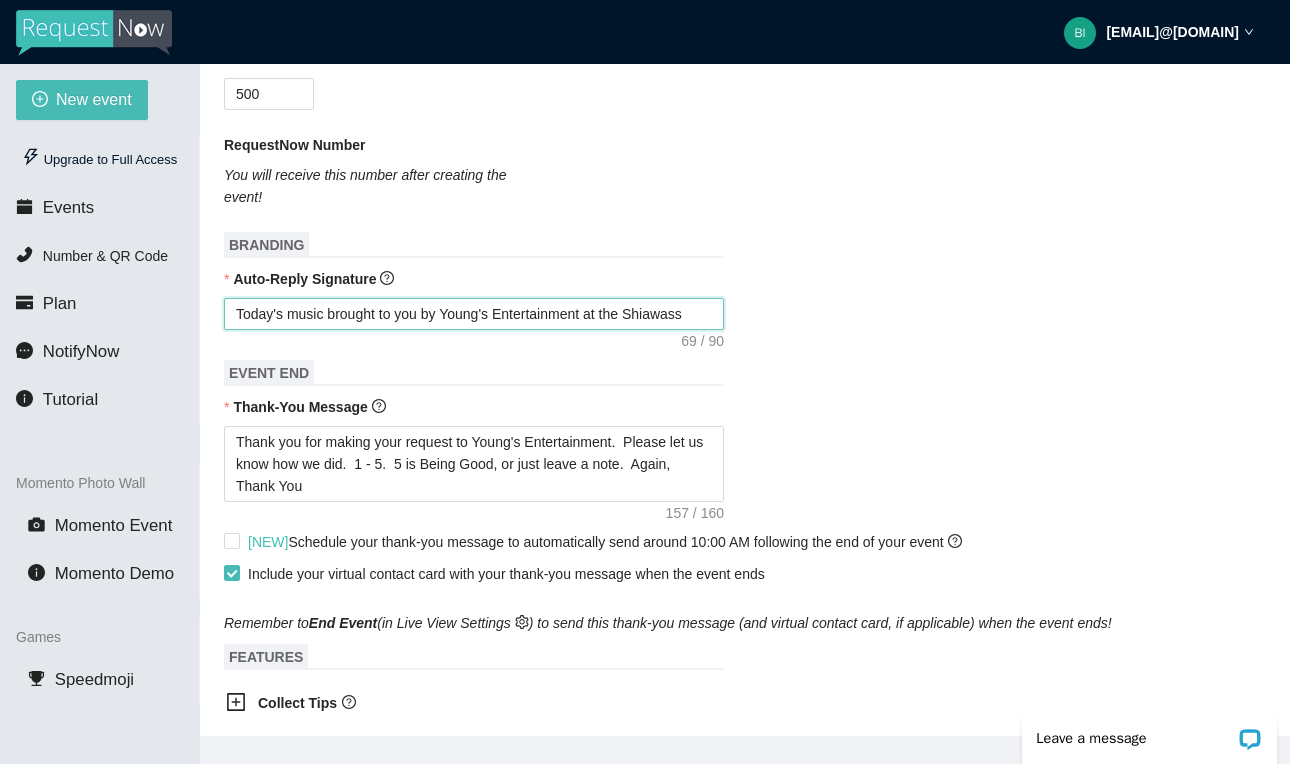 type on "Today's music brought to you by [COMPANY] at the Shiawasse" 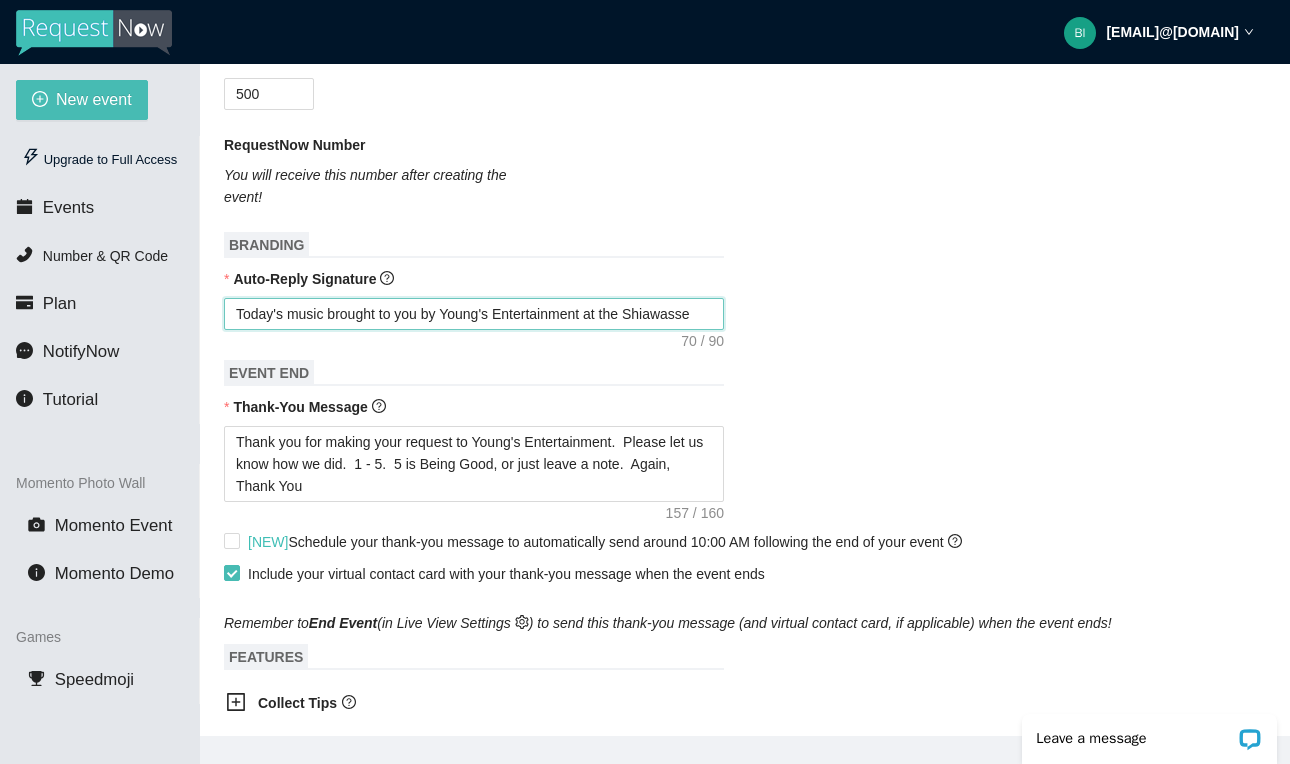 type on "Today's music brought to you by [COMPANY] at the Shiawassee" 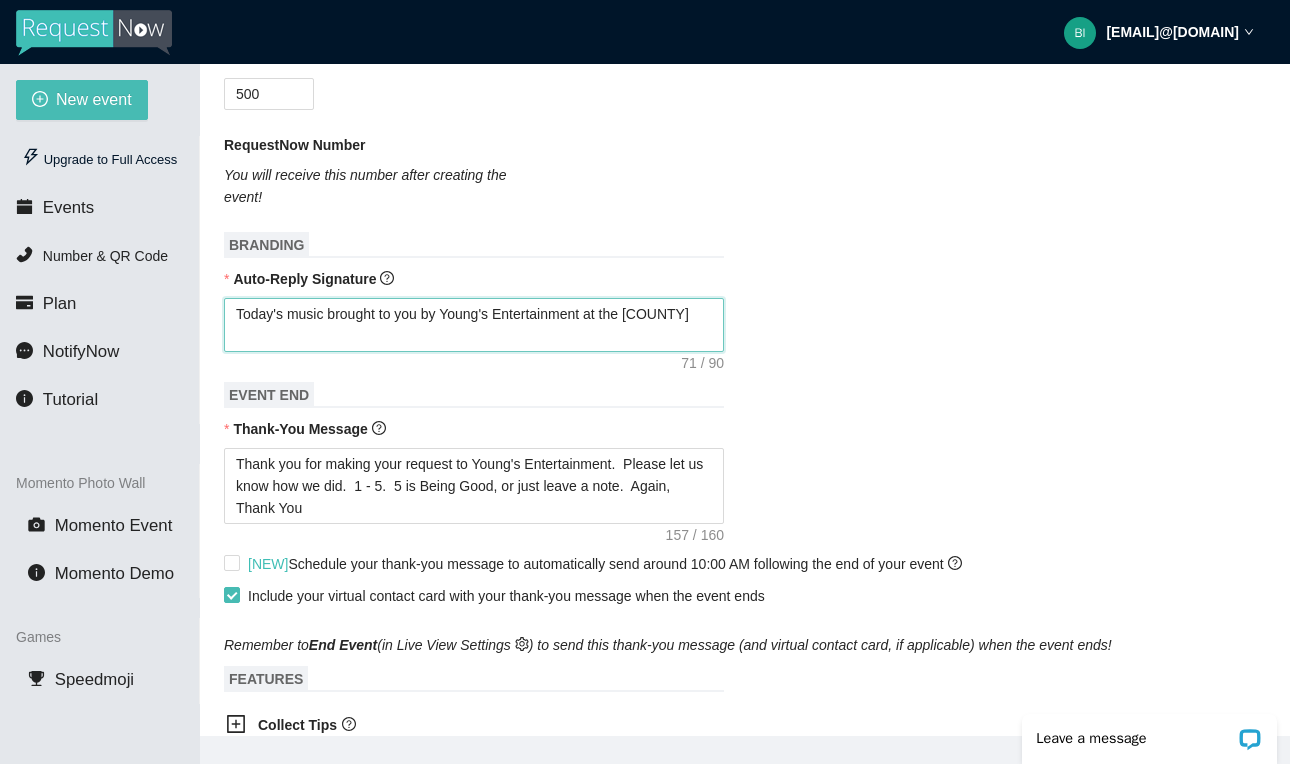type on "Today's music brought to you by [COMPANY] at the Shiawassee" 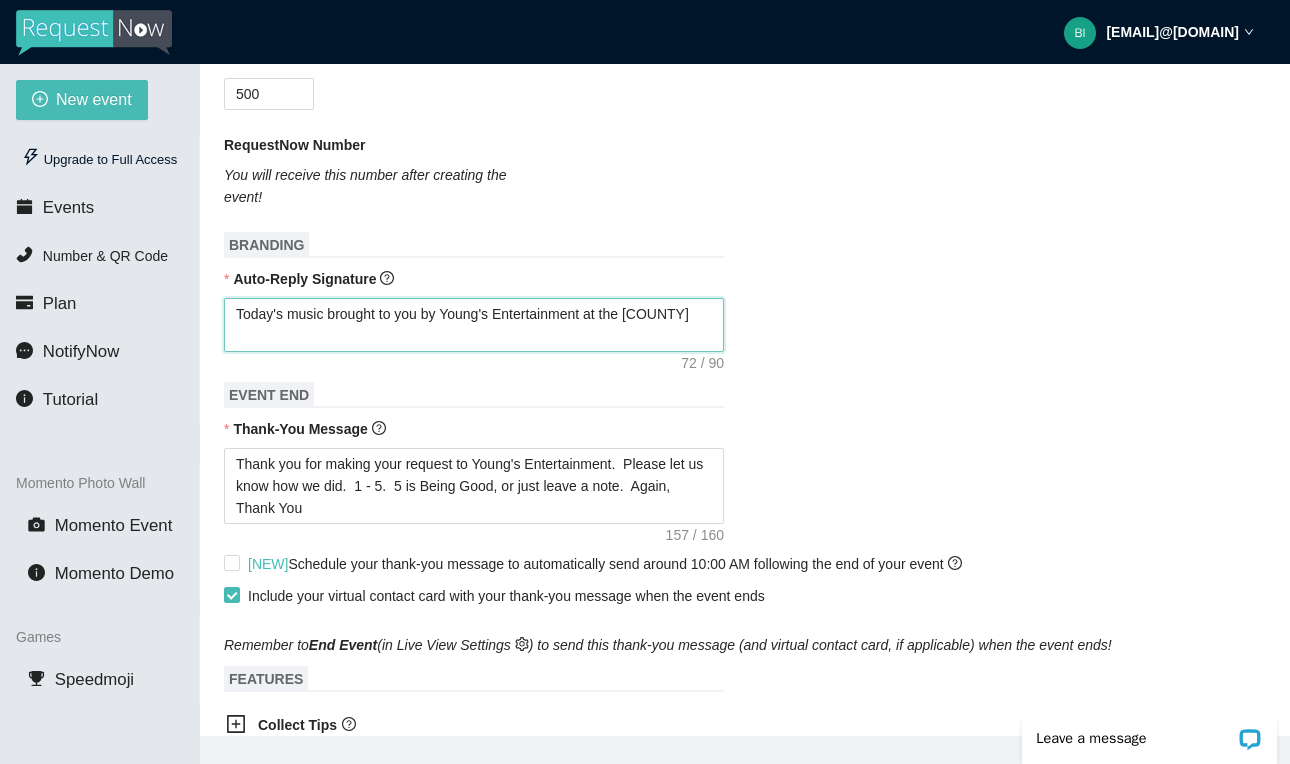 type on "Today's music brought to you by [COMPANY] at the [LOCATION] C" 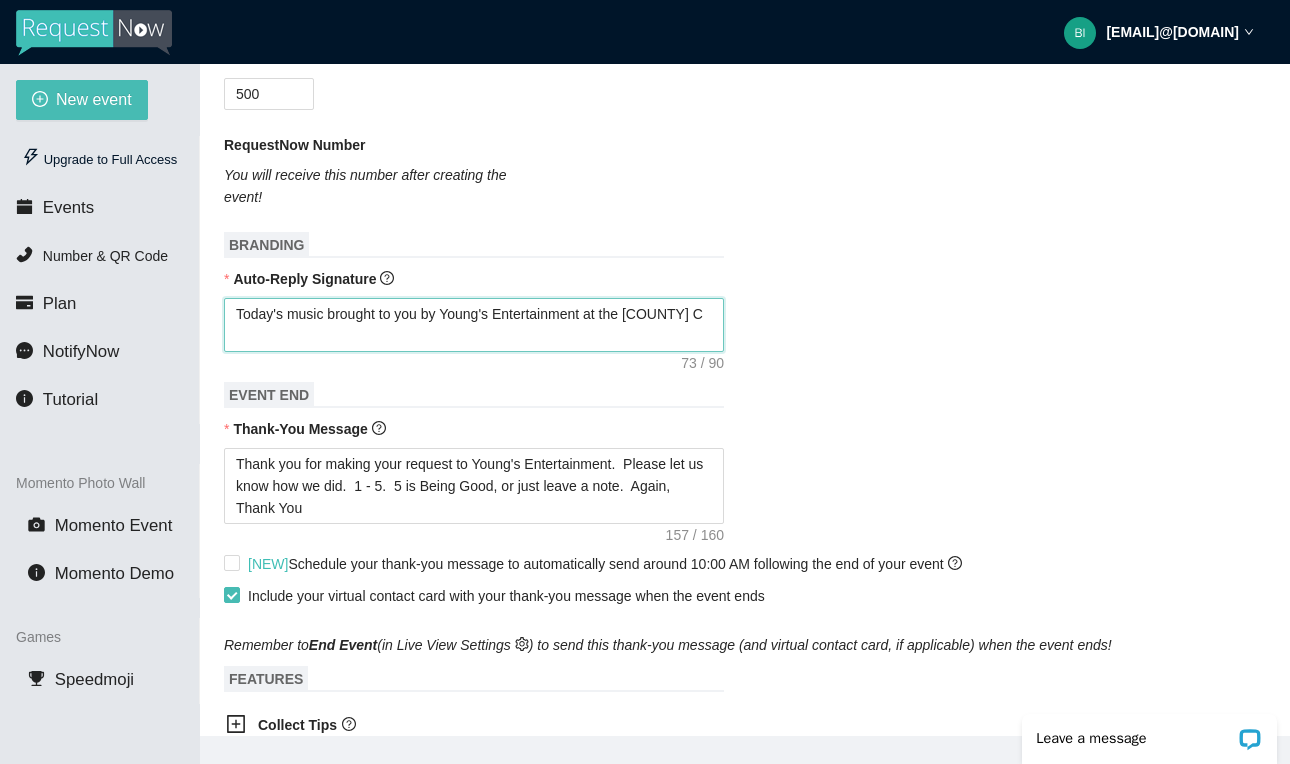 type on "Today's music brought to you by [COMPANY] at the [LOCATION] Co" 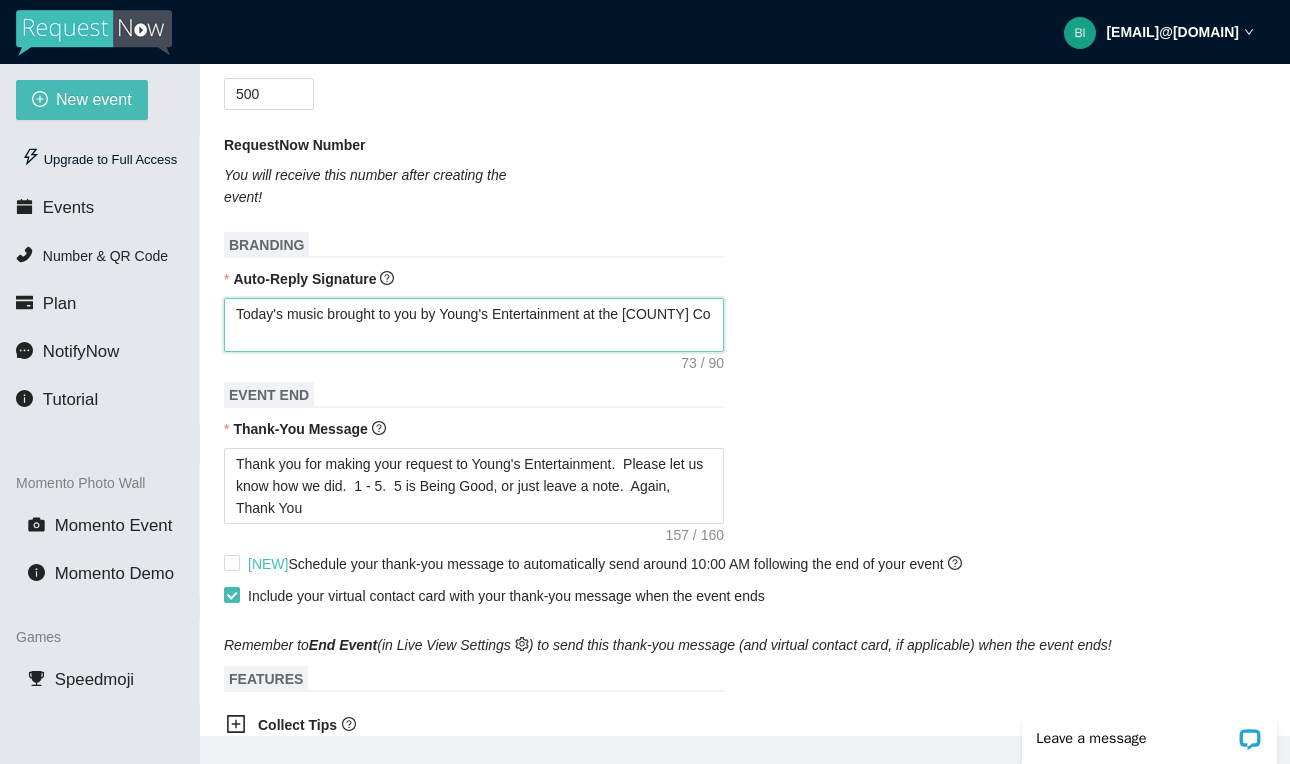 type on "Today's music brought to you by [COMPANY] at the [LOCATION] Cou" 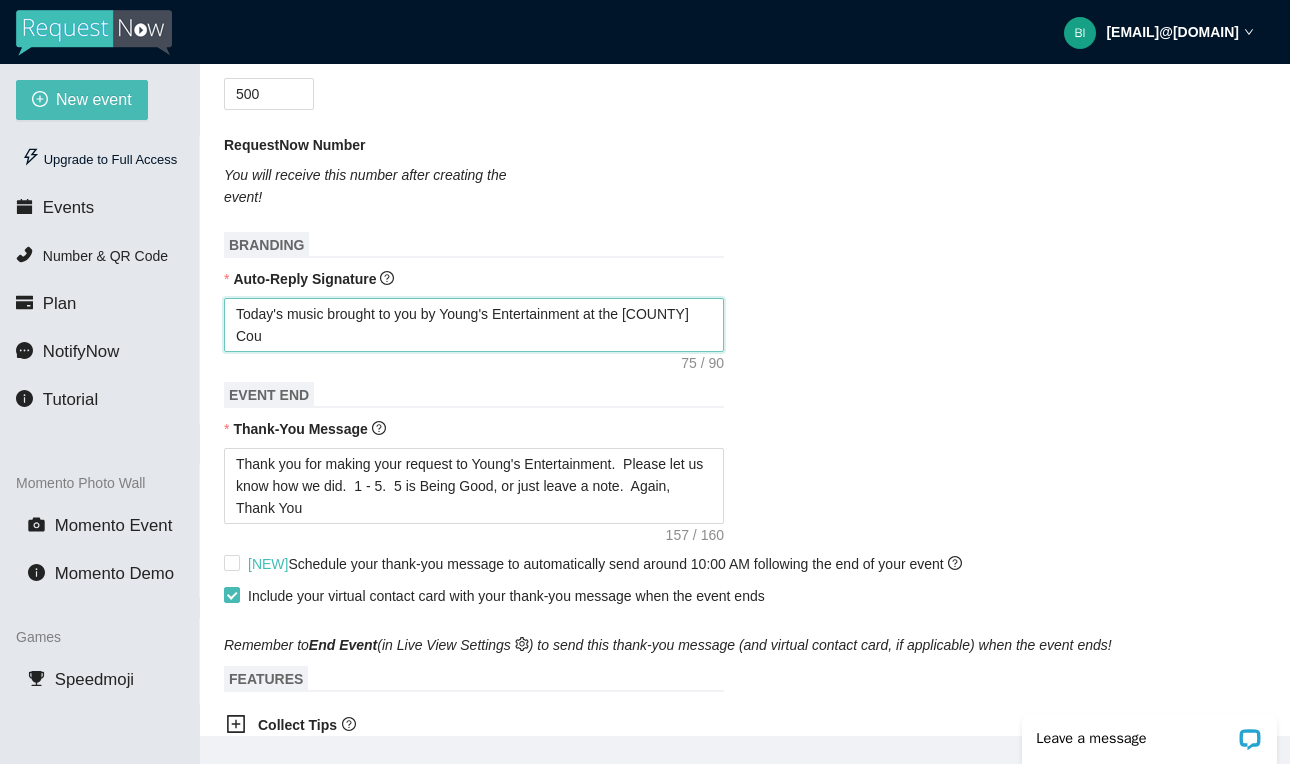 type on "Today's music brought to you by [COMPANY] at the [LOCATION] Coun" 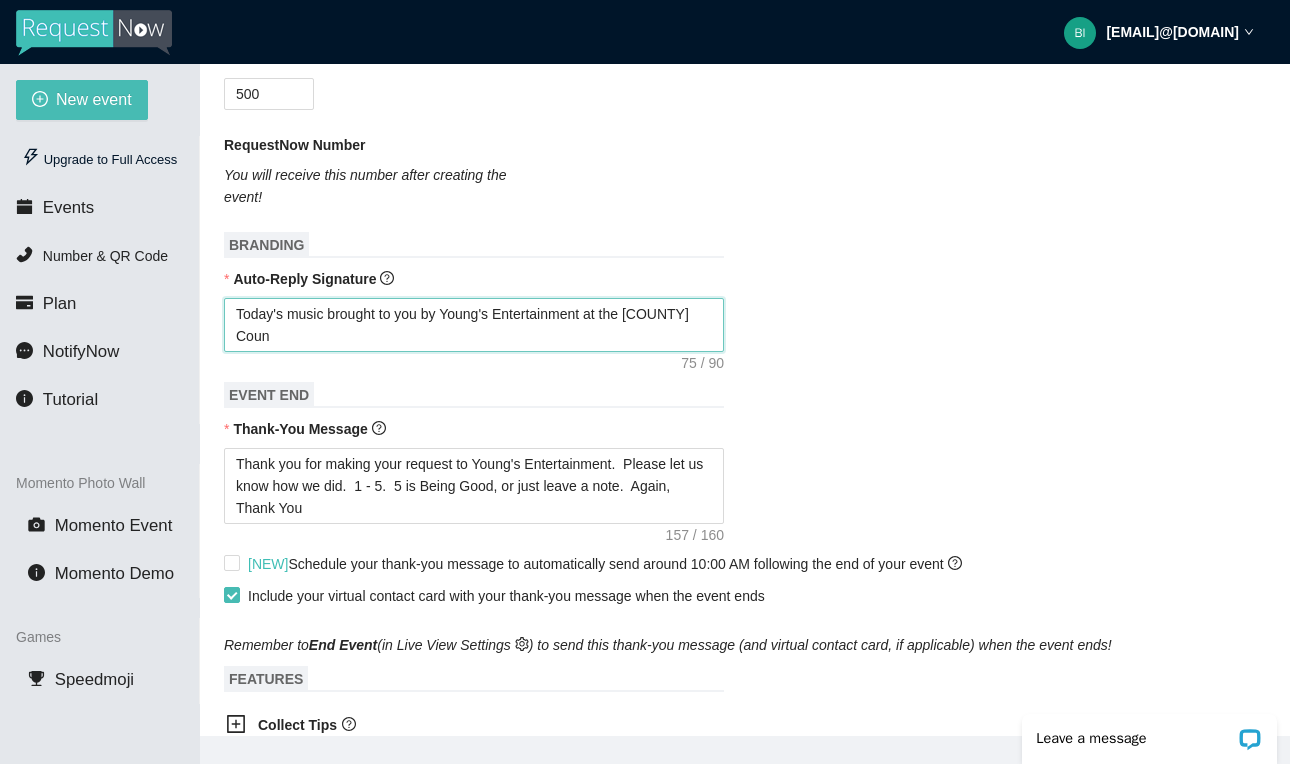 type on "Today's music brought to you by [COMPANY] at the [LOCATION] Count" 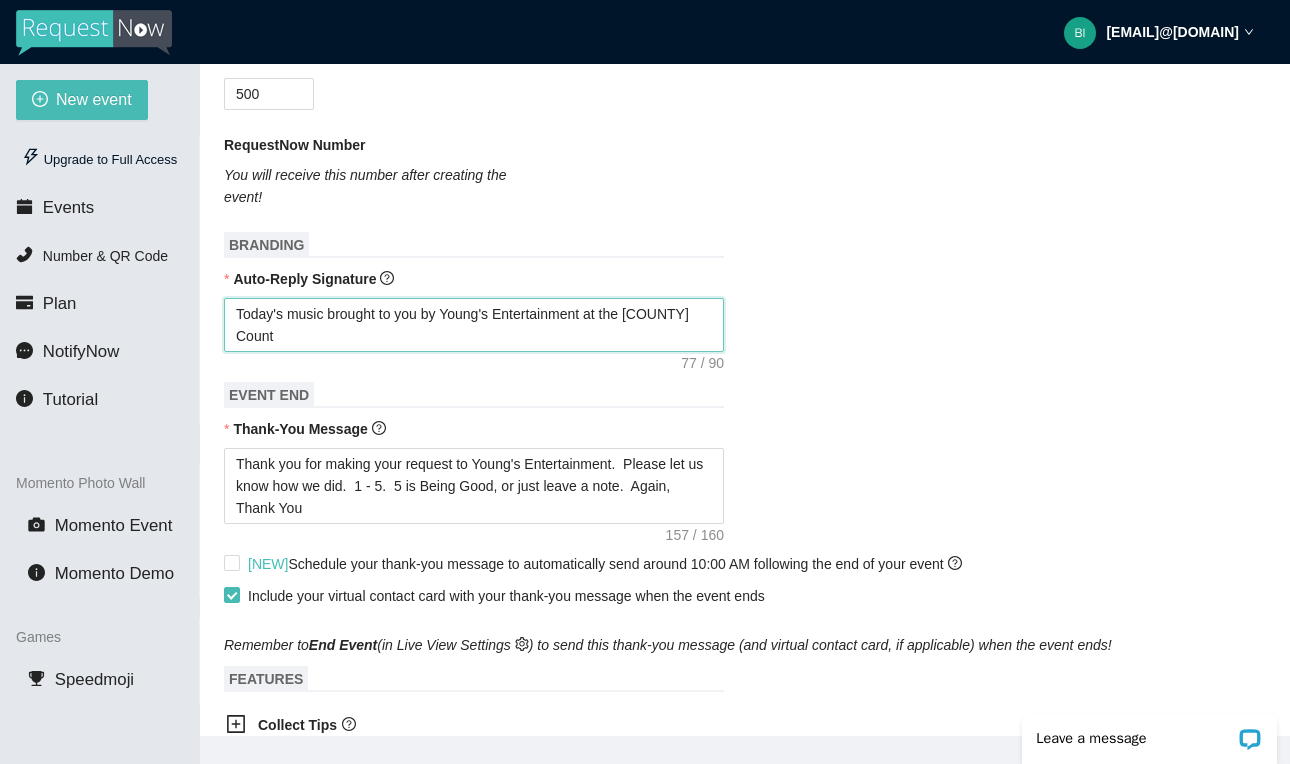 type on "Today's music brought to you by [COMPANY] at the [LOCATION]" 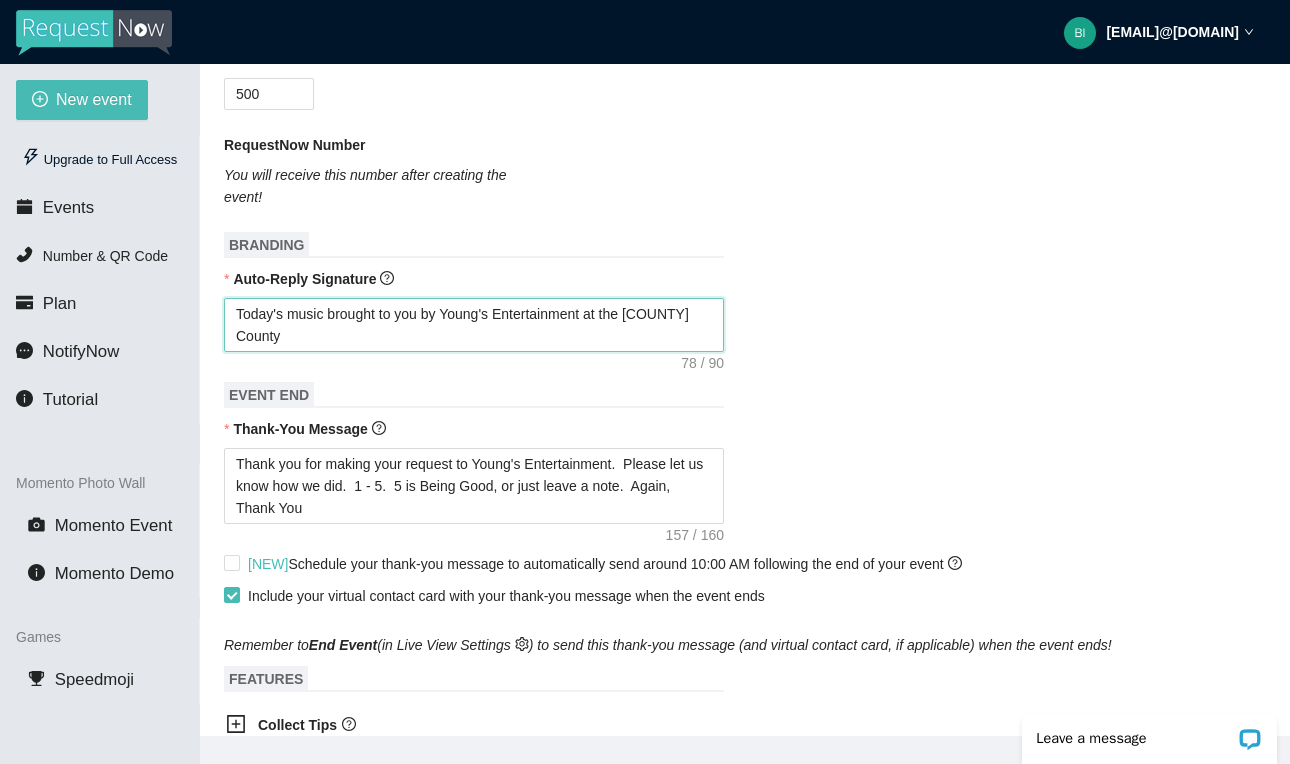type on "Today's music brought to you by [COMPANY] at the [LOCATION]" 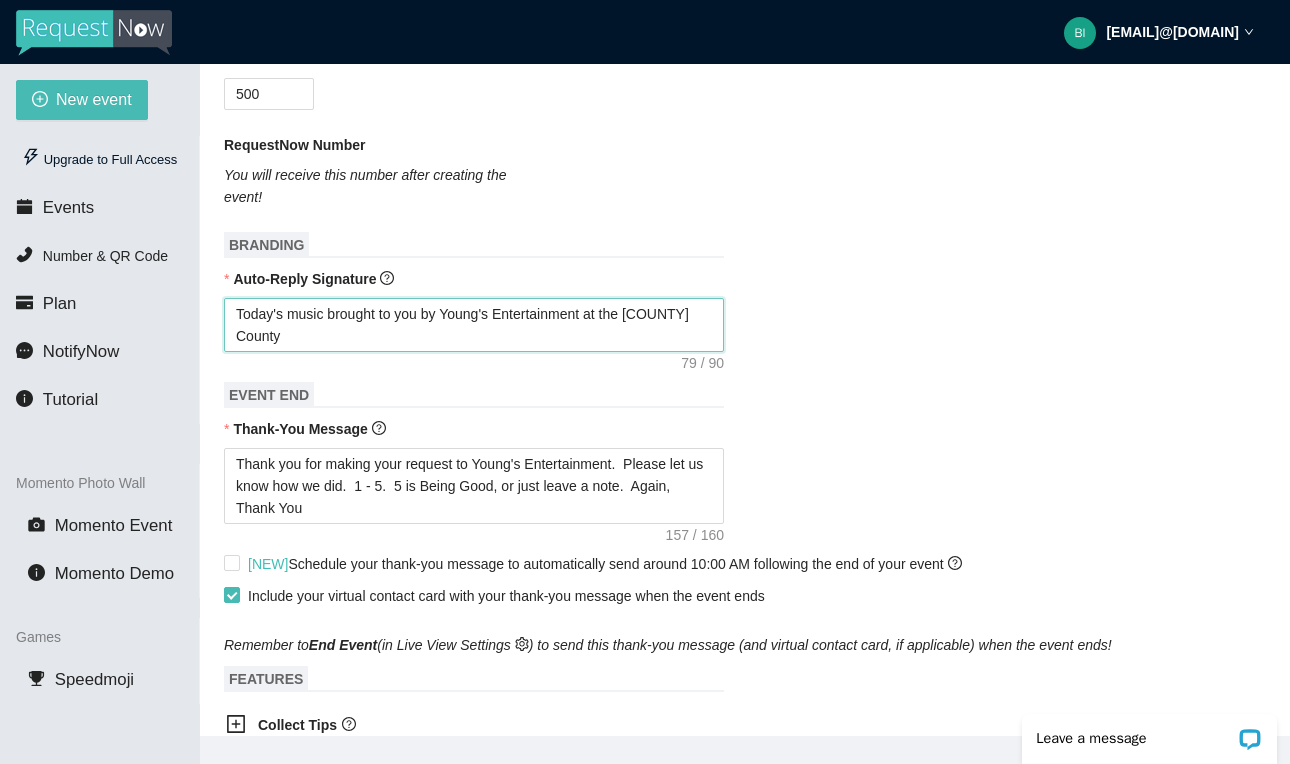 type on "Today's music brought to you by [COMPANY] at the [LOCATION] F" 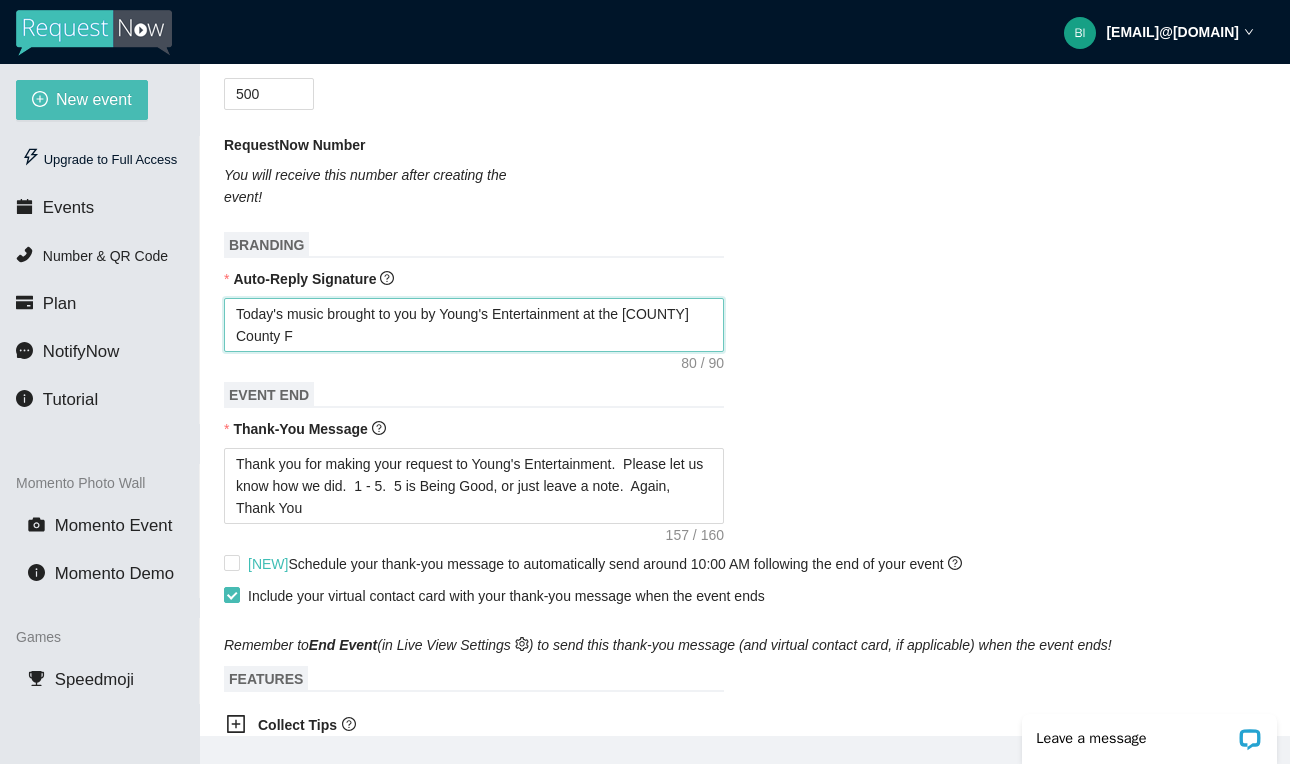 type on "Today's music brought to you by [COMPANY] at the [LOCATION] Fa" 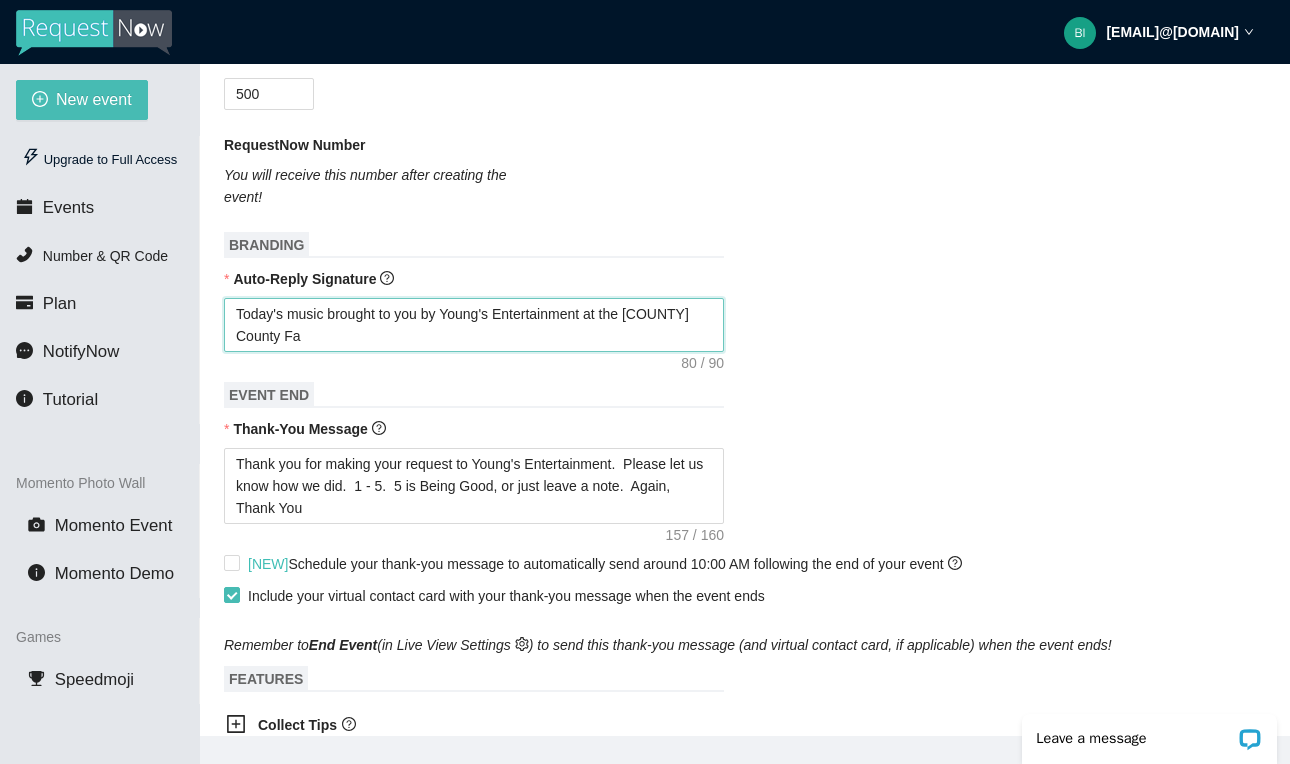 type on "Today's music brought to you by Young's Entertainment at the Shiawassee County Faw" 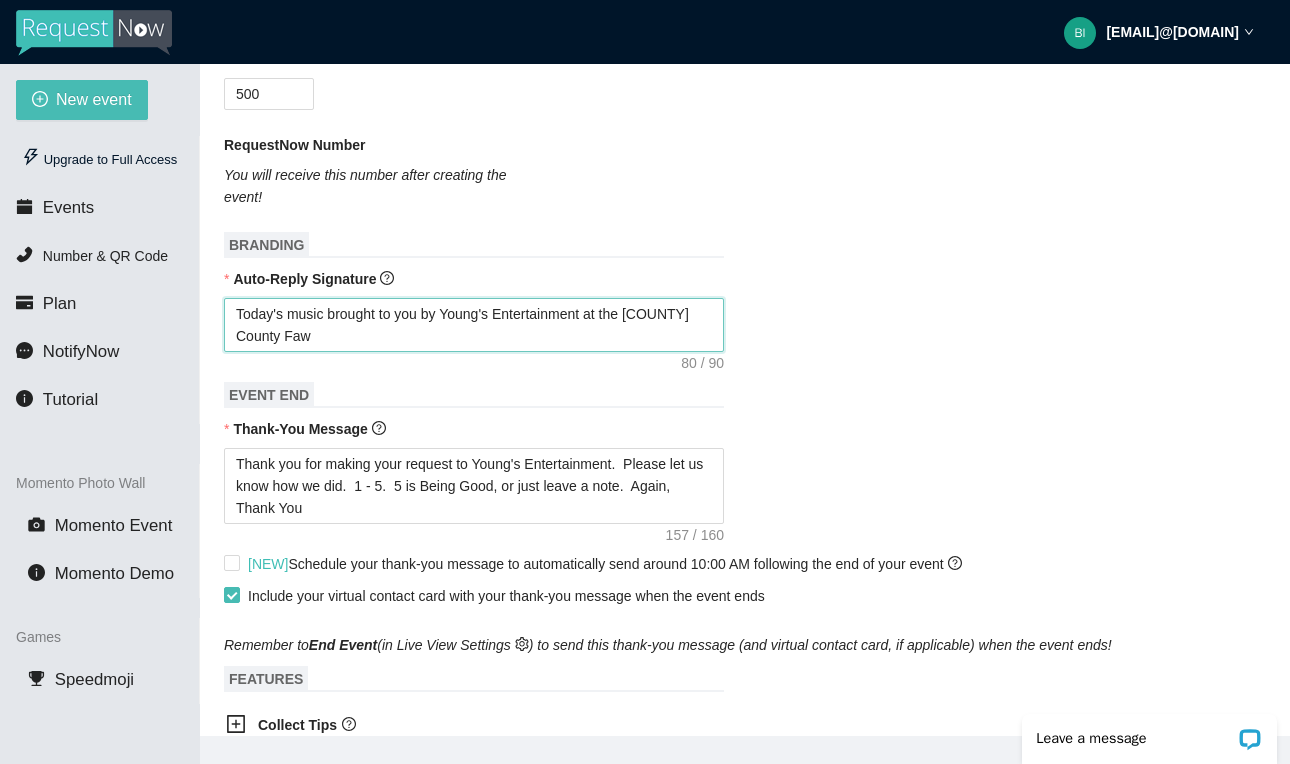 type on "Today's music brought to you by Young's Entertainment at the Shiawassee County Fawi" 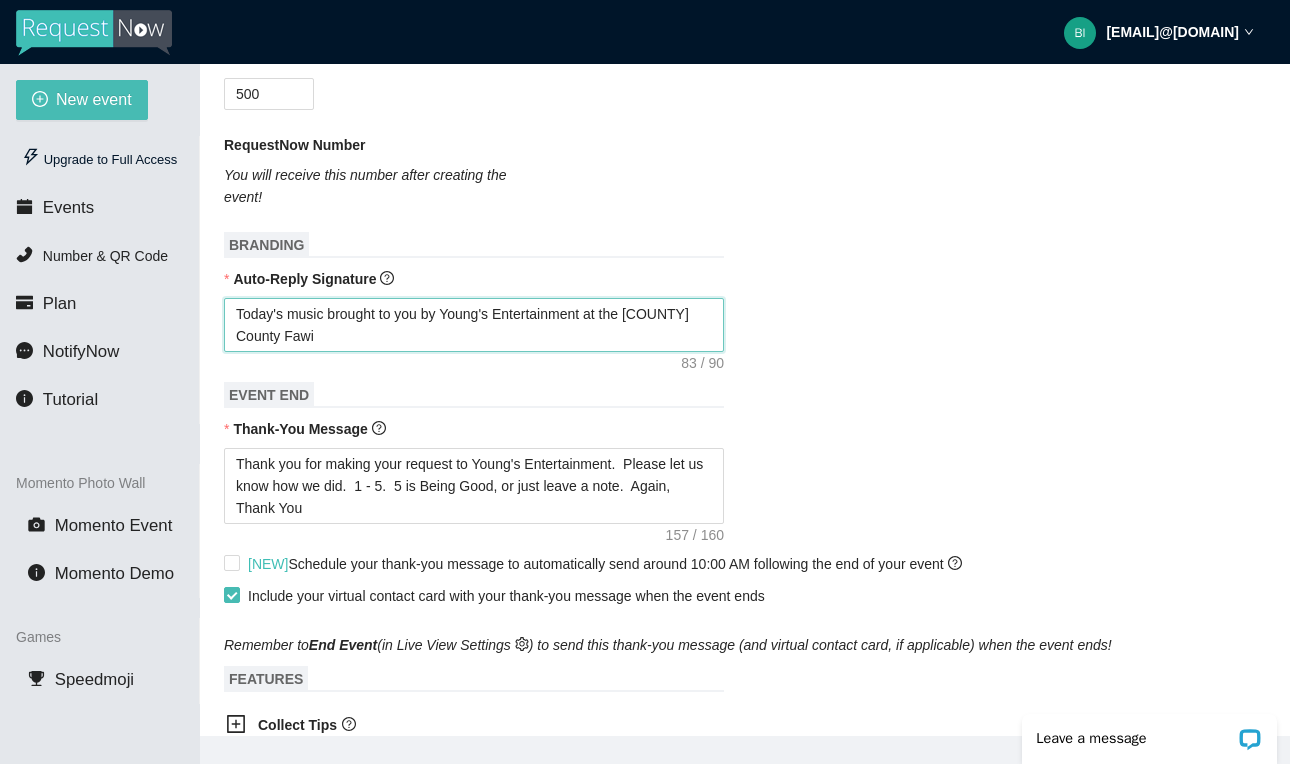 type on "Today's music brought to you by Young's Entertainment at the Shiawassee County Fawir" 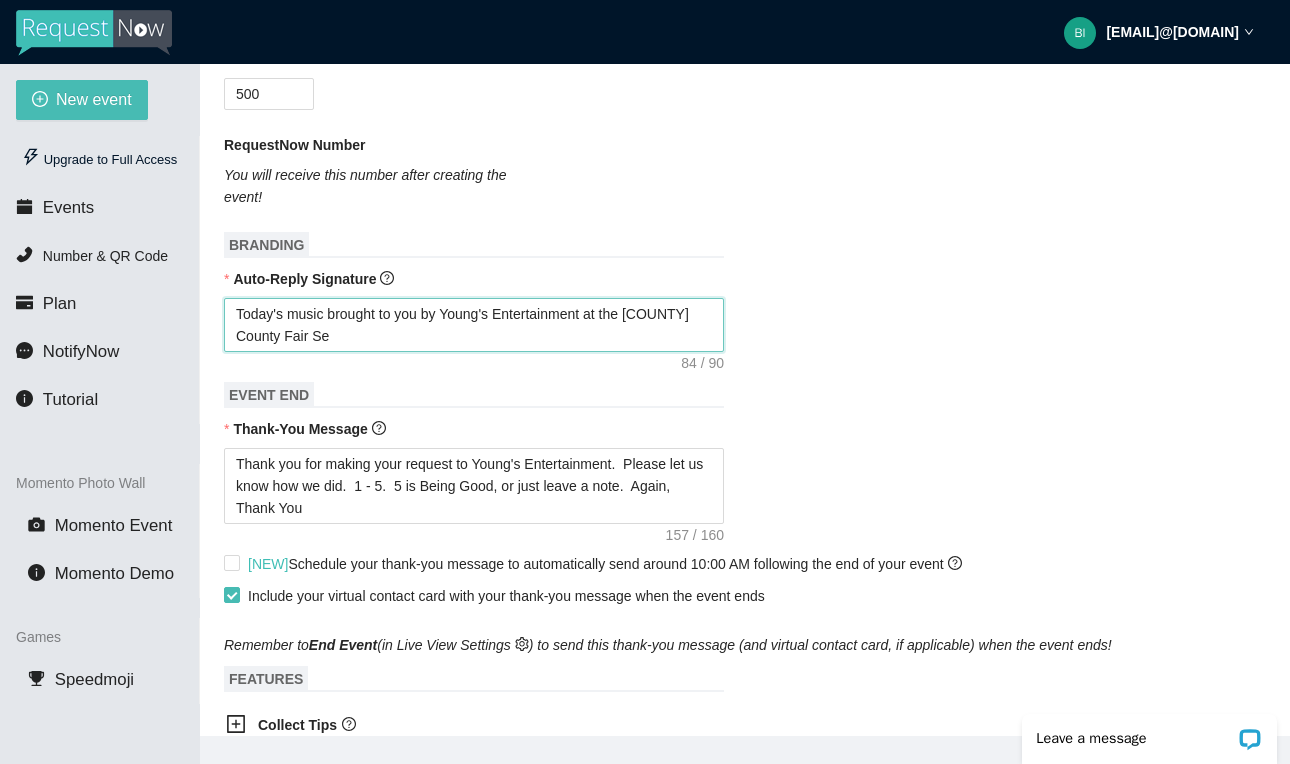 type on "Today's music brought to you by Young's Entertainment at the Shiawassee County Fawi" 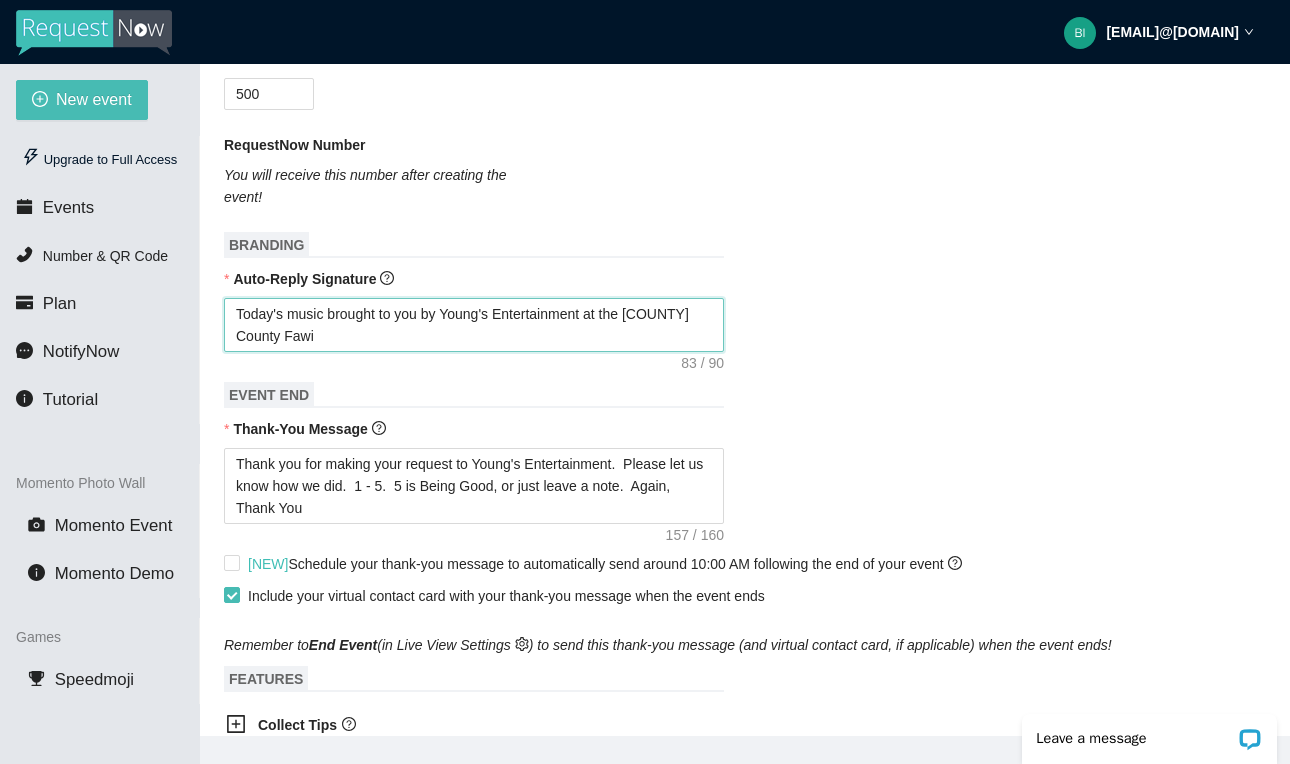 type on "Today's music brought to you by Young's Entertainment at the Shiawassee County Faw" 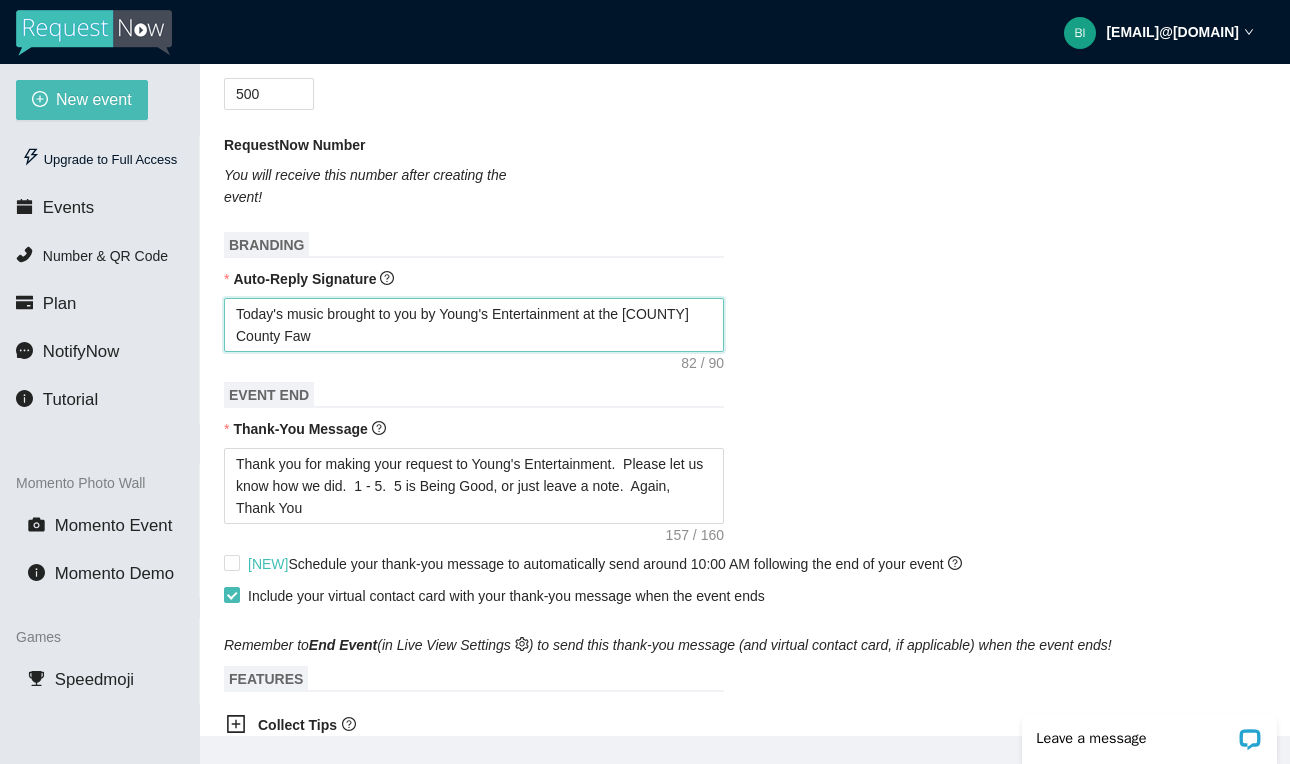 type on "Today's music brought to you by [COMPANY] at the [LOCATION] Fa" 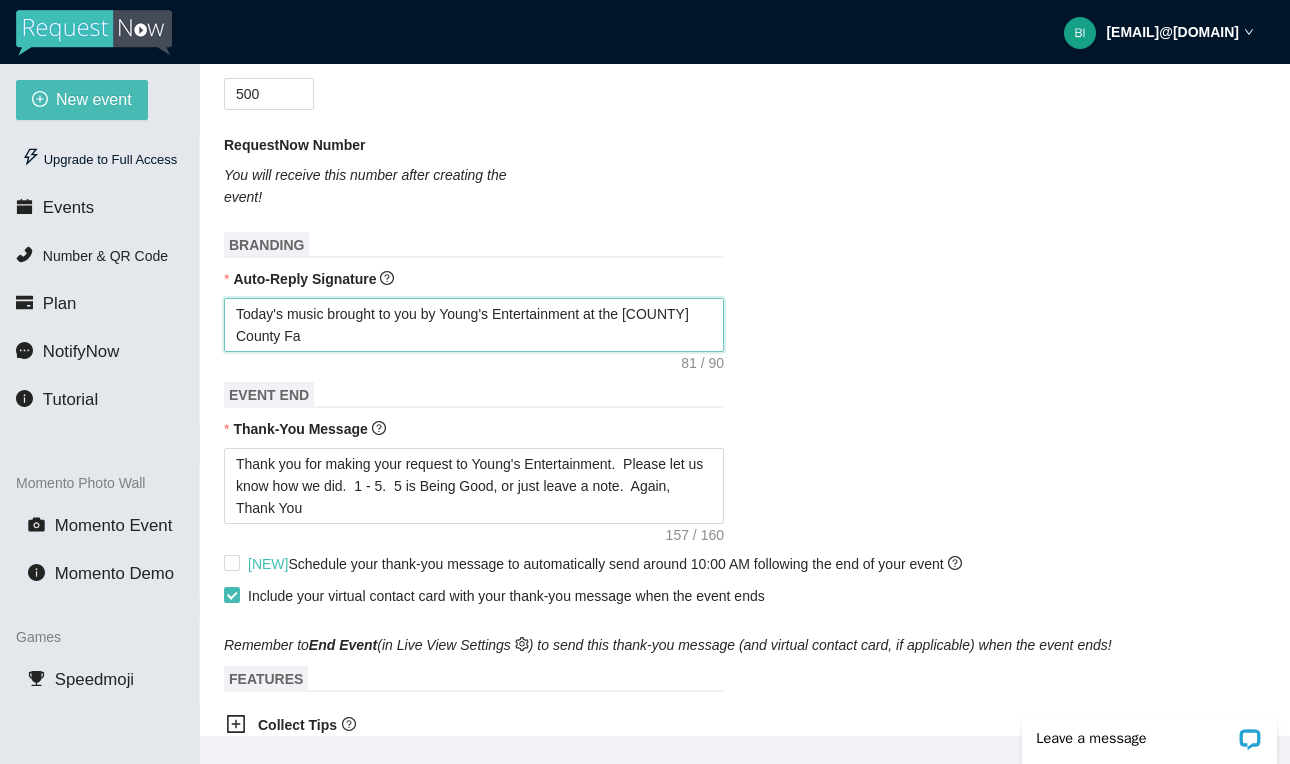 type on "Today's music brought to you by [COMPANY] at the [LOCATION] Fai" 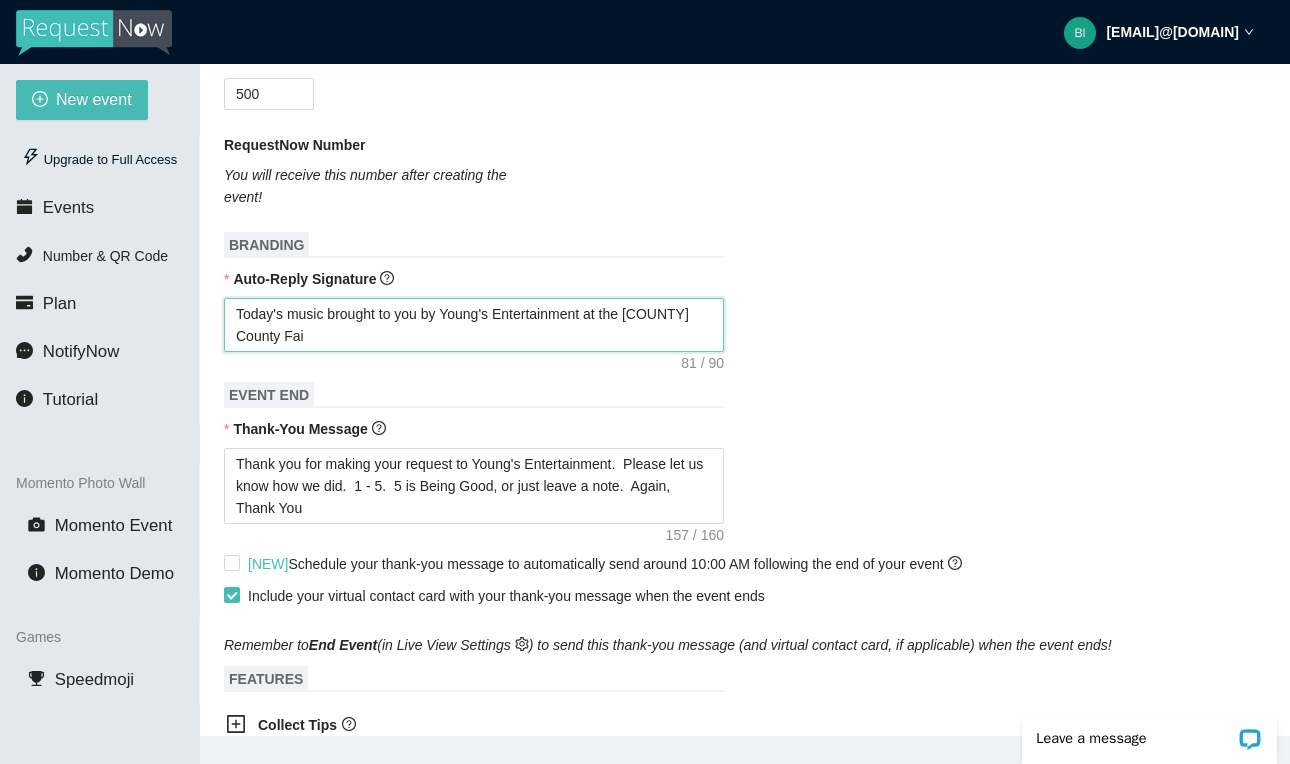 type on "Today's music brought to you by [COMPANY] at the [LOCATION] Fair" 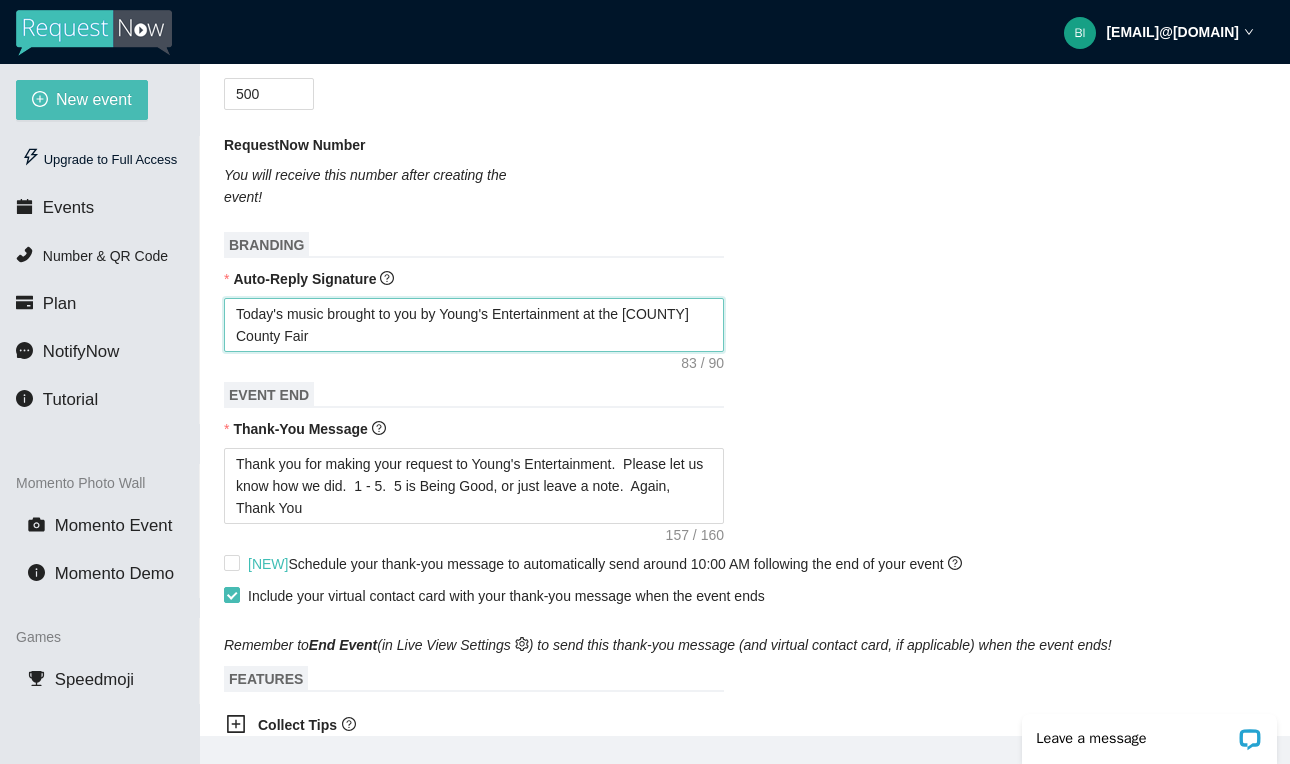 type on "Today's music brought to you by [COMPANY] at the [LOCATION] Fair" 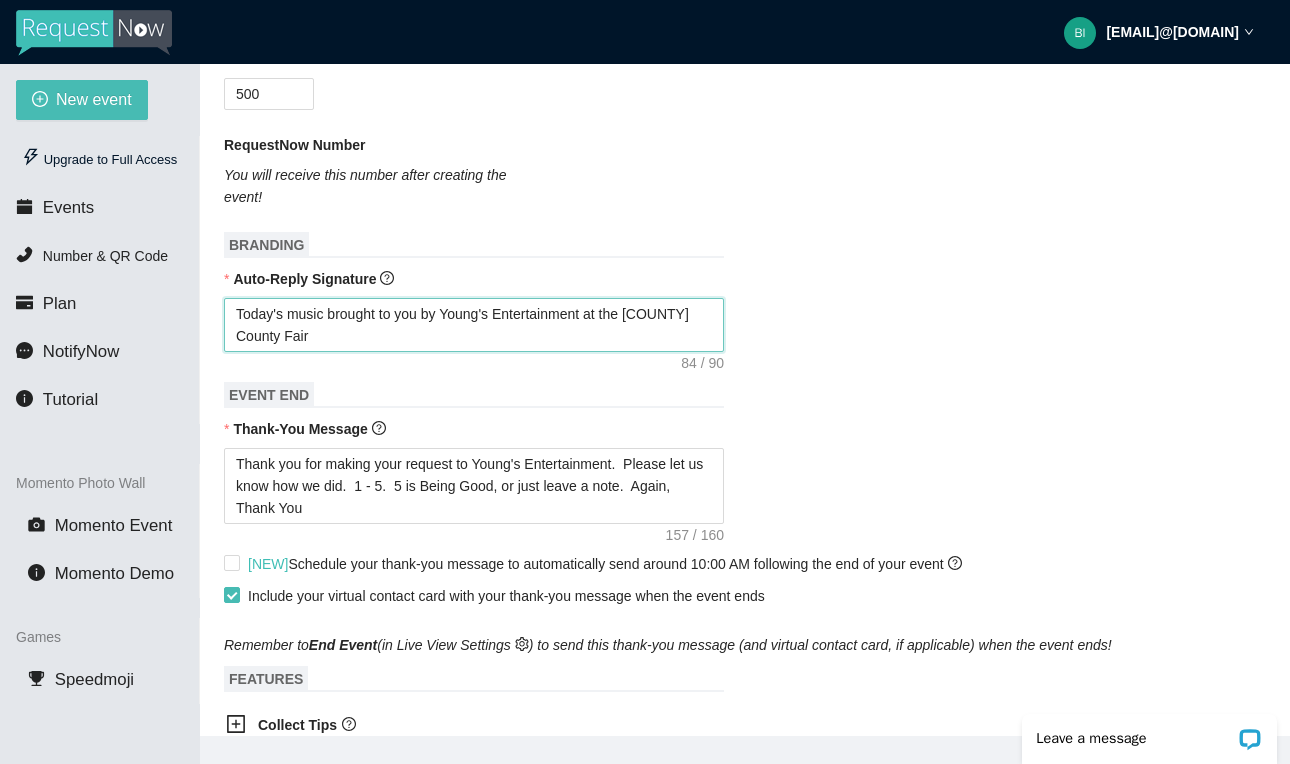type on "Today's music brought to you by [COMPANY] at the [LOCATION] Fair S" 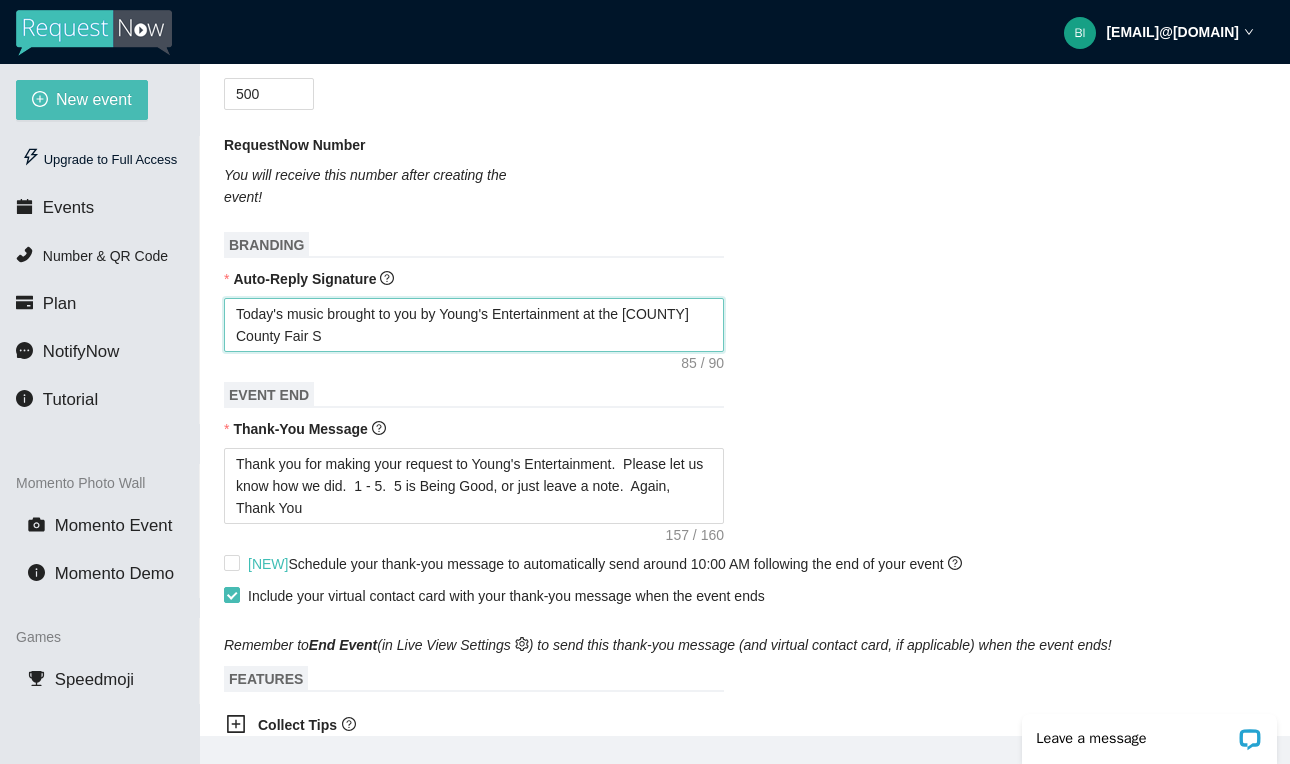 type on "Today's music brought to you by [COMPANY] at the [LOCATION] Fair Se" 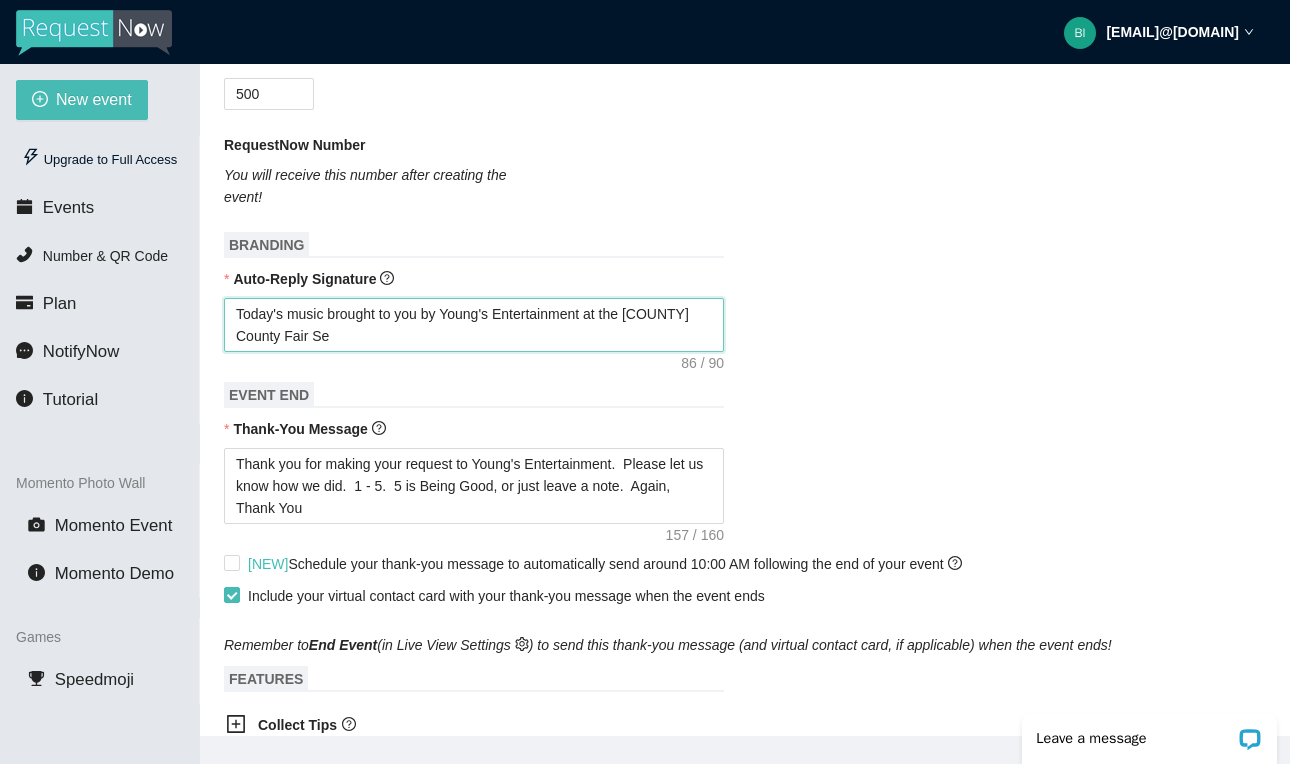 type on "Today's music brought to you by [COMPANY] at the [LOCATION] Fair Sem" 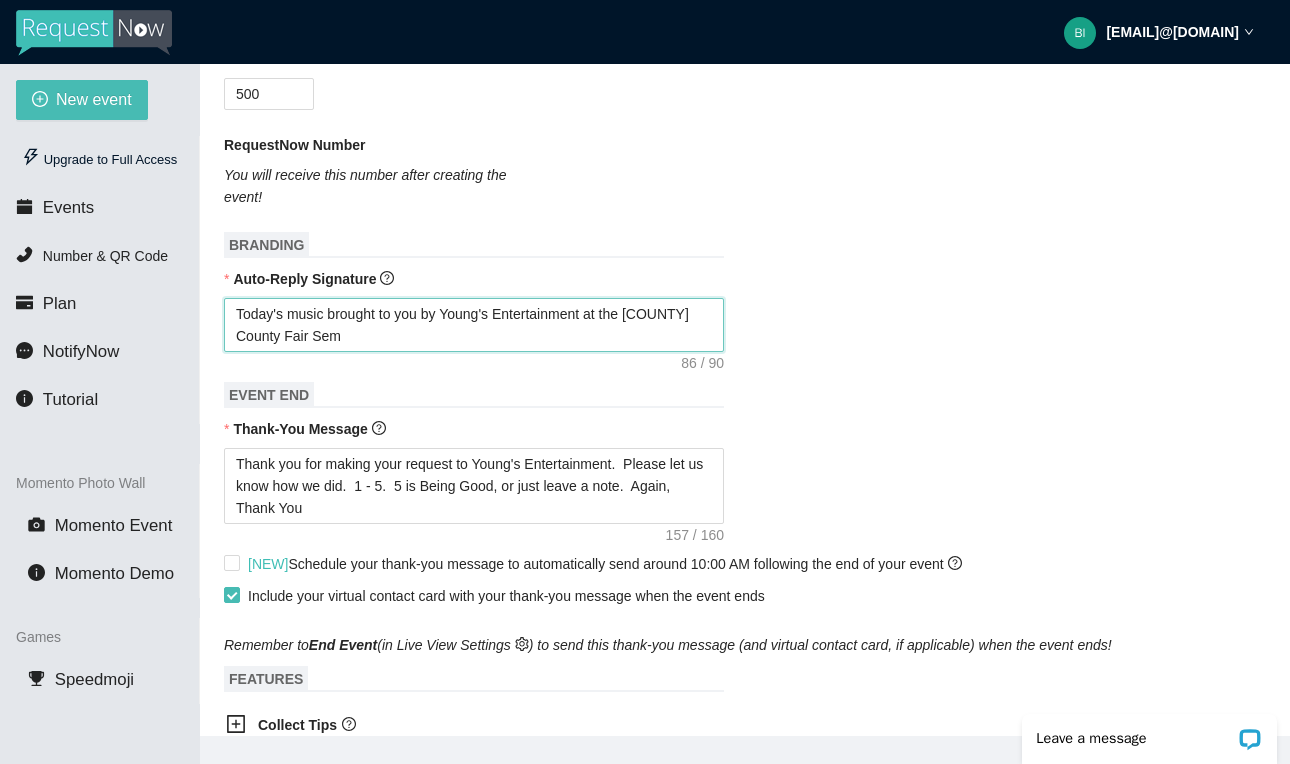 type on "Today's music brought to you by [COMPANY] at the [LOCATION] Fair Semi" 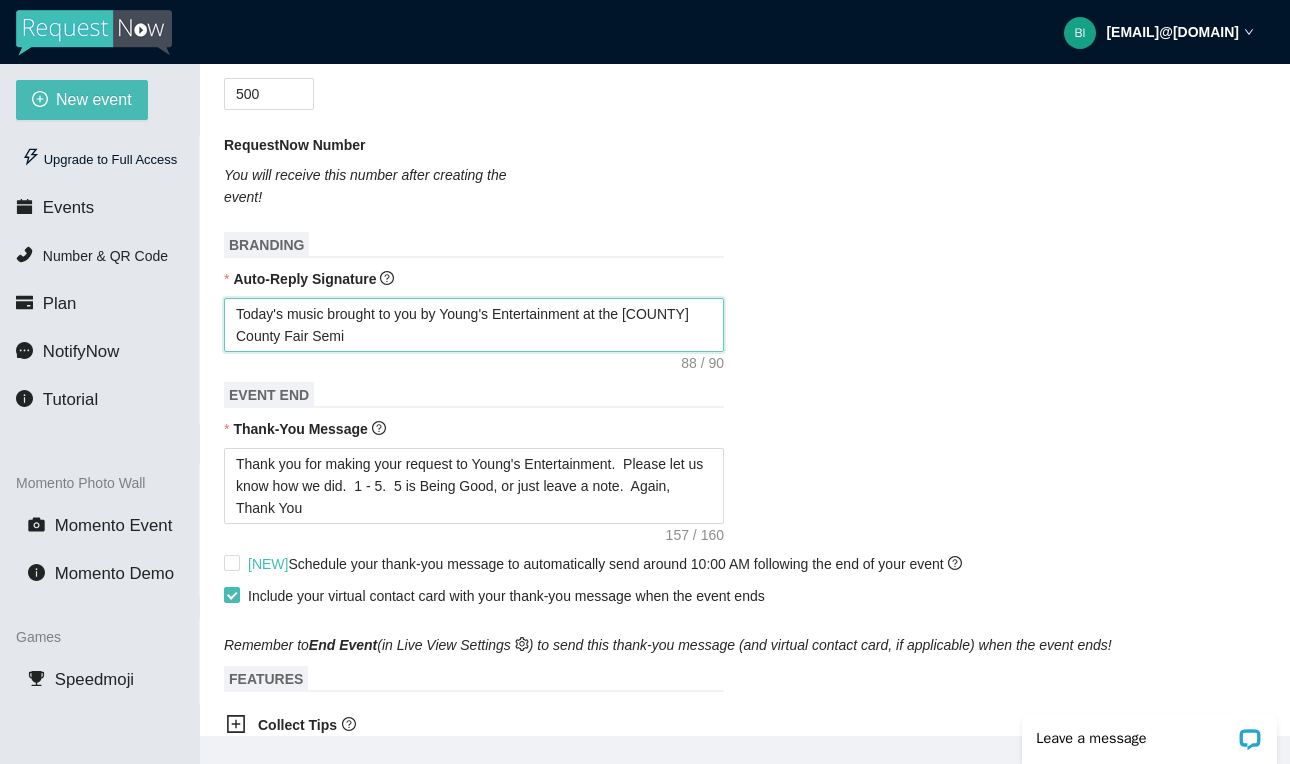 type on "Today's music brought to you by [COMPANY] at the [LOCATION] Fair Semi" 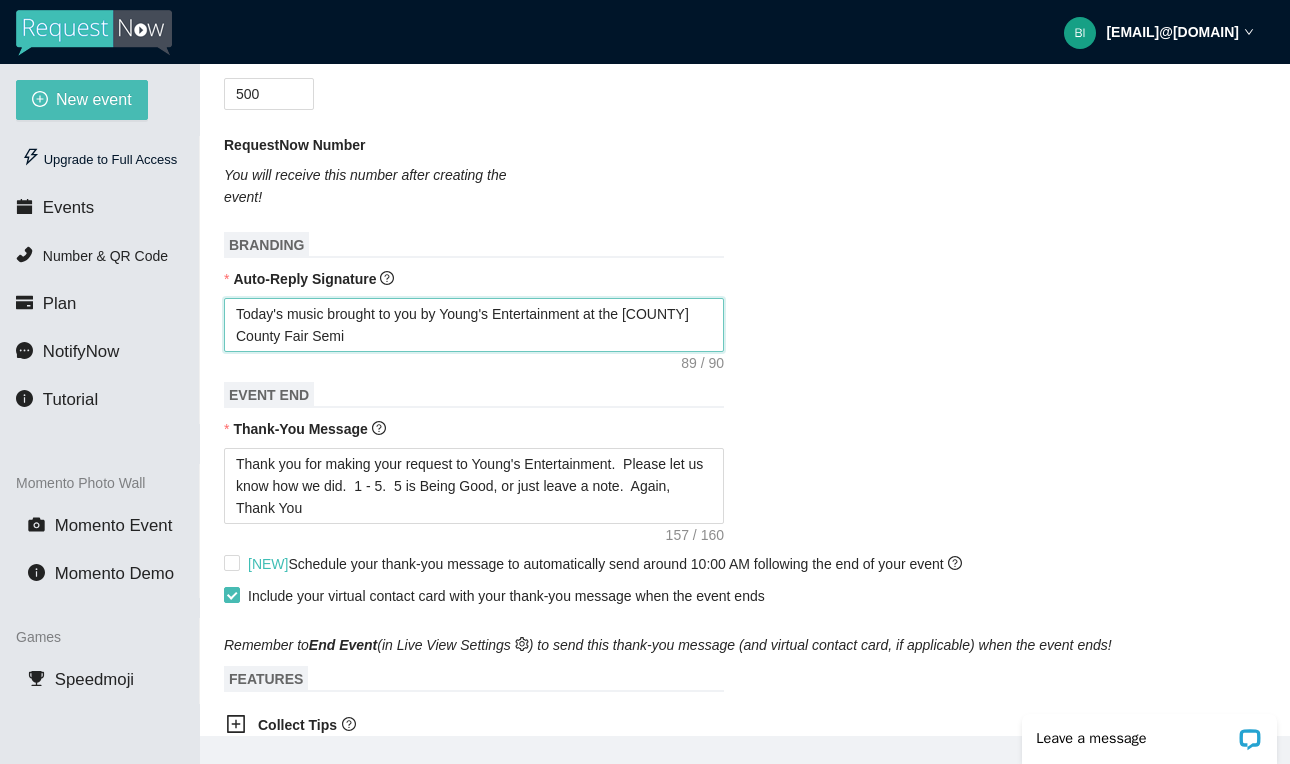 type on "Today's music brought to you by Young's Entertainment at the Shiawassee County Fair Semi S" 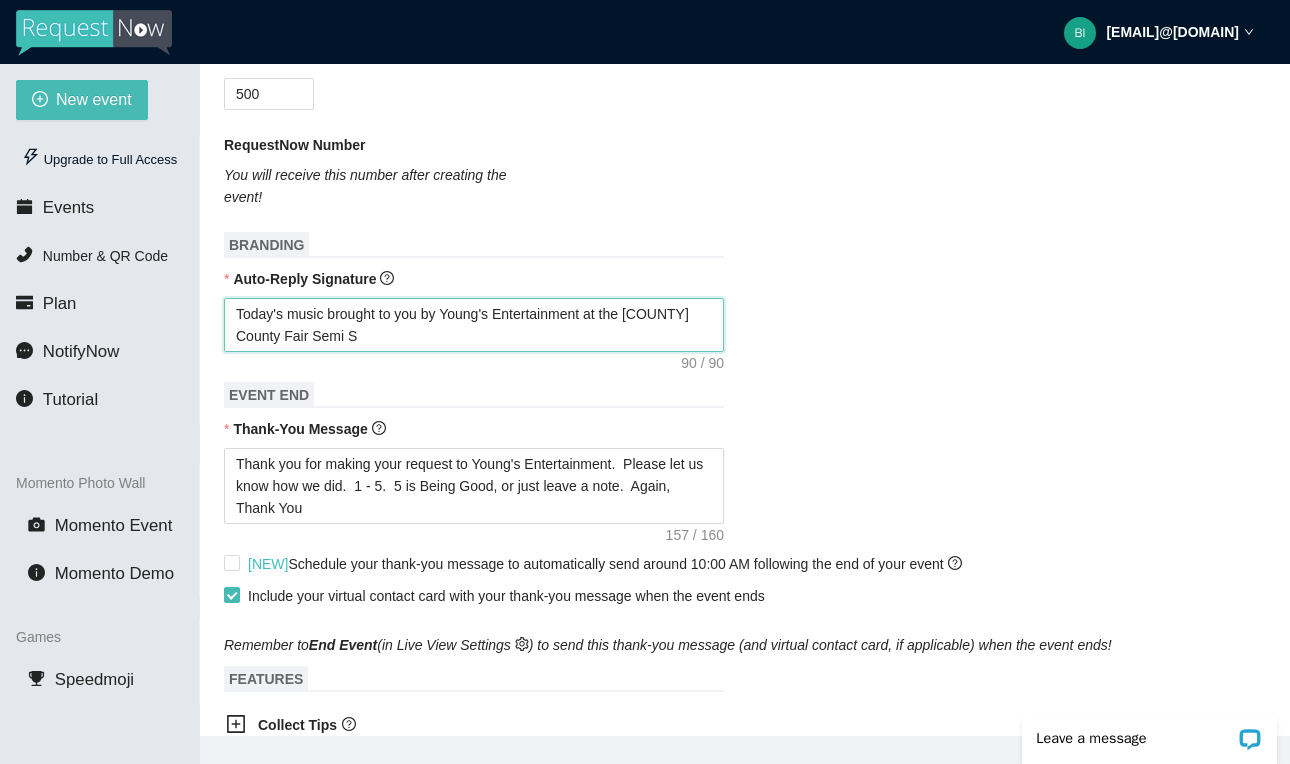 type on "Today's music brought to you by Young's Entertainment at the Shiawassee County Fair Semi S" 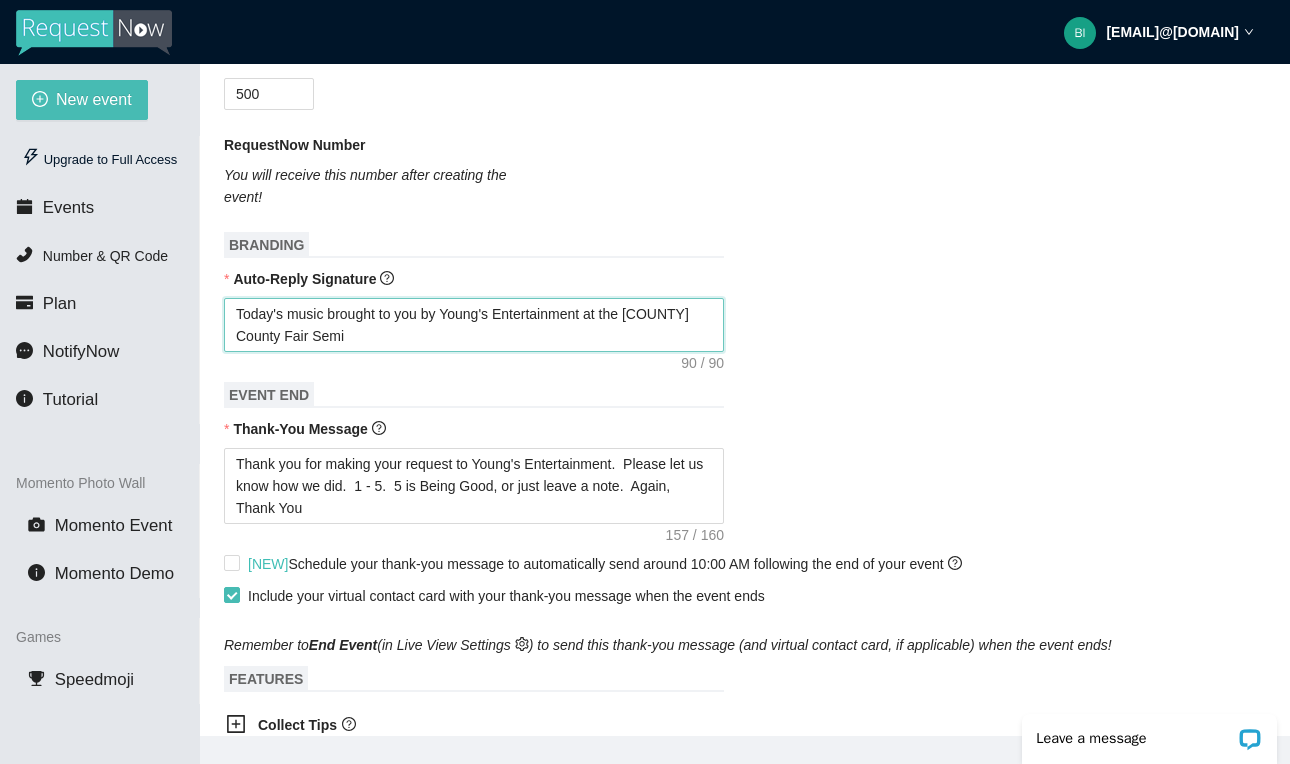 type on "Today's music brought to you by [COMPANY] at the [LOCATION] Fair Semi" 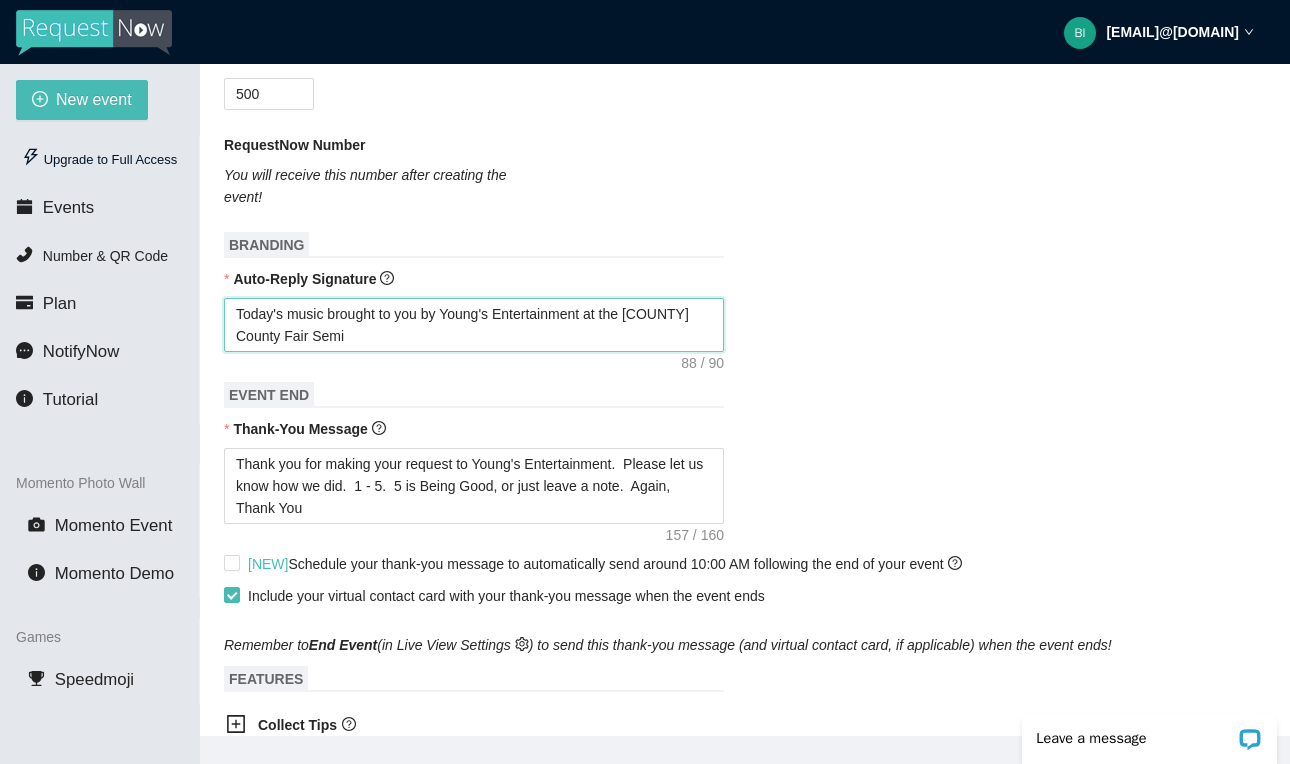 type on "Today's music brought to you by [COMPANY] at the [LOCATION] Fair Sem" 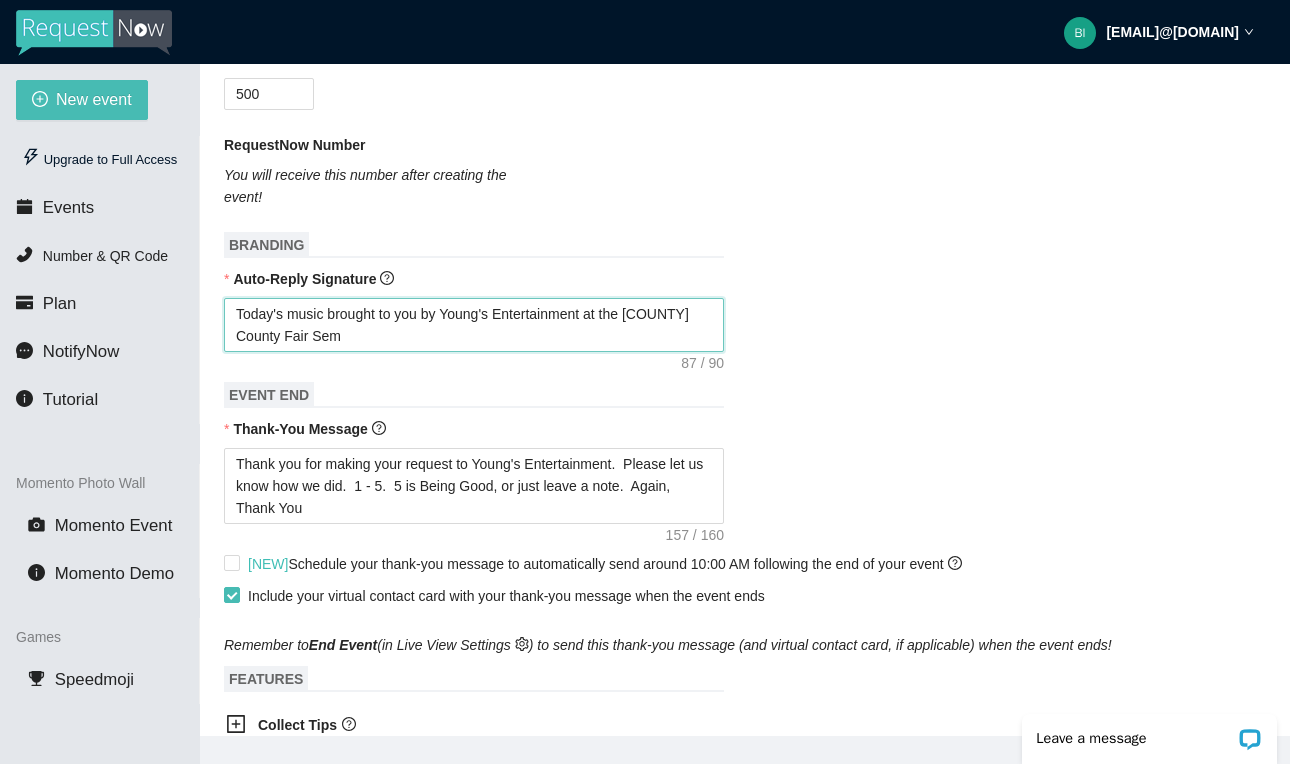 type on "Today's music brought to you by [COMPANY] at the [LOCATION] Fair Se" 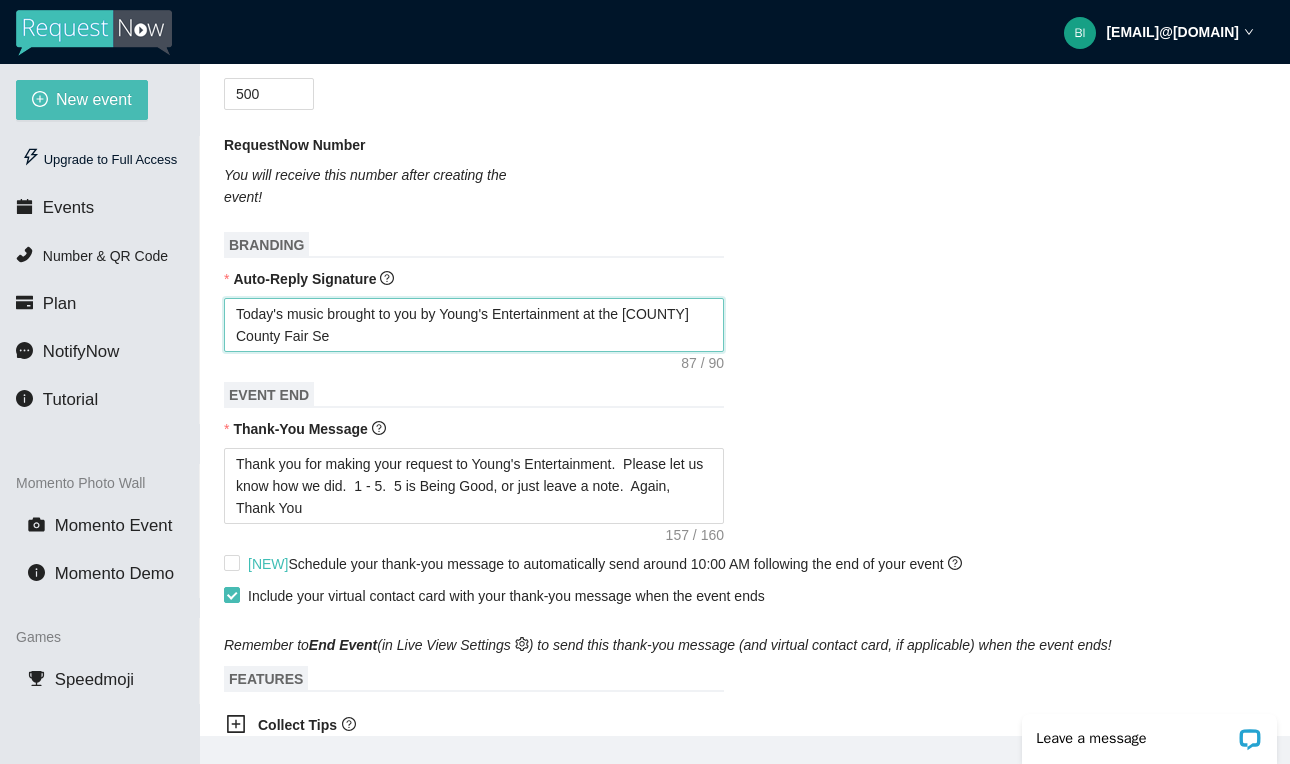 type on "Today's music brought to you by [COMPANY] at the [LOCATION] Fair S" 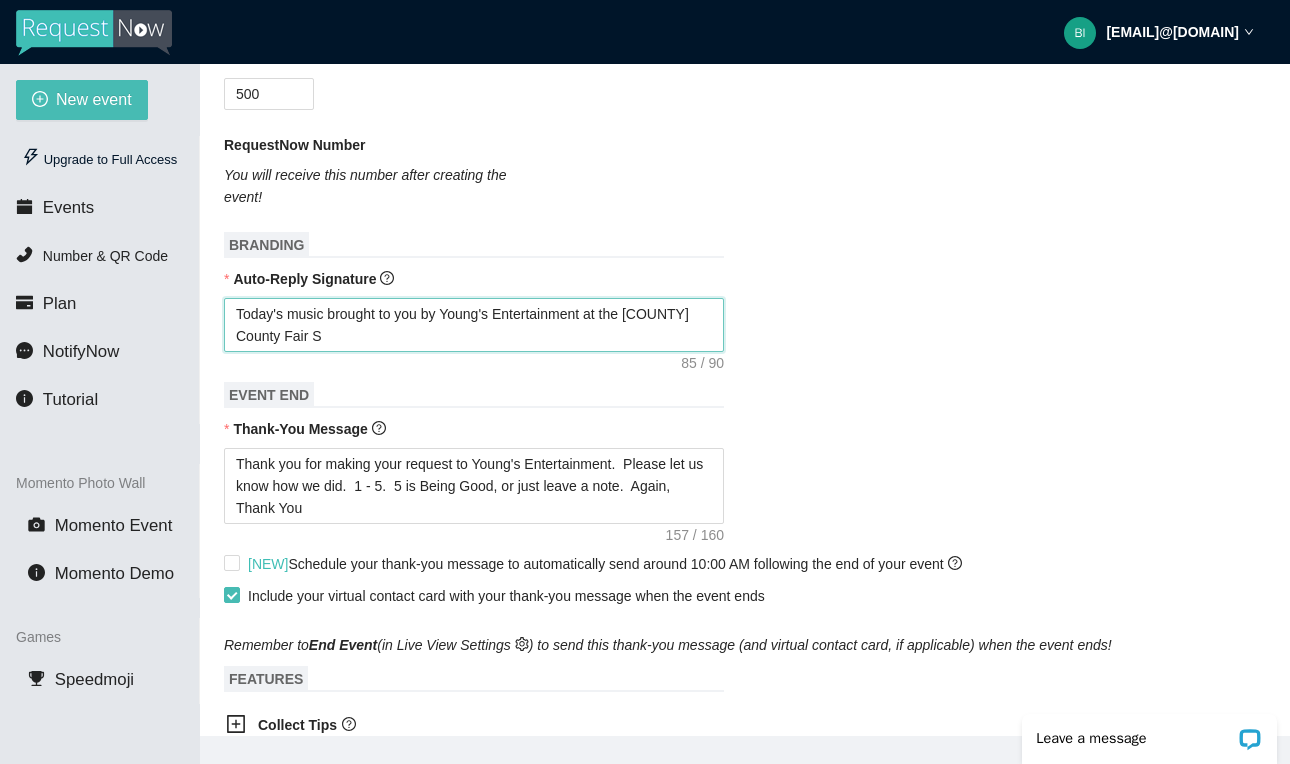 type on "Today's music brought to you by [COMPANY] at the [LOCATION] Fair" 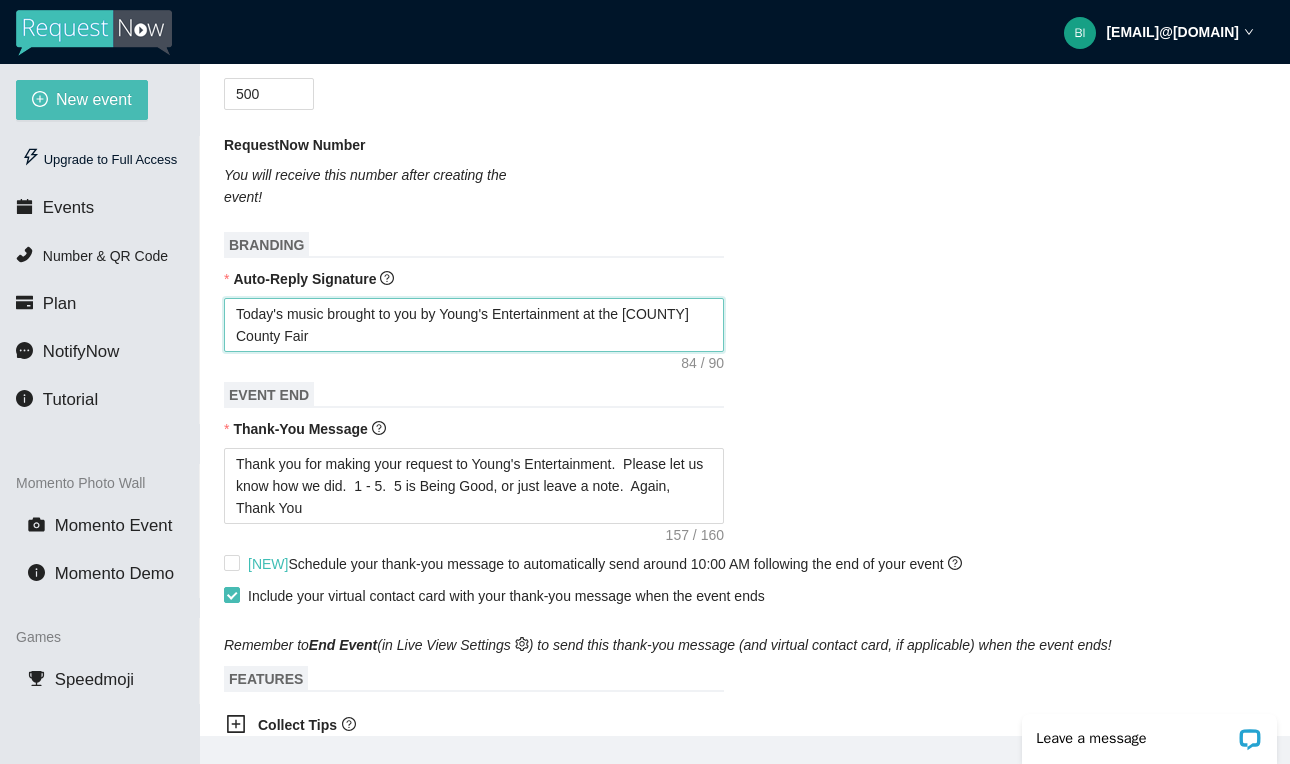 type on "Today's music brought to you by [COMPANY] at the [LOCATION] Fair" 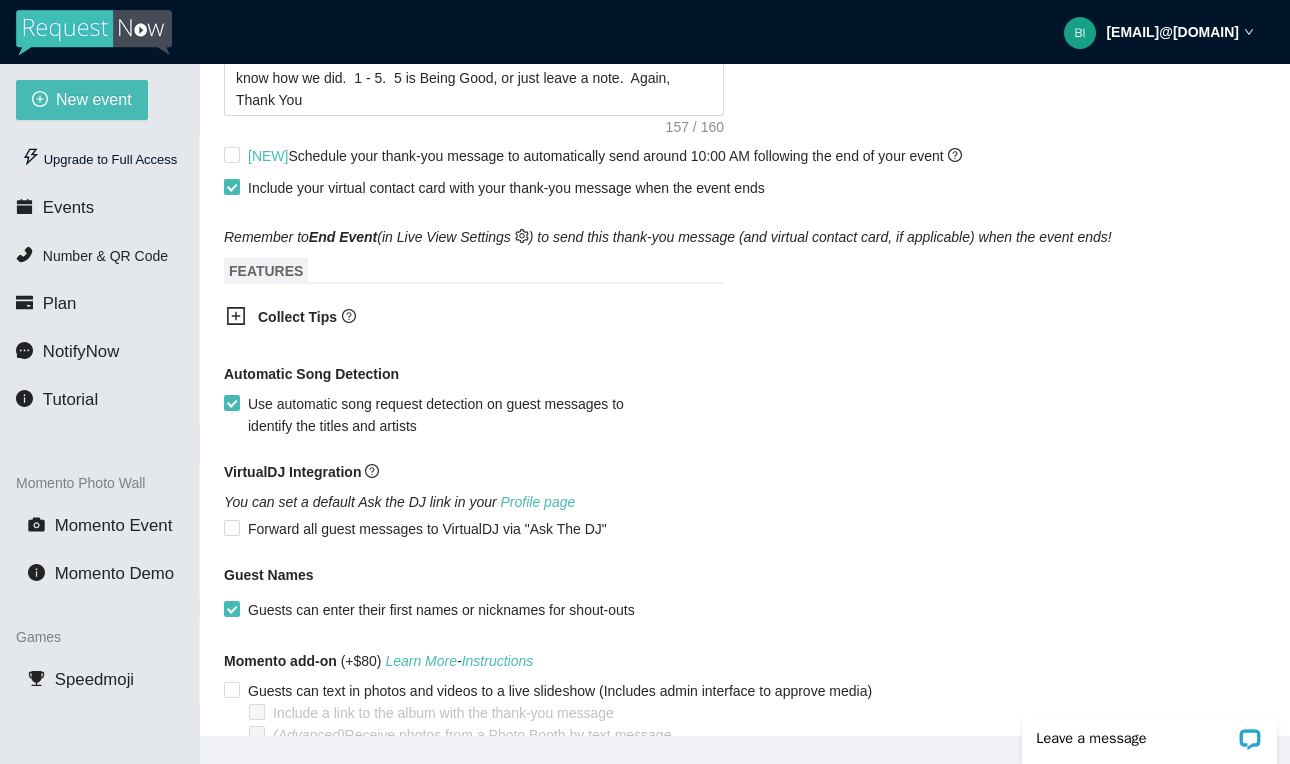 scroll, scrollTop: 948, scrollLeft: 0, axis: vertical 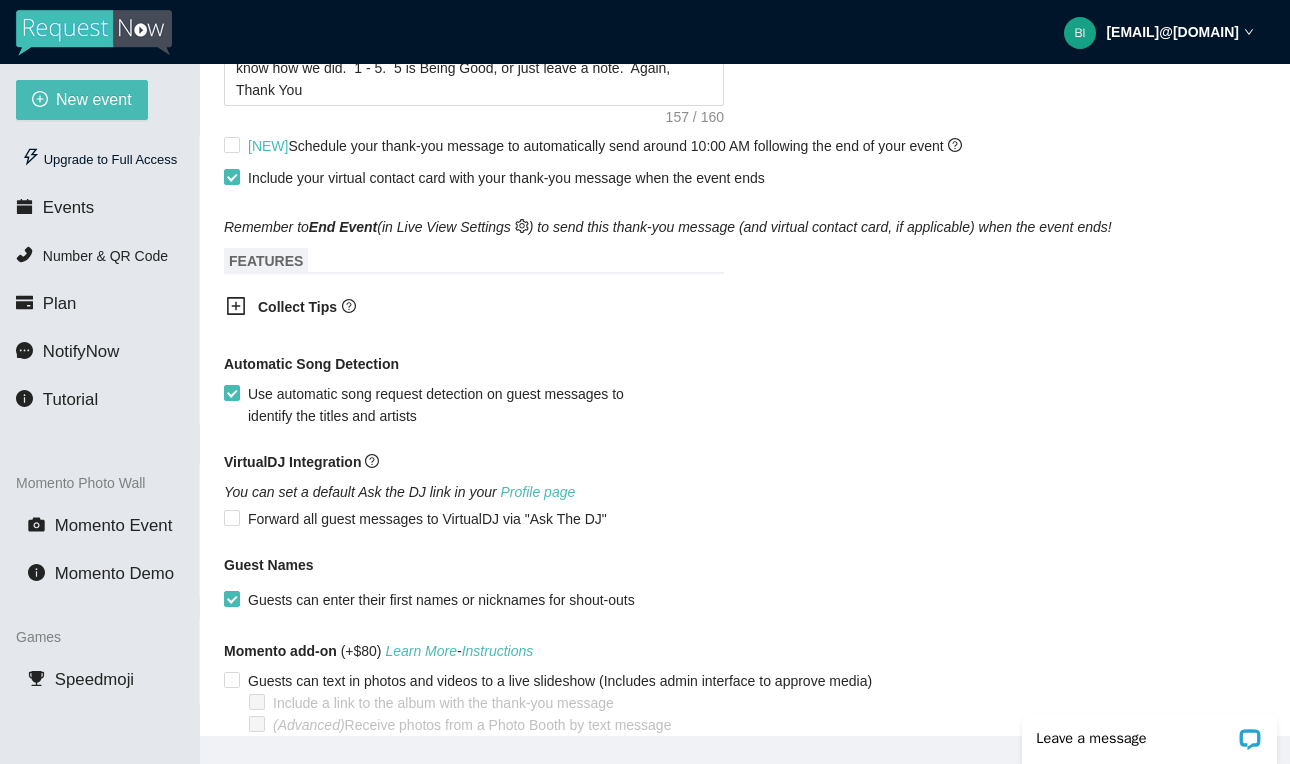 type on "Today's music brought to you by [COMPANY] at the [LOCATION] Fair" 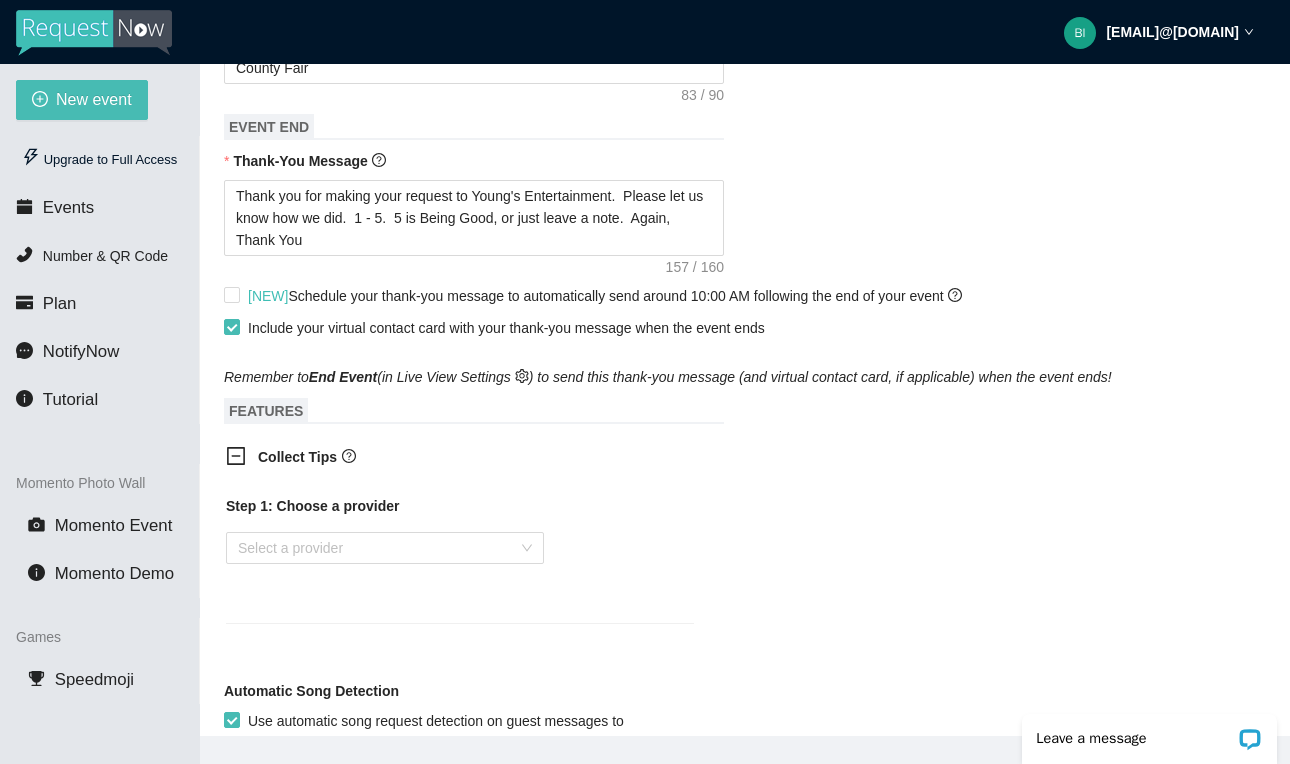 scroll, scrollTop: 800, scrollLeft: 0, axis: vertical 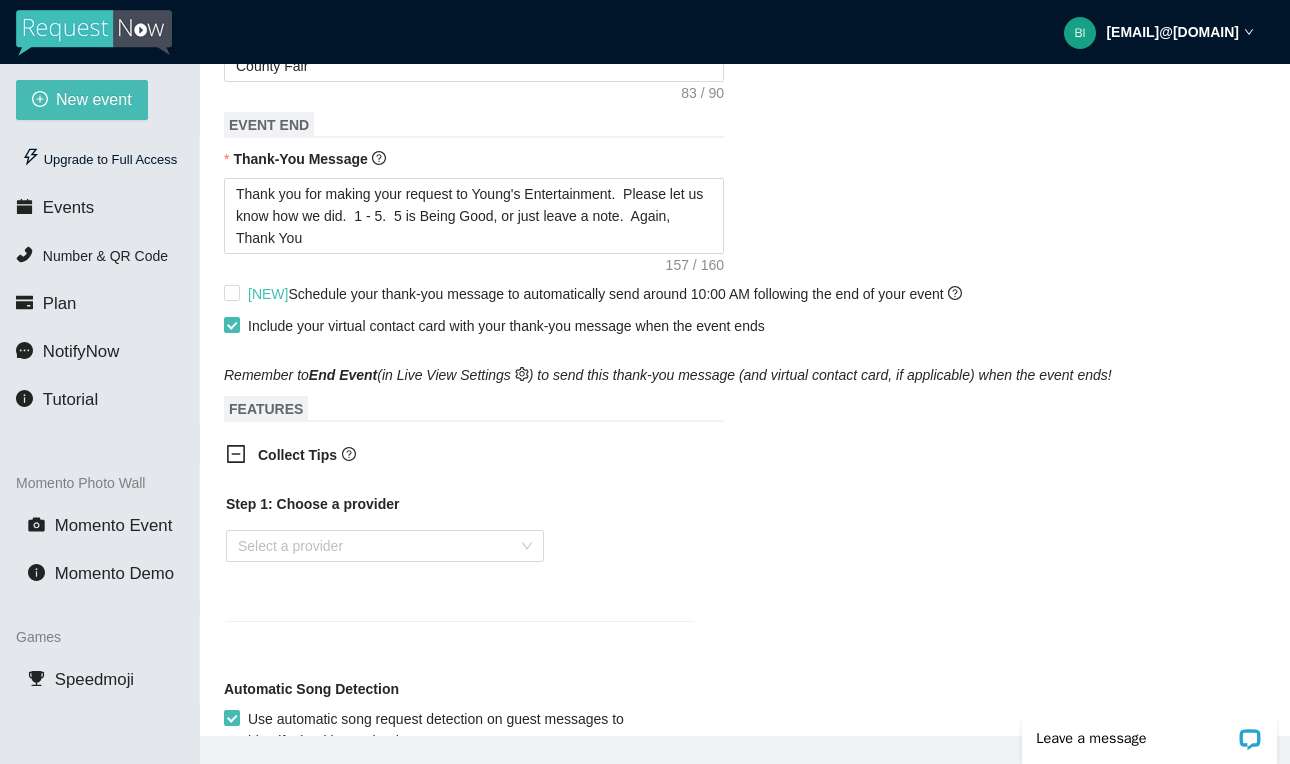 click 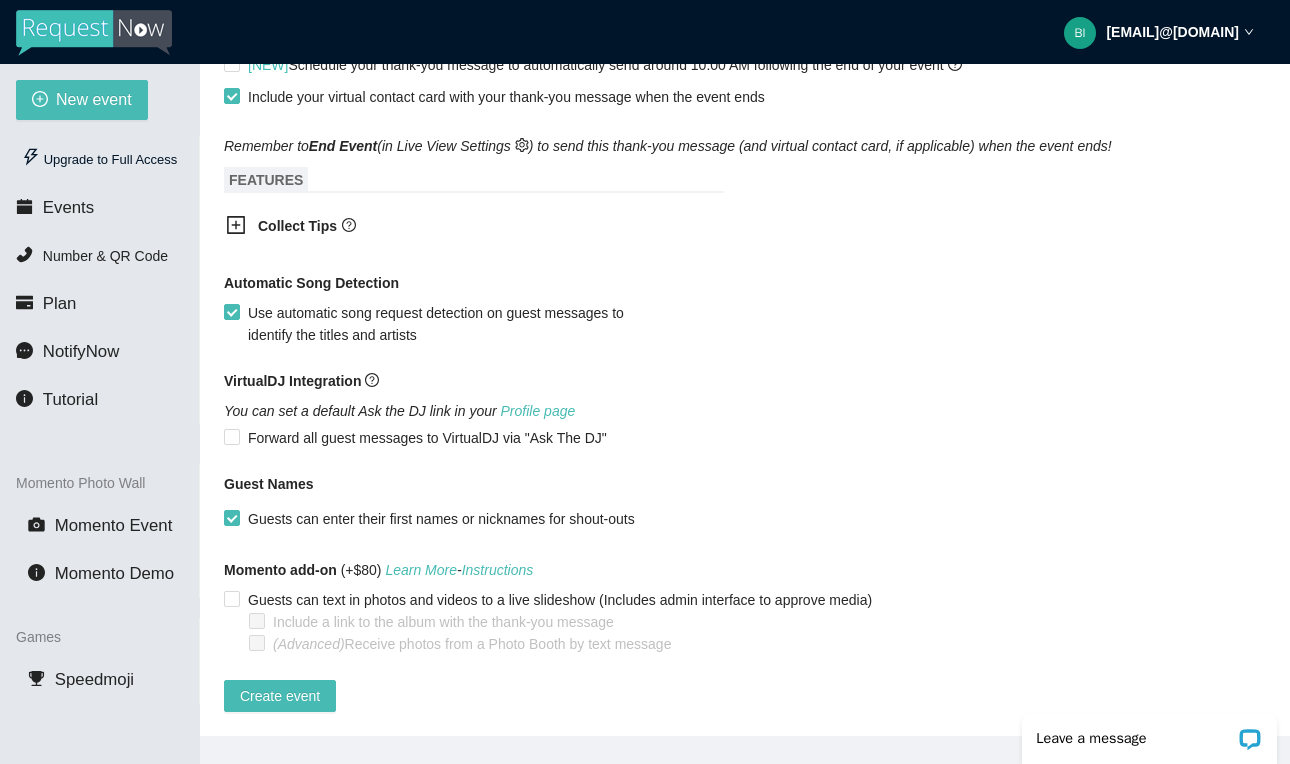 scroll, scrollTop: 1043, scrollLeft: 0, axis: vertical 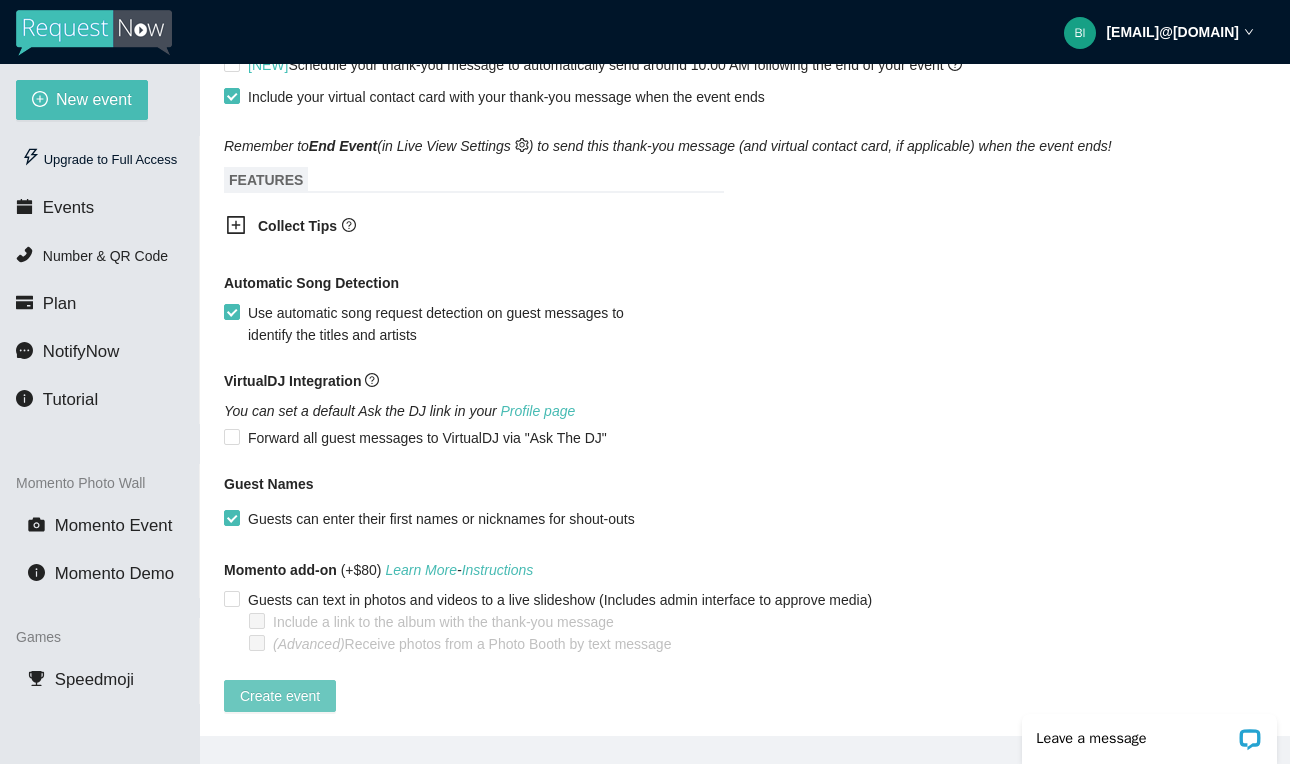 click on "Create event" at bounding box center (280, 696) 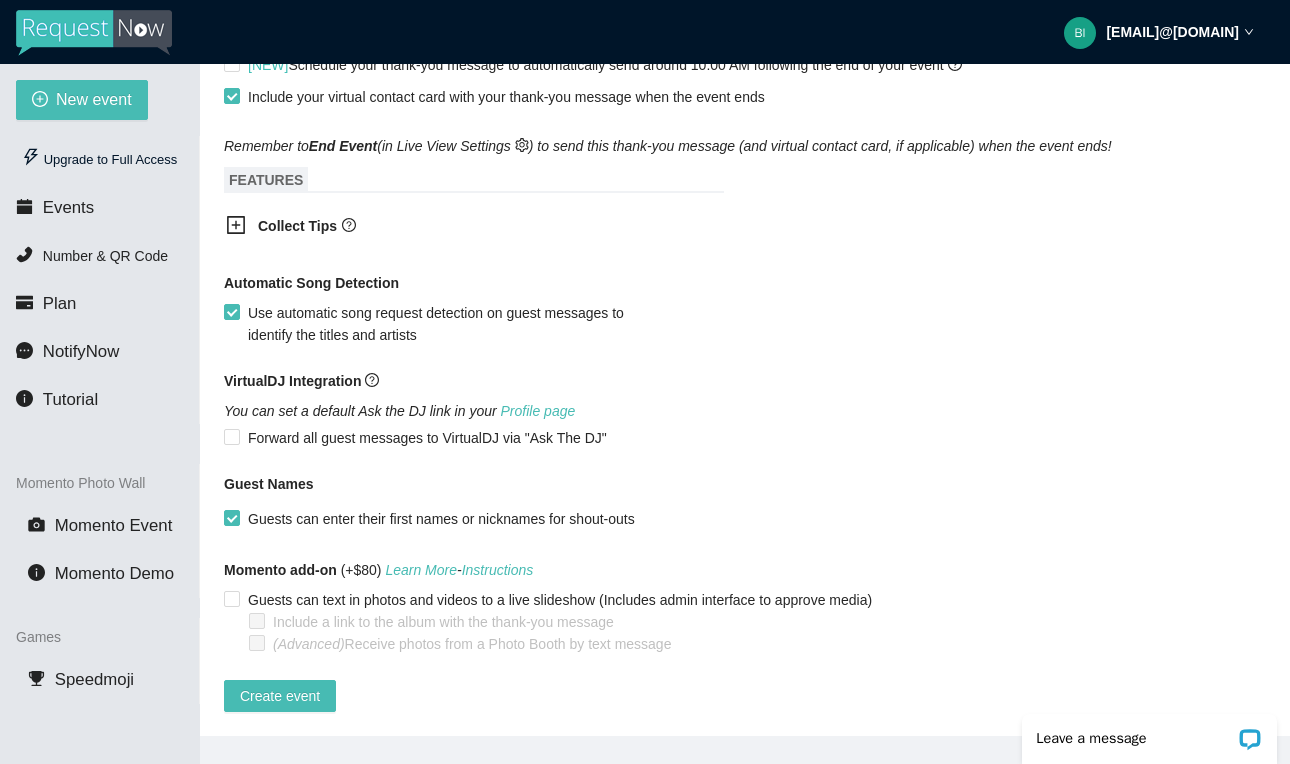 click 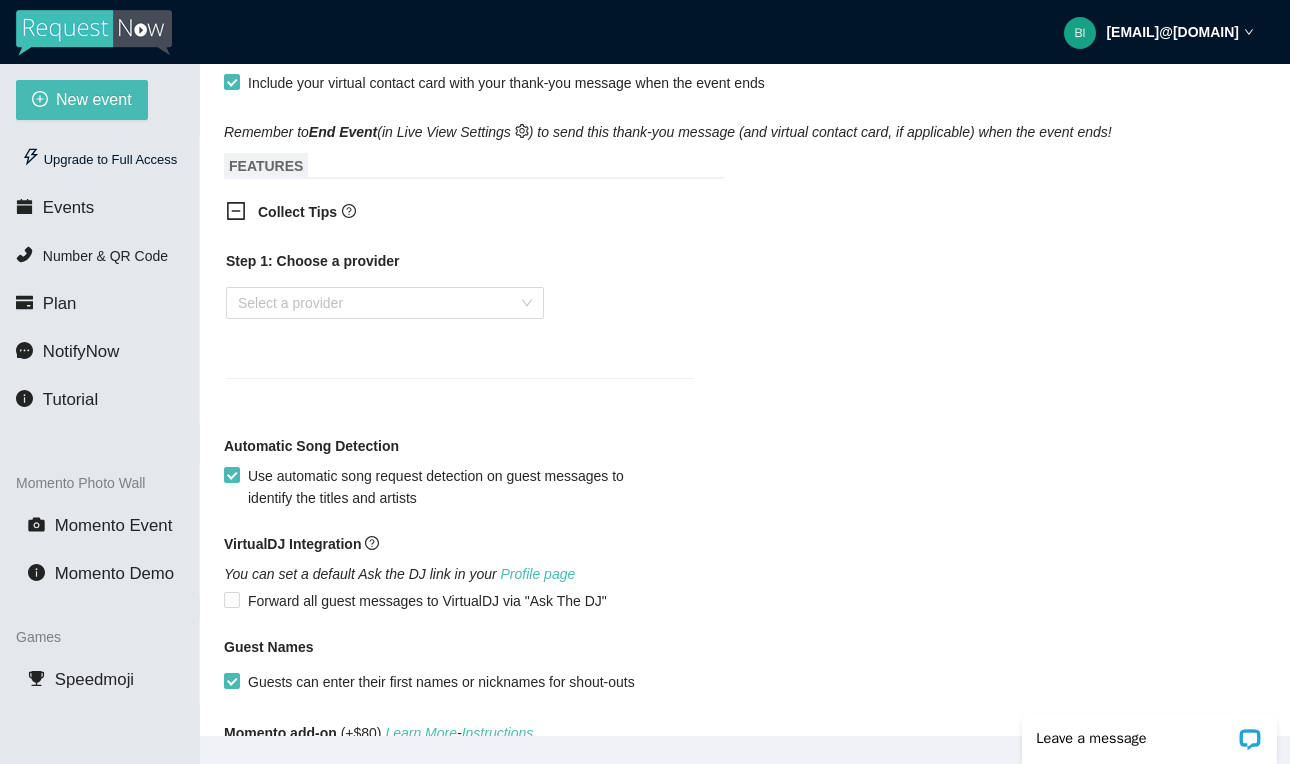 click 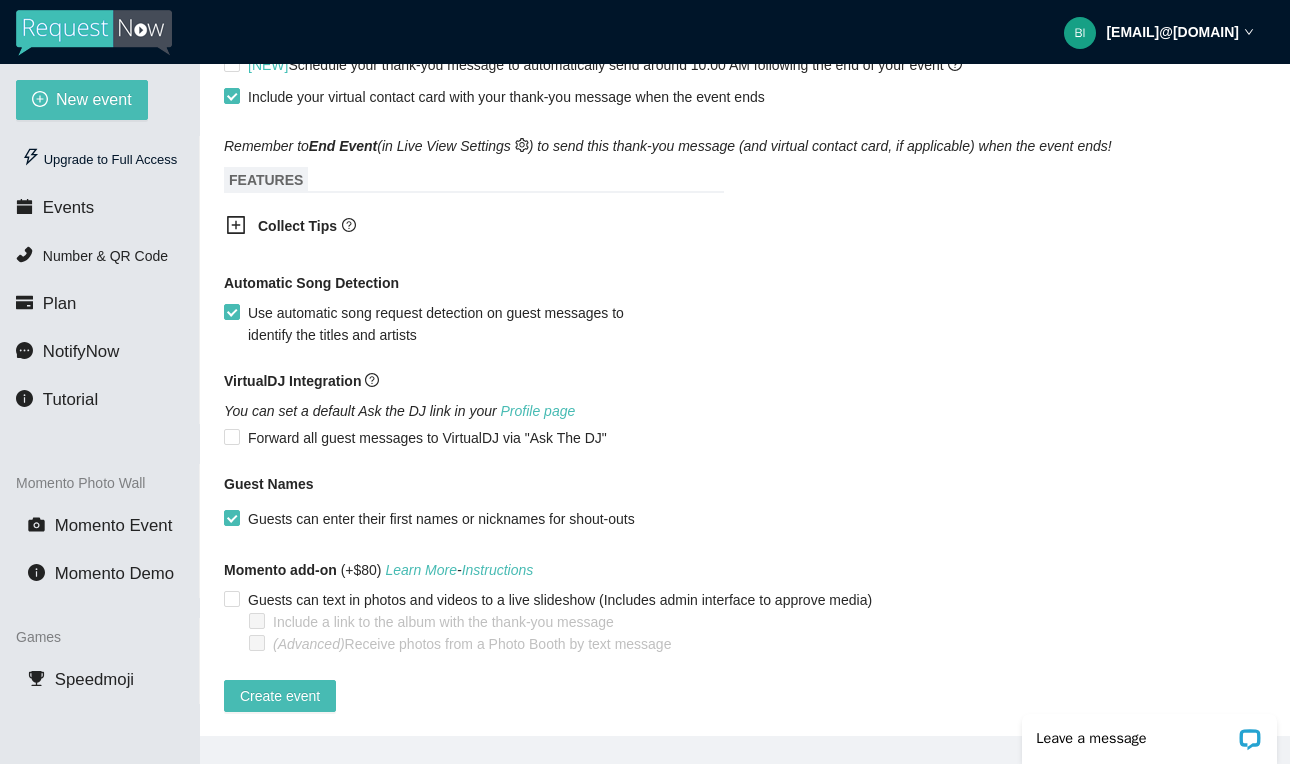 click 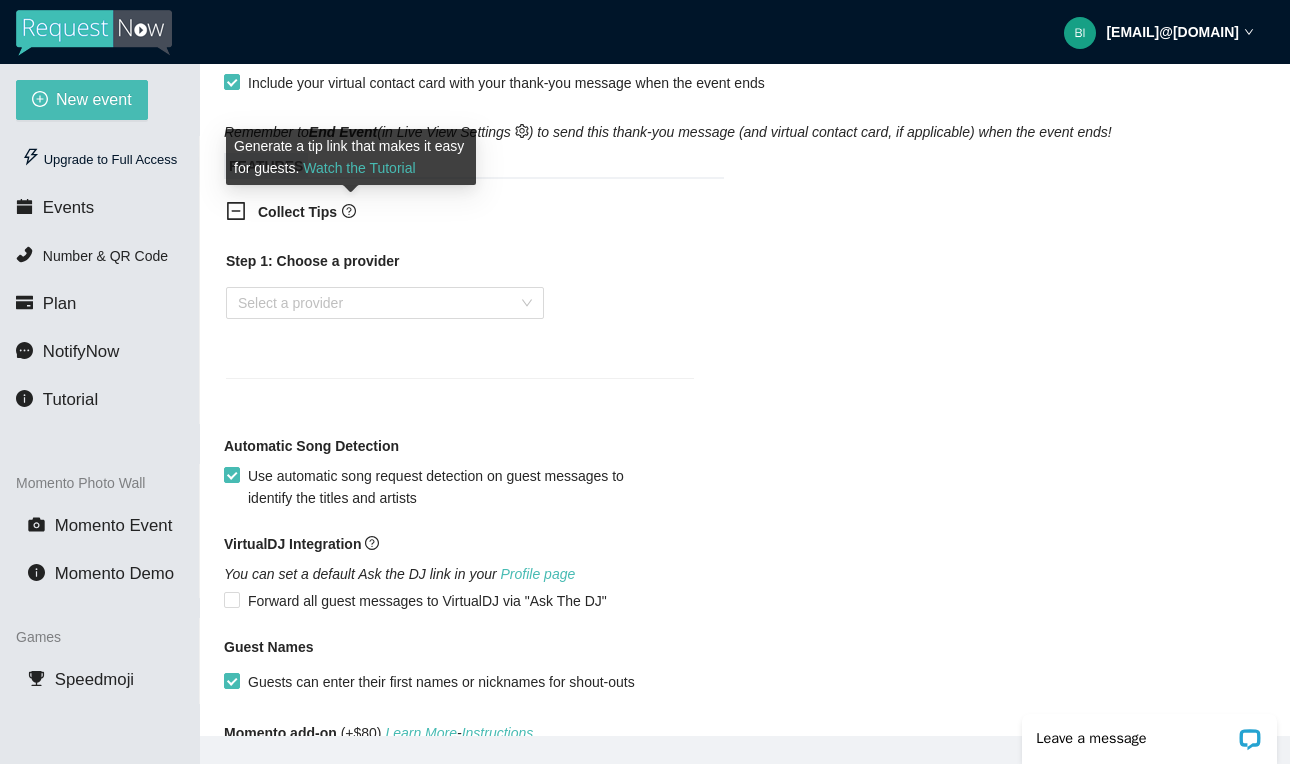 click 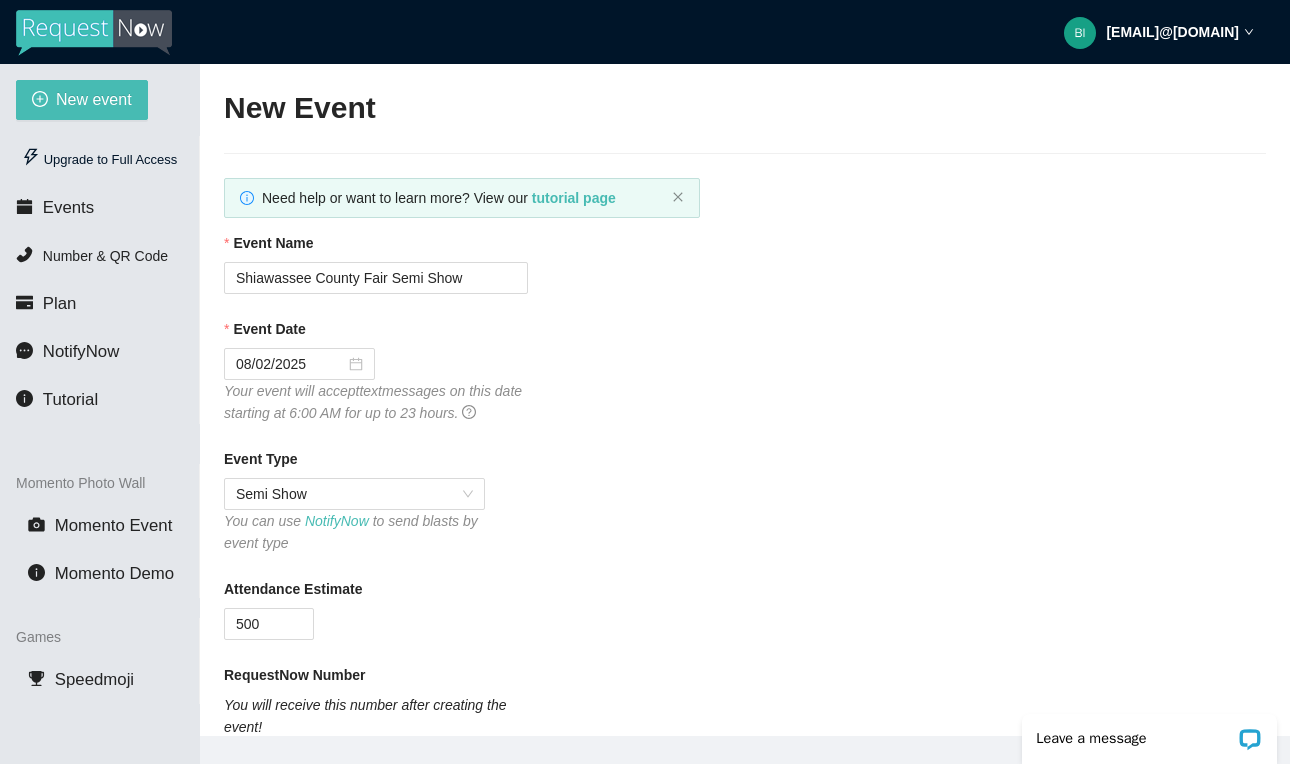 scroll, scrollTop: 0, scrollLeft: 0, axis: both 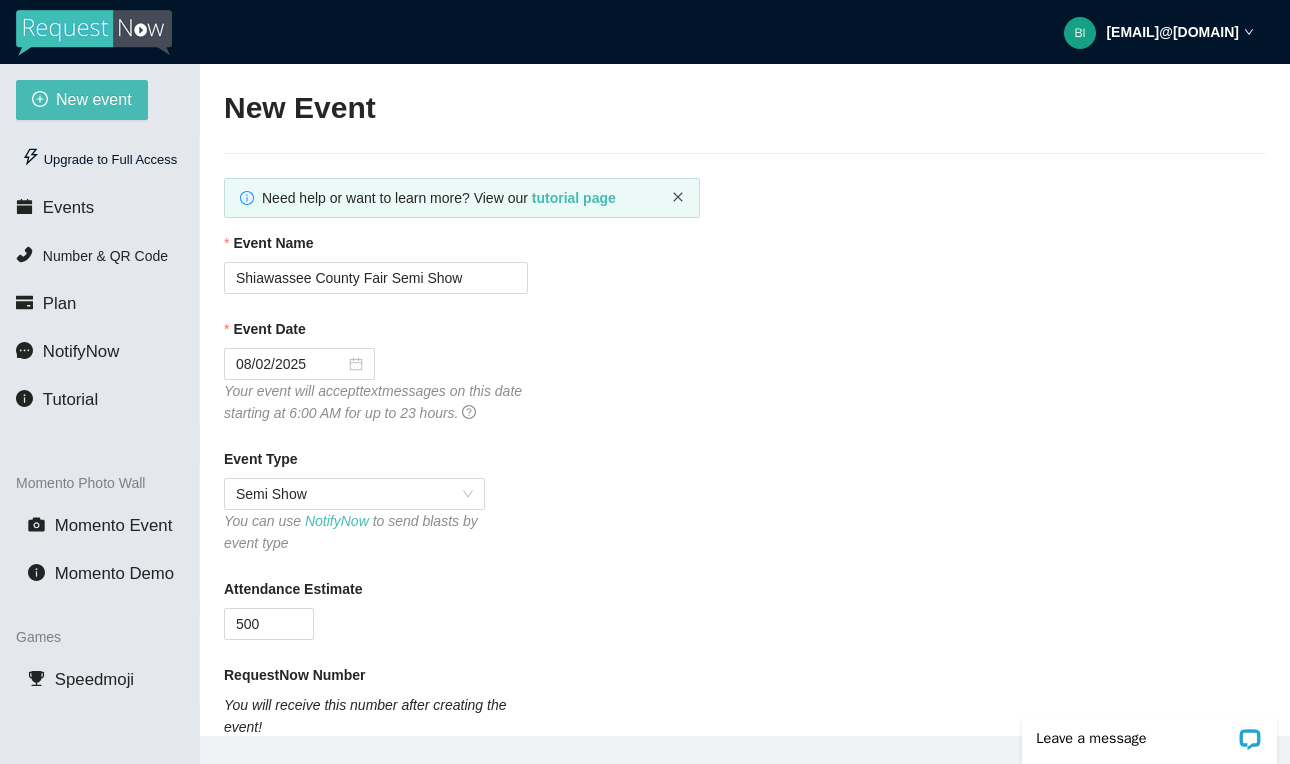 click 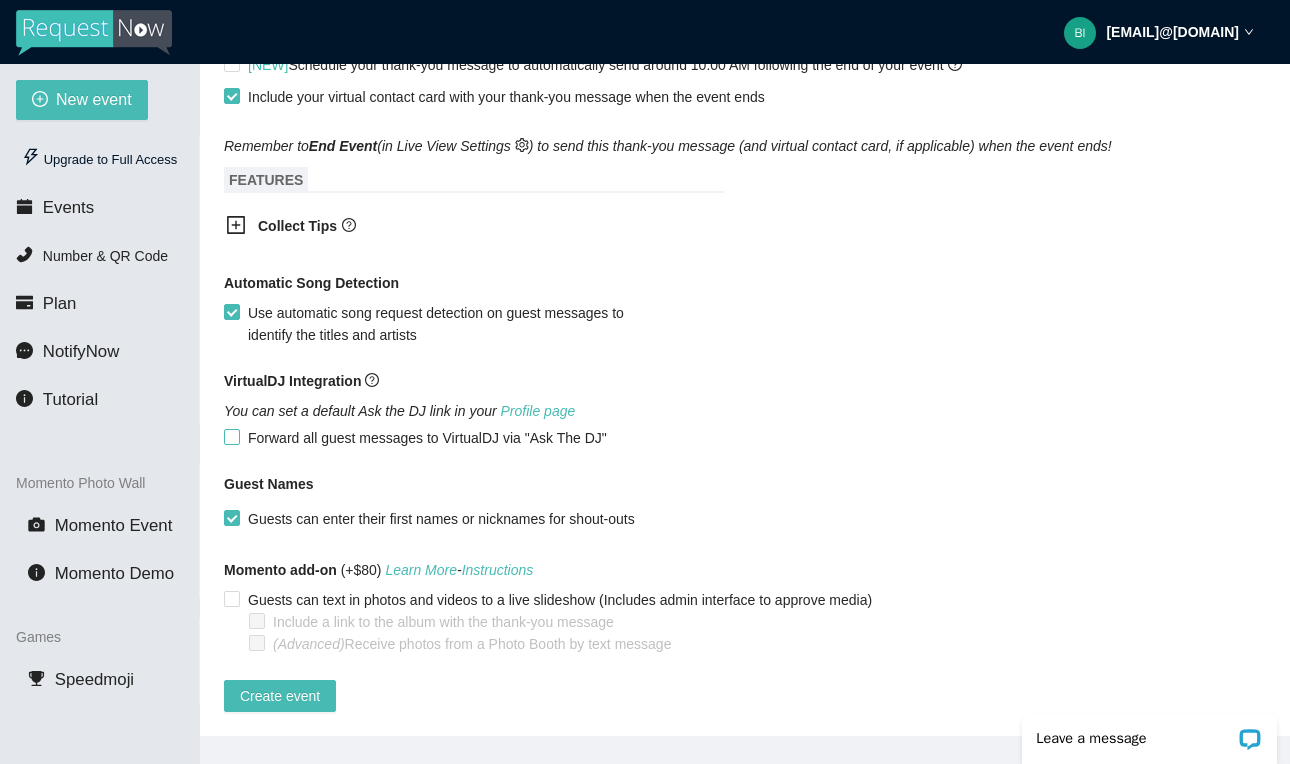 scroll, scrollTop: 989, scrollLeft: 0, axis: vertical 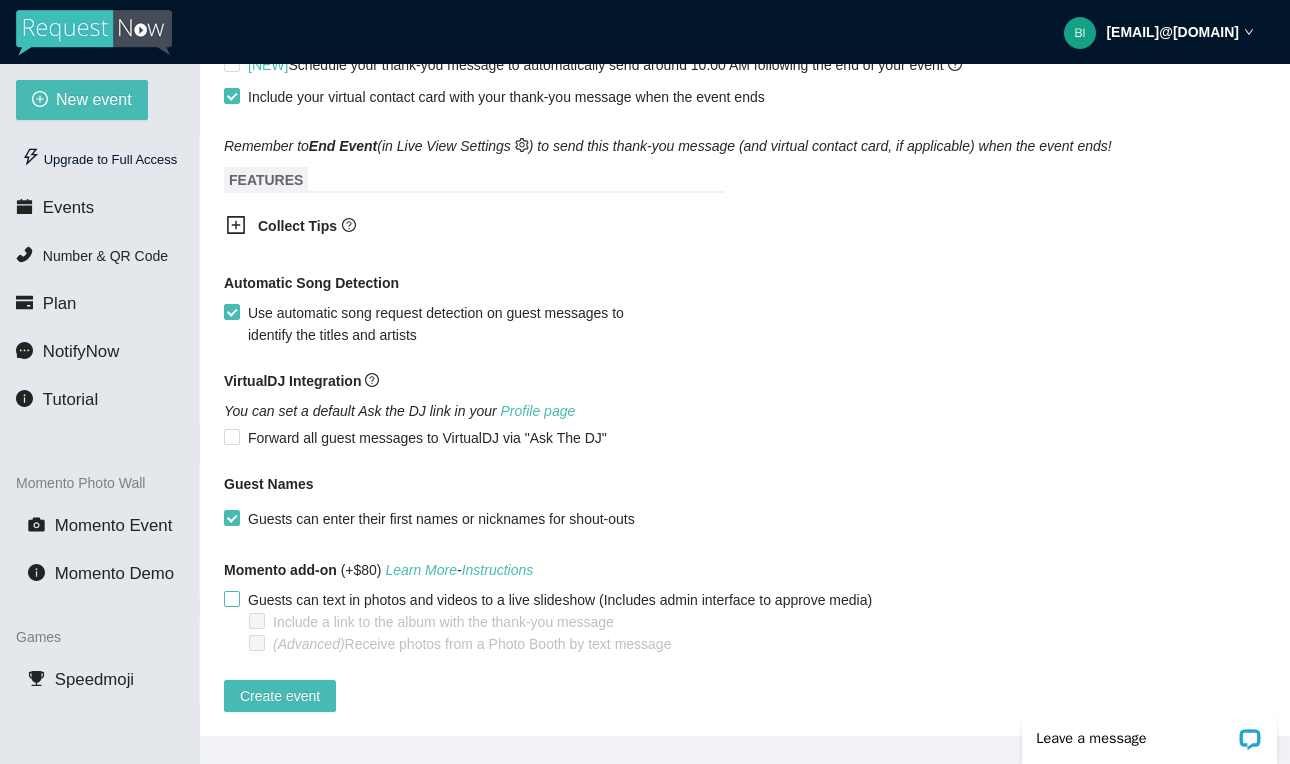 click on "Guests can text in photos and videos to a live slideshow (Includes admin interface to approve media)" at bounding box center [231, 598] 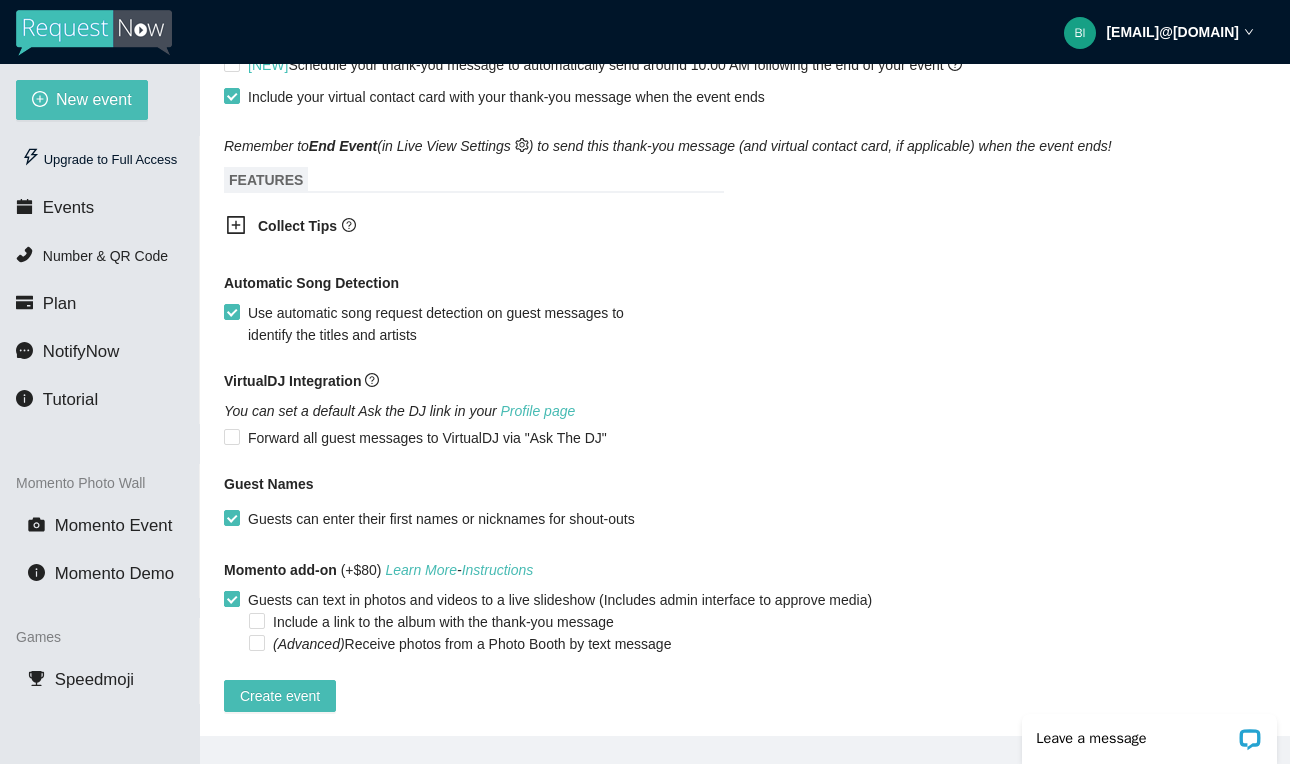 click on "Guests can text in photos and videos to a live slideshow (Includes admin interface to approve media)" at bounding box center [231, 598] 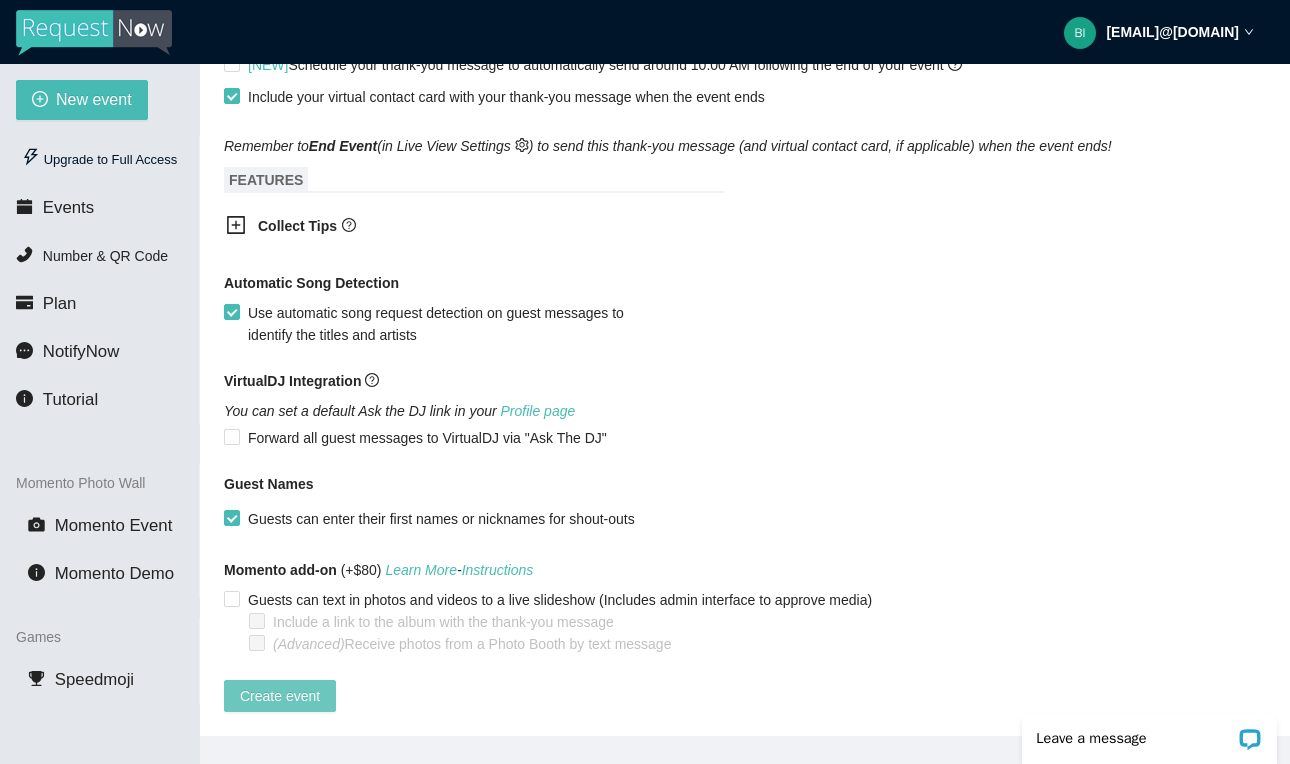 click on "Create event" at bounding box center (280, 696) 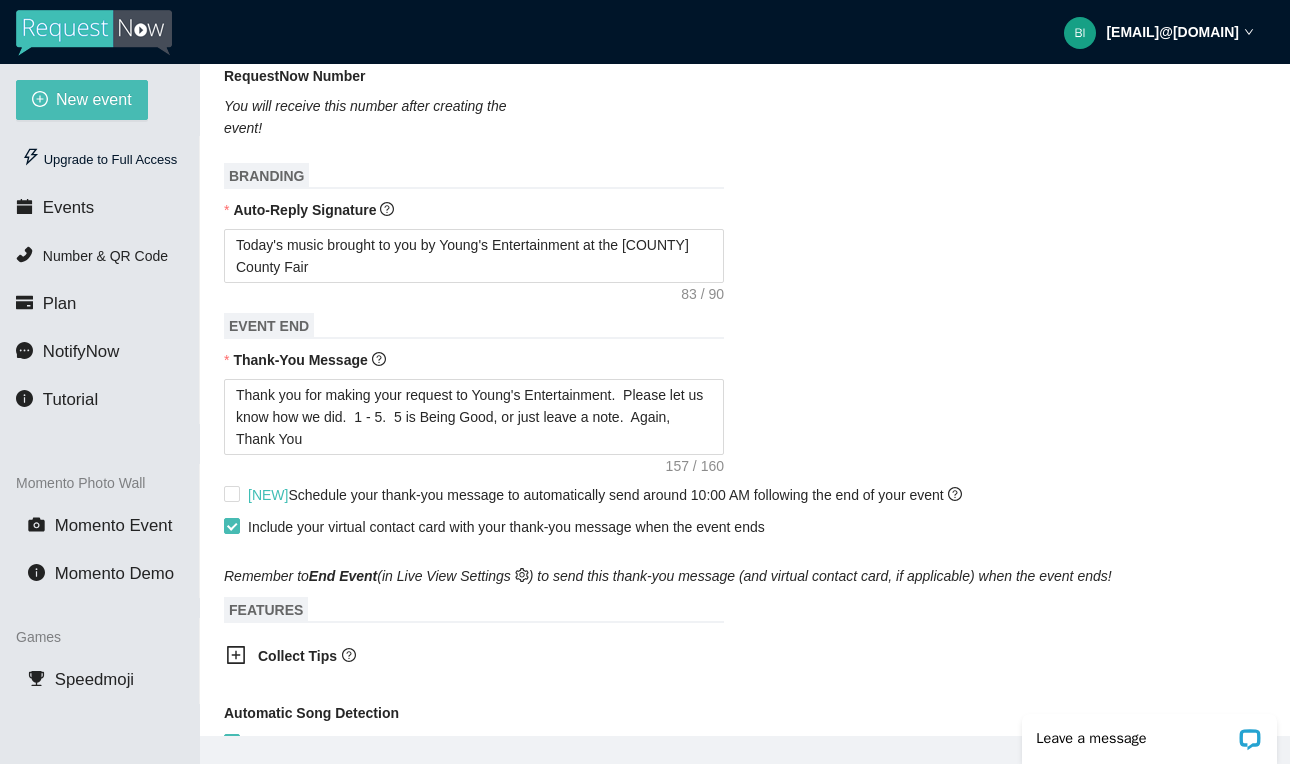scroll, scrollTop: 587, scrollLeft: 0, axis: vertical 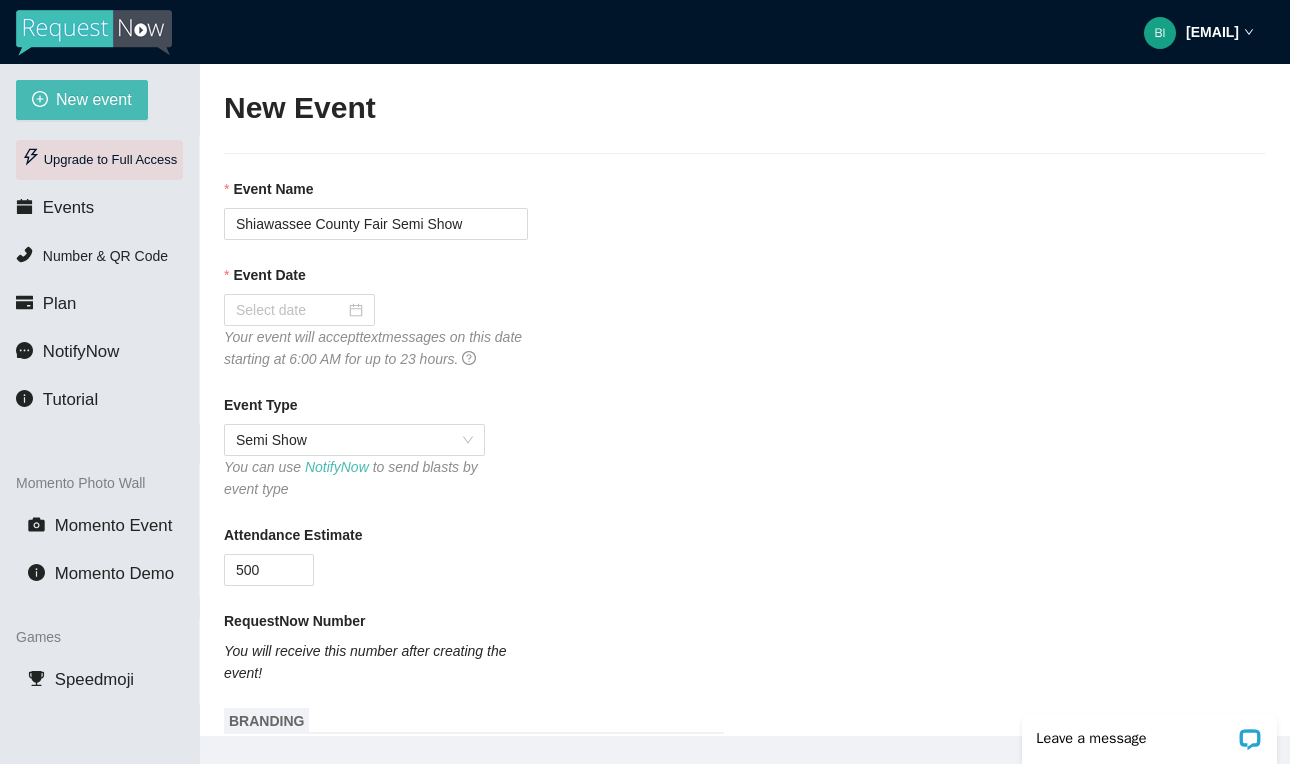 click on "Upgrade to Full Access" at bounding box center (99, 160) 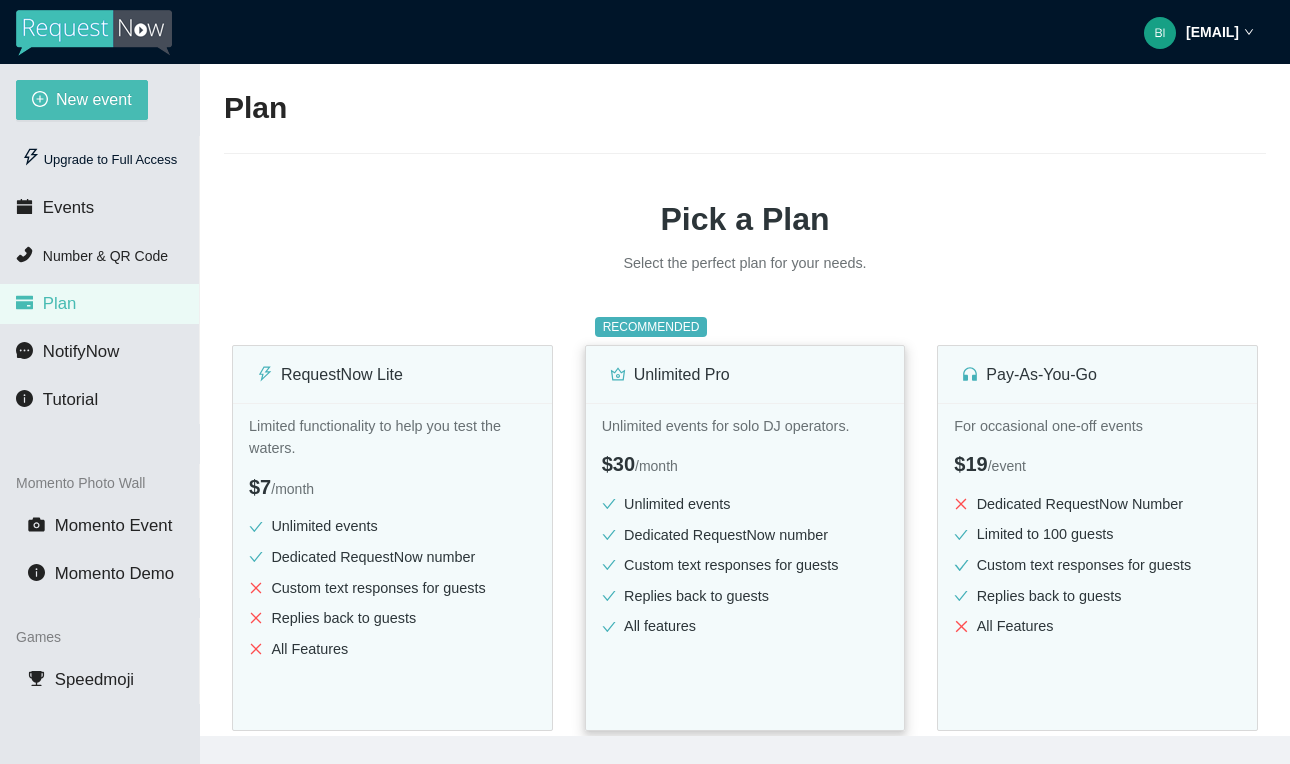 scroll, scrollTop: 211, scrollLeft: 0, axis: vertical 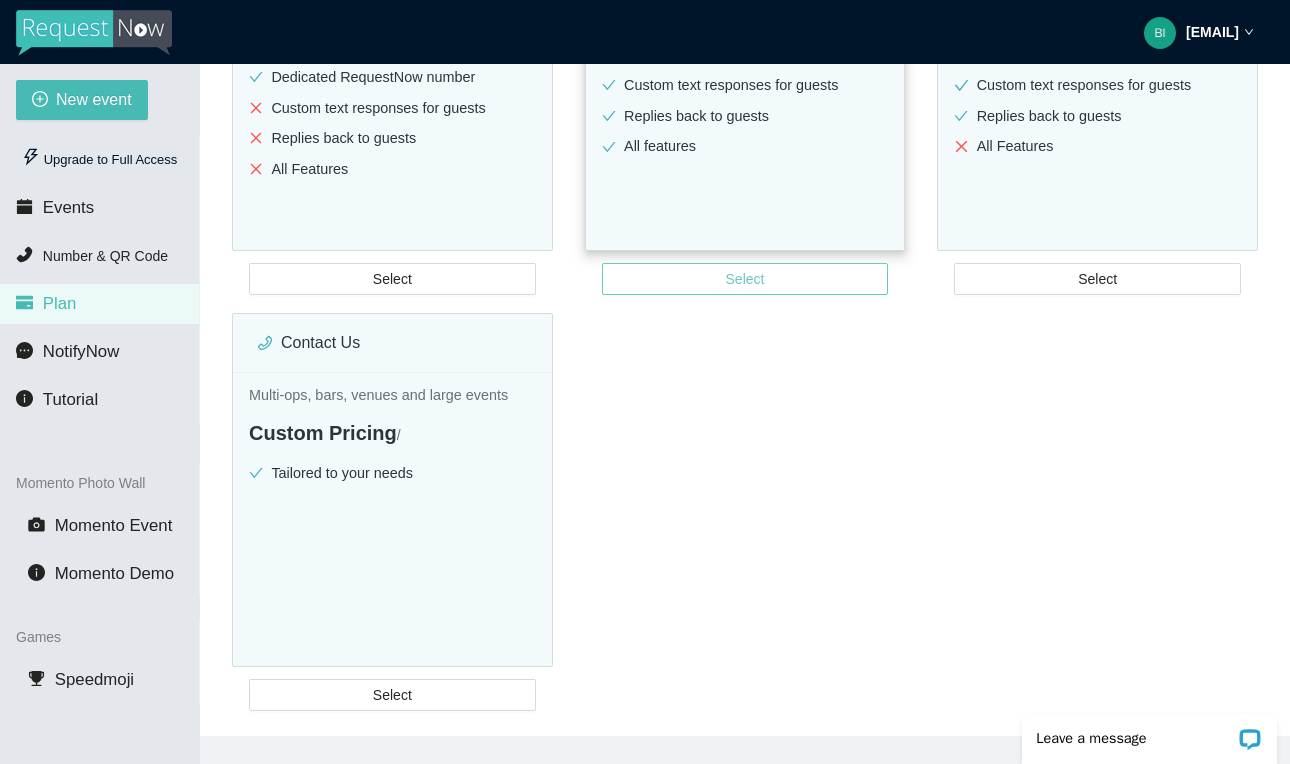 click on "Select" at bounding box center (745, 279) 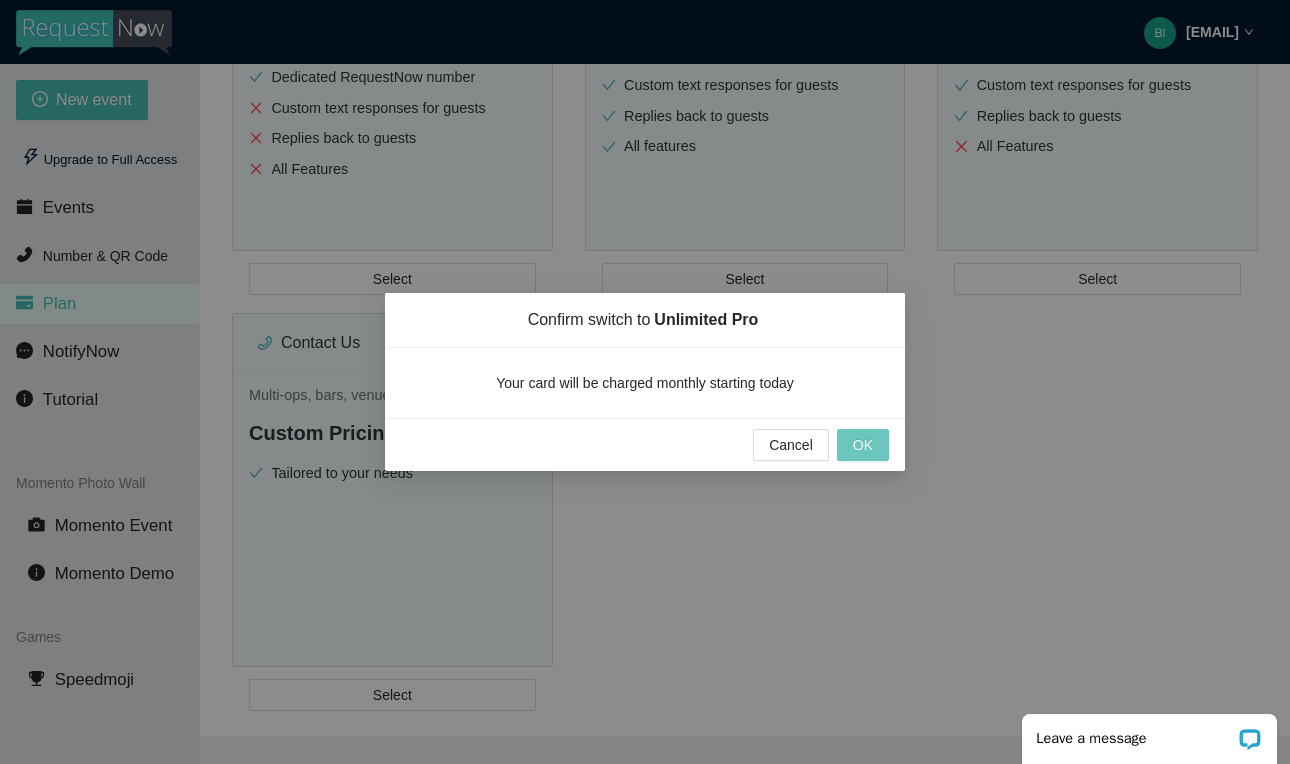 click on "OK" at bounding box center [863, 445] 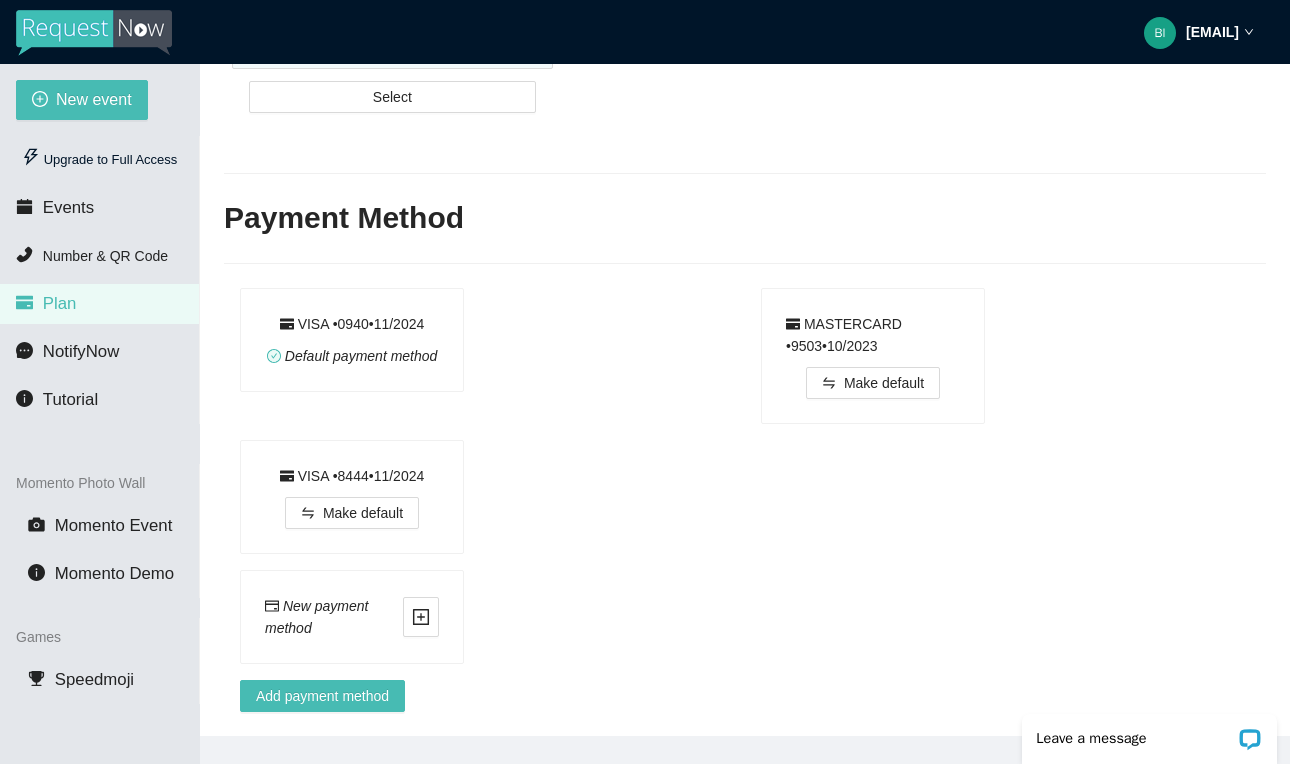 scroll, scrollTop: 1086, scrollLeft: 0, axis: vertical 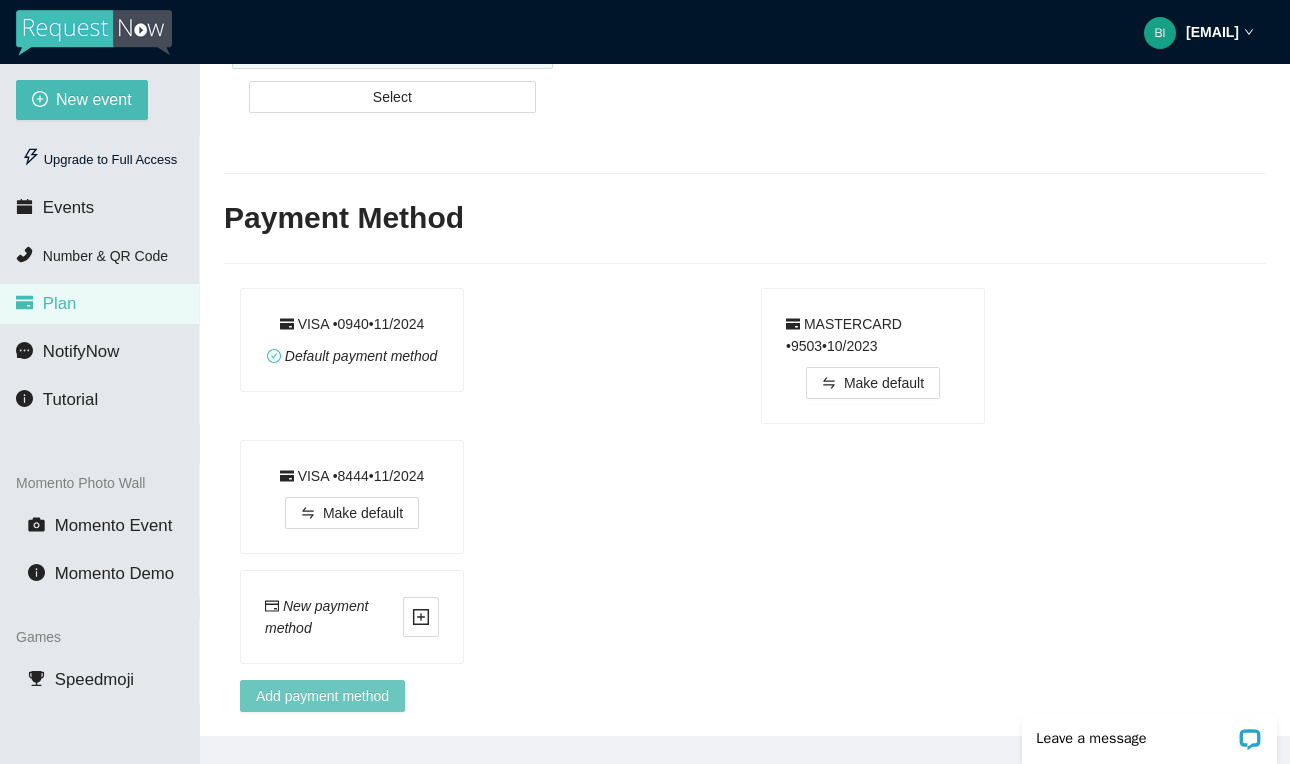 click on "Add payment method" at bounding box center (322, 696) 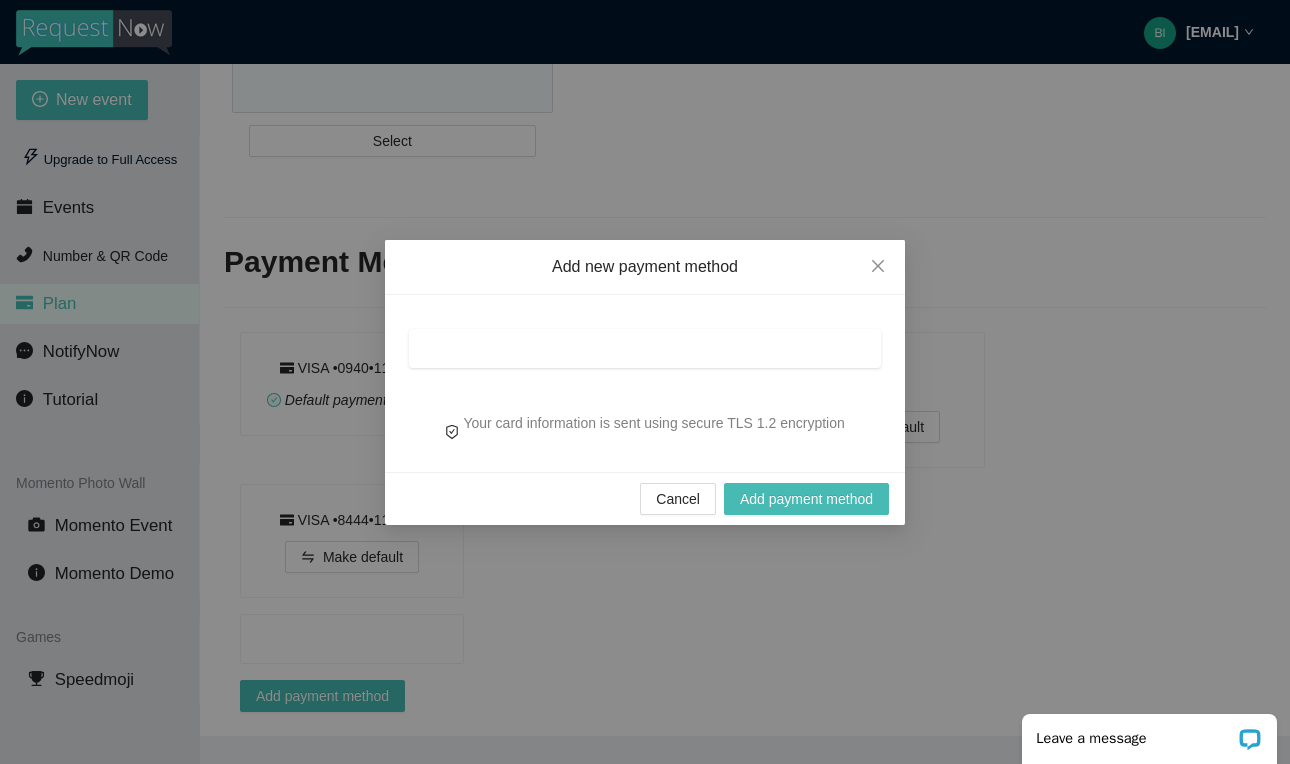 click at bounding box center (645, 348) 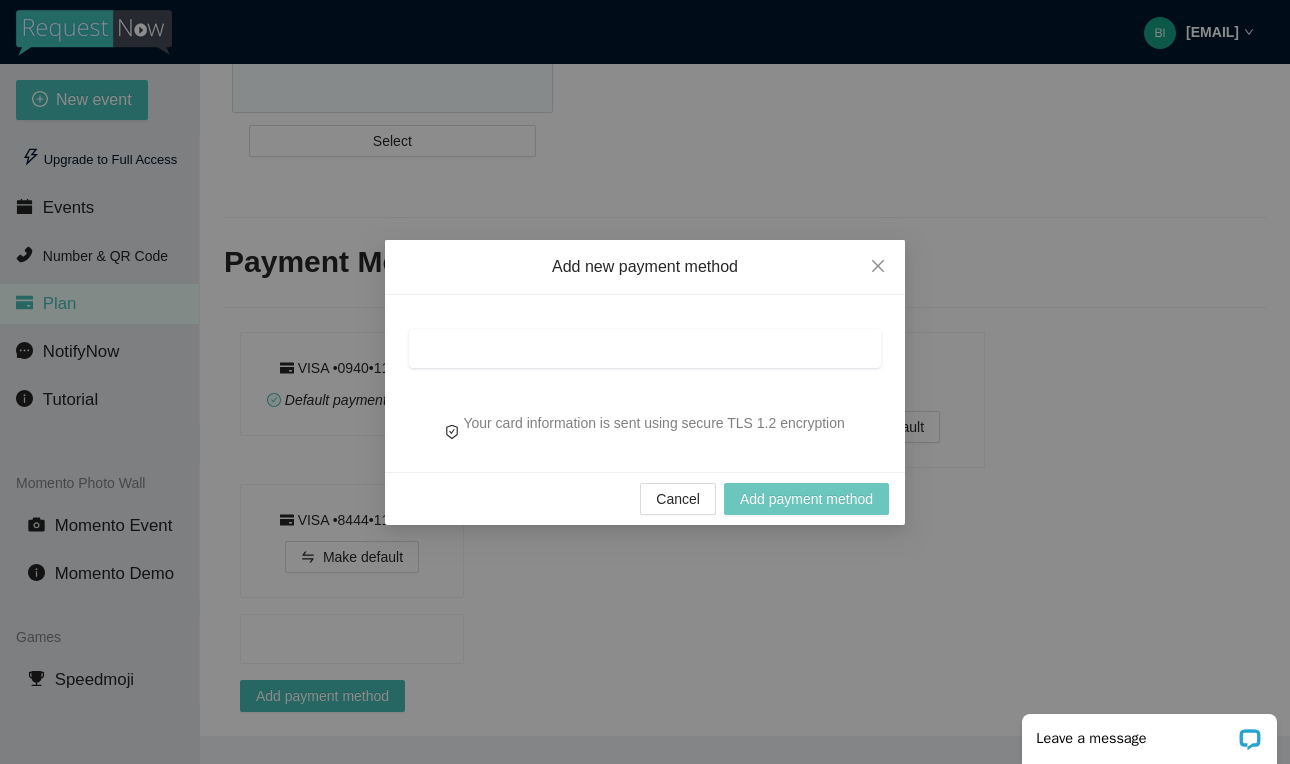 click on "Add payment method" at bounding box center [806, 499] 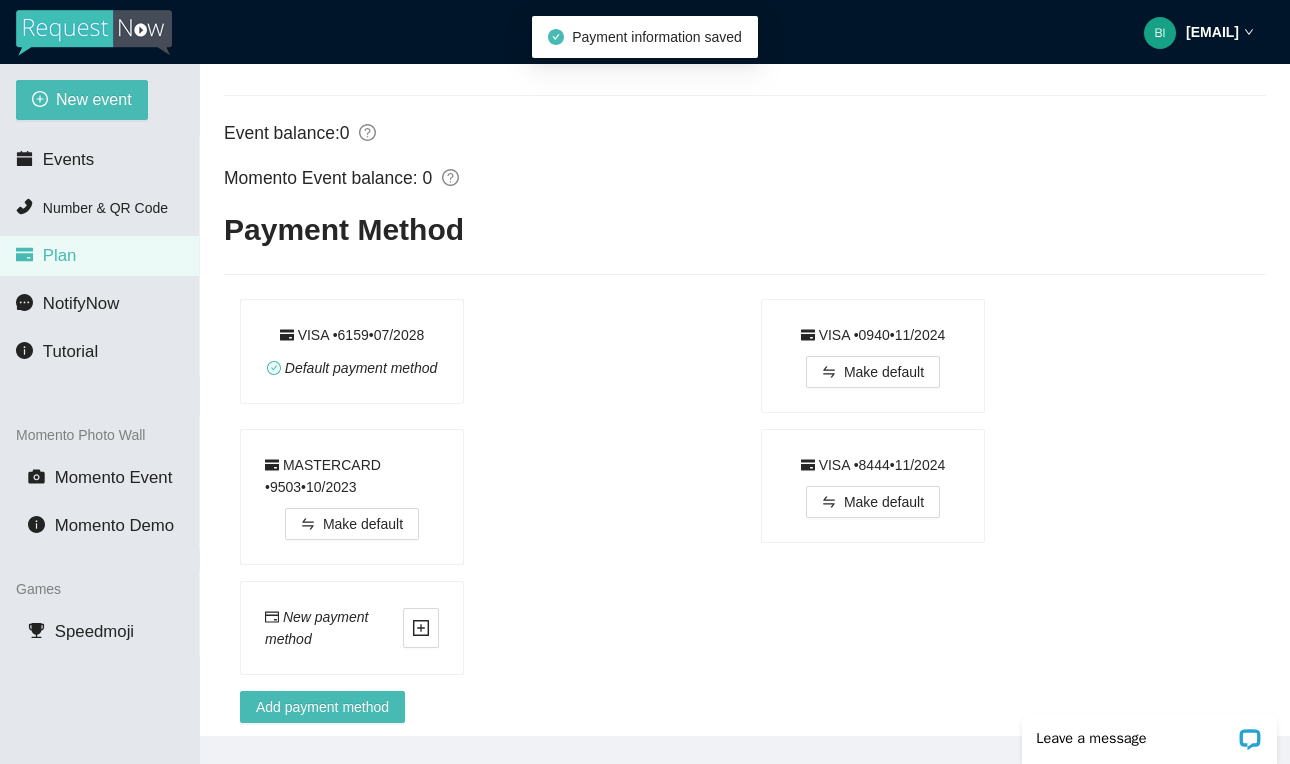 scroll, scrollTop: 1248, scrollLeft: 0, axis: vertical 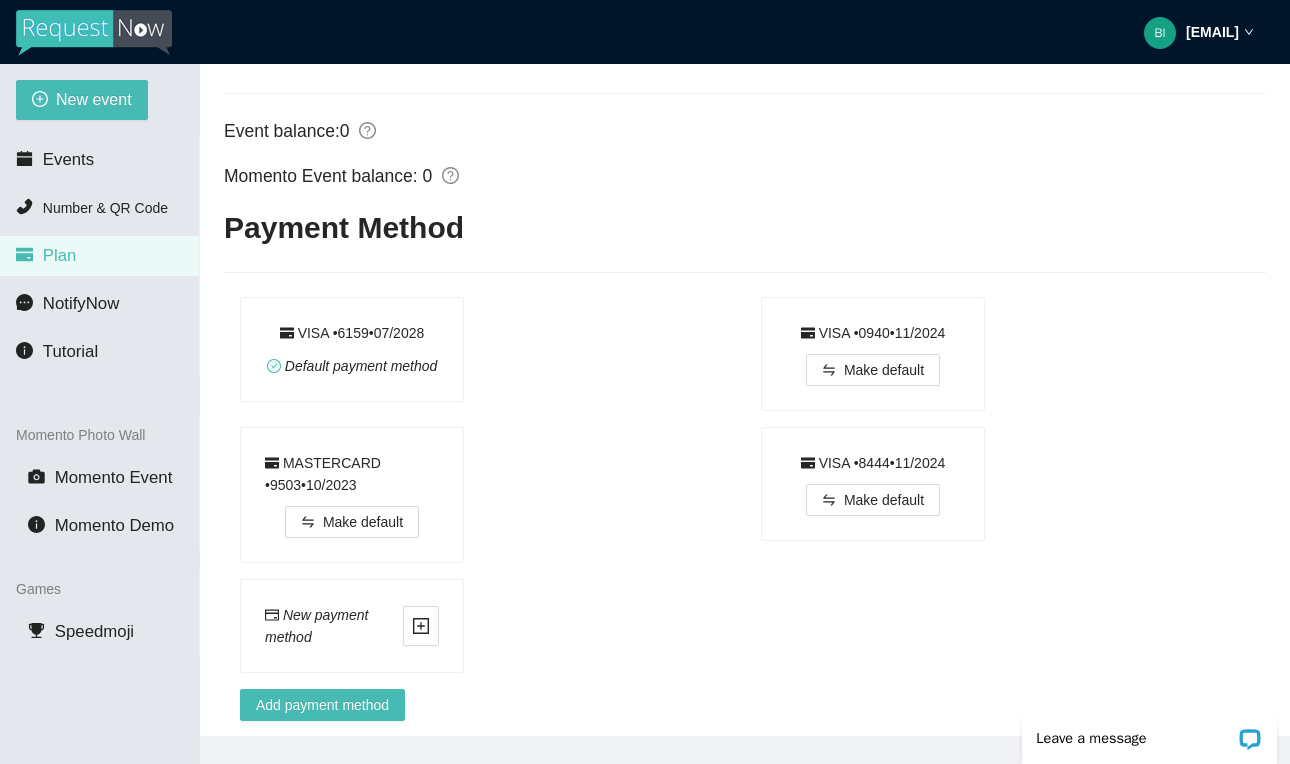 click 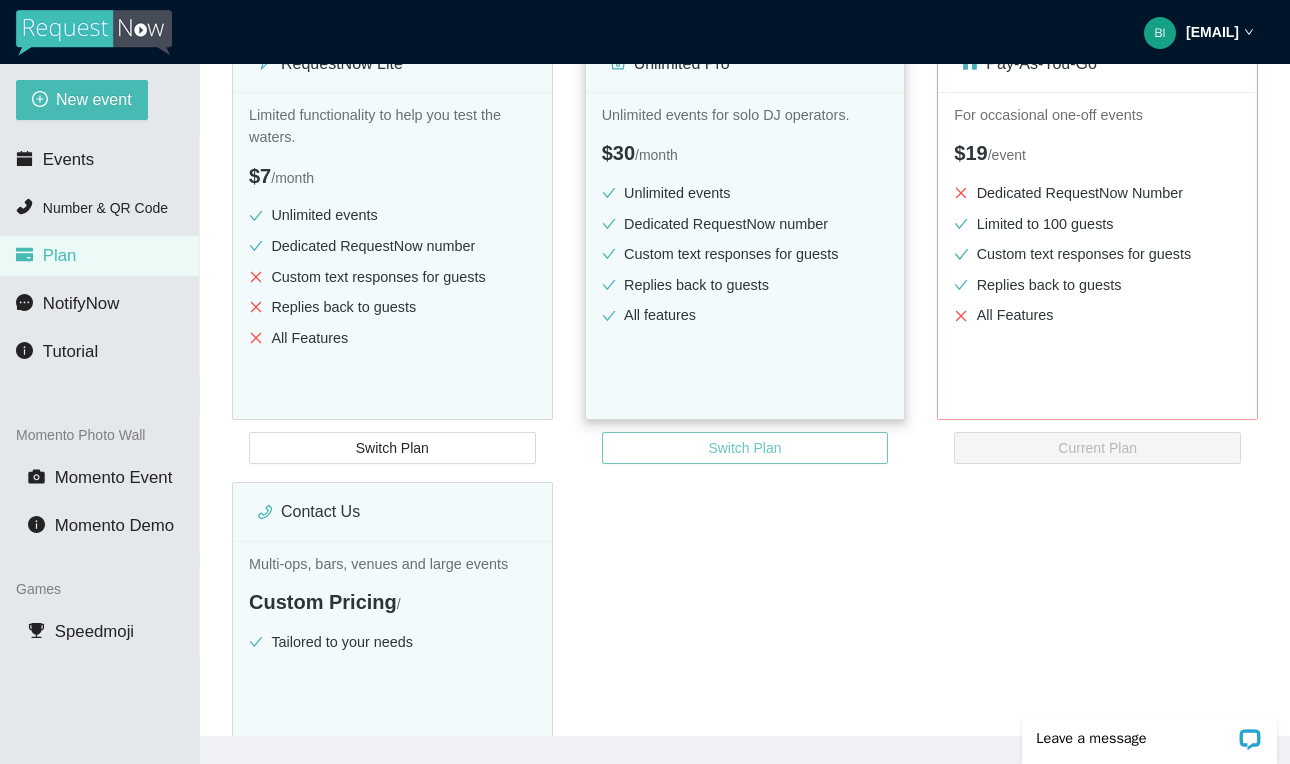 scroll, scrollTop: 304, scrollLeft: 0, axis: vertical 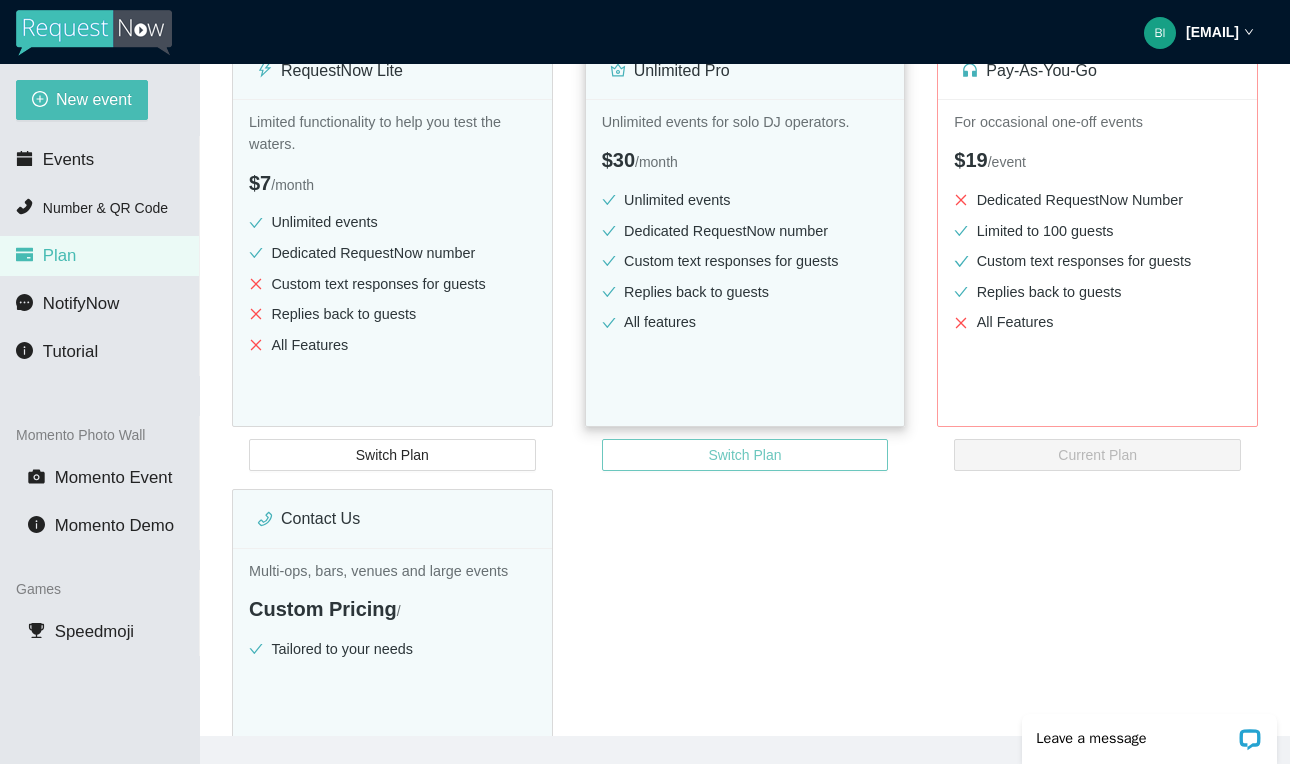 click on "Switch Plan" at bounding box center [745, 455] 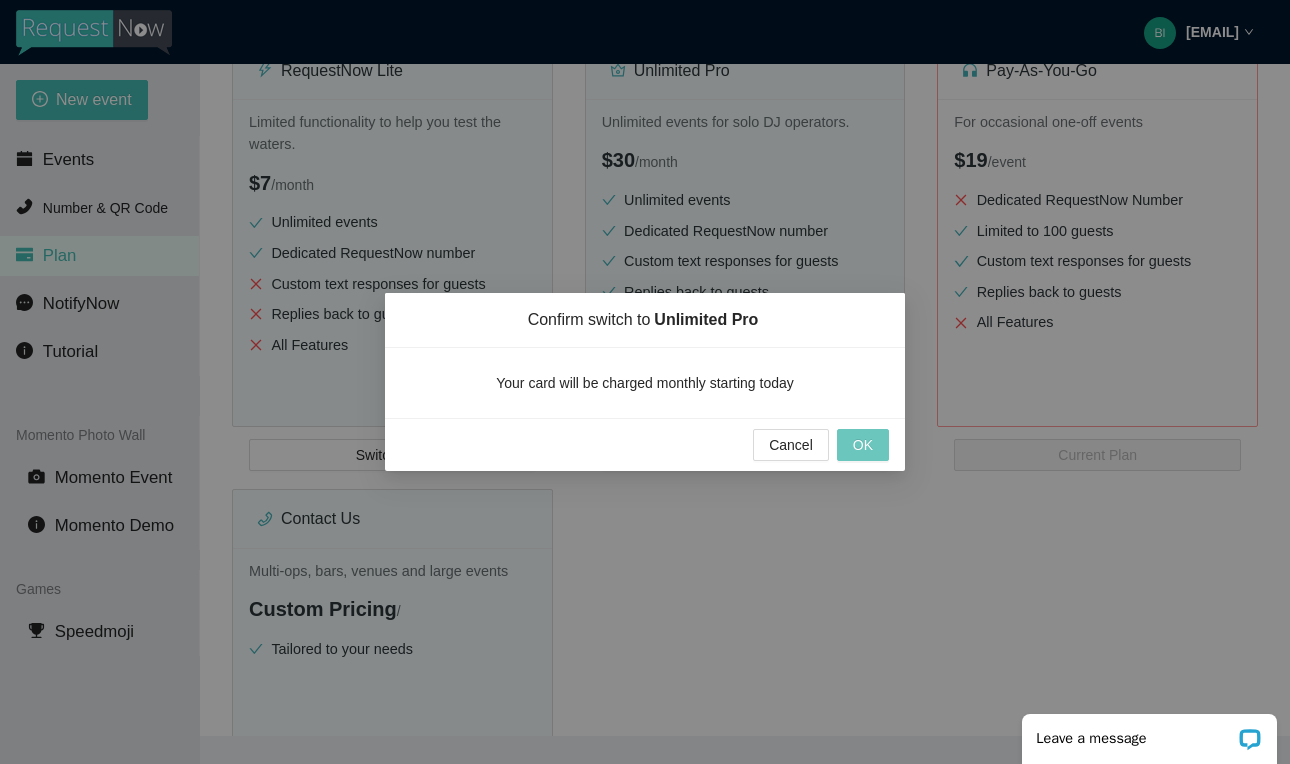 click on "OK" at bounding box center [863, 445] 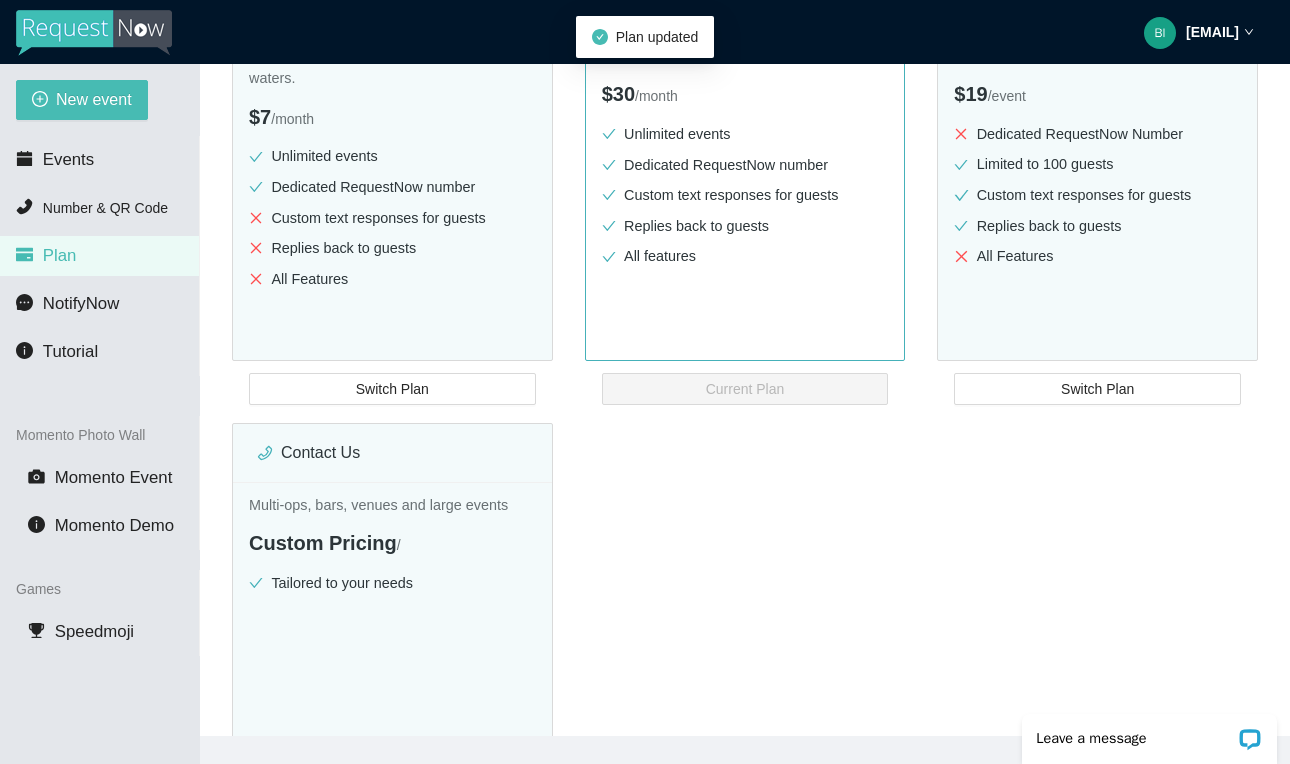 scroll, scrollTop: 380, scrollLeft: 0, axis: vertical 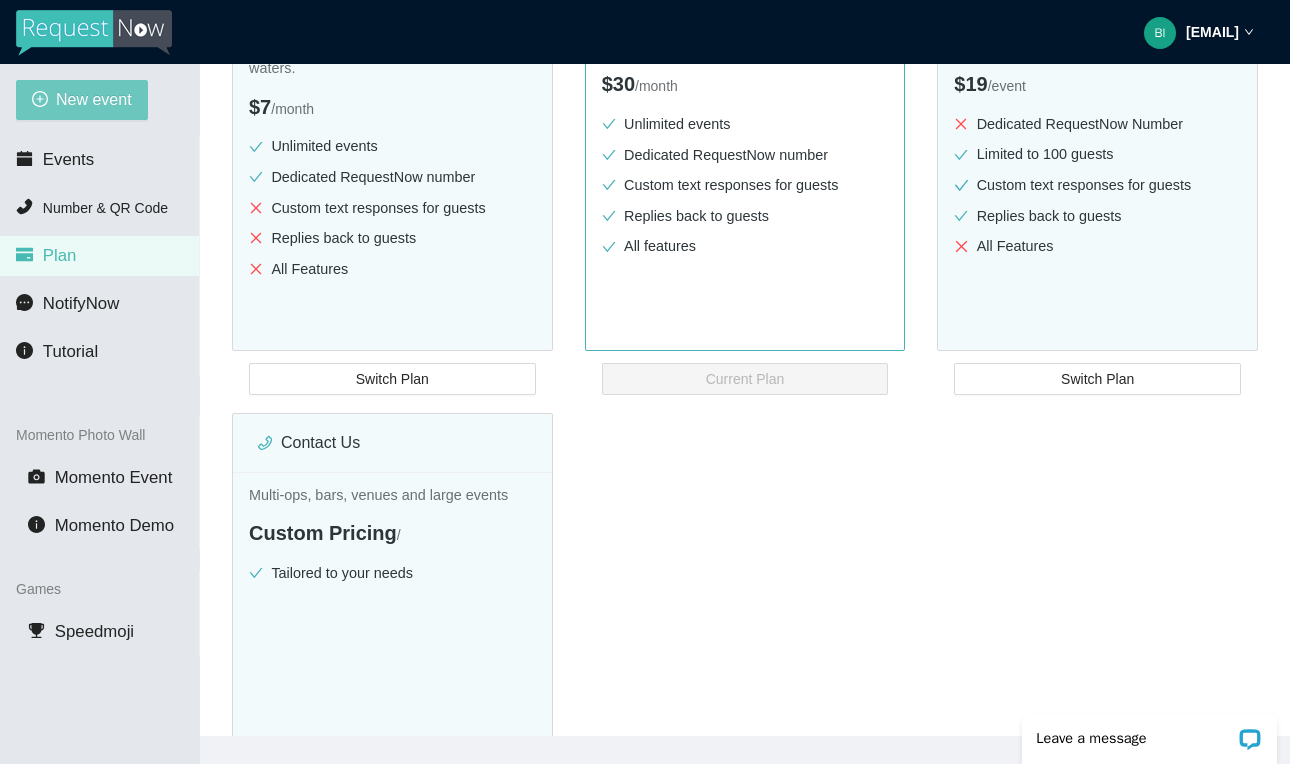 click on "New event" at bounding box center (94, 99) 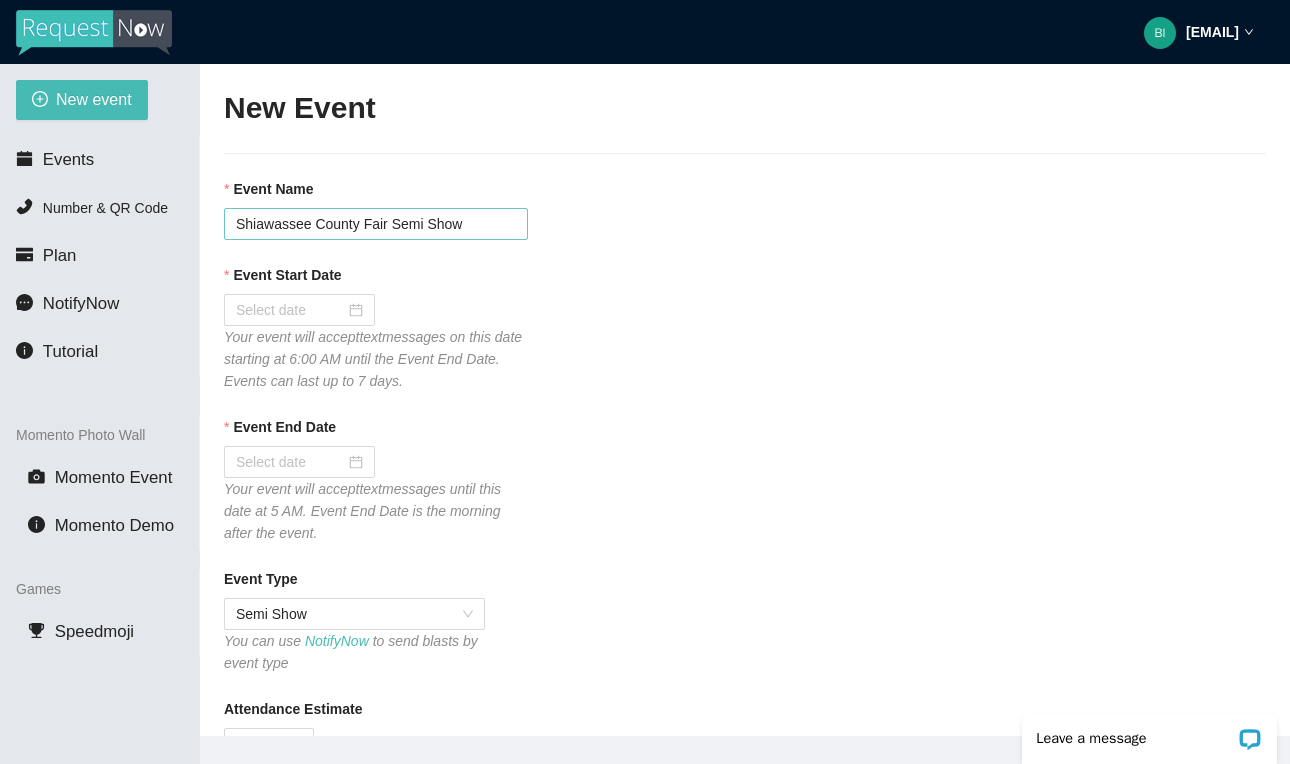scroll, scrollTop: 0, scrollLeft: 0, axis: both 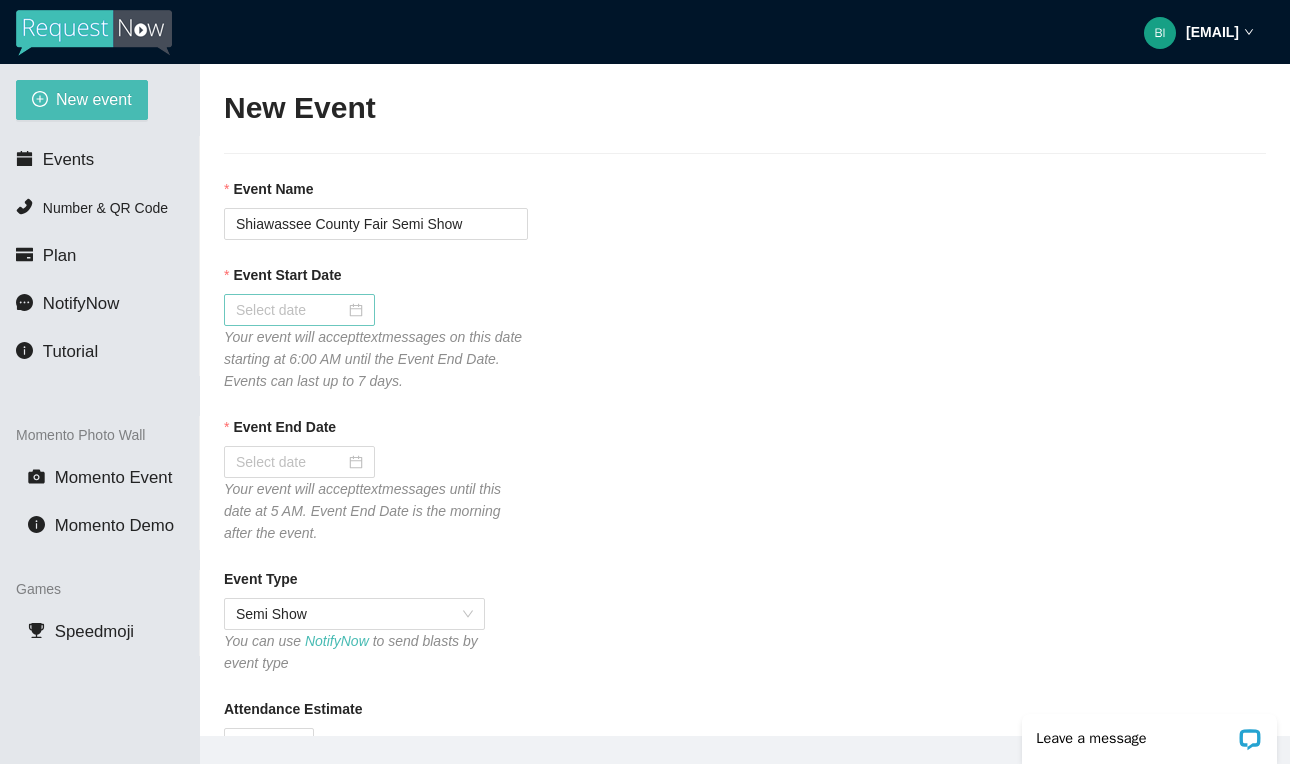 click at bounding box center [299, 310] 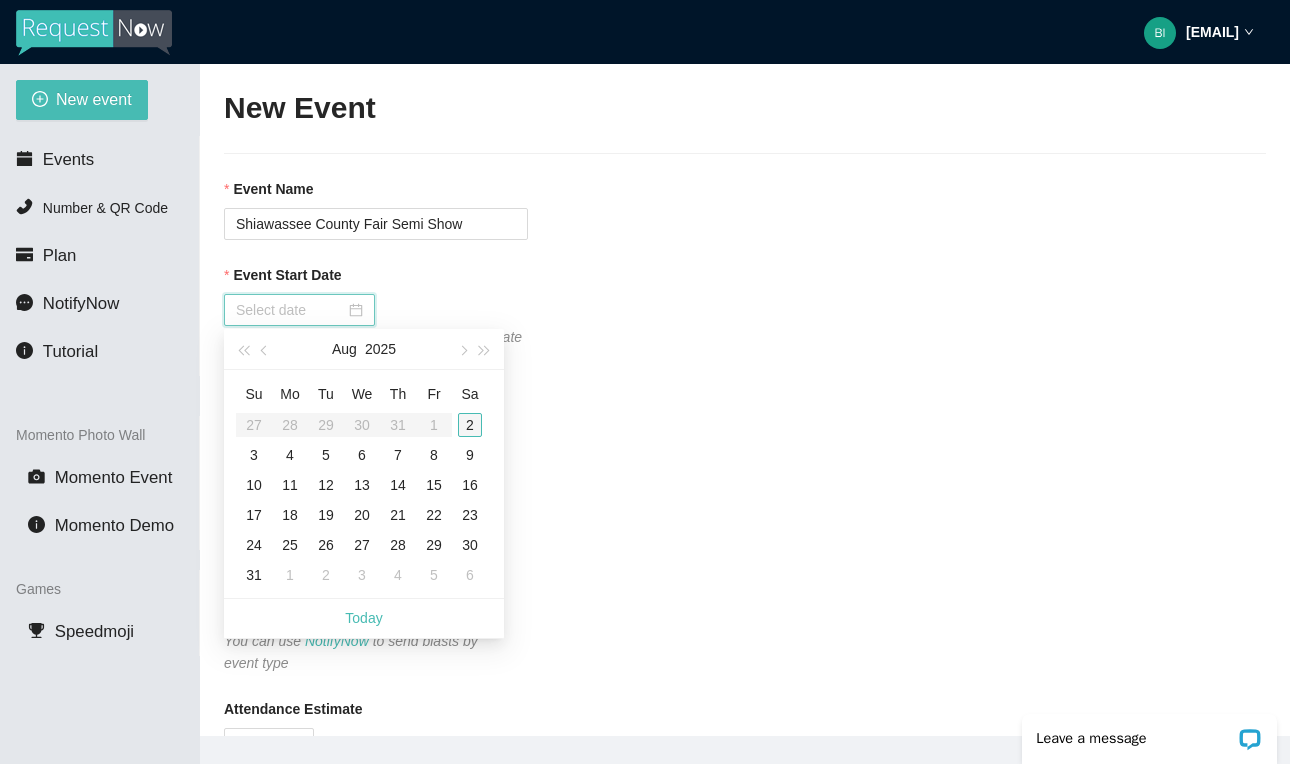 type on "08/02/2025" 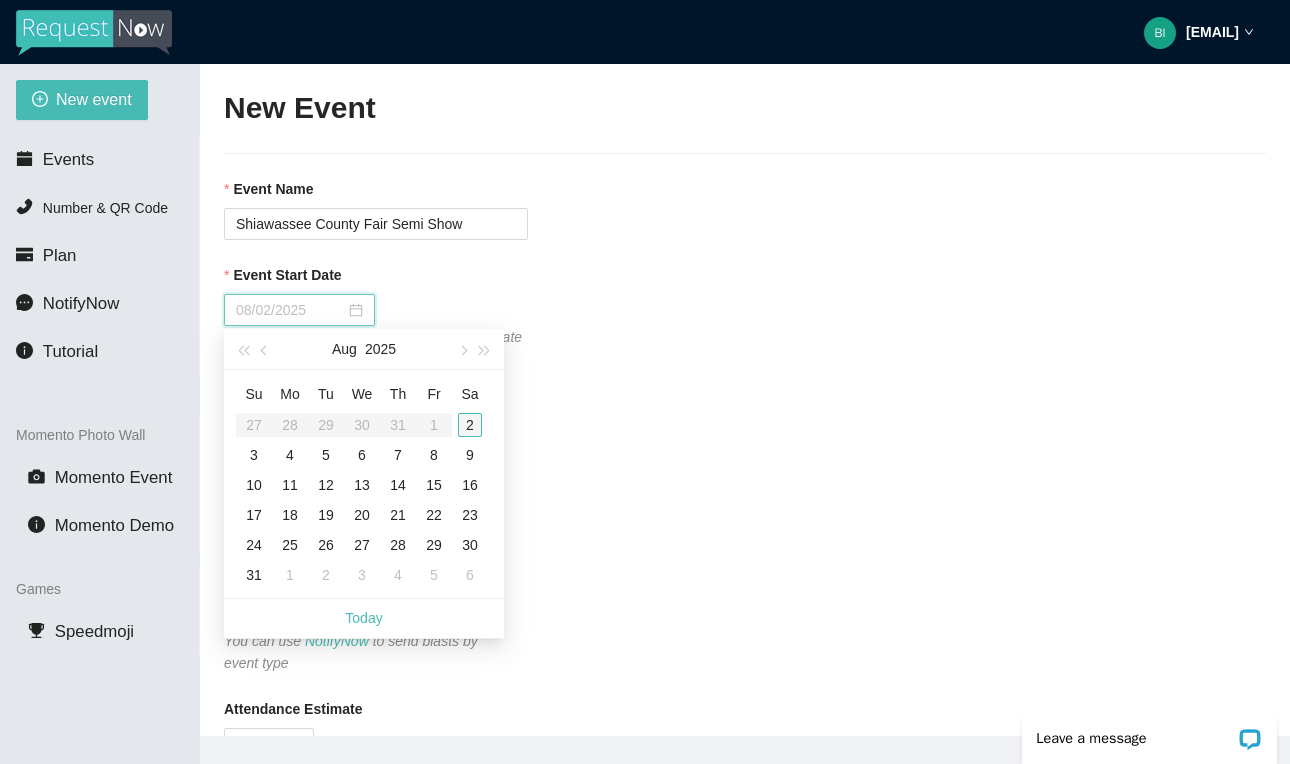 click on "2" at bounding box center [470, 425] 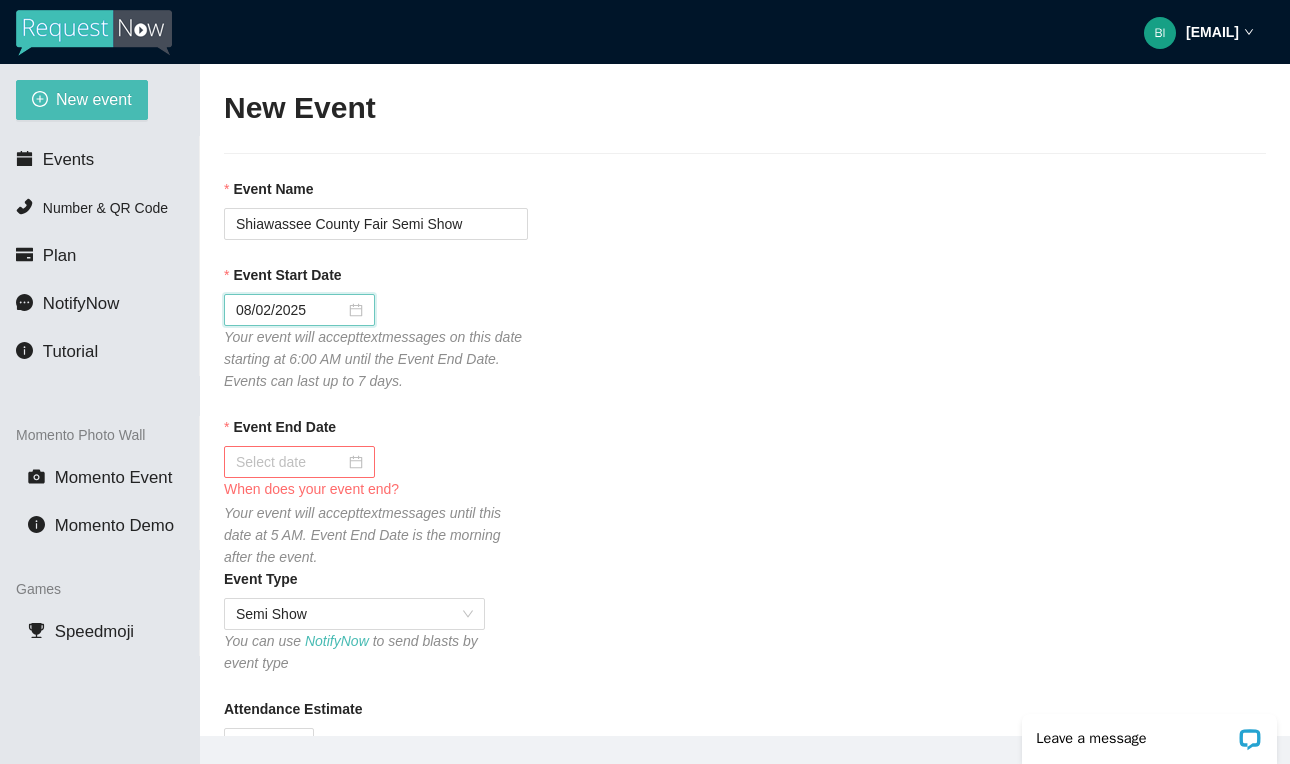 click on "Event Name Shiawassee County Fair Semi Show Event Start Date 08/02/2025 Your event will accept  text  messages on this date starting at 6:00 AM until the Event End Date. Events can last up to 7 days.   Event End Date When does your event end? Your event will accept  text  messages until this date at 5 AM. Event End Date is the morning after the event.   Event Type Semi Show You can use   NotifyNow   to send blasts by event type Attendance Estimate 500 RequestNow Number (810) 512-2136 BRANDING Auto-Reply Signature   Today's music brought to you by Young's Entertainment at the Shiawassee County Fair EVENT END Thank-You Message   Thank you for making your request to Young's Entertainment.  Please let us know how we did.  1 - 5.  5 is Being Good, or just leave a note.  Again, Thank You [NEW]  Schedule your thank-you message to automatically send around 10:00 AM following the end of your event   Include your virtual contact card with your thank-you message when the event ends Remember to  End Event   FEATURES" at bounding box center [745, 1013] 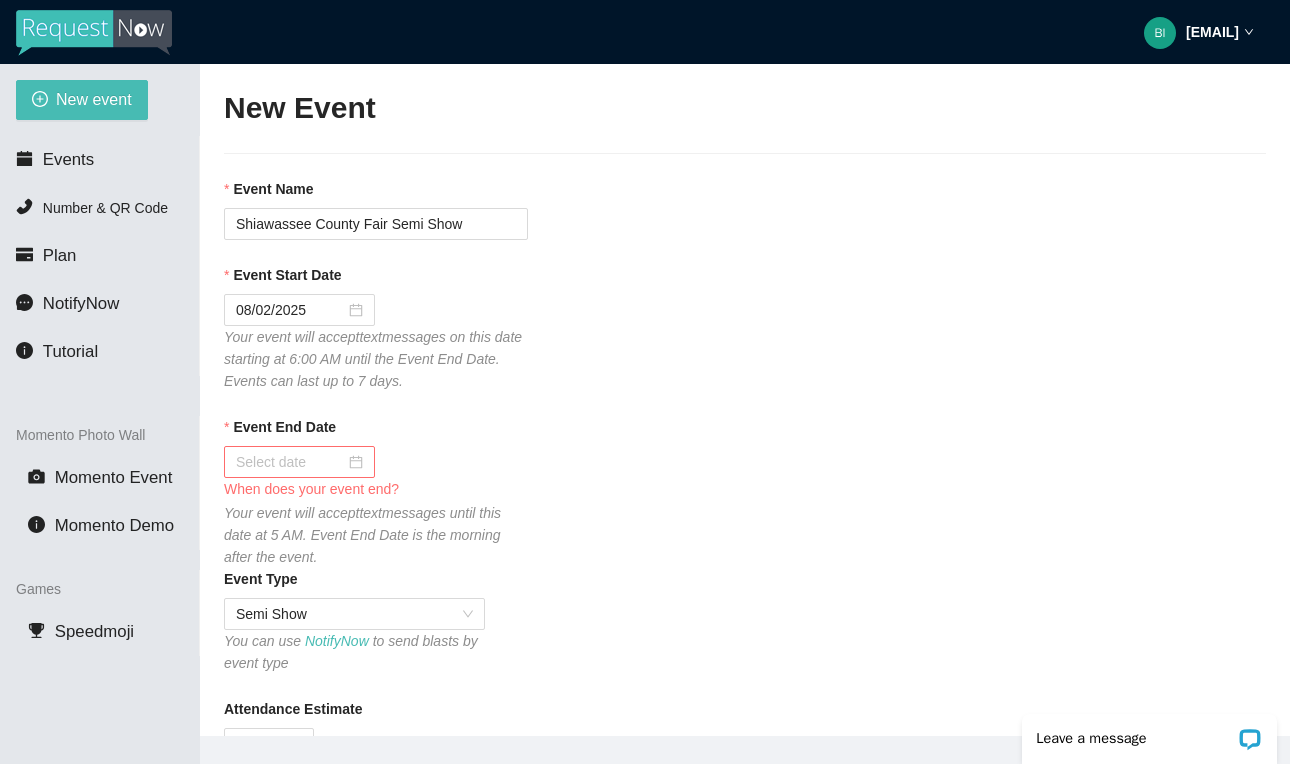 click on "Event Name Shiawassee County Fair Semi Show Event Start Date 08/02/2025 Your event will accept  text  messages on this date starting at 6:00 AM until the Event End Date. Events can last up to 7 days.   Event End Date When does your event end? Your event will accept  text  messages until this date at 5 AM. Event End Date is the morning after the event.   Event Type Semi Show You can use   NotifyNow   to send blasts by event type Attendance Estimate 500 RequestNow Number (810) 512-2136 BRANDING Auto-Reply Signature   Today's music brought to you by Young's Entertainment at the Shiawassee County Fair EVENT END Thank-You Message   Thank you for making your request to Young's Entertainment.  Please let us know how we did.  1 - 5.  5 is Being Good, or just leave a note.  Again, Thank You [NEW]  Schedule your thank-you message to automatically send around 10:00 AM following the end of your event   Include your virtual contact card with your thank-you message when the event ends Remember to  End Event   FEATURES" at bounding box center (745, 1013) 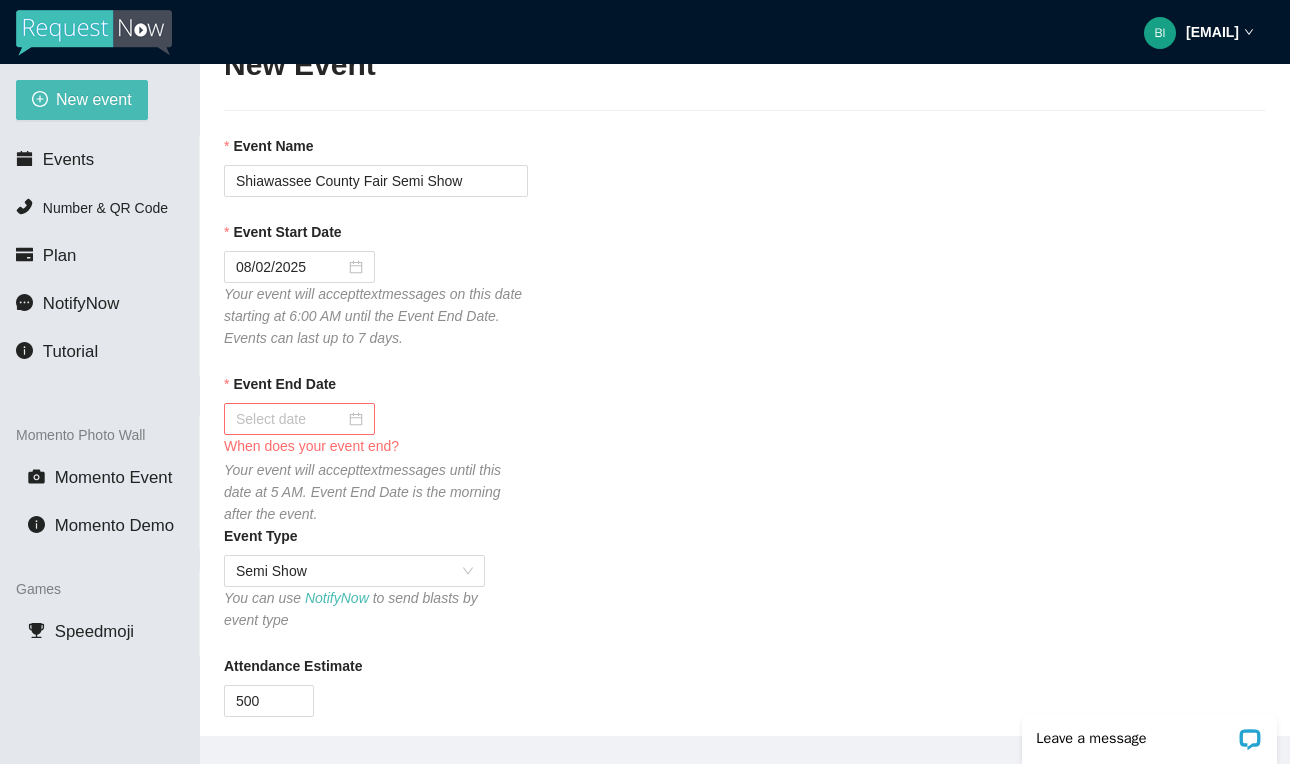 click at bounding box center (299, 419) 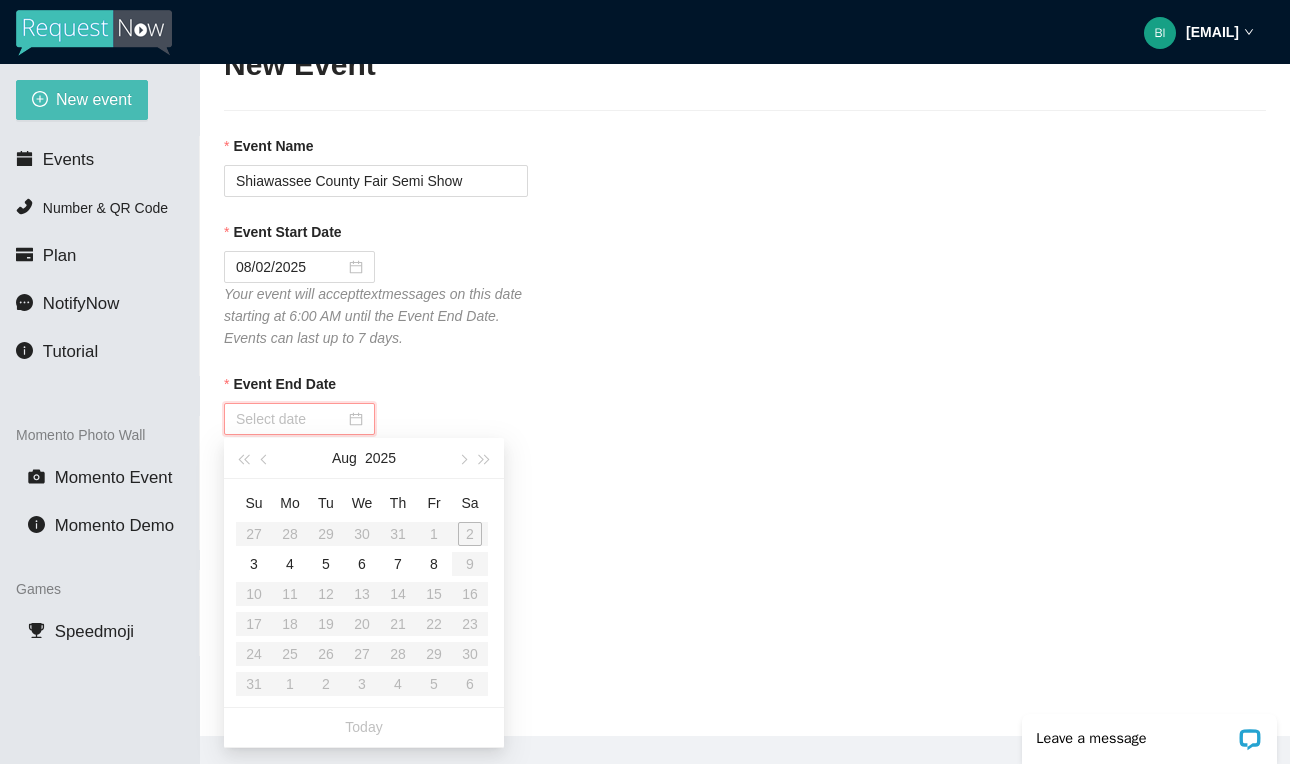 click on "Su Mo Tu We Th Fr Sa 27 28 29 30 31 1 2 3 4 5 6 7 8 9 10 11 12 13 14 15 16 17 18 19 20 21 22 23 24 25 26 27 28 29 30 31 1 2 3 4 5 6" at bounding box center [362, 593] 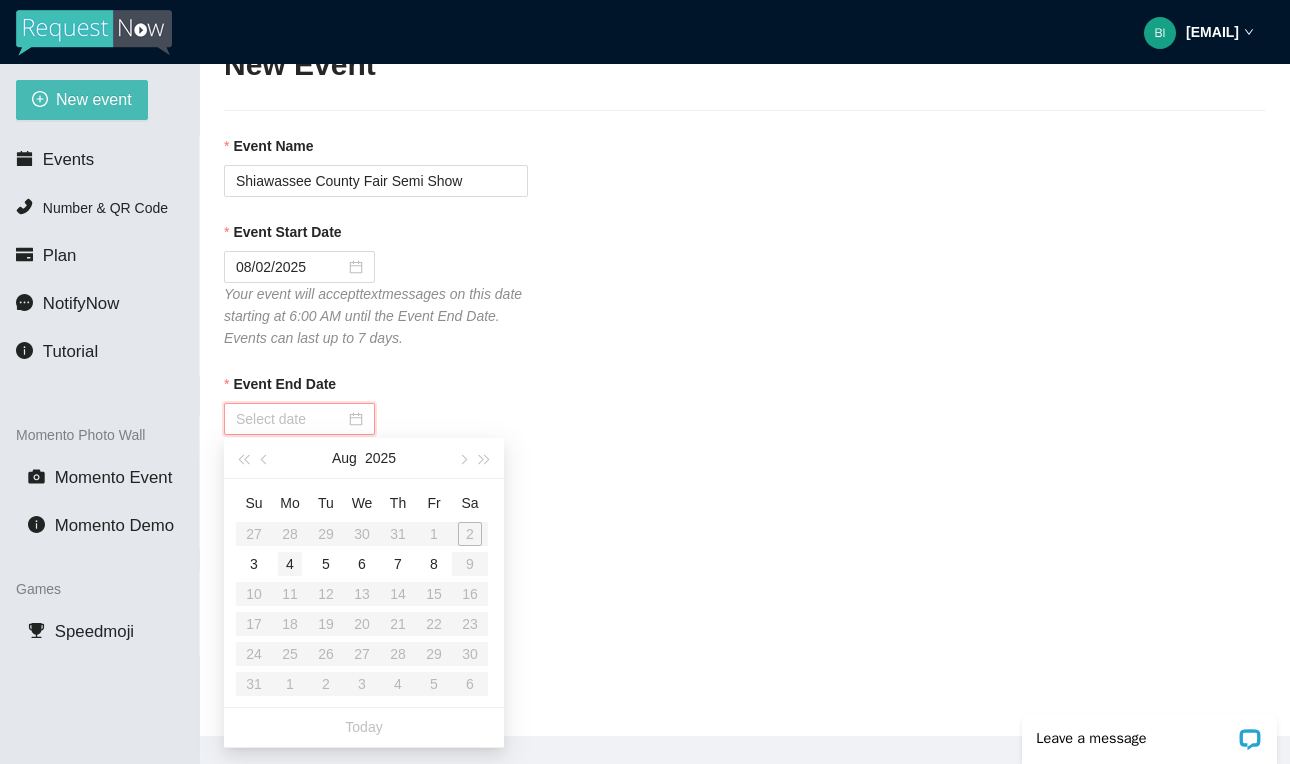 type on "08/04/2025" 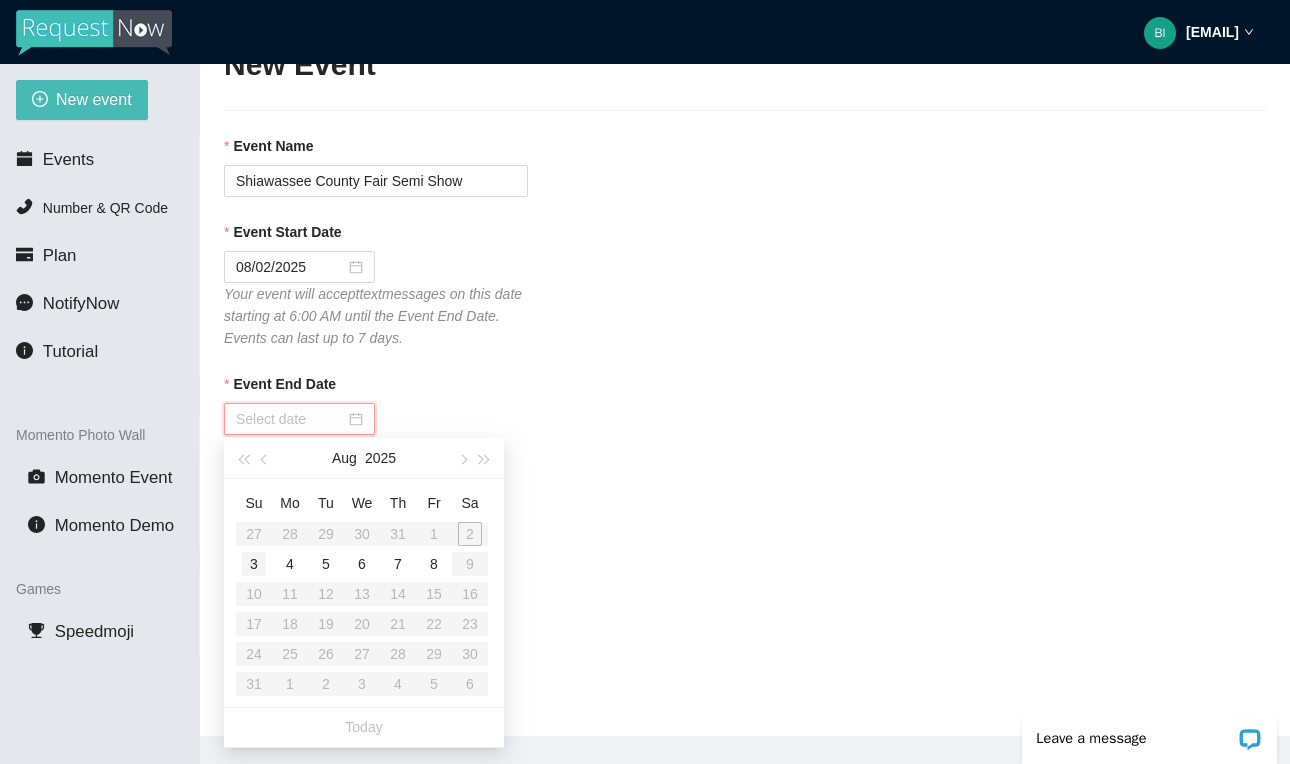 type on "08/03/2025" 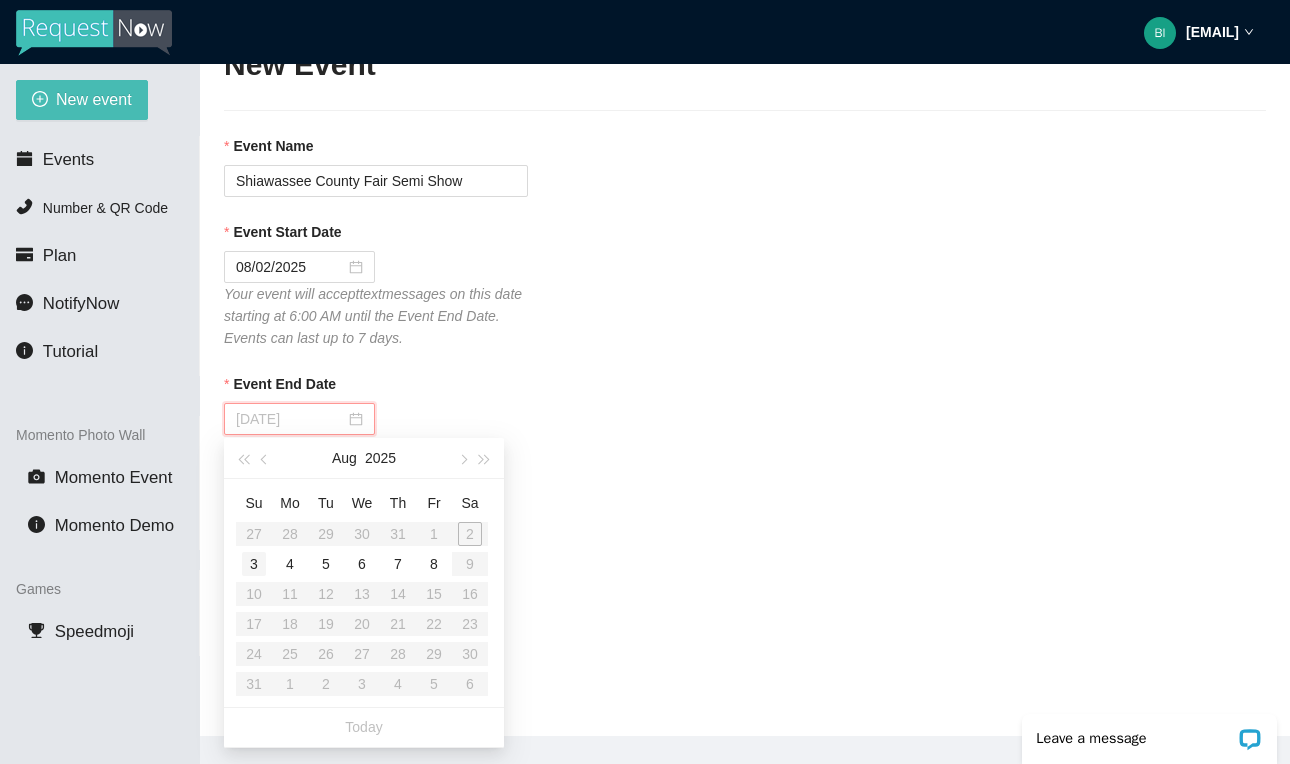 click on "3" at bounding box center [254, 564] 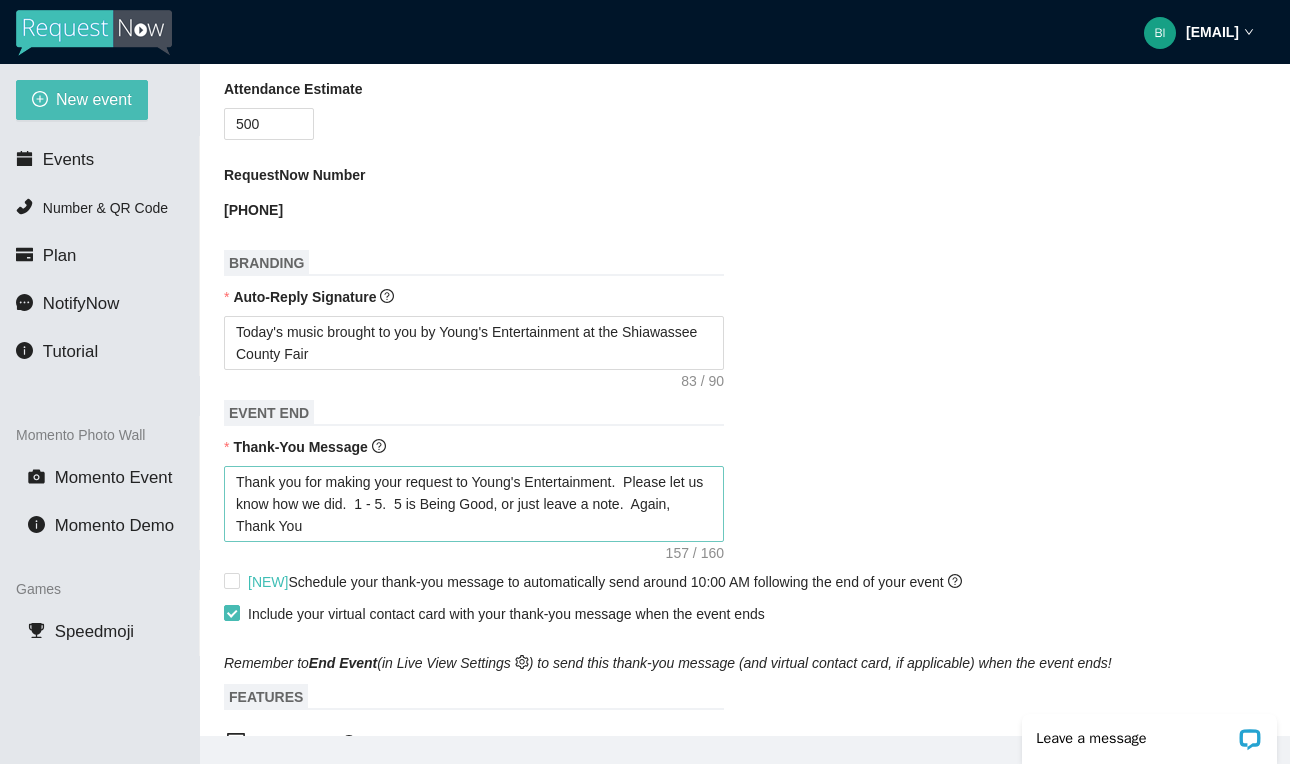 scroll, scrollTop: 632, scrollLeft: 0, axis: vertical 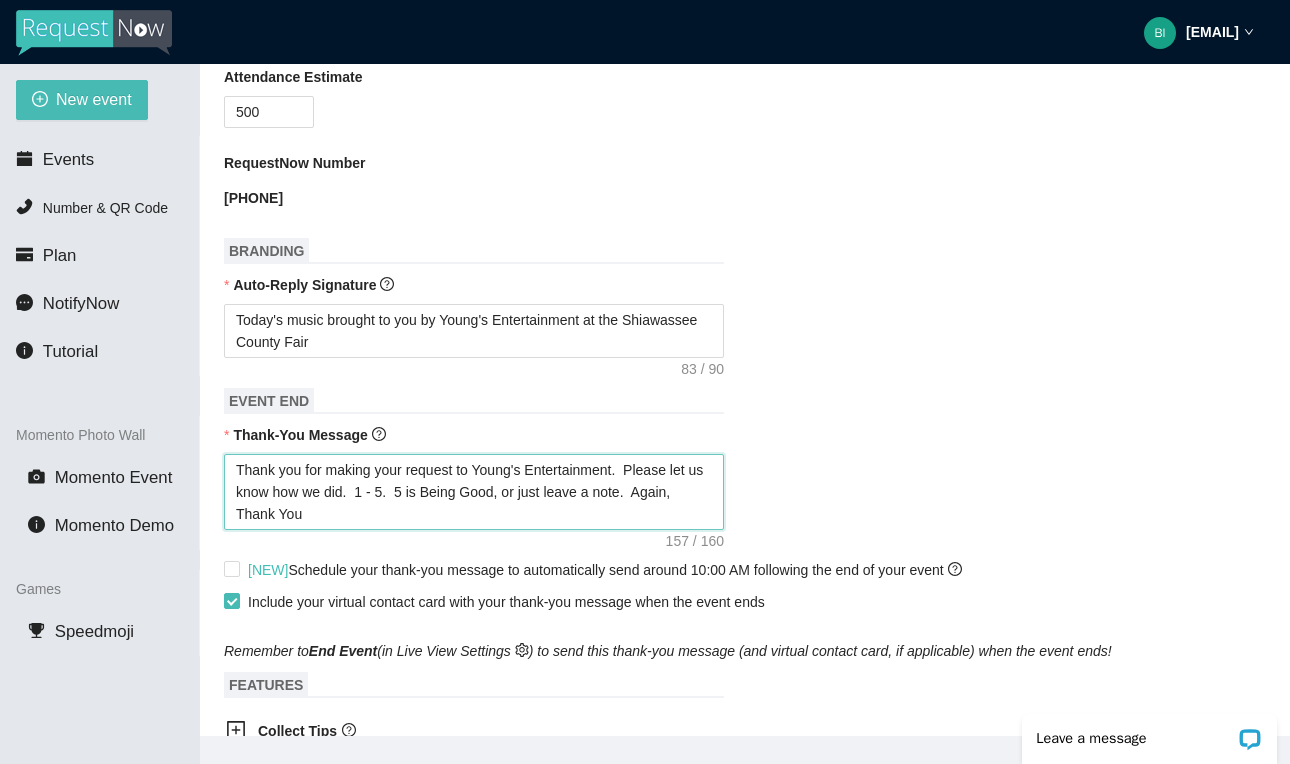 drag, startPoint x: 342, startPoint y: 523, endPoint x: 239, endPoint y: 512, distance: 103.58572 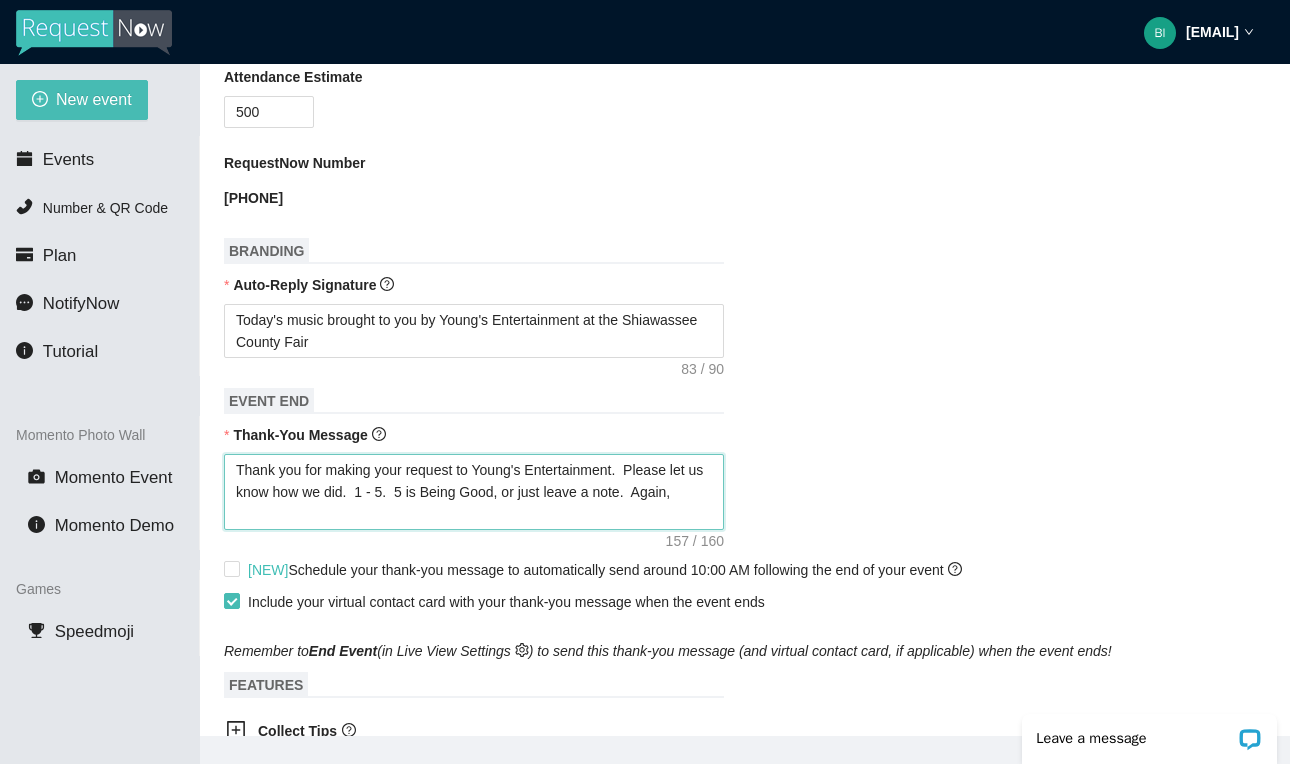 type on "Thank you for making your request to [COMPANY]. Please let us know how we did. 1 - 5. 5 is Being Good, or just leave a note. Again," 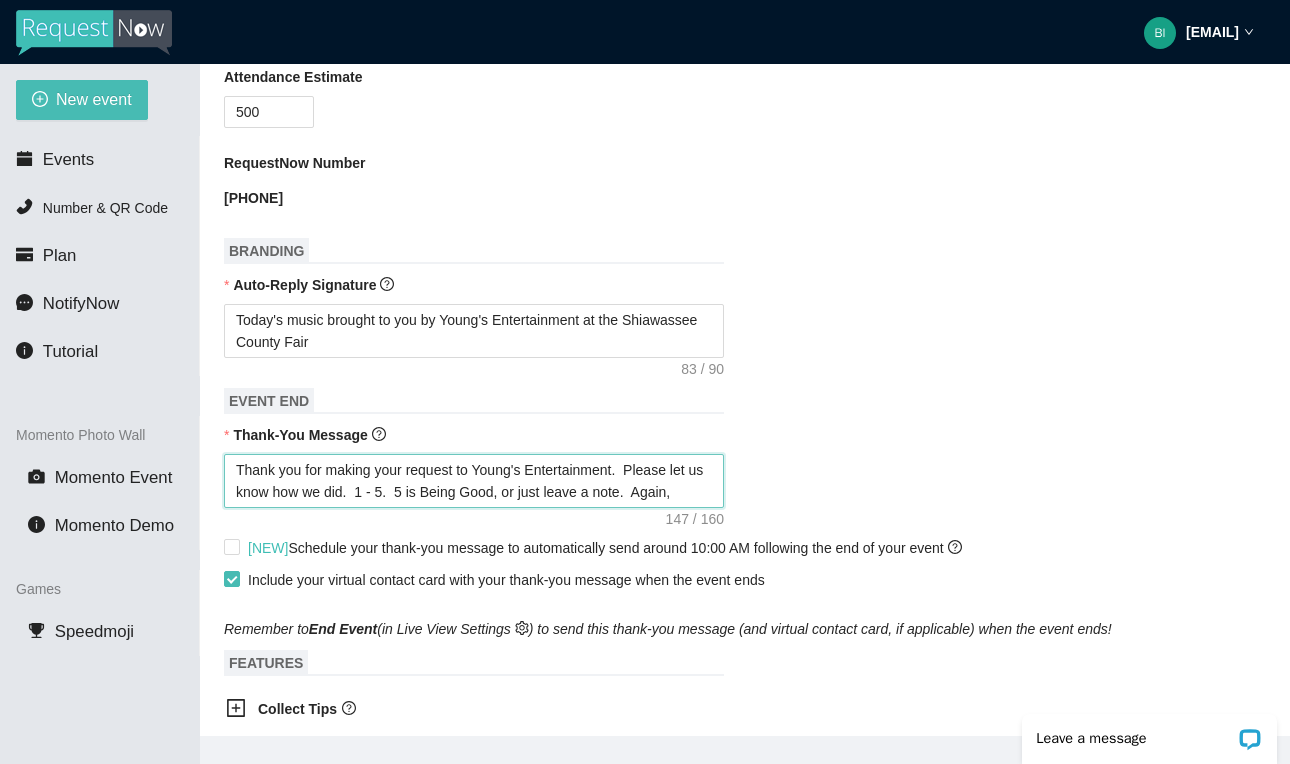type on "Thank you for making your request to [COMPANY]. Please let us know how we did. 1 - 5. 5 is Being Good, or just leave a note. Again" 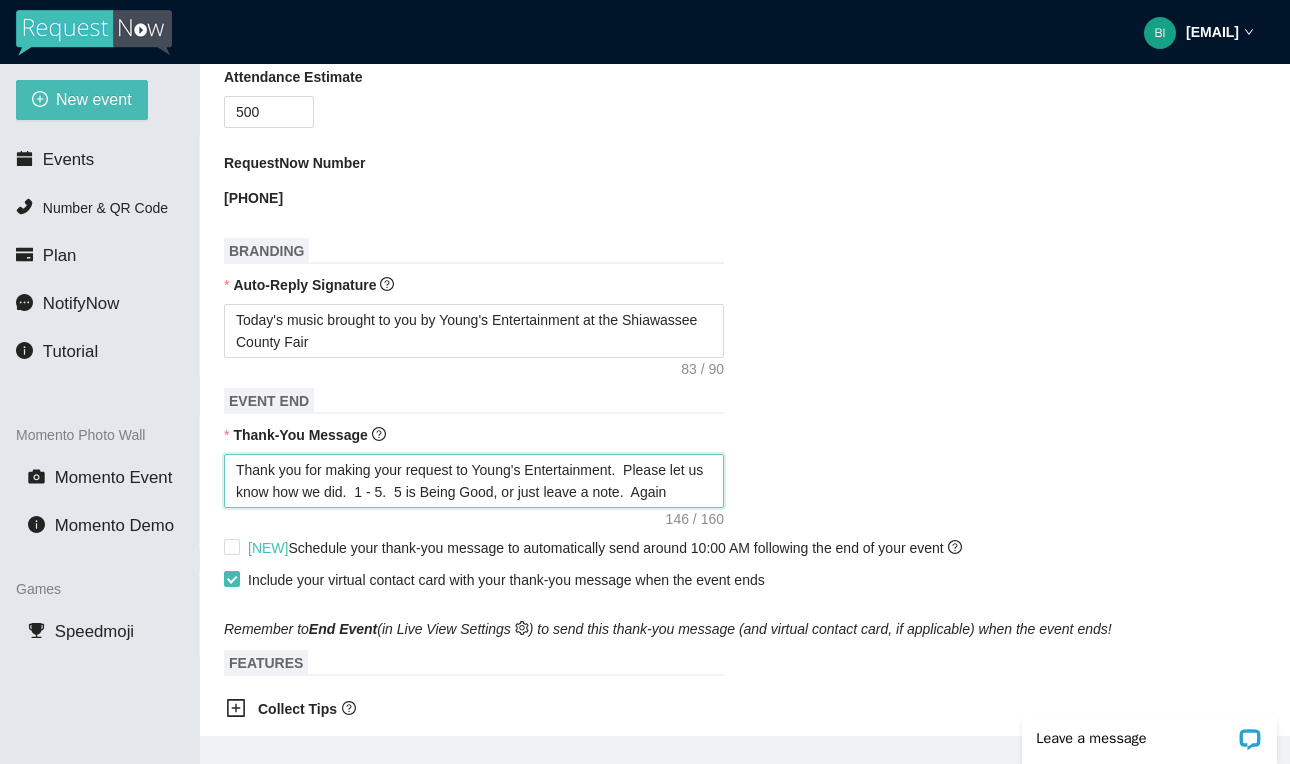 type on "Thank you for making your request to [COMPANY]. Please let us know how we did. 1 - 5. 5 is Being Good, or just leave a note. Agai" 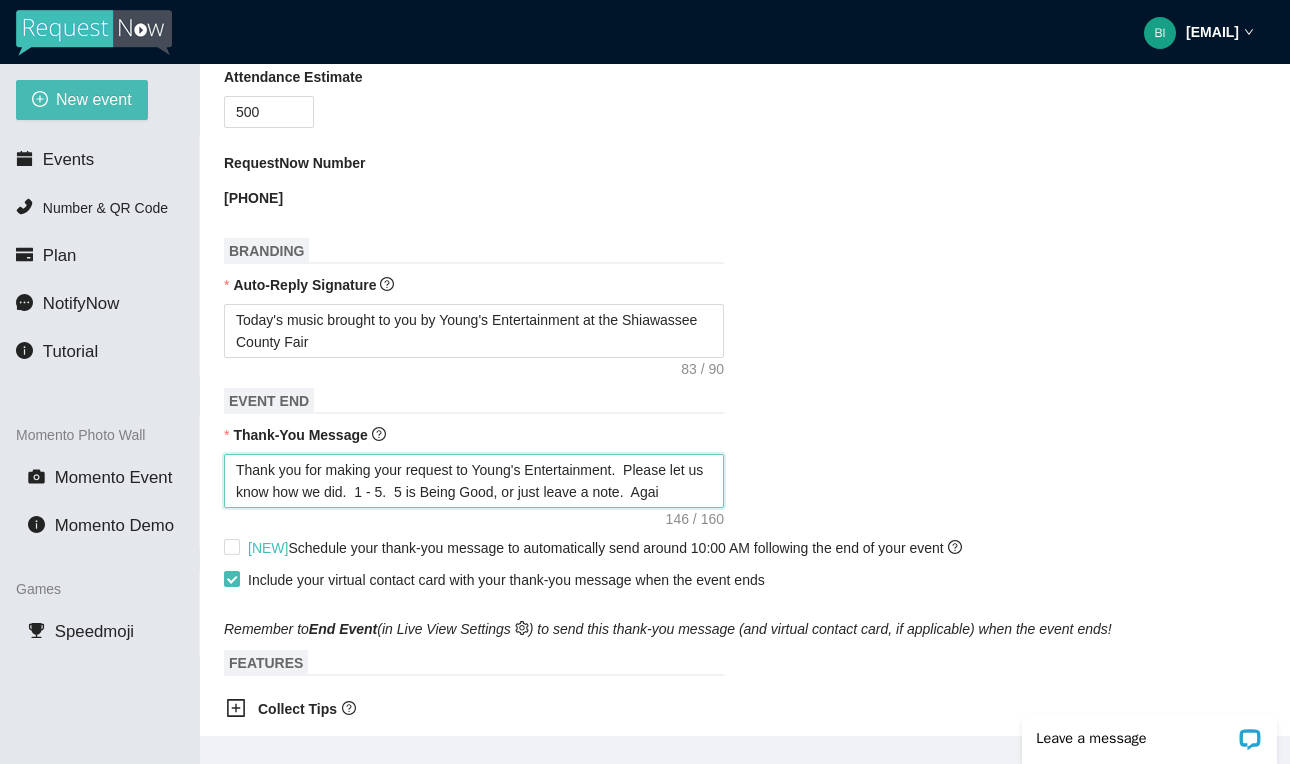 type on "Thank you for making your request to [COMPANY]. Please let us know how we did. 1 - 5. 5 is Being Good, or just leave a note. Aga" 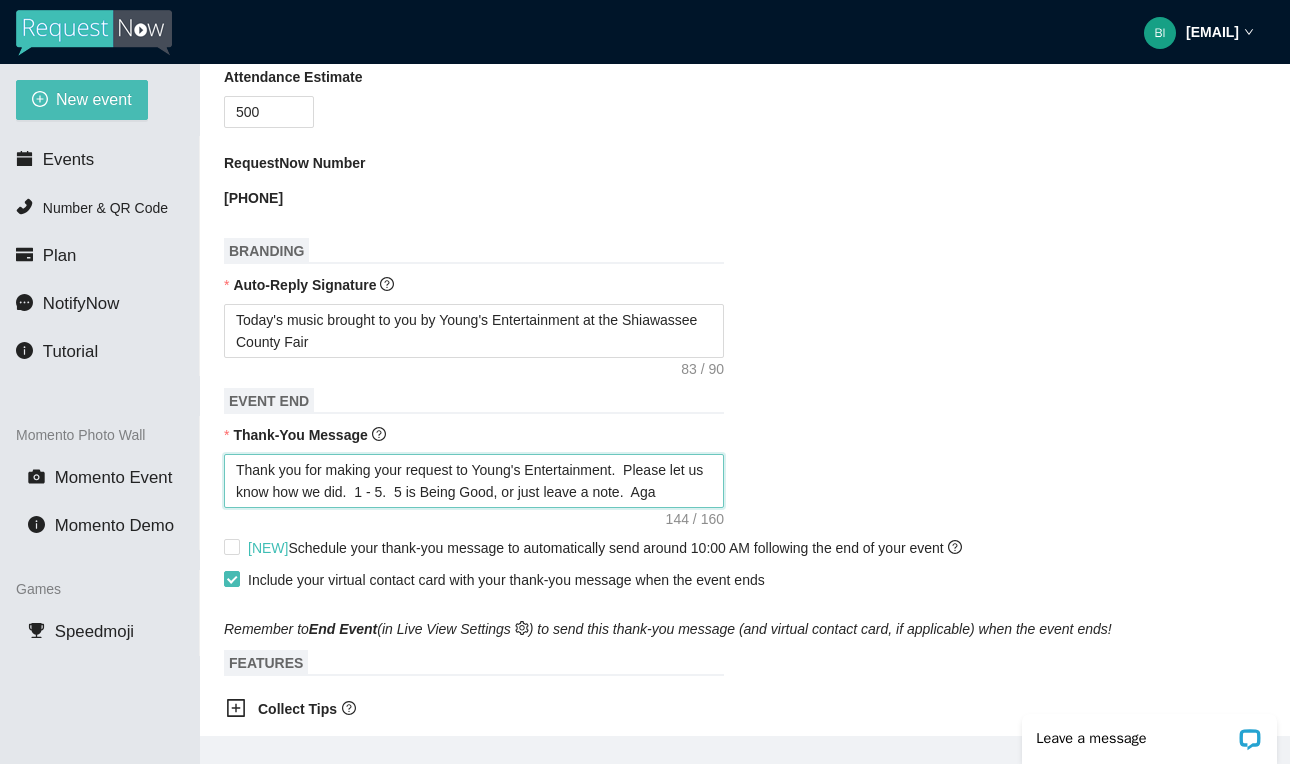 type on "Thank you for making your request to [COMPANY]. Please let us know how we did. 1 - 5. 5 is Being Good, or just leave a note. Ag" 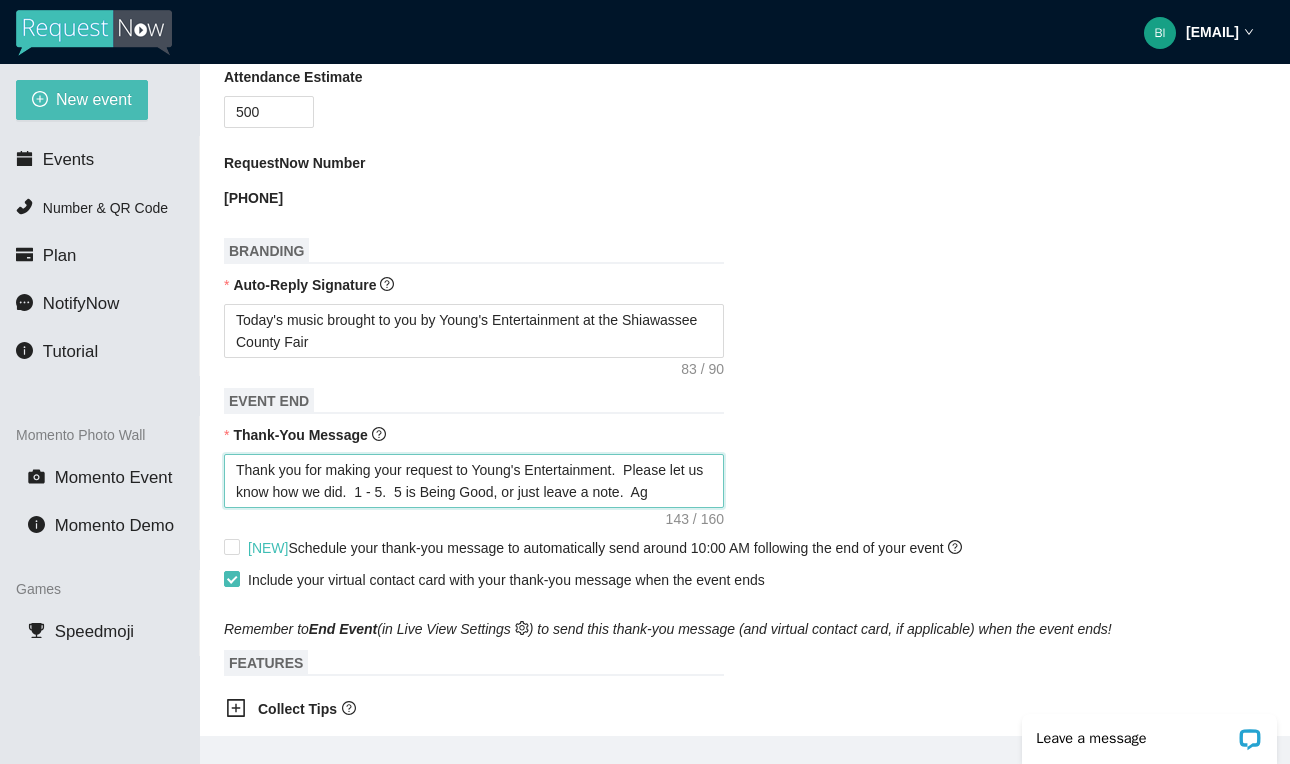 type on "Thank you for making your request to [COMPANY]. Please let us know how we did. 1 - 5. 5 is Being Good, or just leave a note. A" 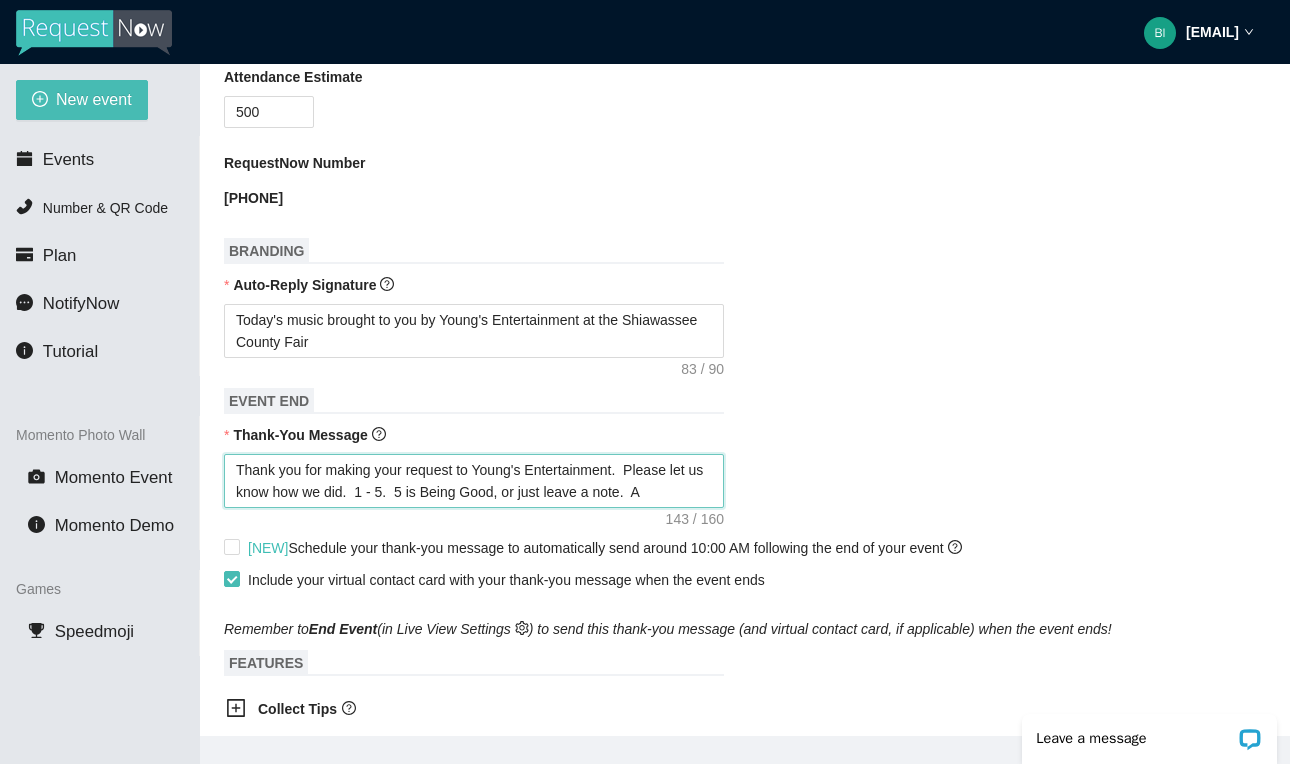 type on "Thank you for making your request to [COMPANY]. Please let us know how we did. 1 - 5. 5 is Being Good, or just leave a note." 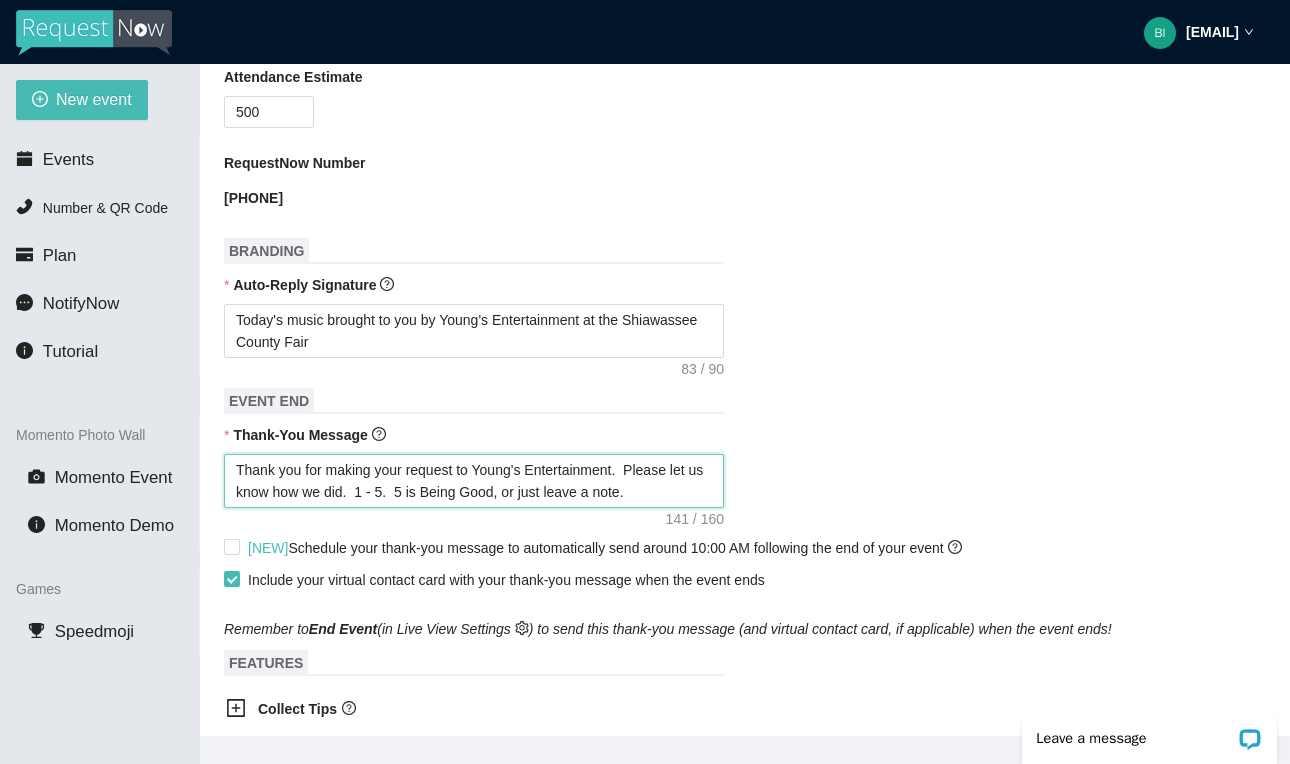 type on "Thank you for making your request to [COMPANY]. Please let us know how we did. 1 - 5. 5 is Being Good, or just leave a note. [TITLE]" 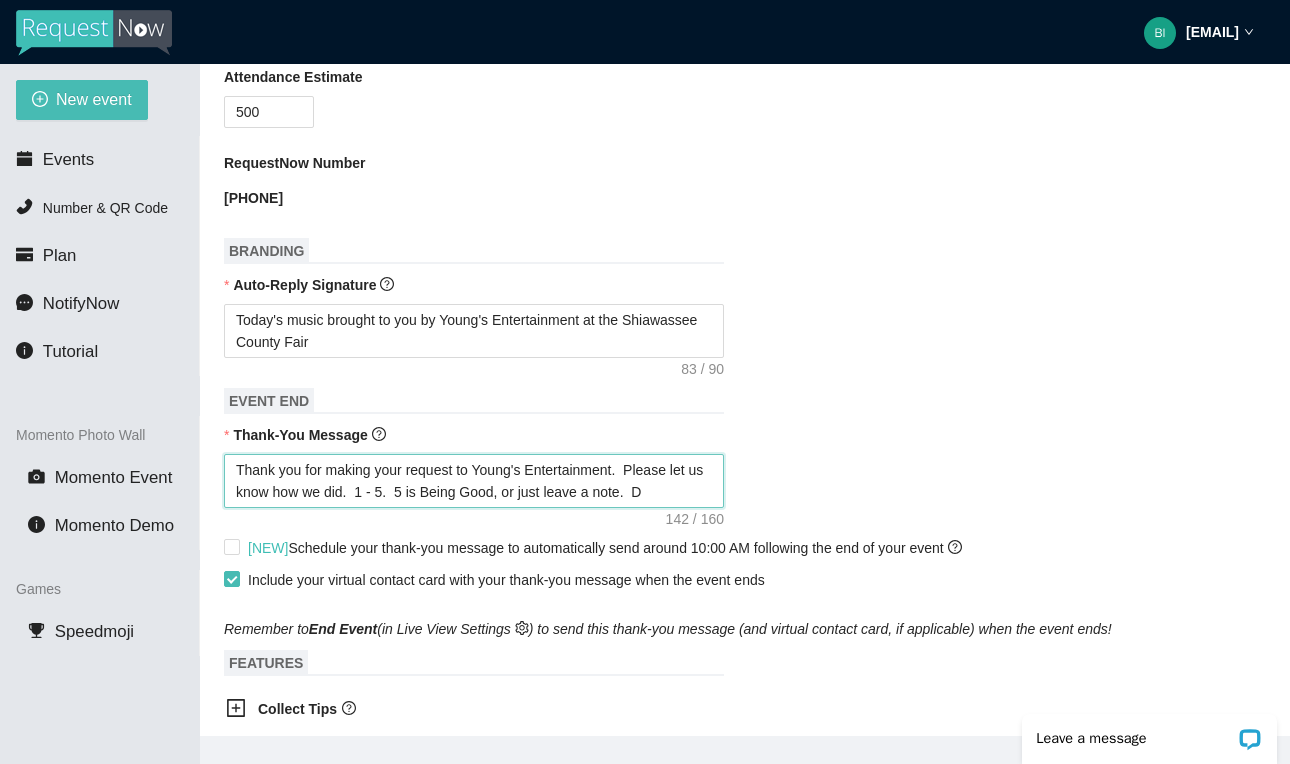 type on "Thank you for making your request to [COMPANY]. Please let us know how we did. 1 - 5. 5 is Being Good, or just leave a note. [TITLE]" 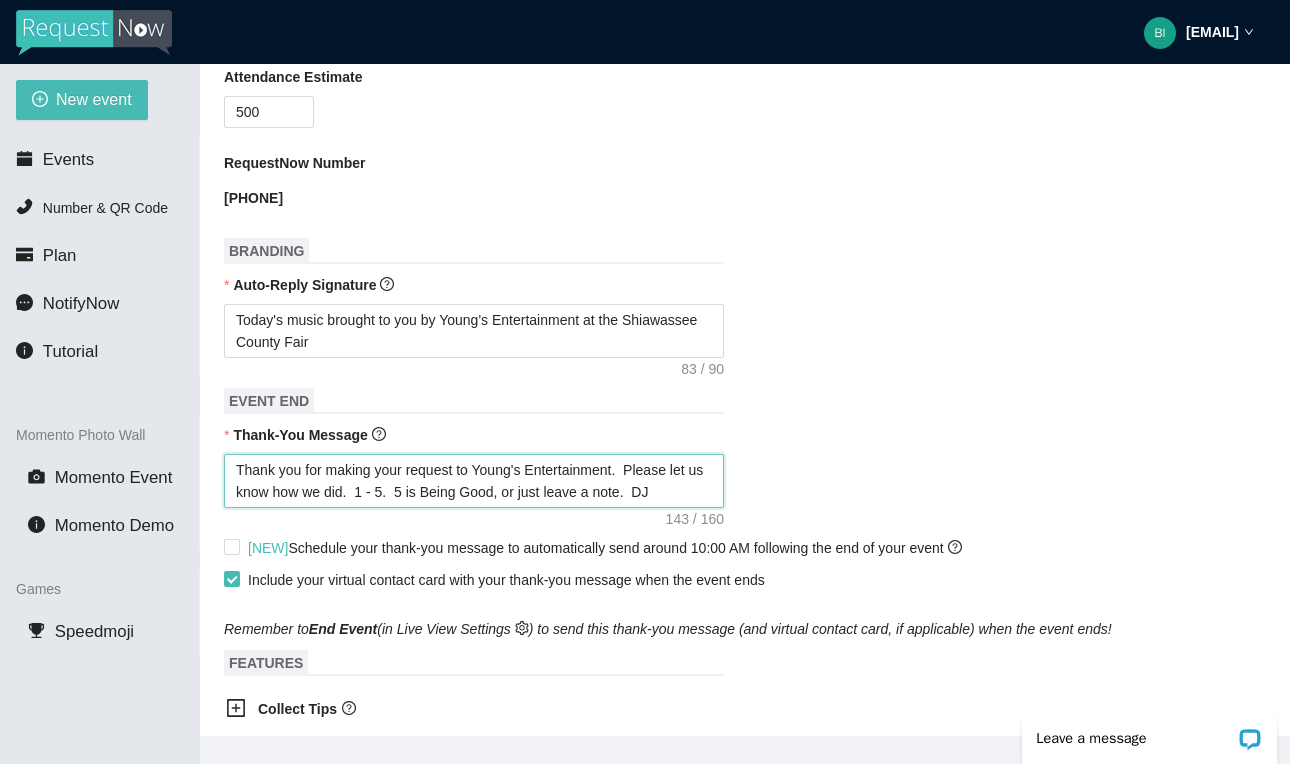 type on "Thank you for making your request to [COMPANY]. Please let us know how we did. 1 - 5. 5 is Being Good, or just leave a note. [TITLE]" 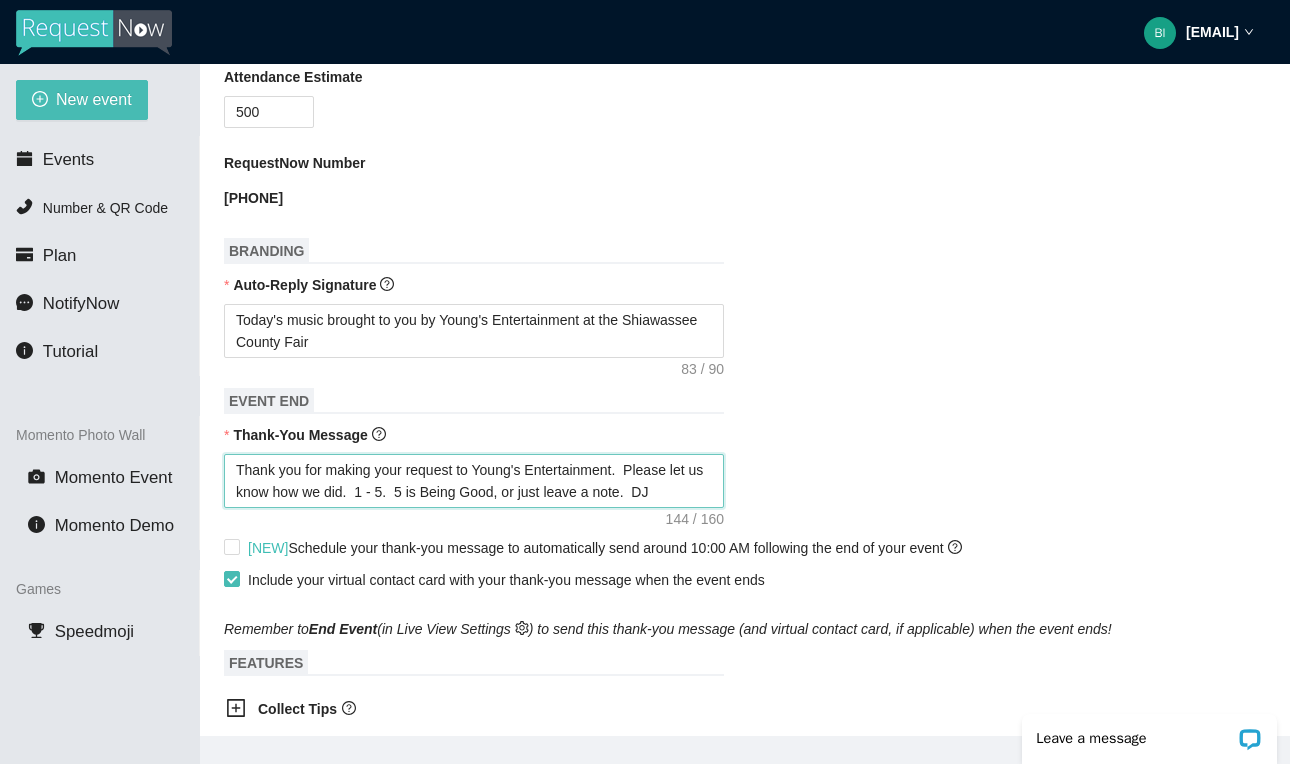 type on "Thank you for making your request to [COMPANY]. Please let us know how we did. 1 - 5. 5 is Being Good, or just leave a note. [TITLE] F" 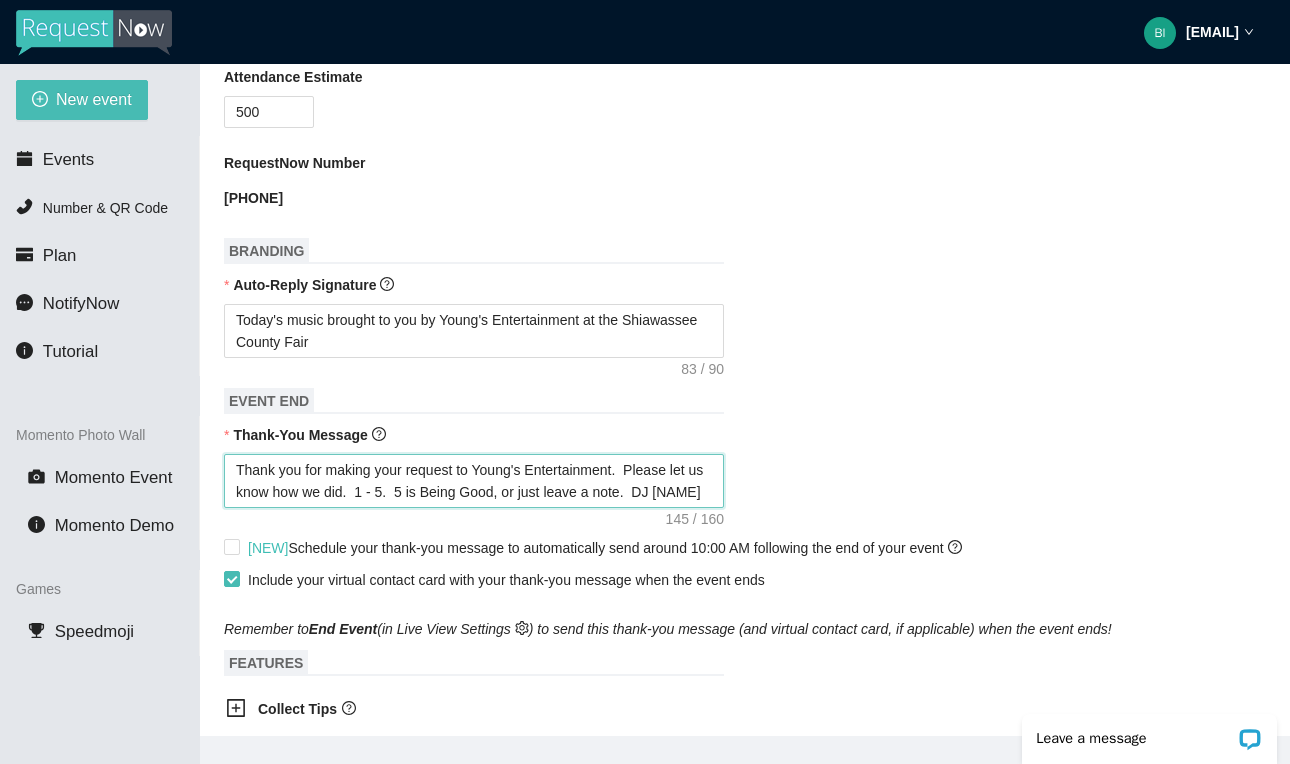 type on "Thank you for making your request to Young's Entertainment.  Please let us know how we did.  1 - 5.  5 is Being Good, or just leave a note.  DJ Fv" 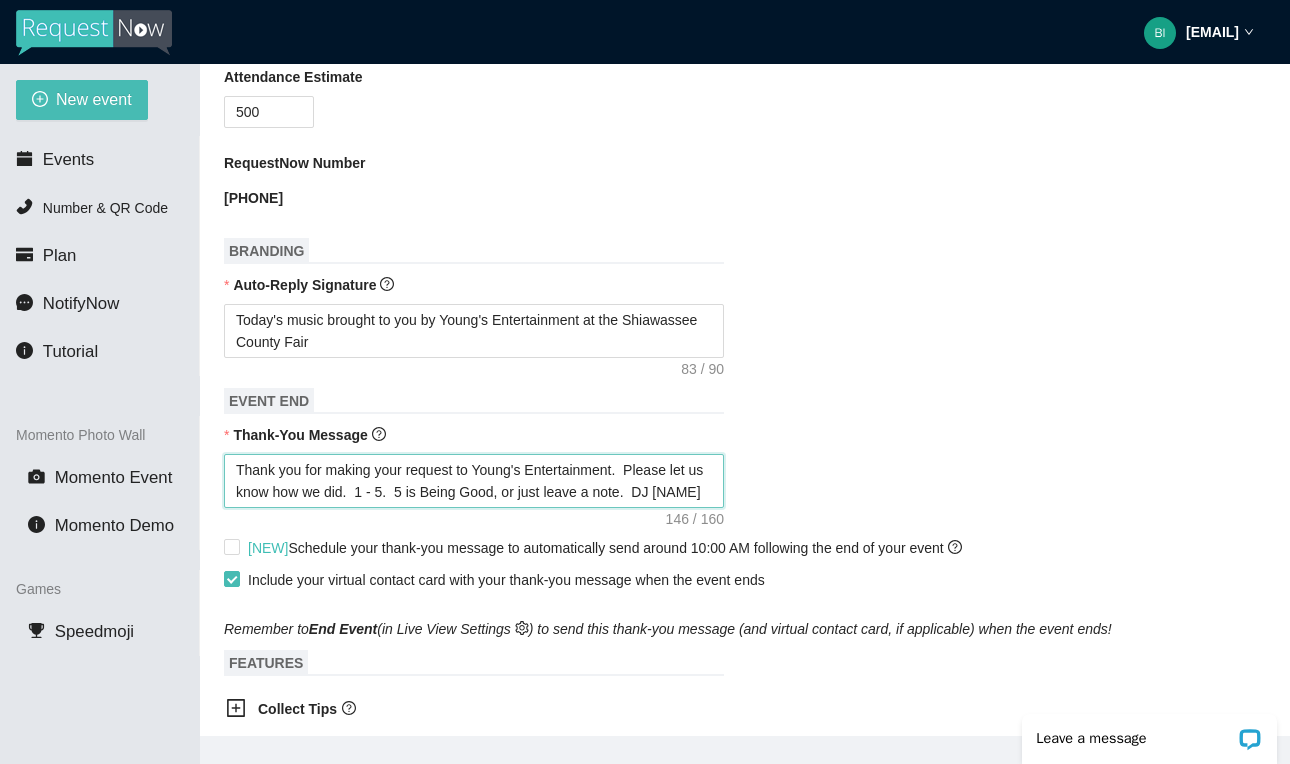 type on "Thank you for making your request to [COMPANY]. Please let us know how we did. 1 - 5. 5 is Being Good, or just leave a note. [TITLE] F" 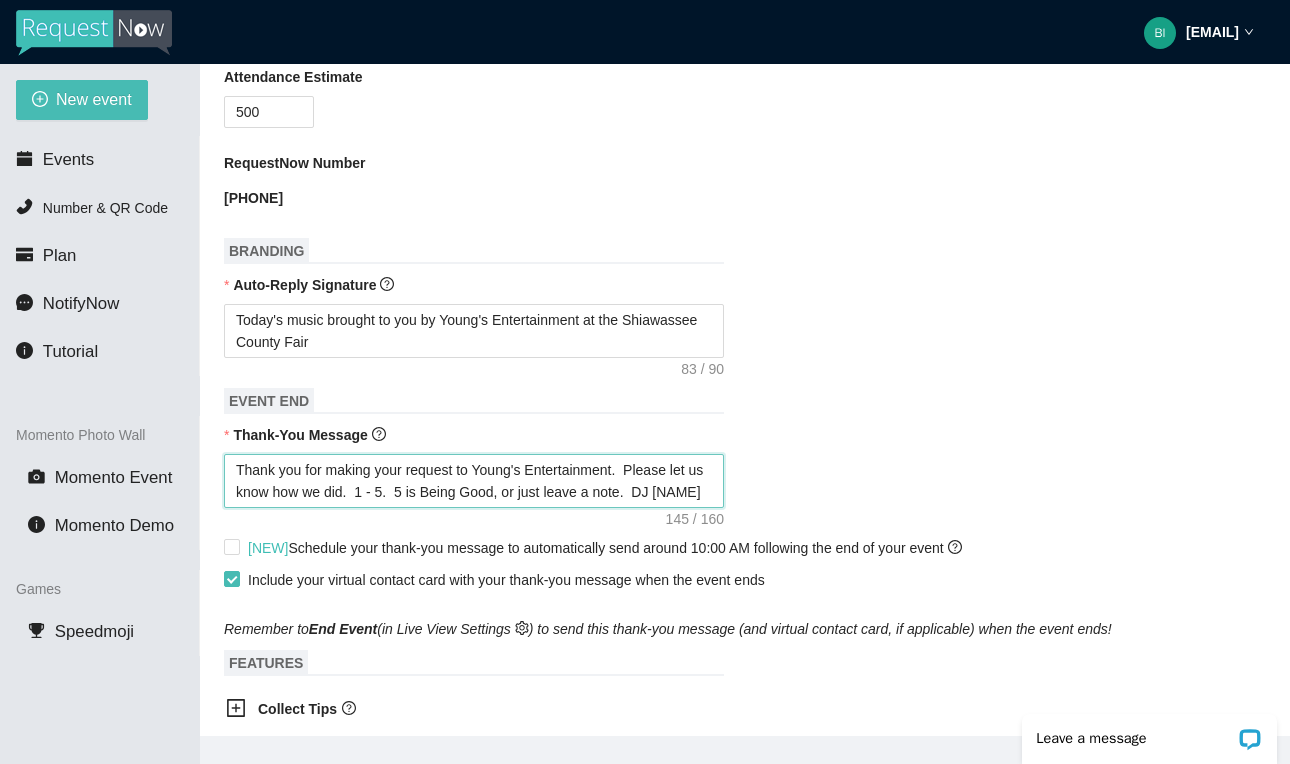 type on "Thank you for making your request to [COMPANY]. Please let us know how we did. 1 - 5. 5 is Being Good, or just leave a note. [TITLE] Fa" 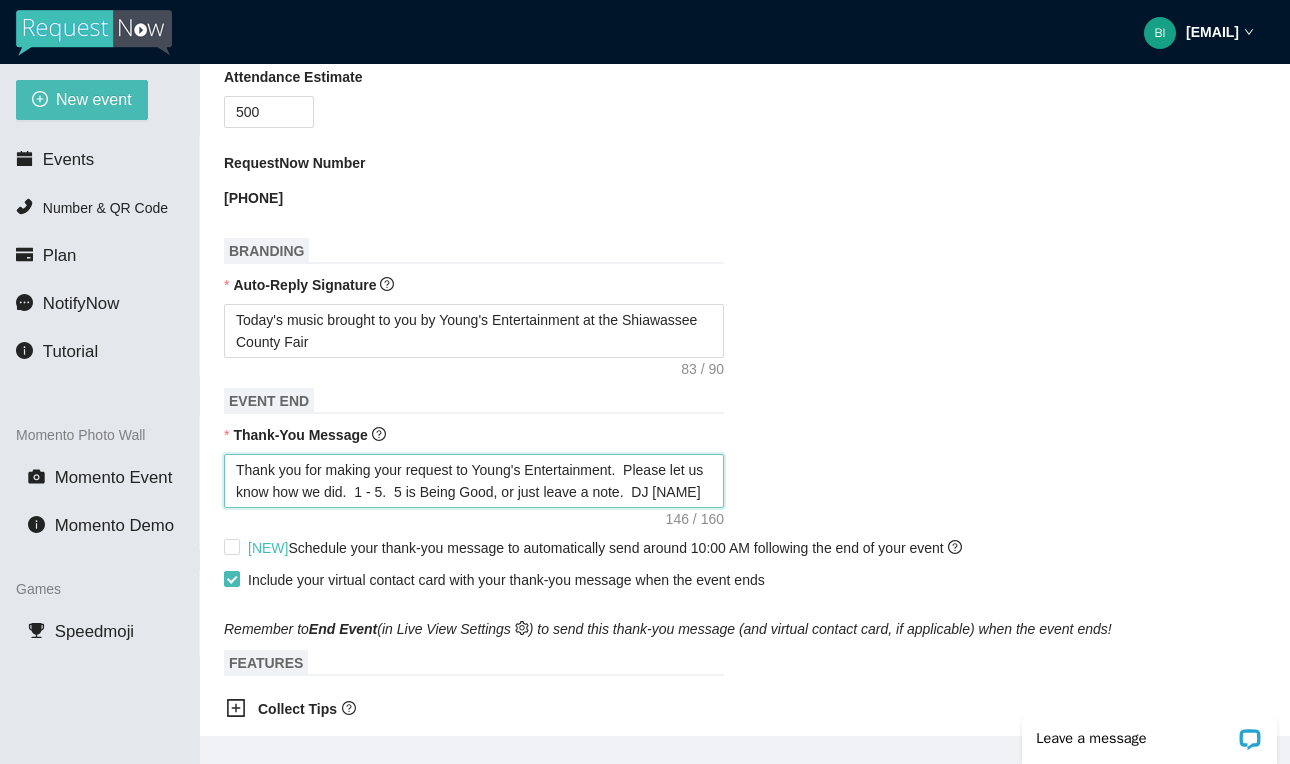 type on "Thank you for making your request to [COMPANY]. Please let us know how we did. 1 - 5. 5 is Being Good, or just leave a note. [TITLE] Fab" 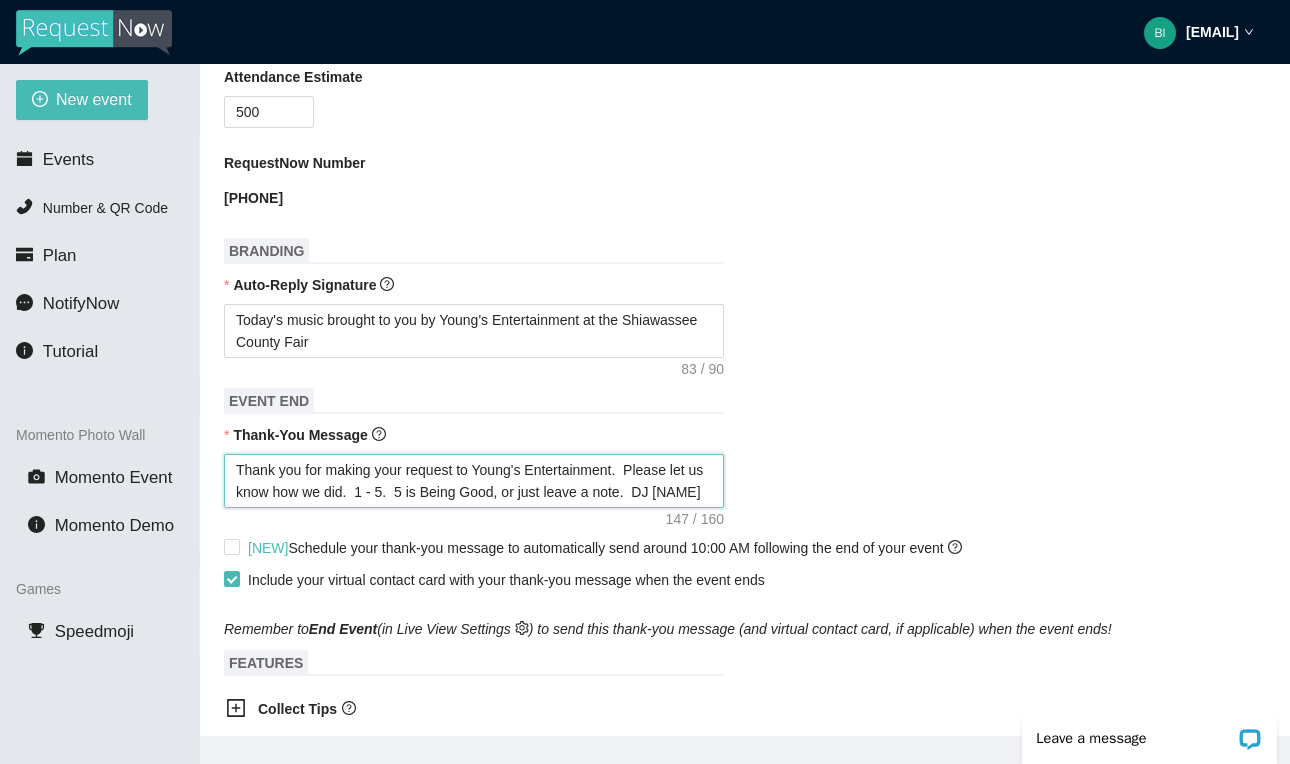 type on "Thank you for making your request to [COMPANY]. Please let us know how we did. 1 - 5. 5 is Being Good, or just leave a note. [TITLE] FabW" 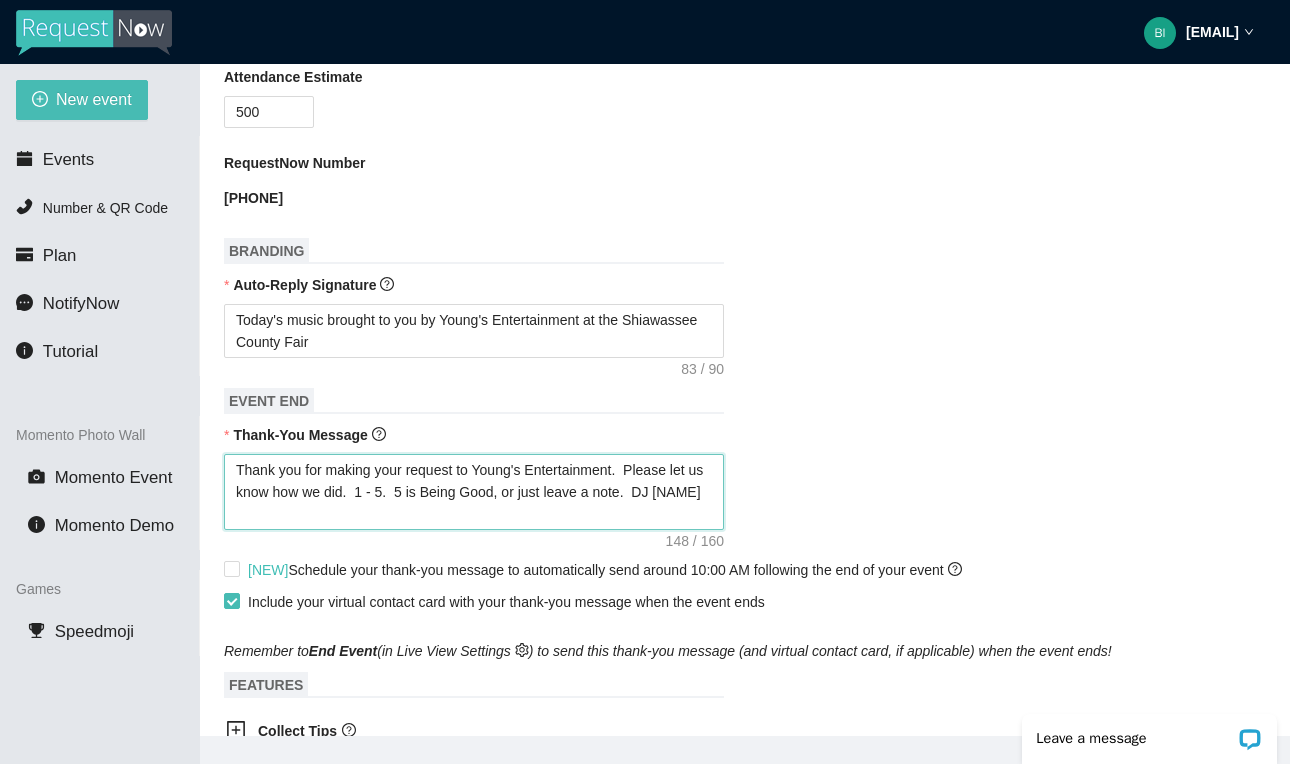 type on "Thank you for making your request to [COMPANY]. Please let us know how we did. 1 - 5. 5 is Being Good, or just leave a note. [TITLE] FabWu" 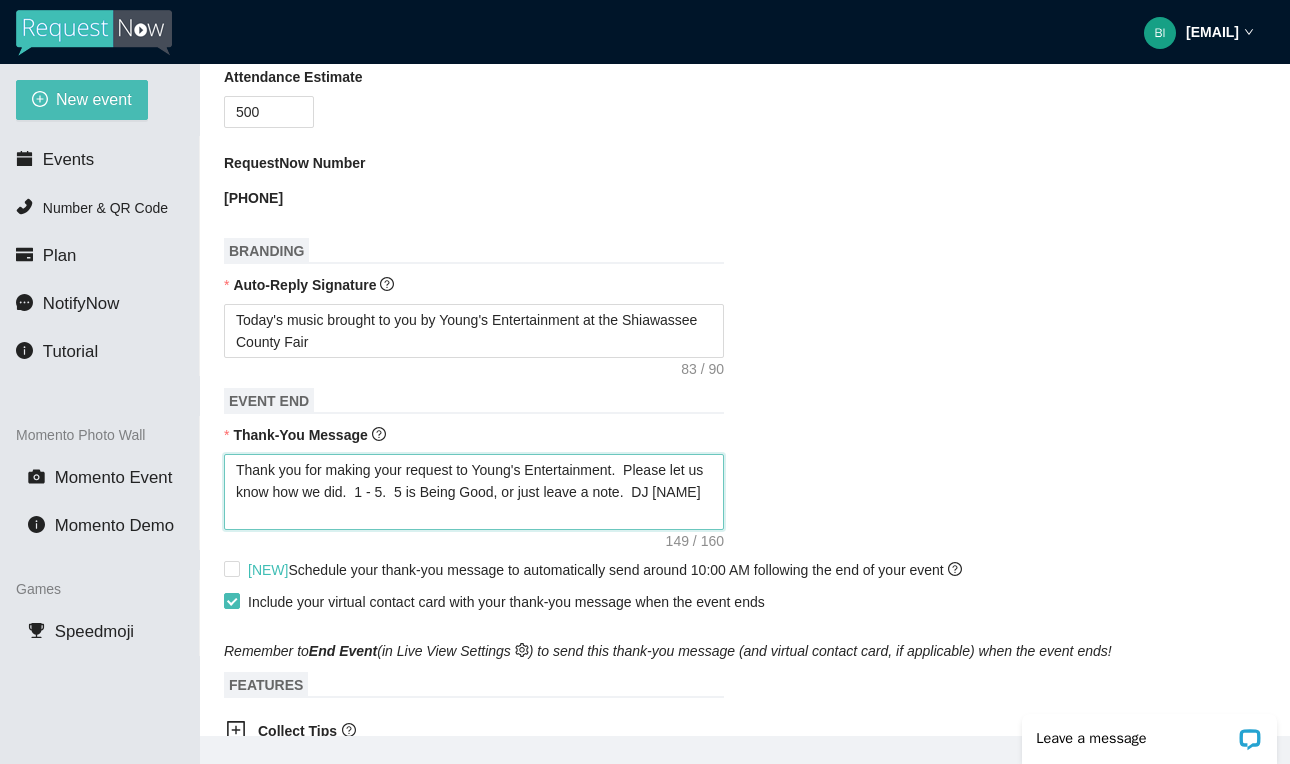 type on "Thank you for making your request to [COMPANY]. Please let us know how we did. 1 - 5. 5 is Being Good, or just leave a note. [TITLE] [LAST]" 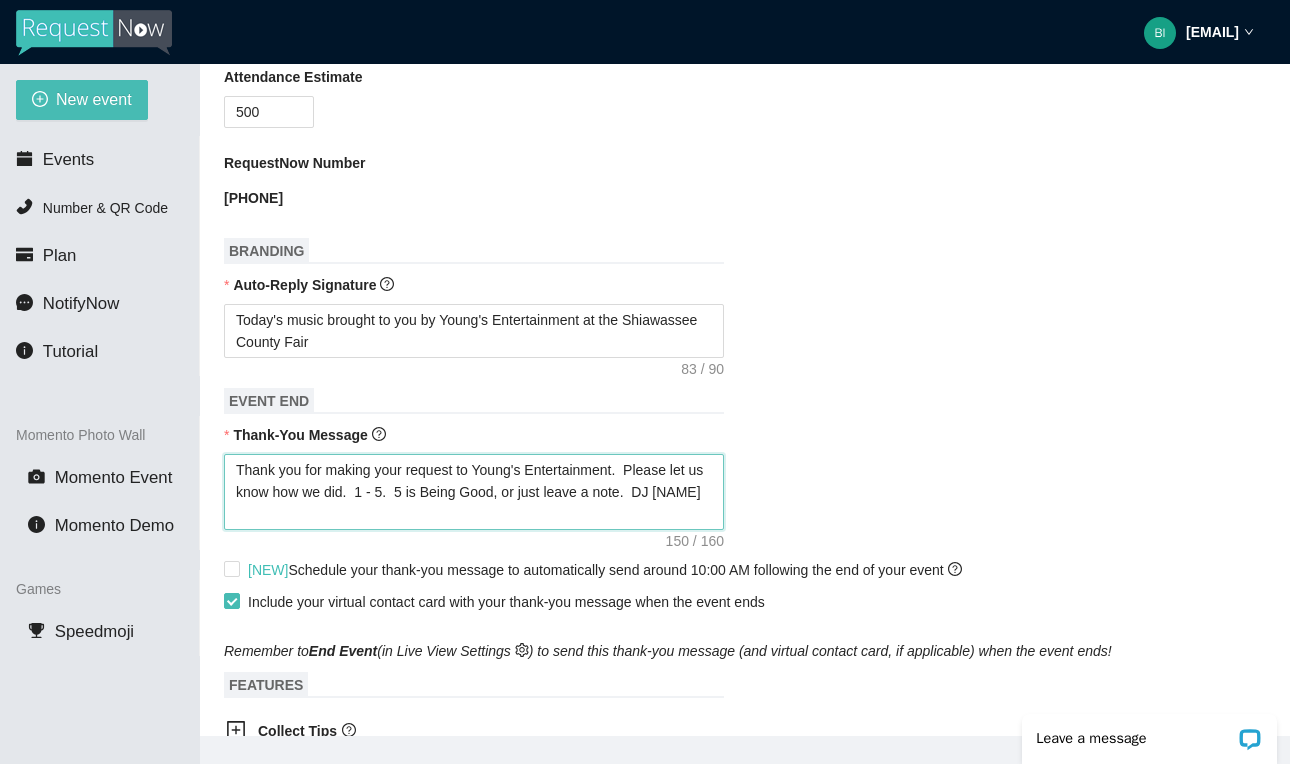 type on "Thank you for making your request to [COMPANY]. Please let us know how we did. 1 - 5. 5 is Being Good, or just leave a note. [TITLE] [LAST]" 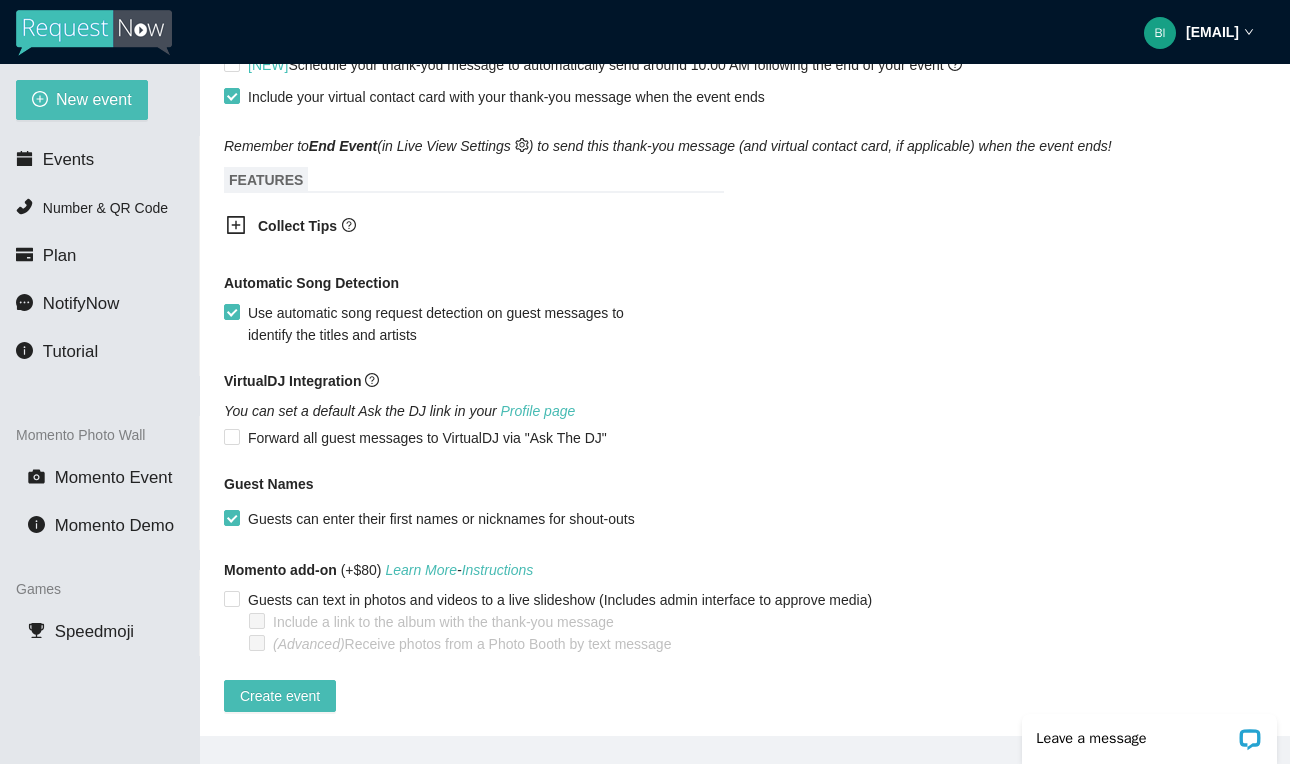 scroll, scrollTop: 1151, scrollLeft: 0, axis: vertical 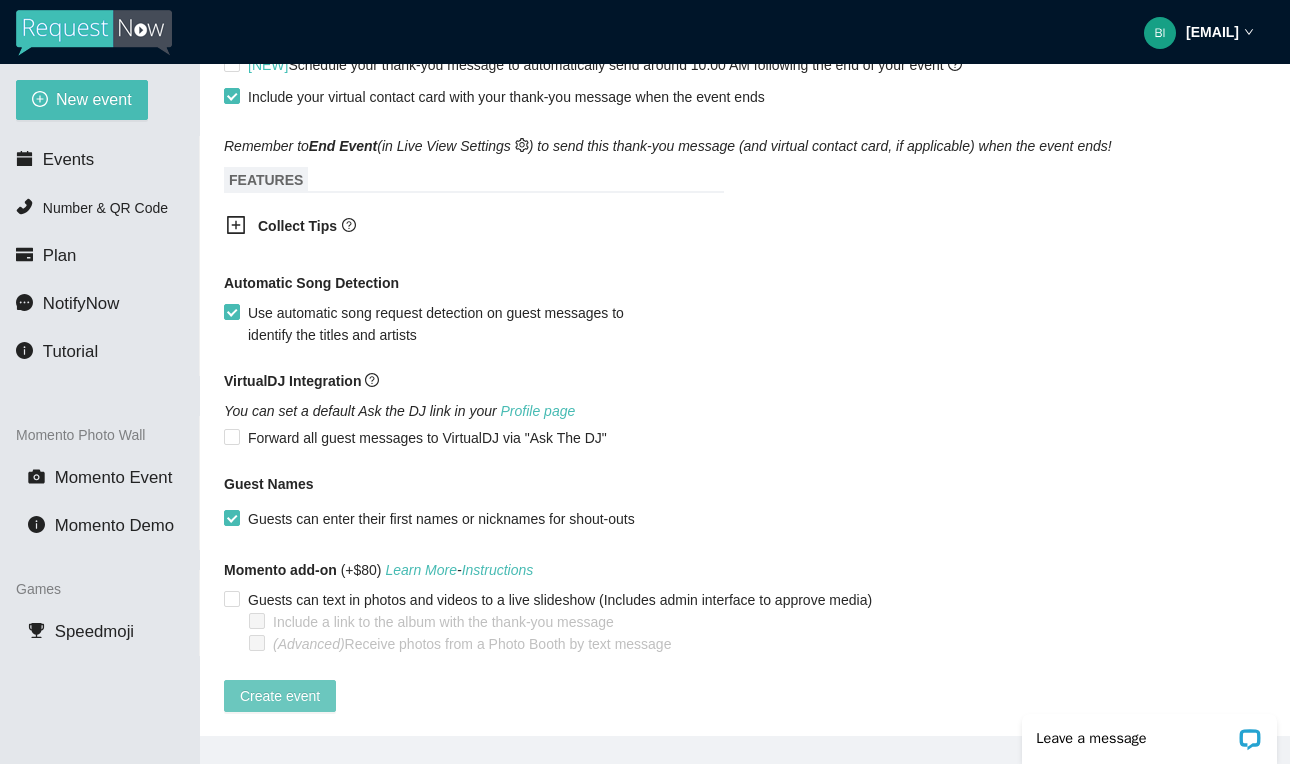 type on "Thank you for making your request to [COMPANY]. Please let us know how we did. 1 - 5. 5 is Being Good, or just leave a note. [TITLE] [LAST]" 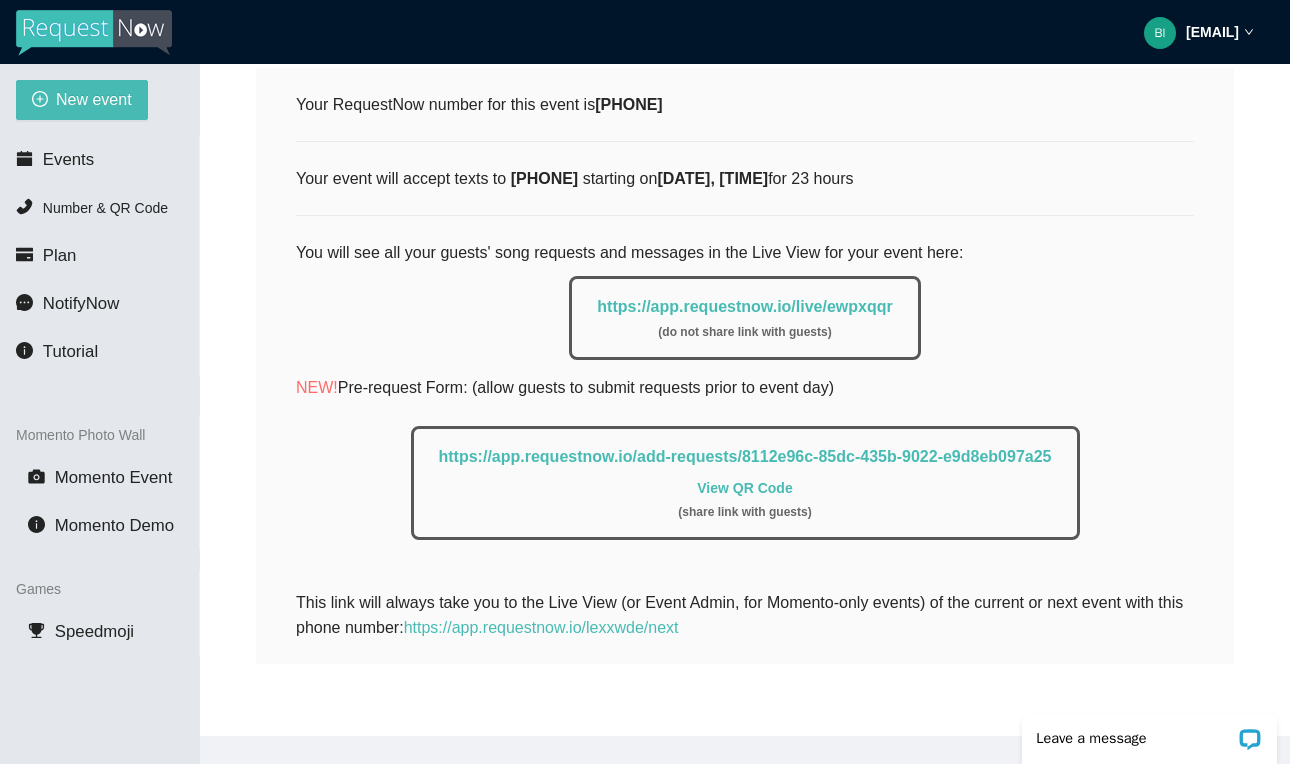 scroll, scrollTop: 299, scrollLeft: 0, axis: vertical 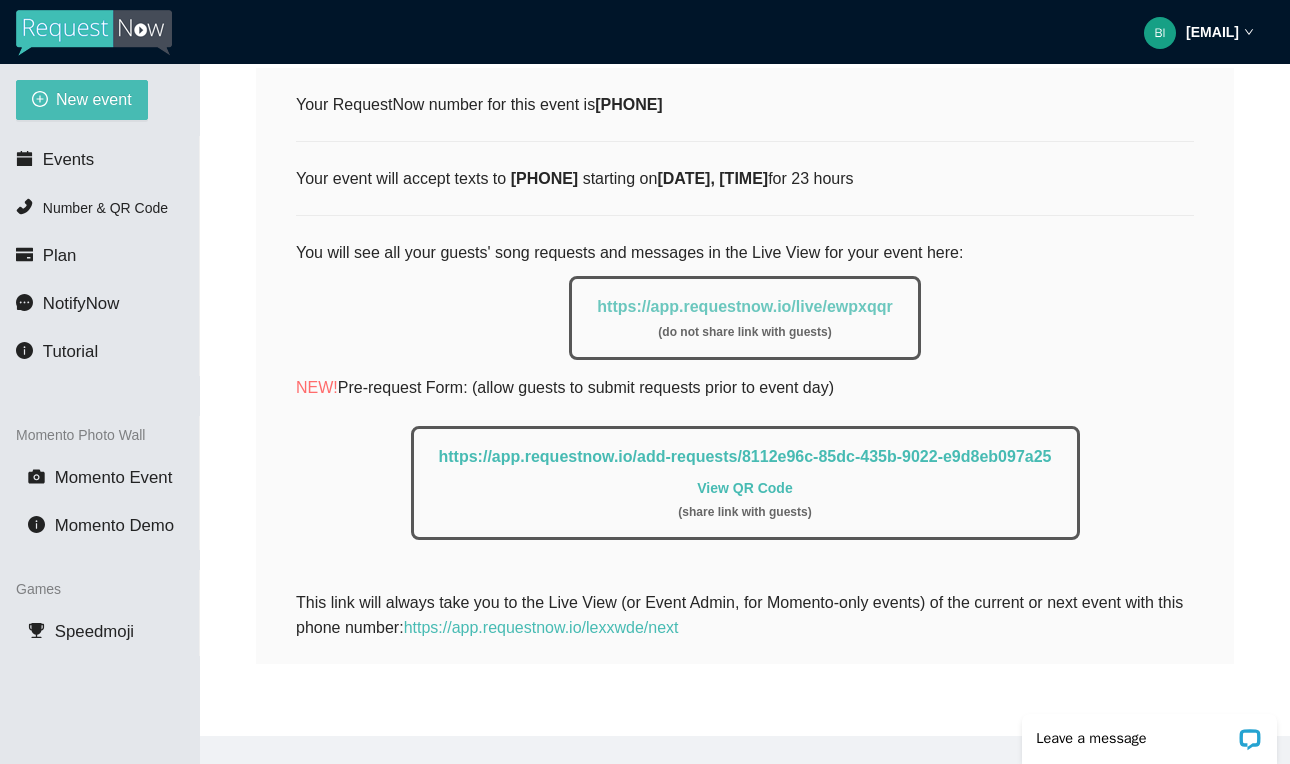 click on "https://app.requestnow.io/live/ewpxqqr" at bounding box center [744, 306] 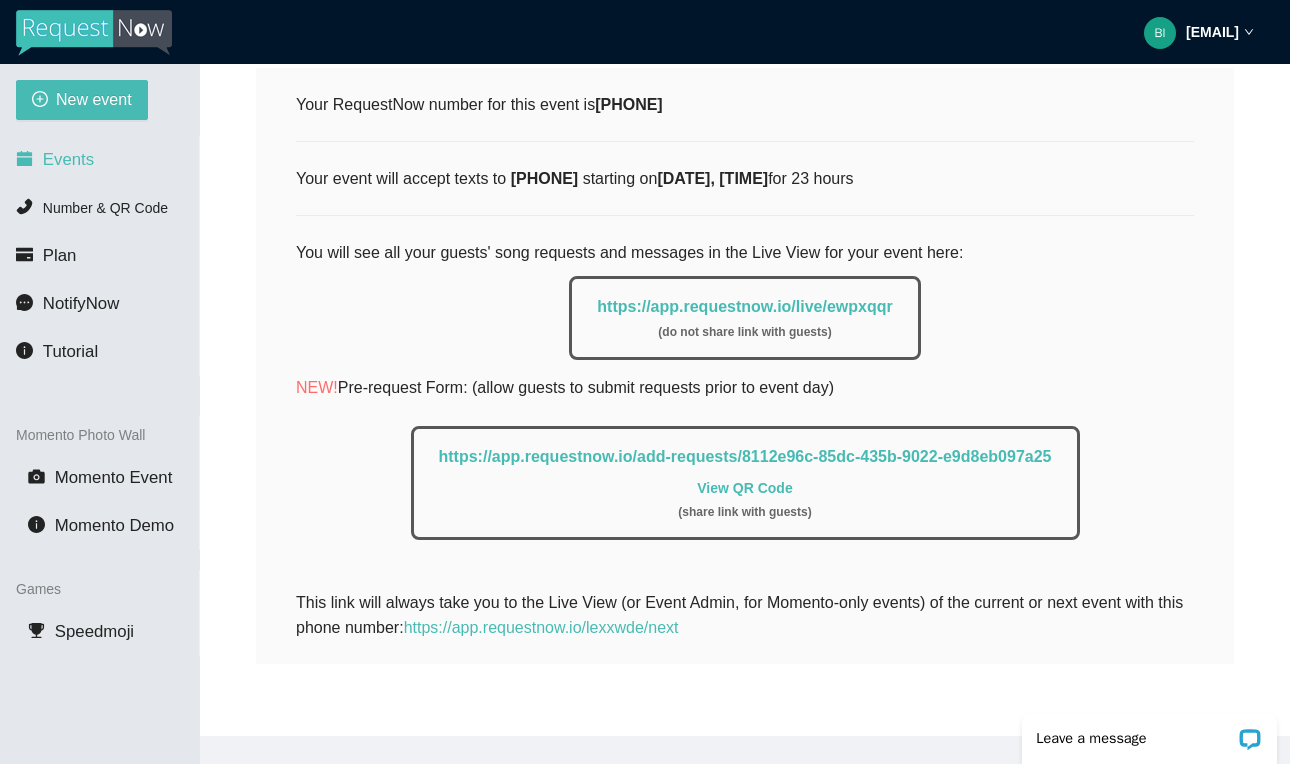 click on "Events" at bounding box center [68, 159] 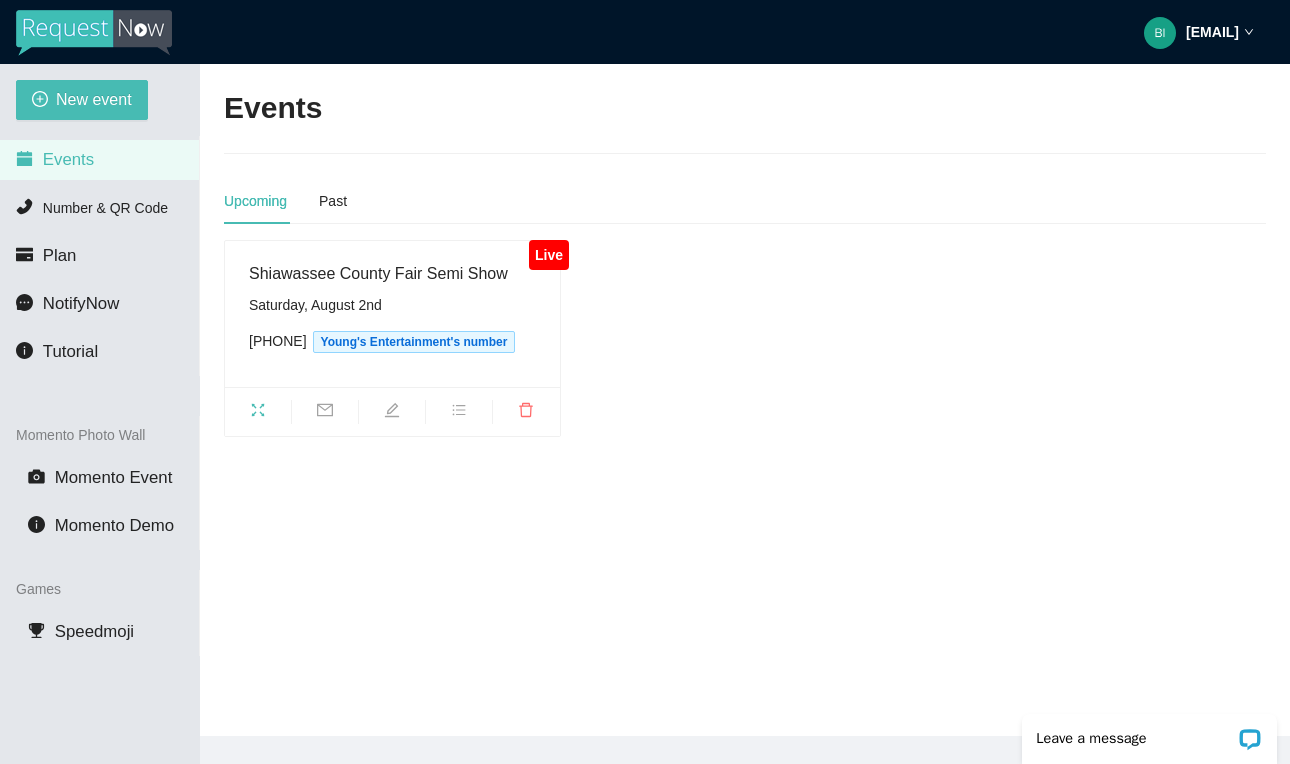 scroll, scrollTop: 0, scrollLeft: 0, axis: both 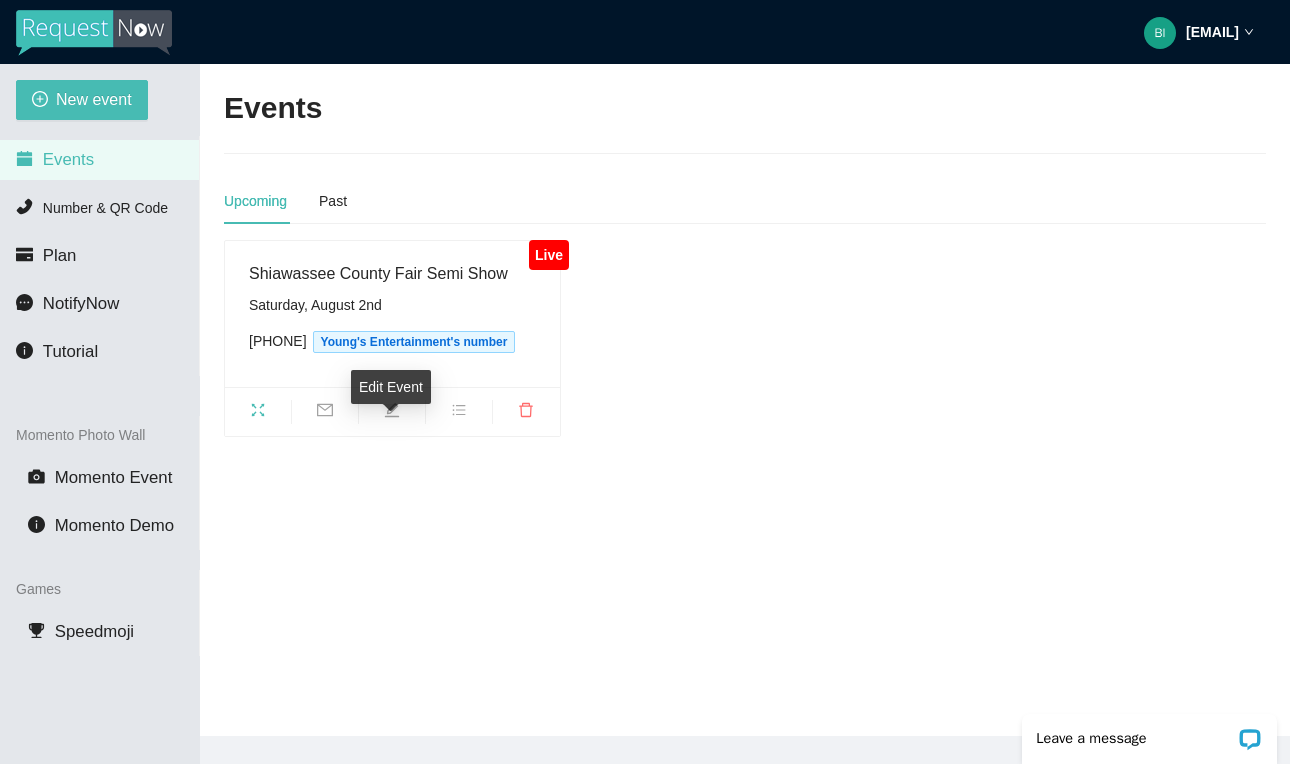 click 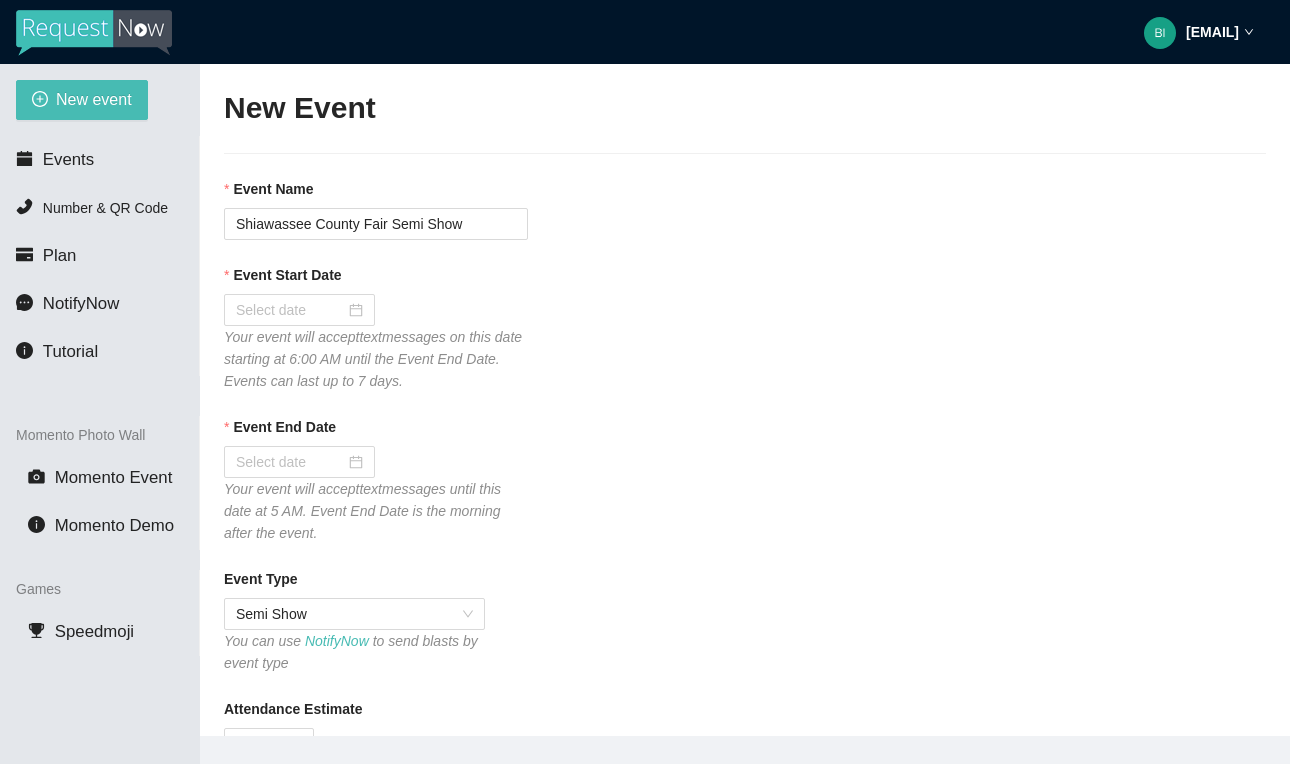type on "https://virtualdj.com/ask/DJ_Spinz" 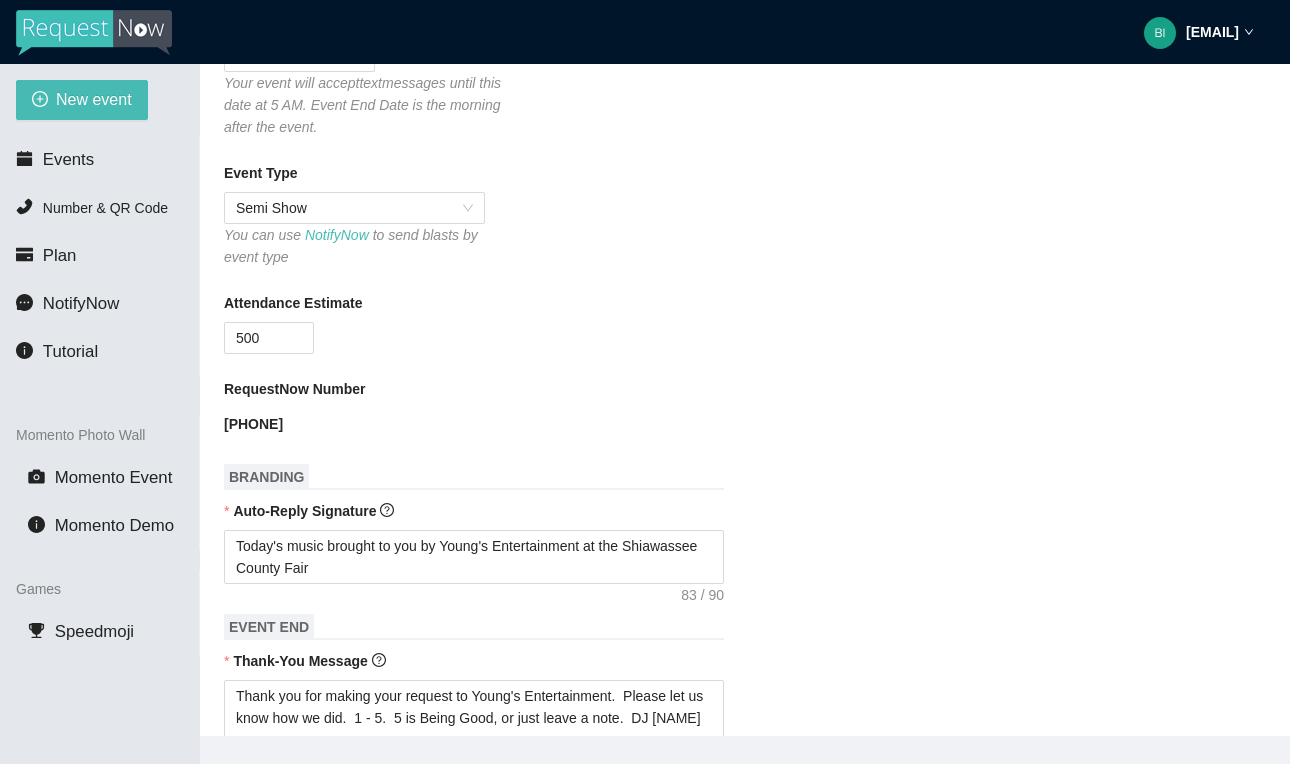 scroll, scrollTop: 544, scrollLeft: 0, axis: vertical 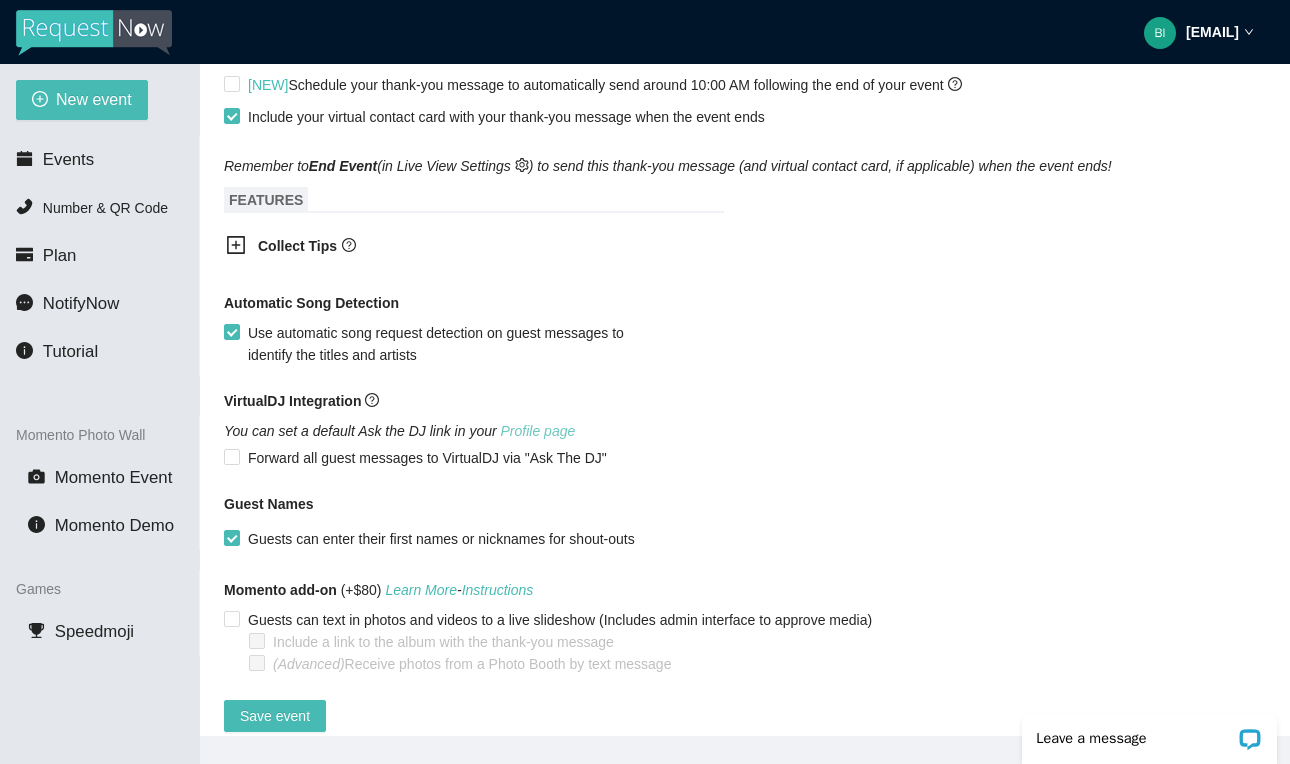 click on "Profile page" at bounding box center [538, 431] 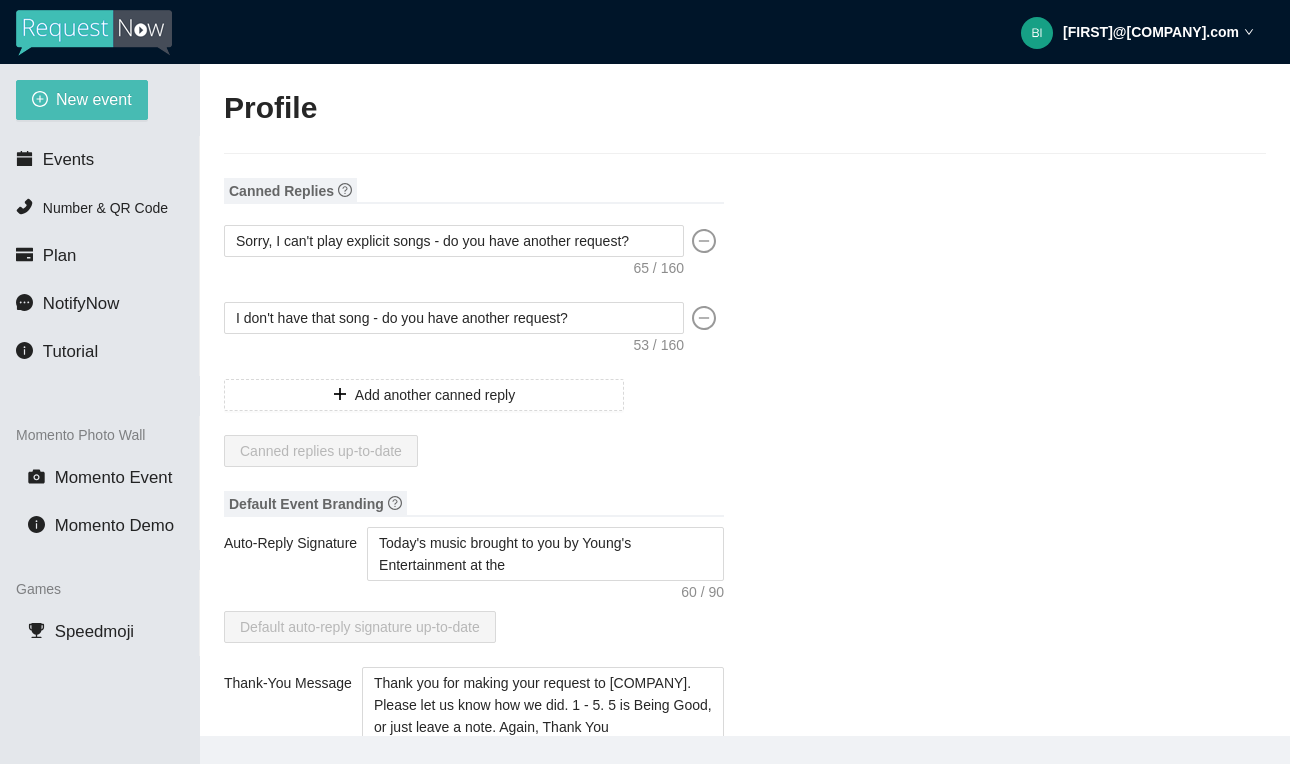 type on "https://virtualdj.com/ask/DJ_Spinz" 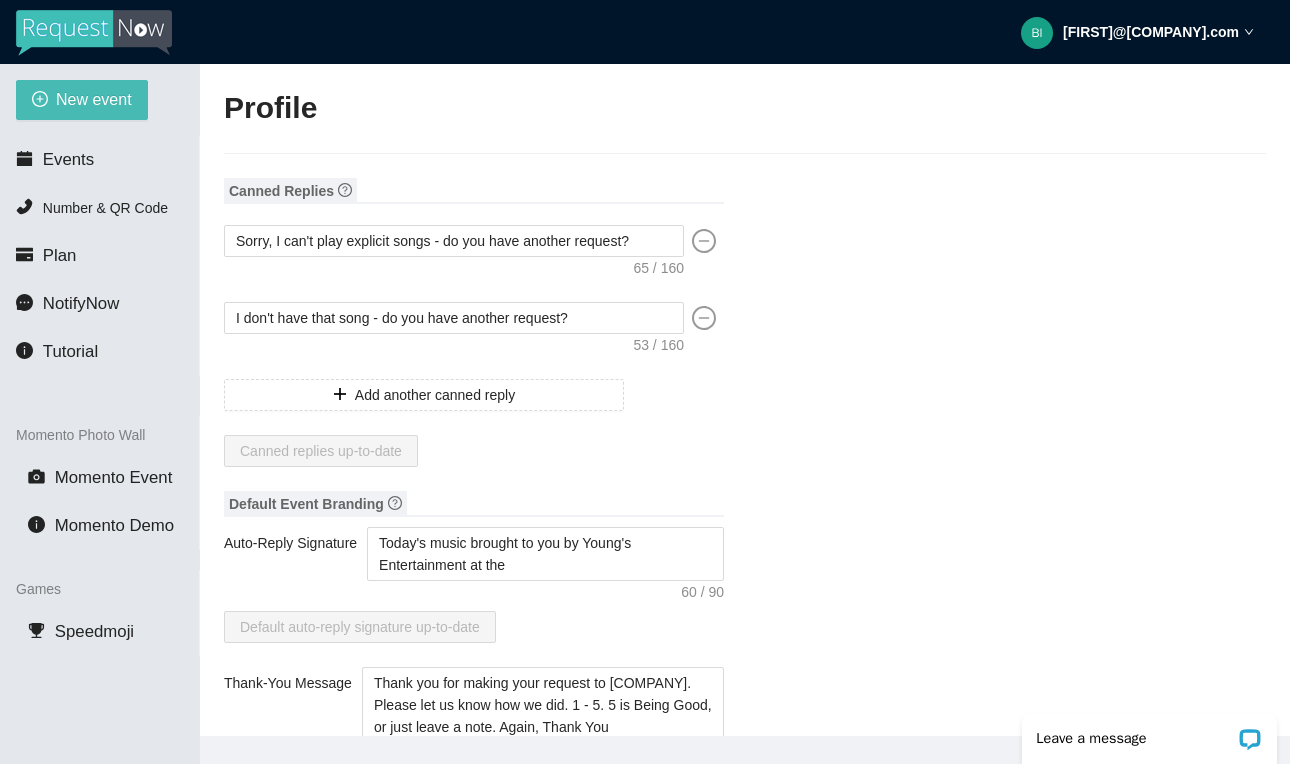 scroll, scrollTop: 0, scrollLeft: 0, axis: both 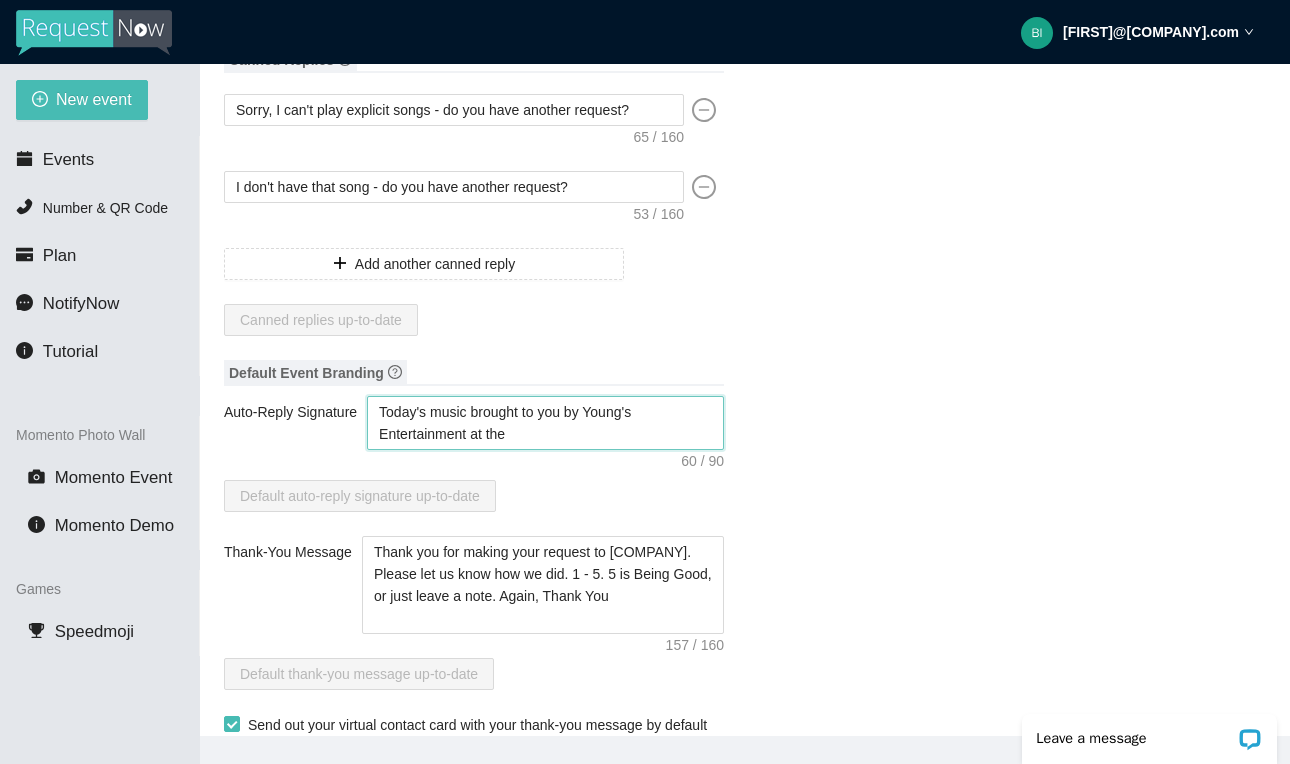 click on "Today's music brought to you by Young's Entertainment at the" at bounding box center [545, 423] 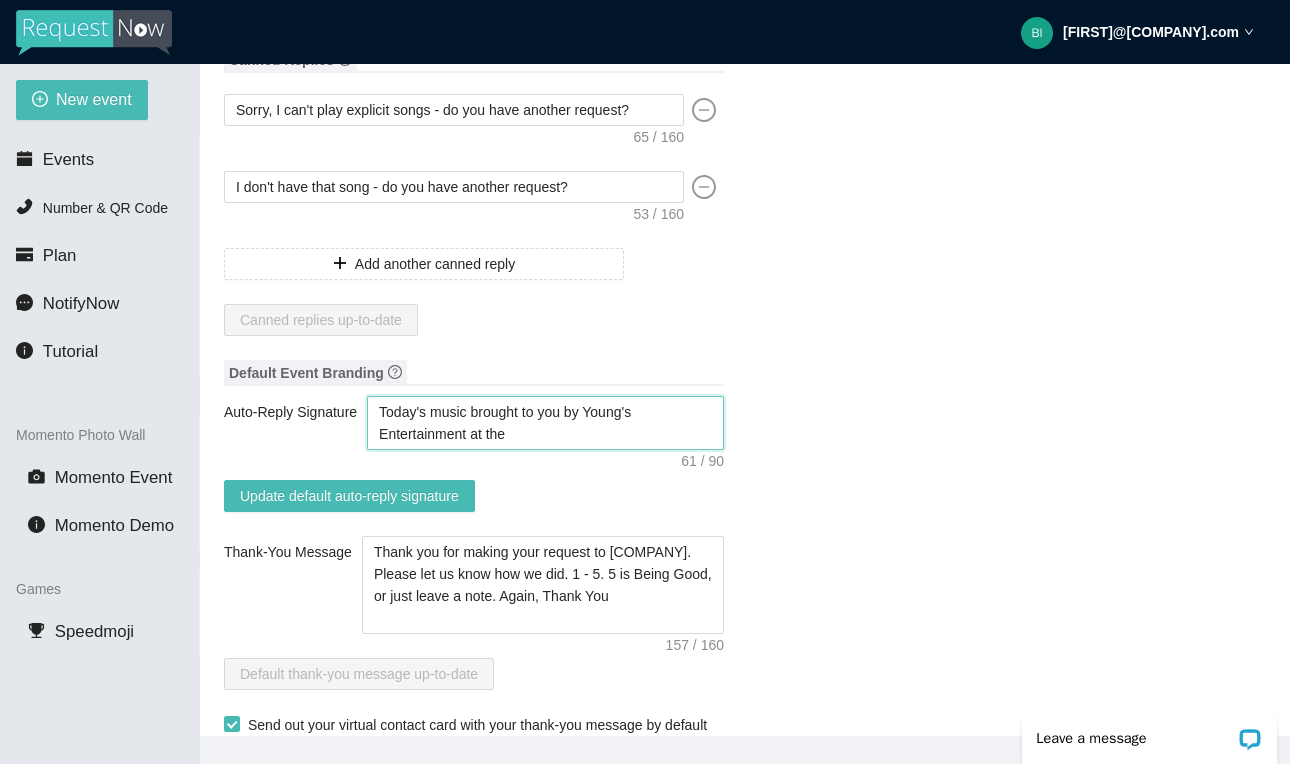 type on "Today's music brought to you by [COMPANY] at the S" 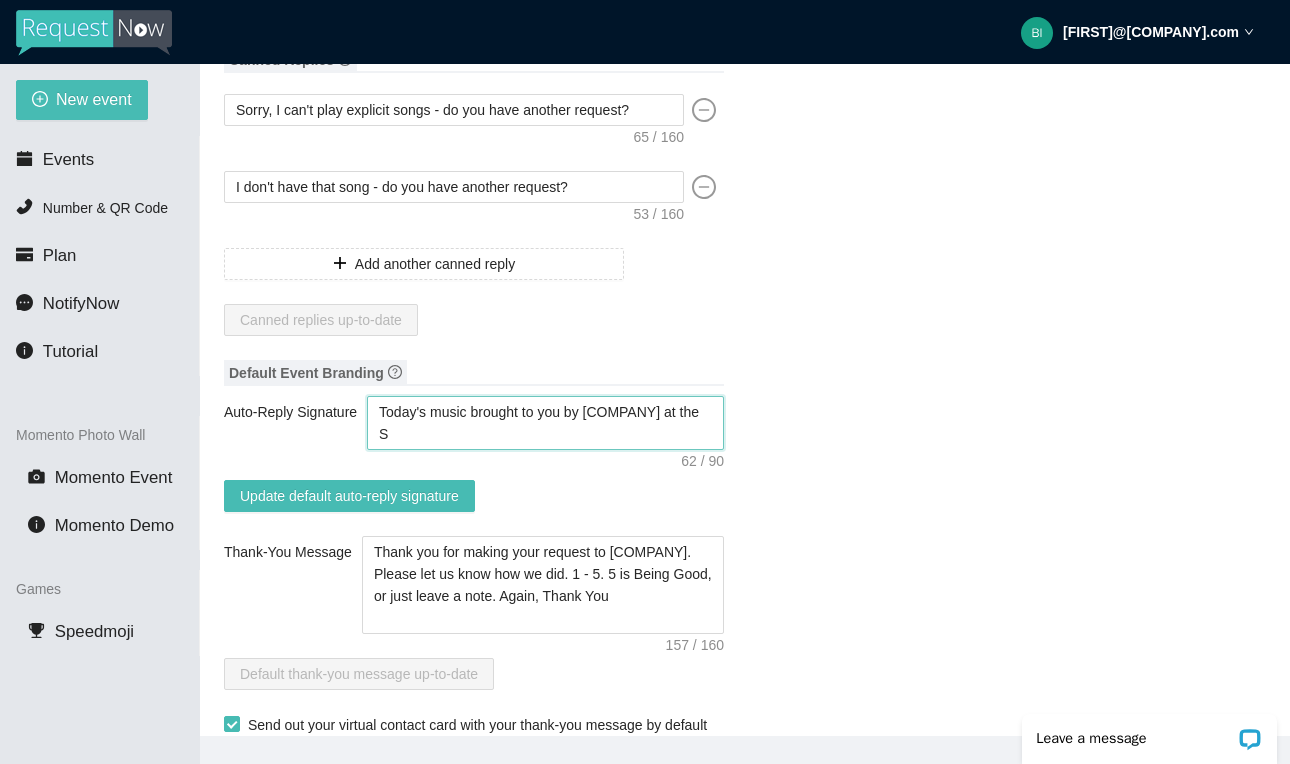 type on "Today's music brought to you by [COMPANY] at the Sh" 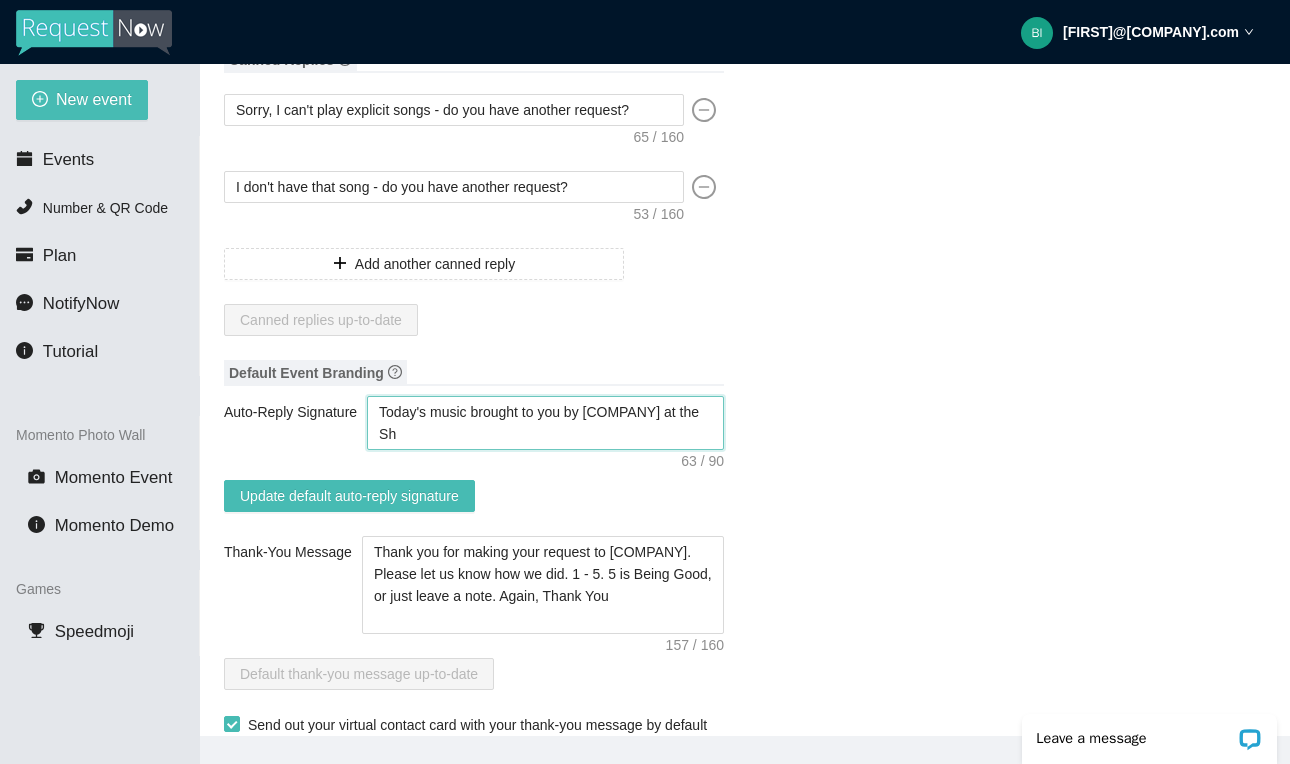 type on "Today's music brought to you by [COMPANY] at the Shi" 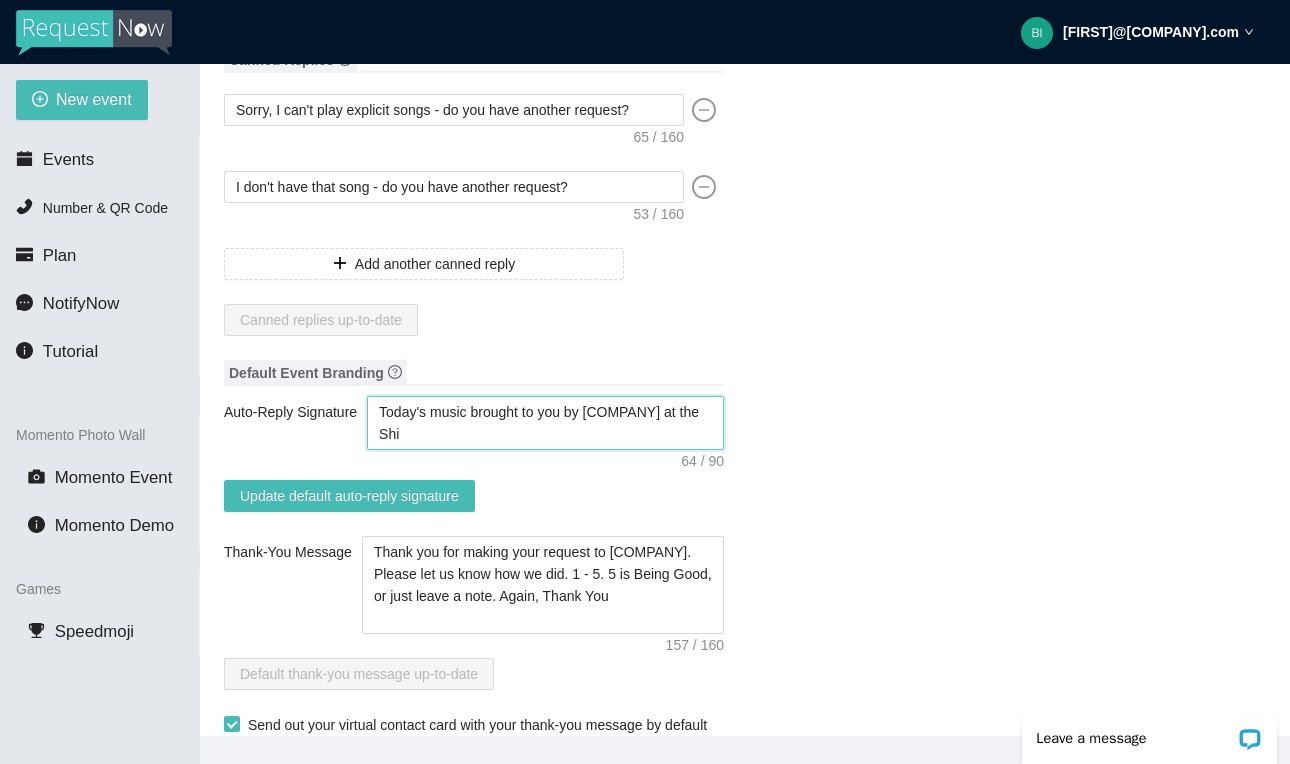 type on "Today's music brought to you by [COMPANY] at the Shia" 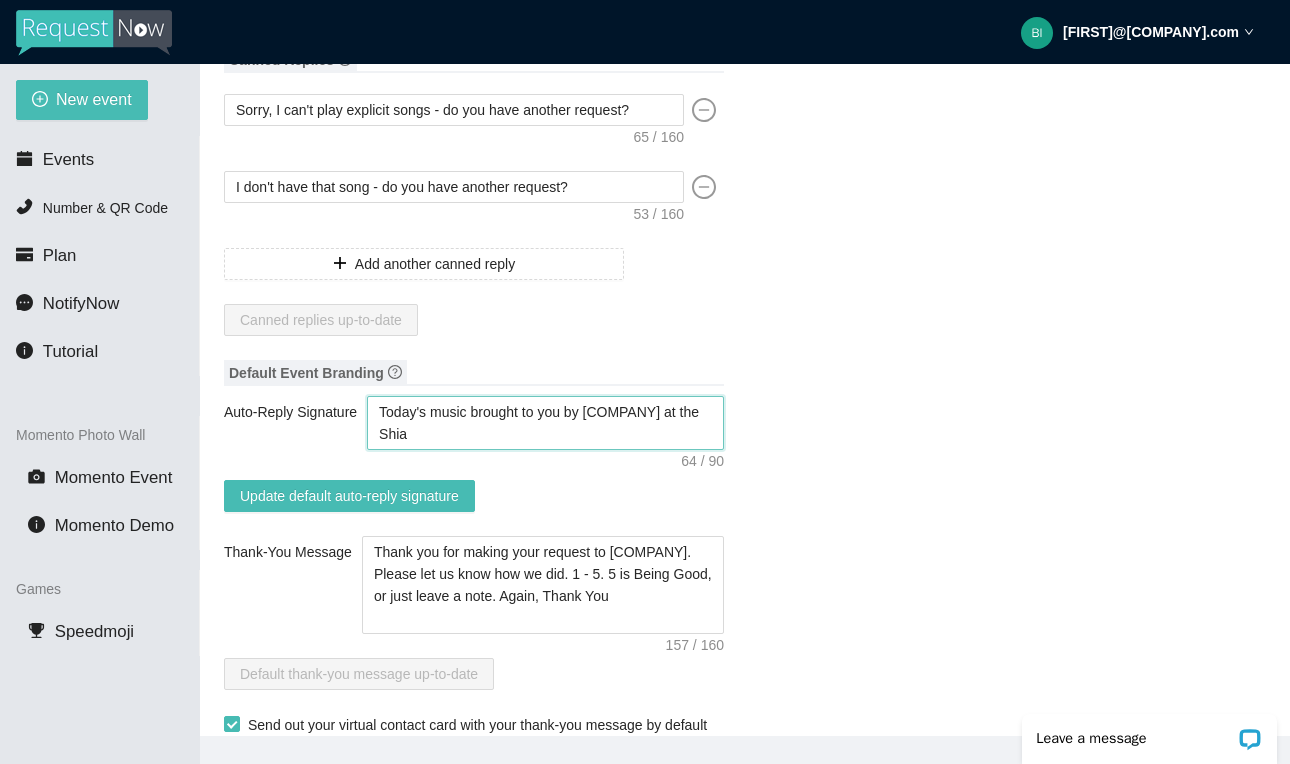 type on "Today's music brought to you by [COMPANY] at the Shiaw" 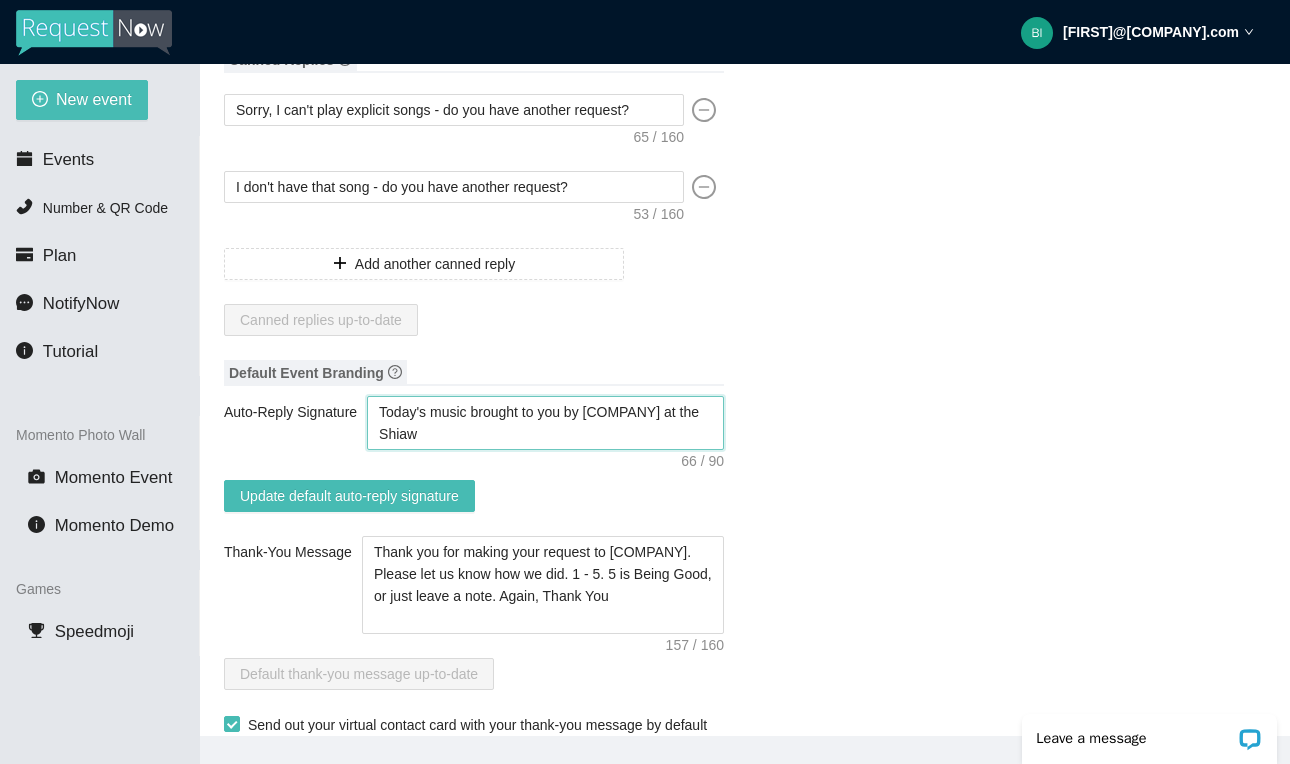 type on "Today's music brought to you by [COMPANY] at the Shiawa" 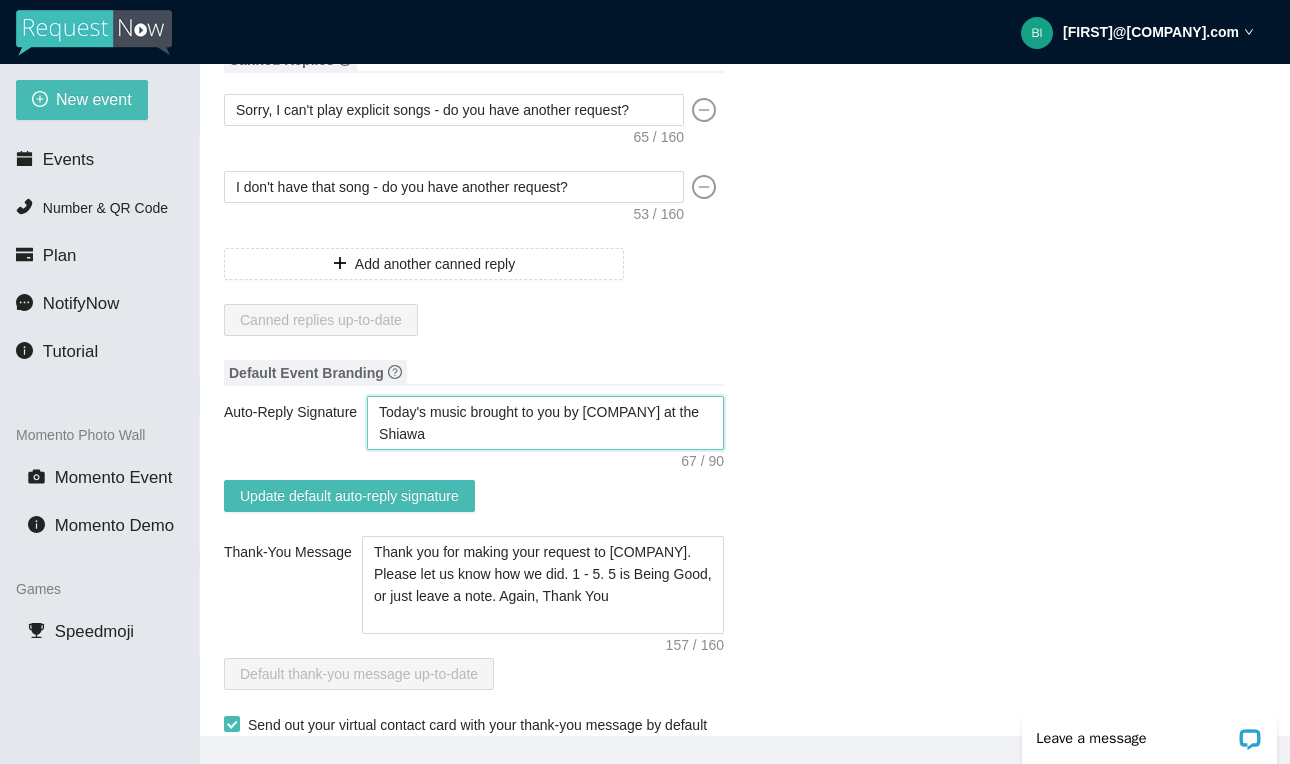 type on "Today's music brought to you by [COMPANY] at the Shiawassee" 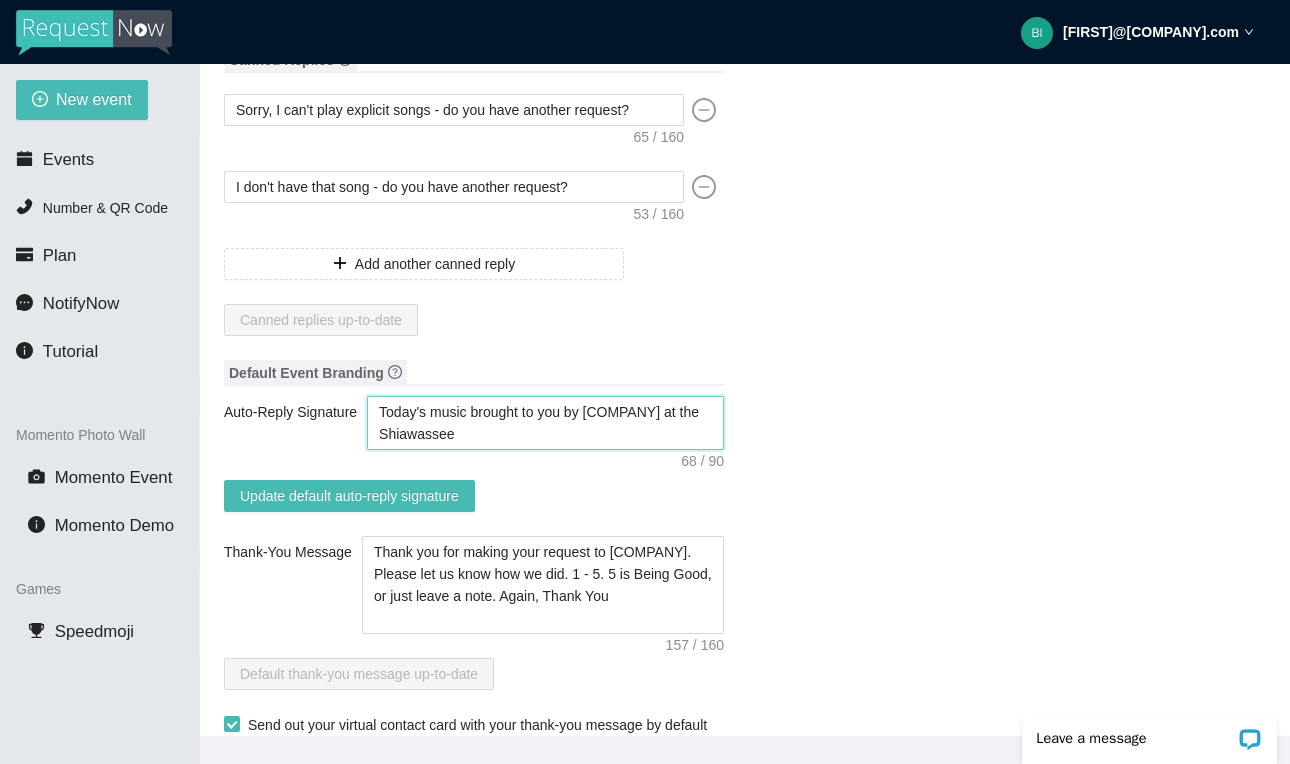 type on "Today's music brought to you by Young's Entertainment at the Shiawass" 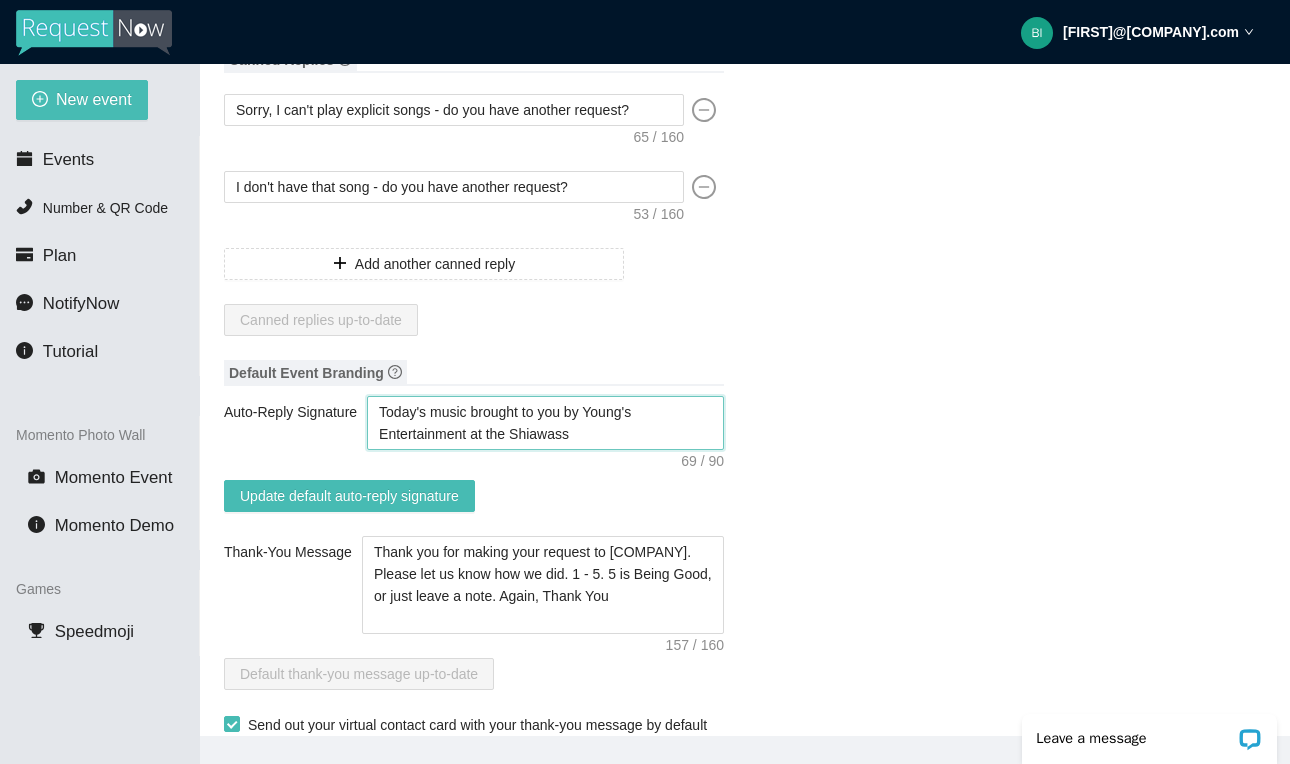 type on "Today's music brought to you by [COMPANY] at the Shiawasse" 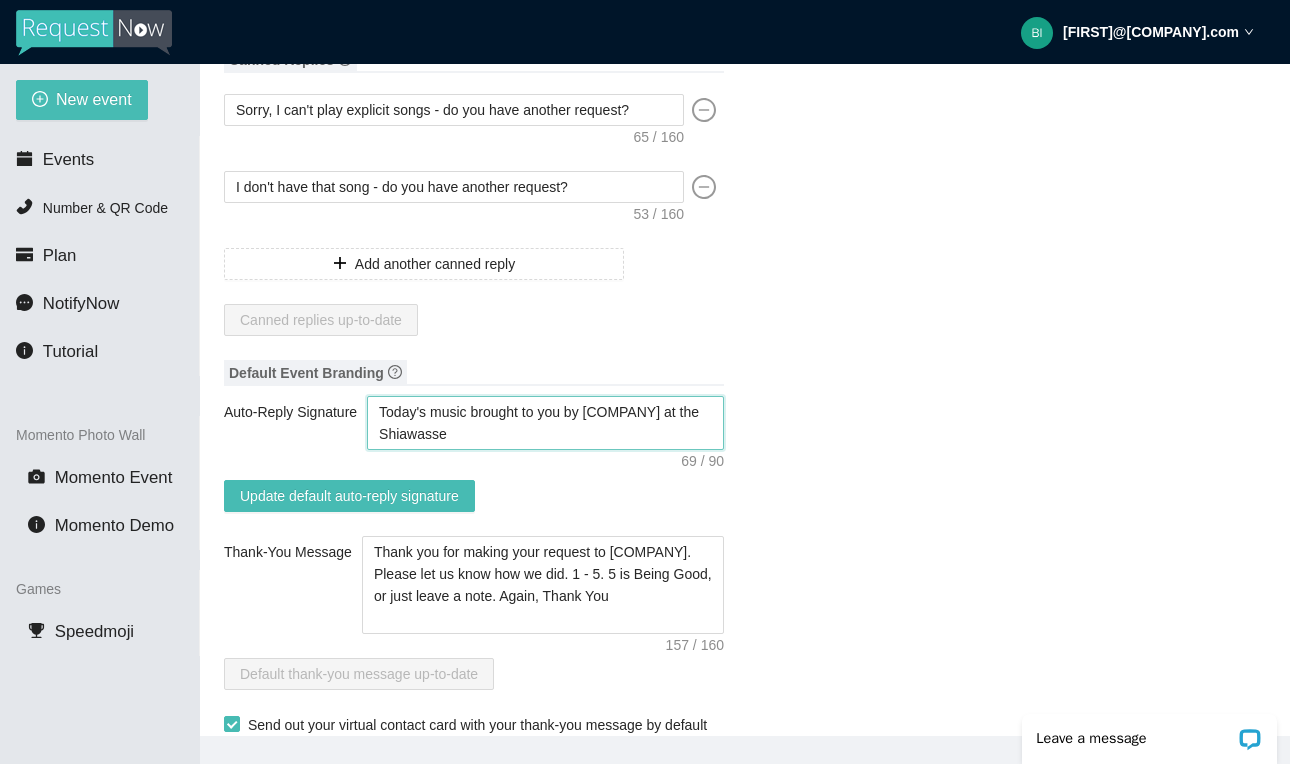 type on "Today's music brought to you by [COMPANY] at the Shiawassee" 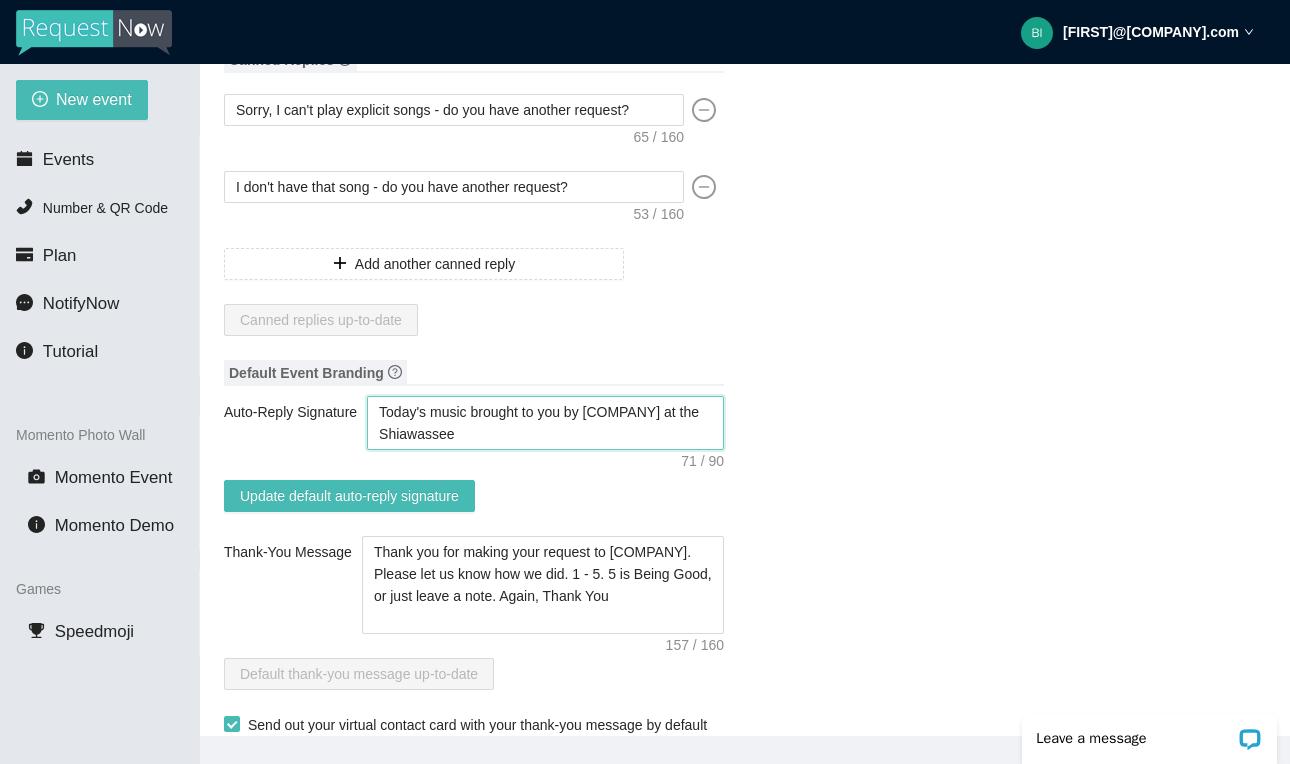 type on "Today's music brought to you by [COMPANY] at the Shiawassee" 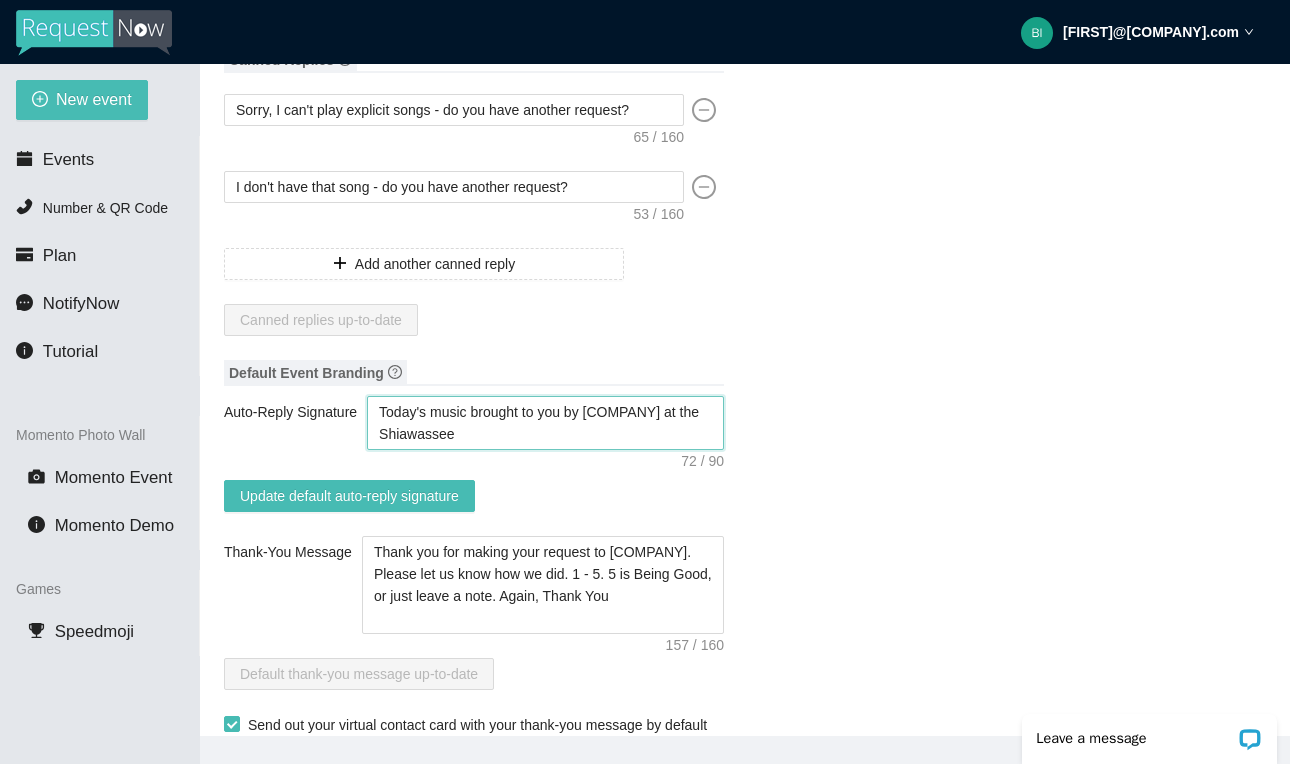 type on "Today's music brought to you by [COMPANY] at the [LOCATION] C" 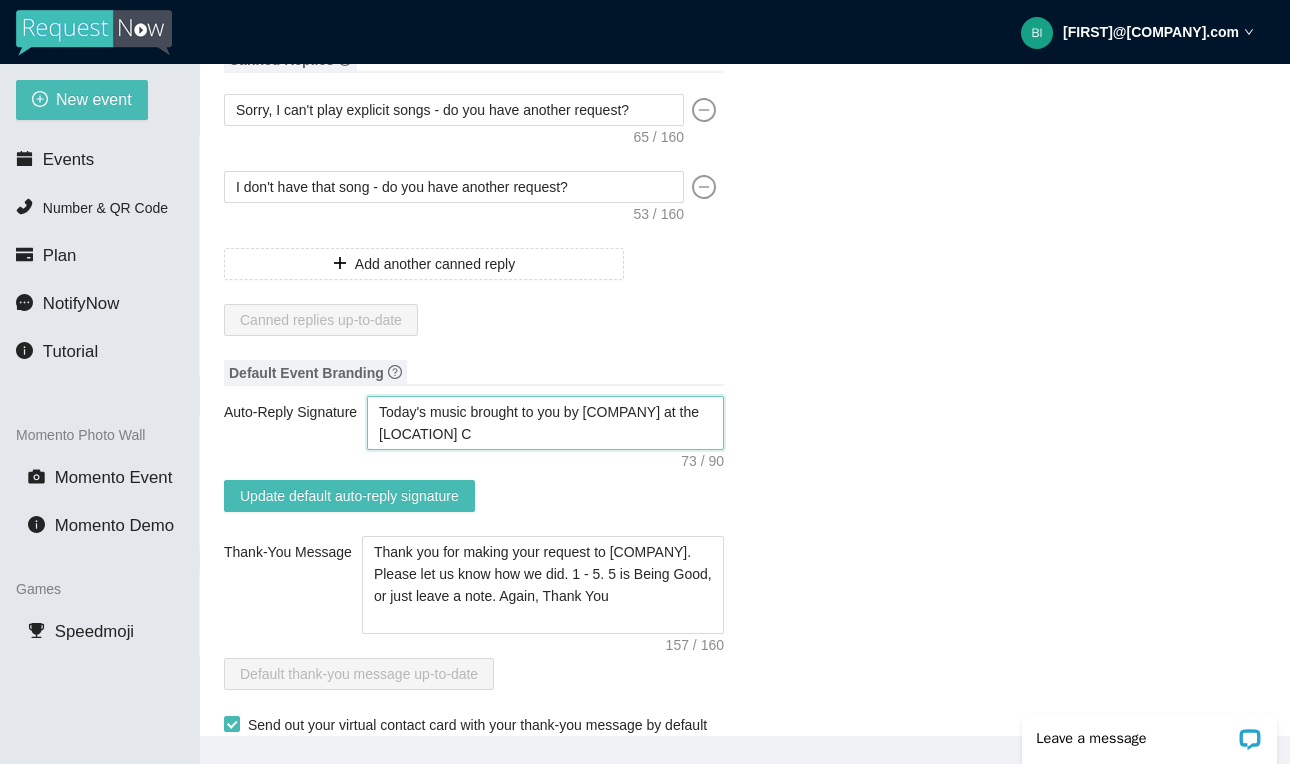 type on "Today's music brought to you by [COMPANY] at the [LOCATION] Co" 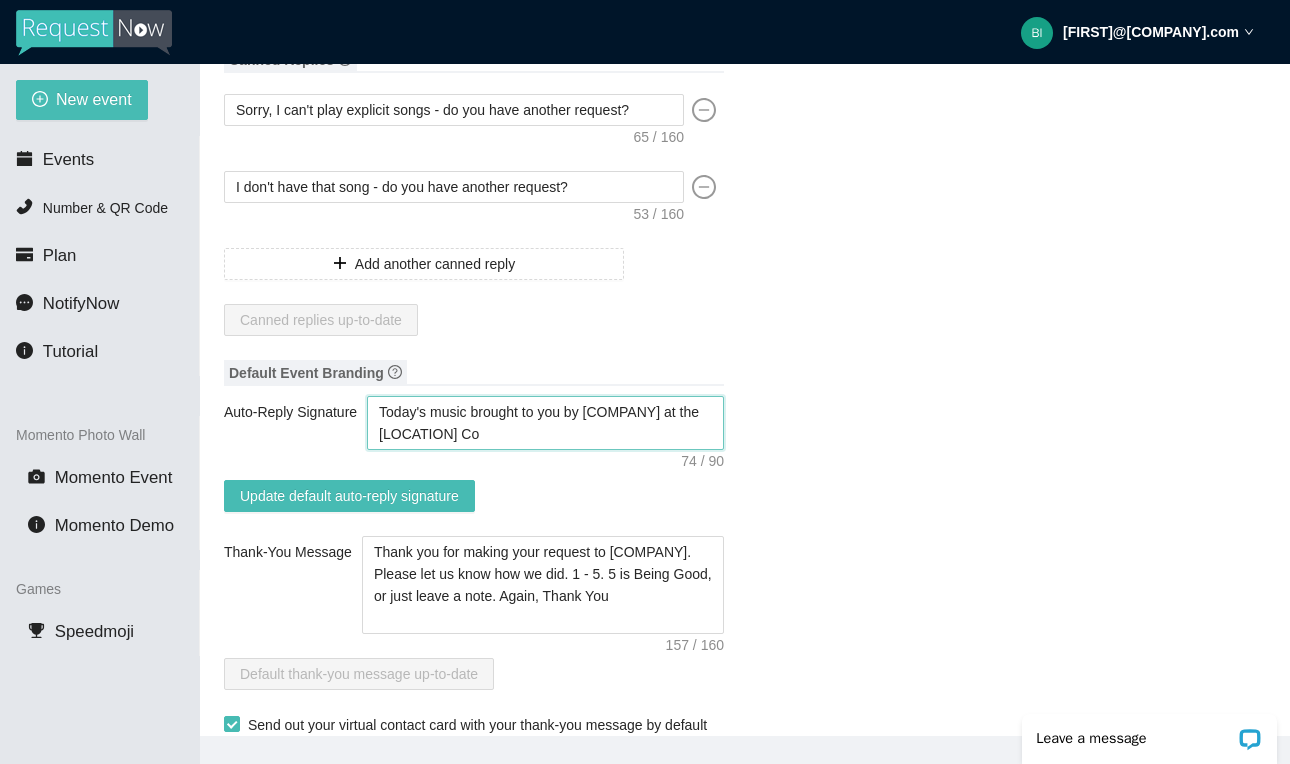 type on "Today's music brought to you by [COMPANY] at the [LOCATION] Cou" 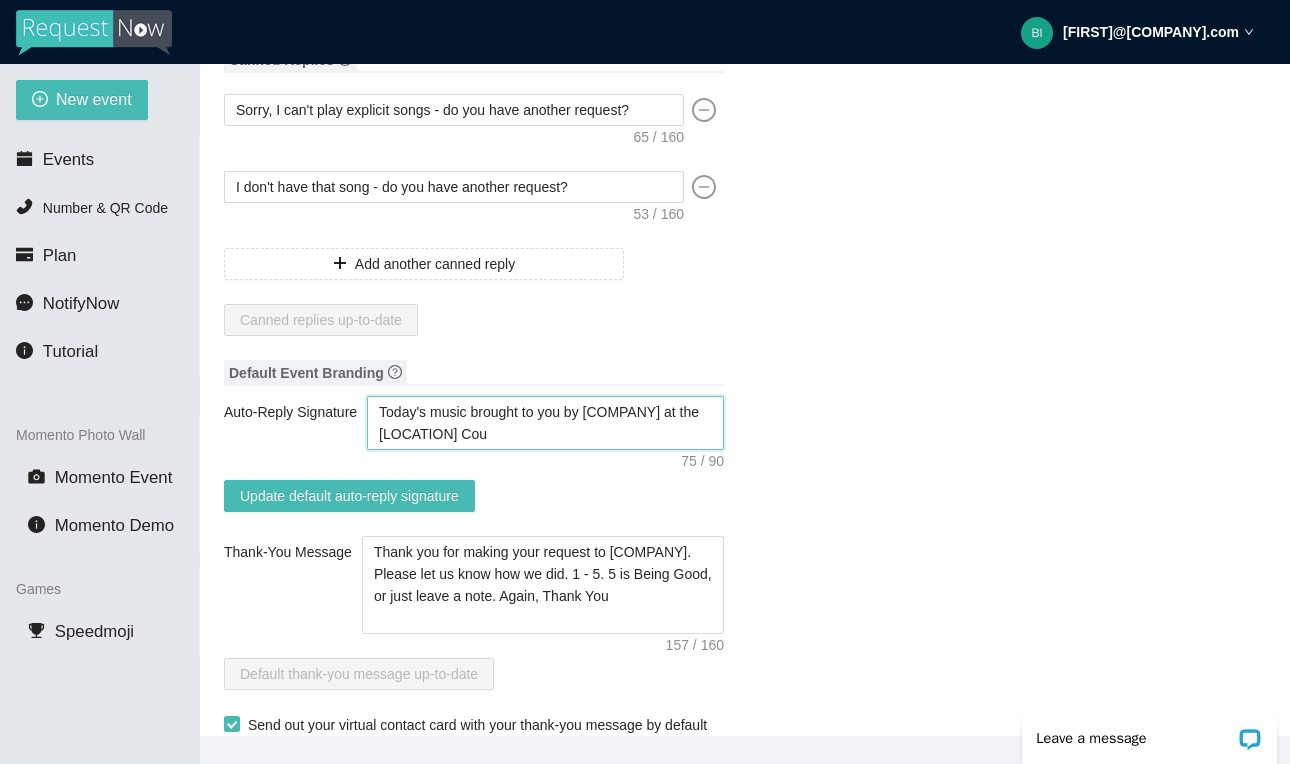 type on "Today's music brought to you by [COMPANY] at the [LOCATION] Coun" 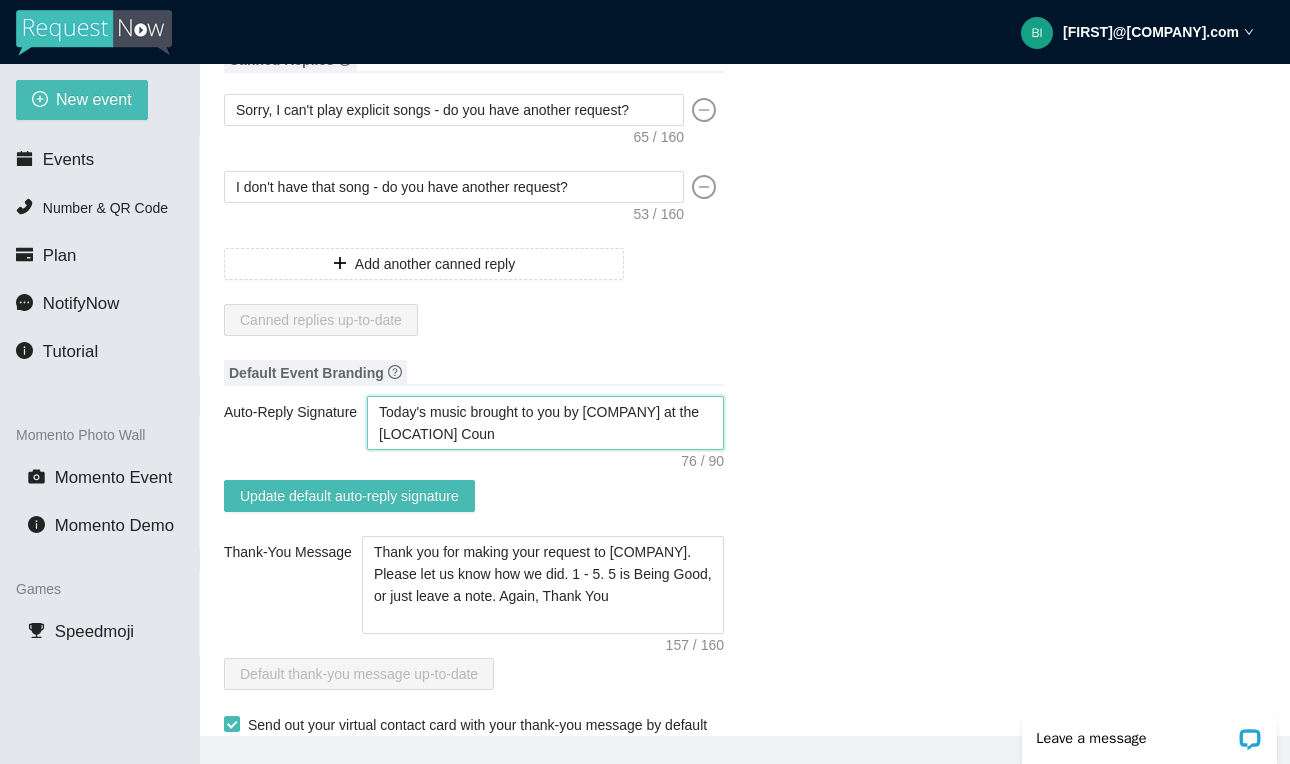 type on "Today's music brought to you by [COMPANY] at the [LOCATION] Count" 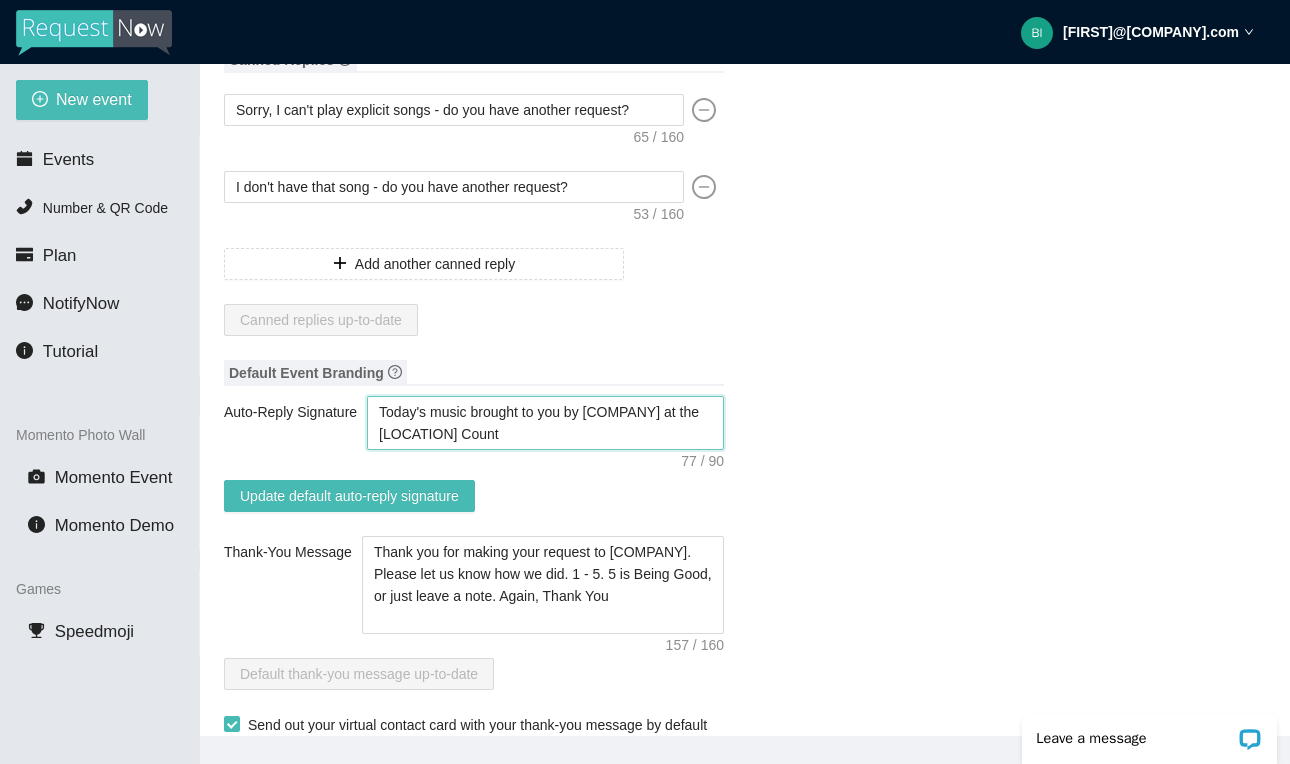 type on "Today's music brought to you by [COMPANY] at the [LOCATION]" 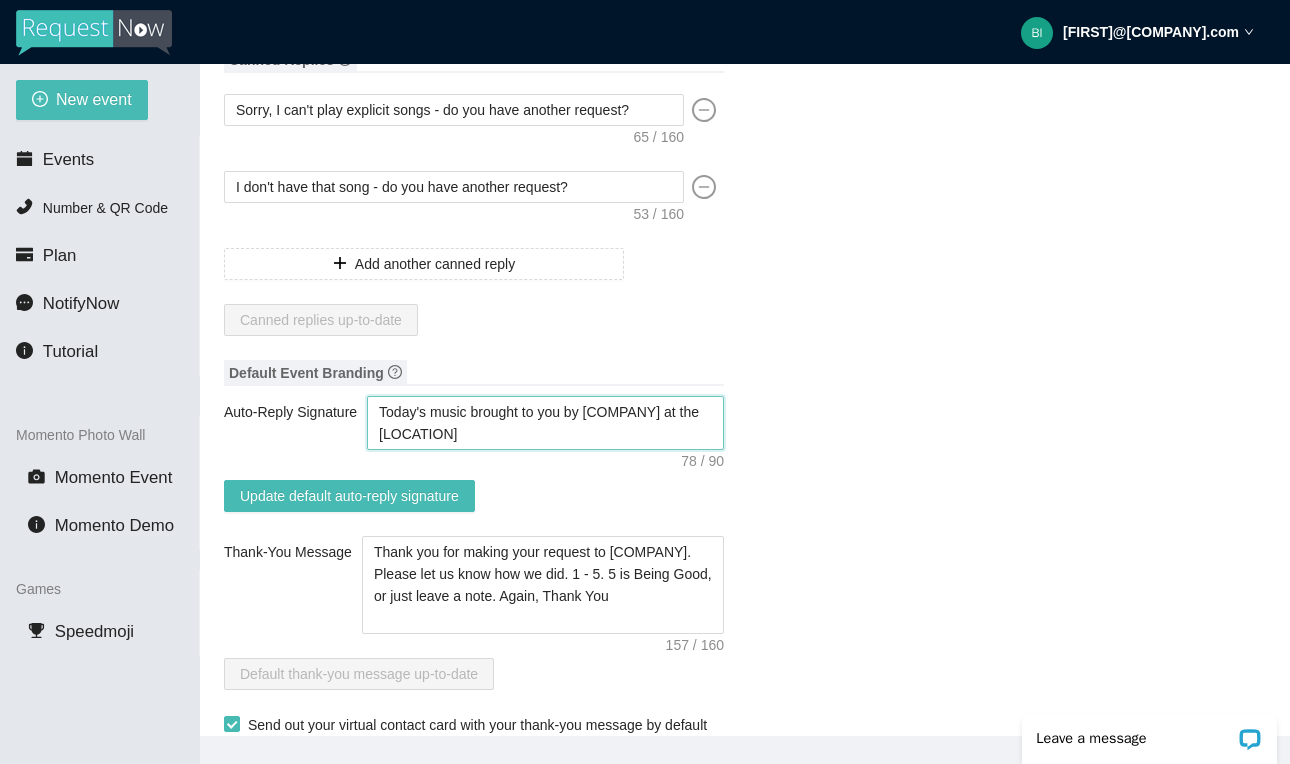 type on "Today's music brought to you by [COMPANY] at the [LOCATION]" 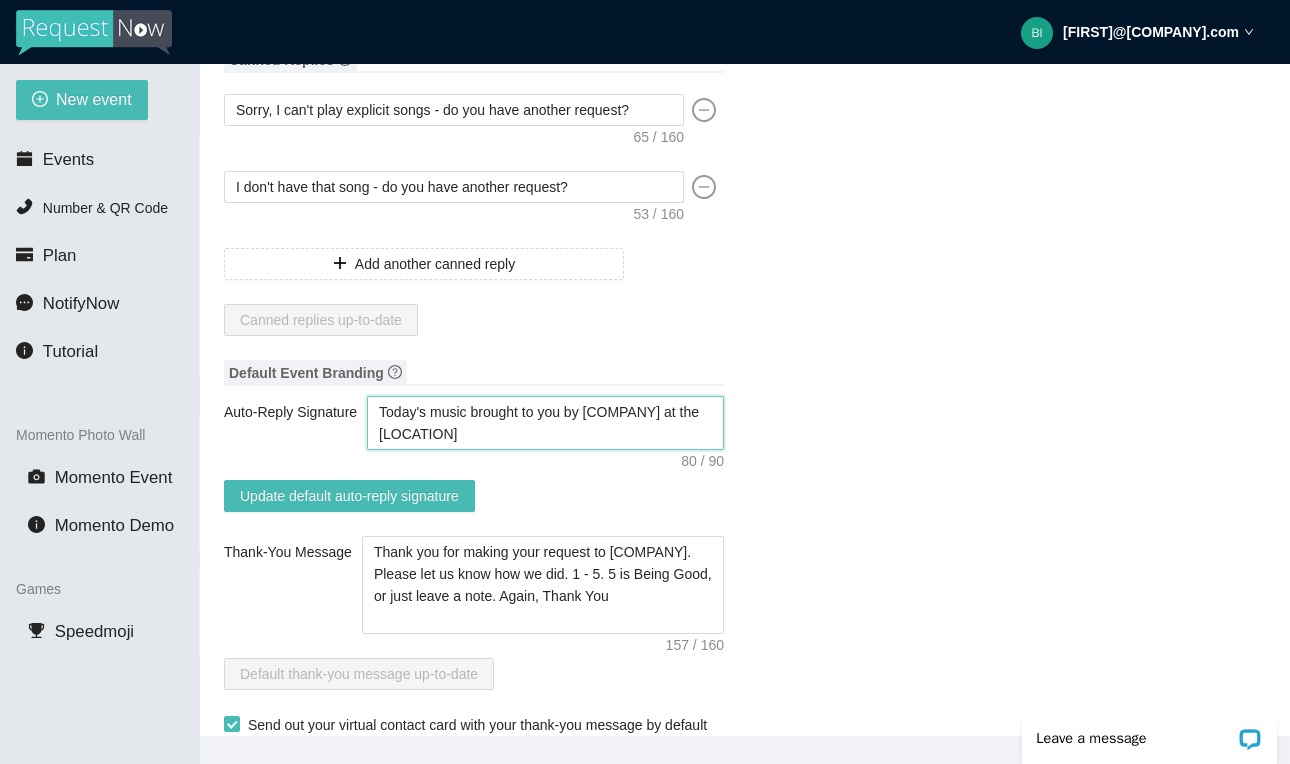 type on "Today's music brought to you by [COMPANY] at the [LOCATION] F" 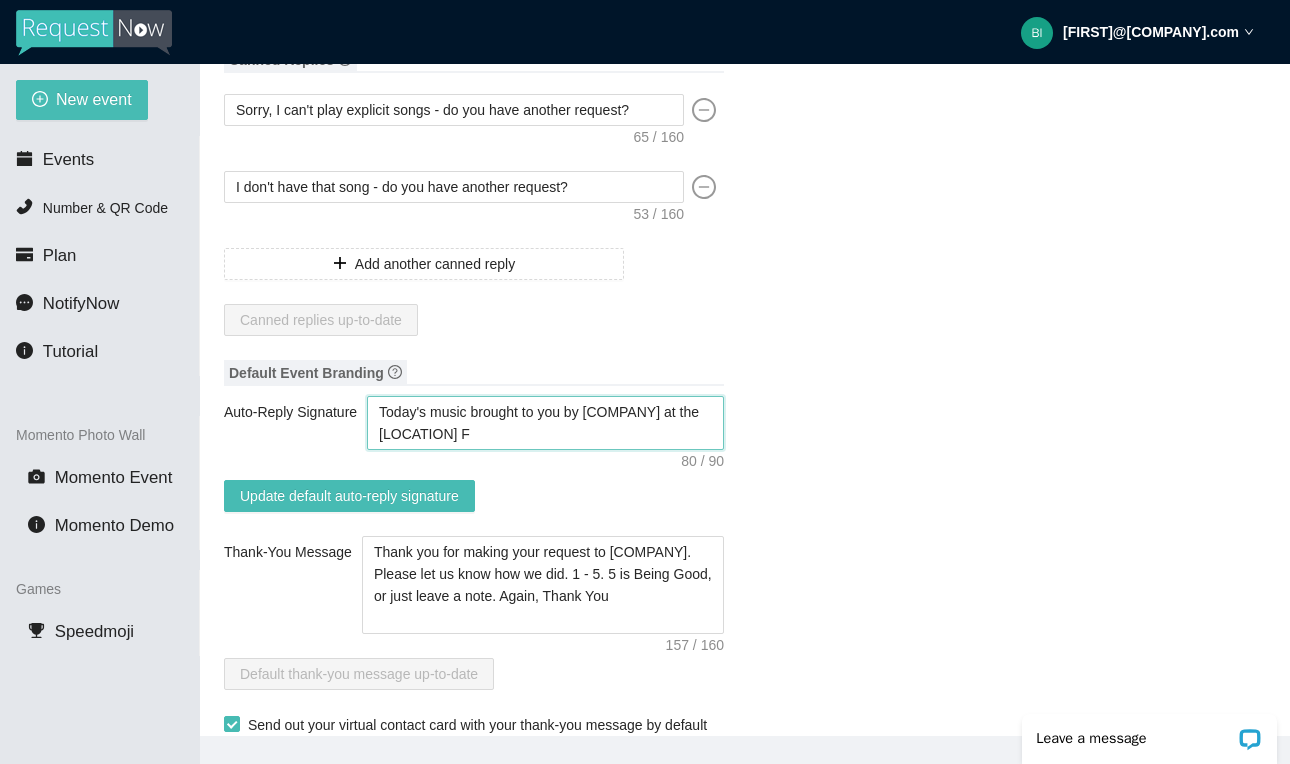 type on "Today's music brought to you by [COMPANY] at the [LOCATION] Fa" 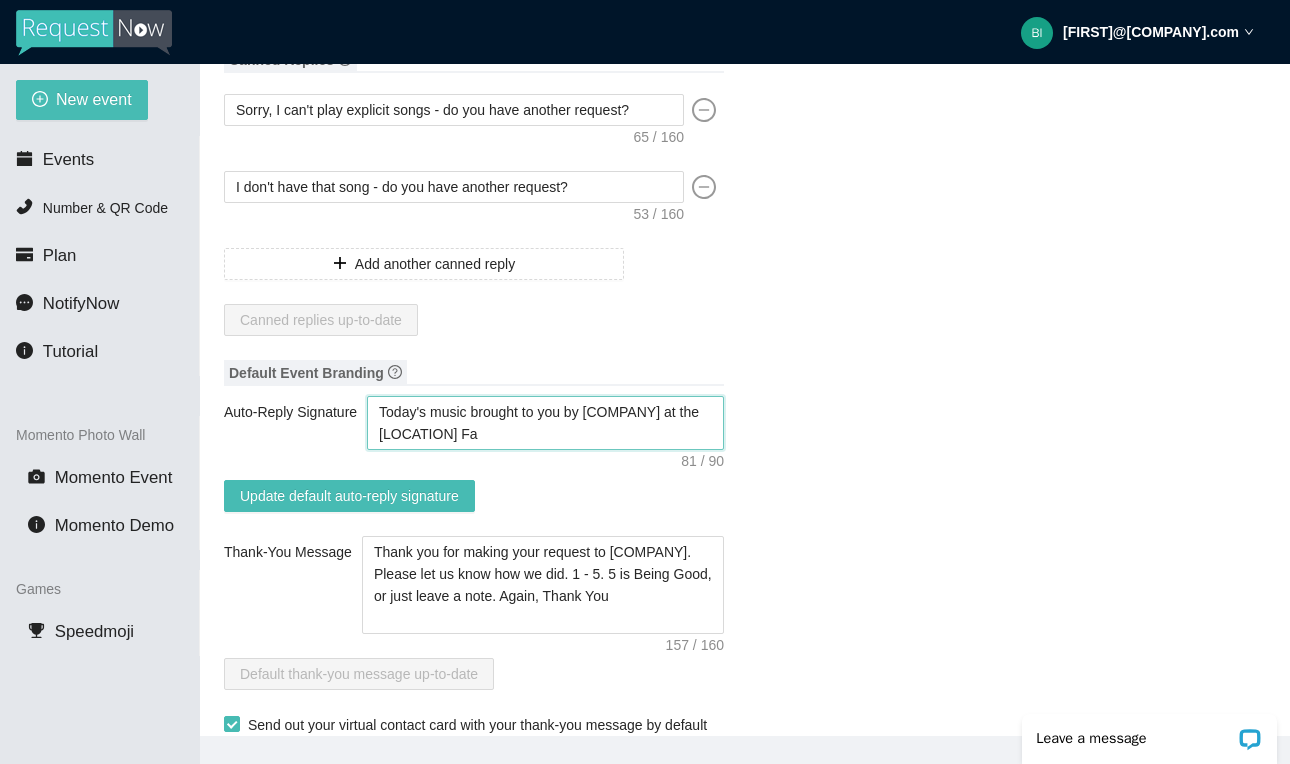 type on "Today's music brought to you by [COMPANY] at the [LOCATION] Fai" 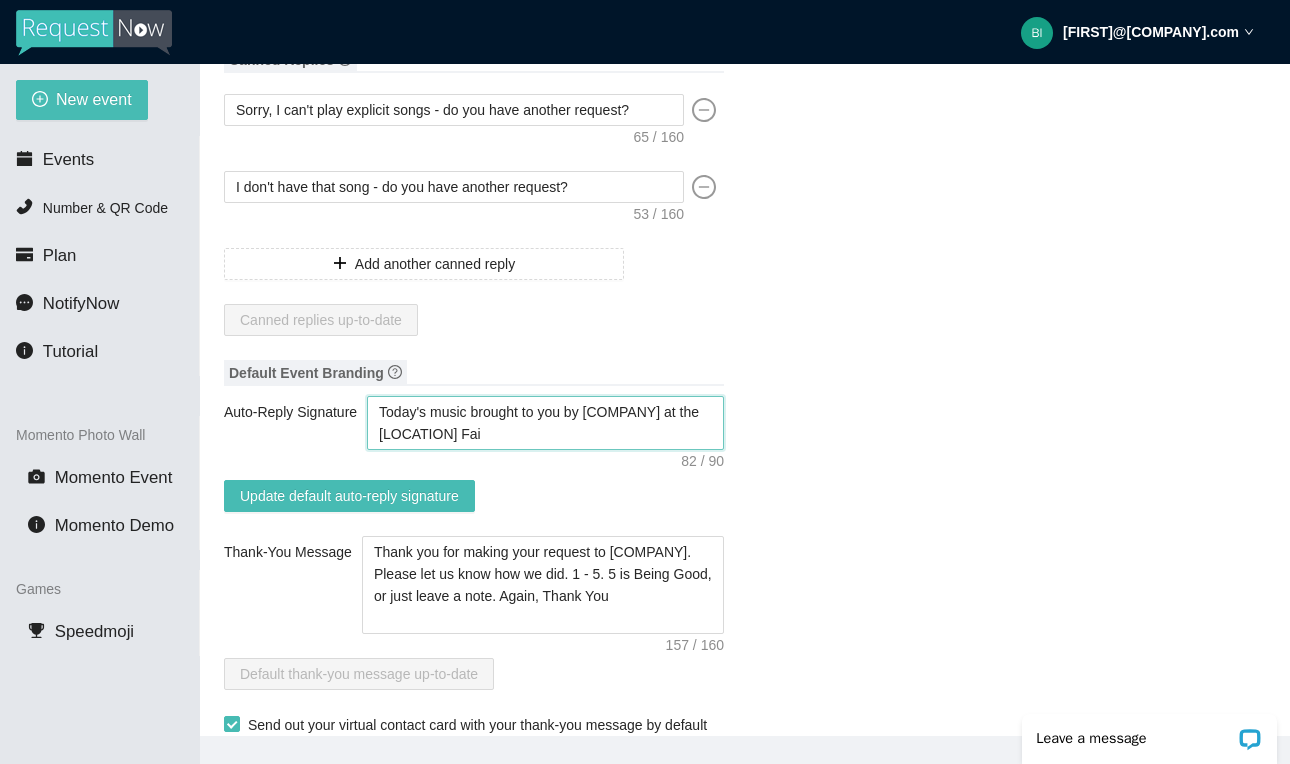 type on "Today's music brought to you by [COMPANY] at the [LOCATION] Fair" 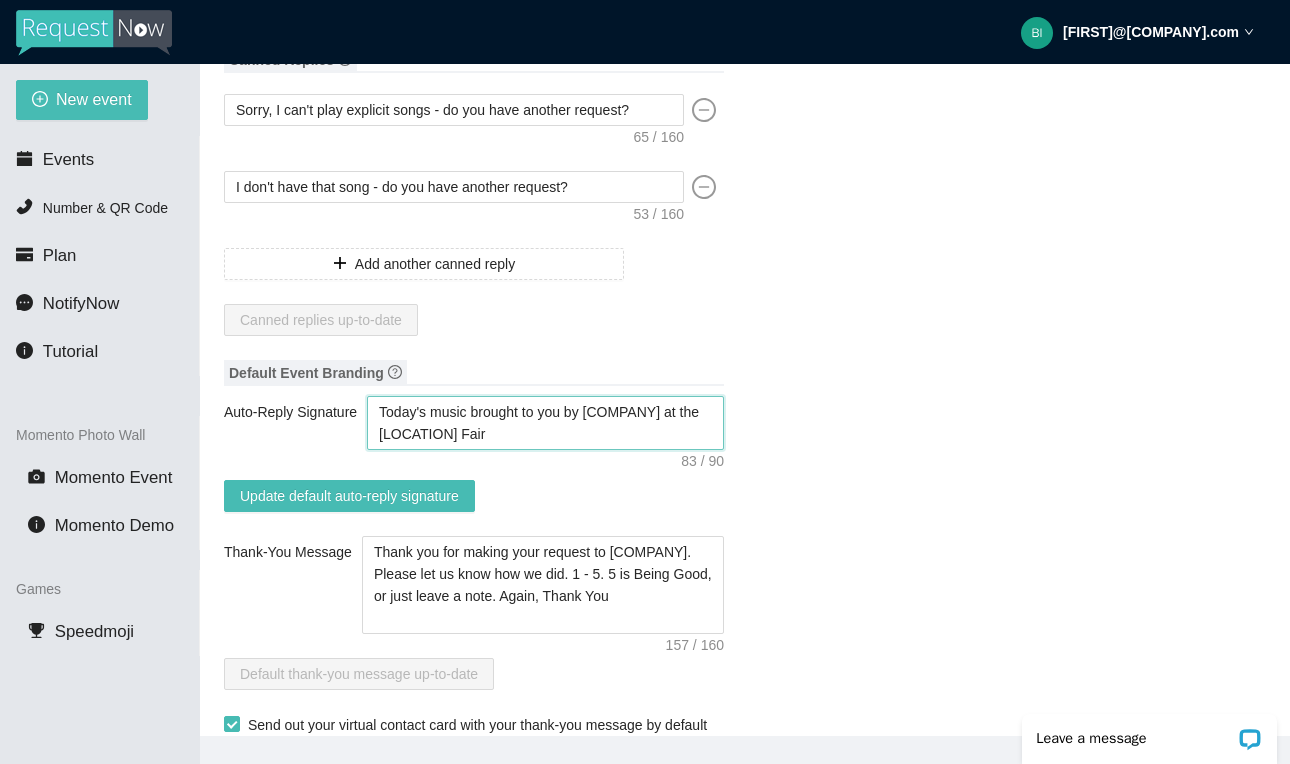 type on "Today's music brought to you by [COMPANY] at the [LOCATION] Fair" 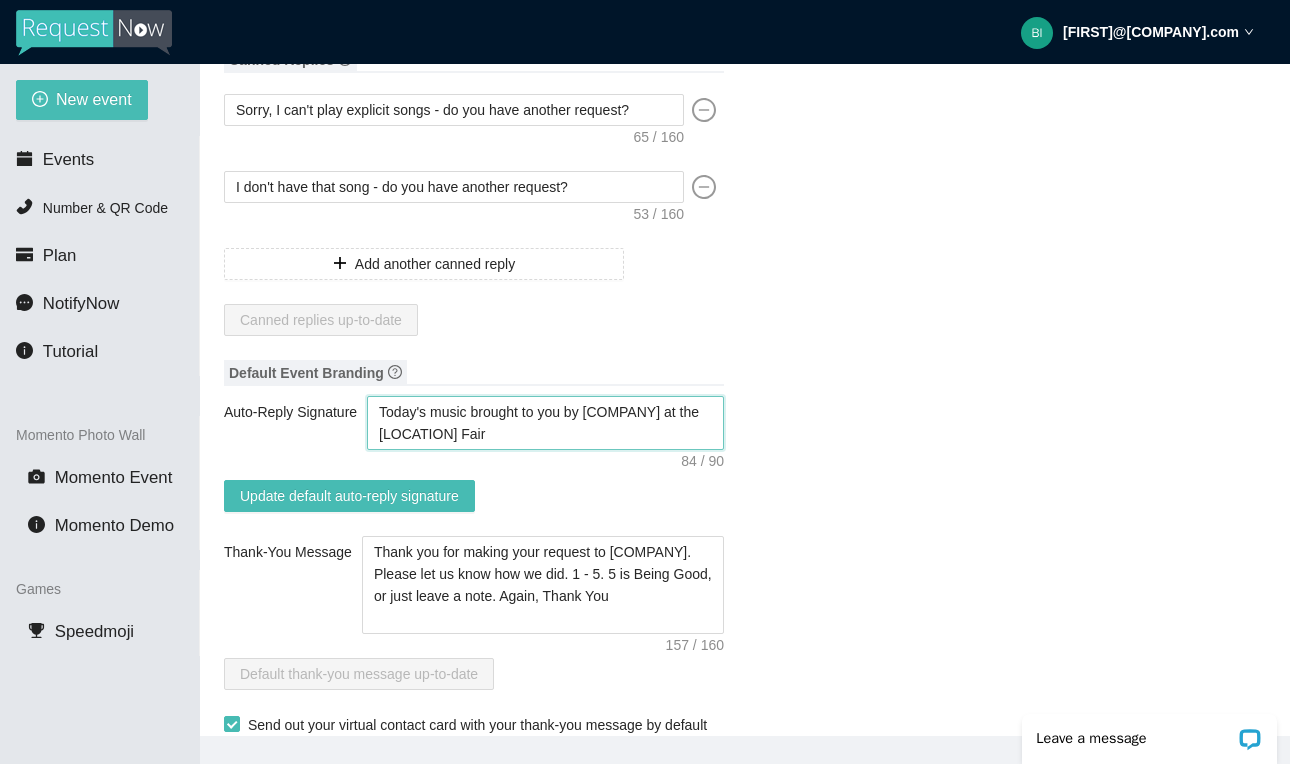 type on "Today's music brought to you by [COMPANY] at the [LOCATION] Fair S" 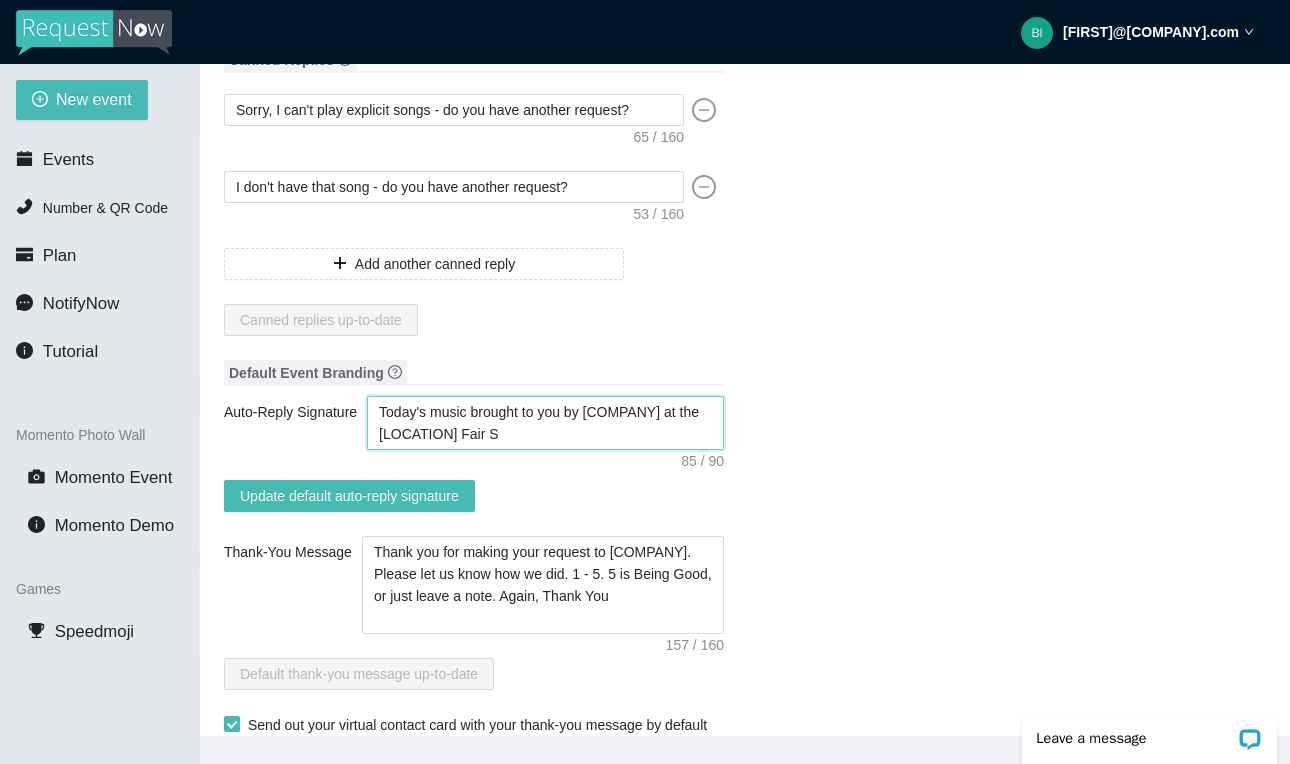 type on "Today's music brought to you by [COMPANY] at the [LOCATION] Fair Se" 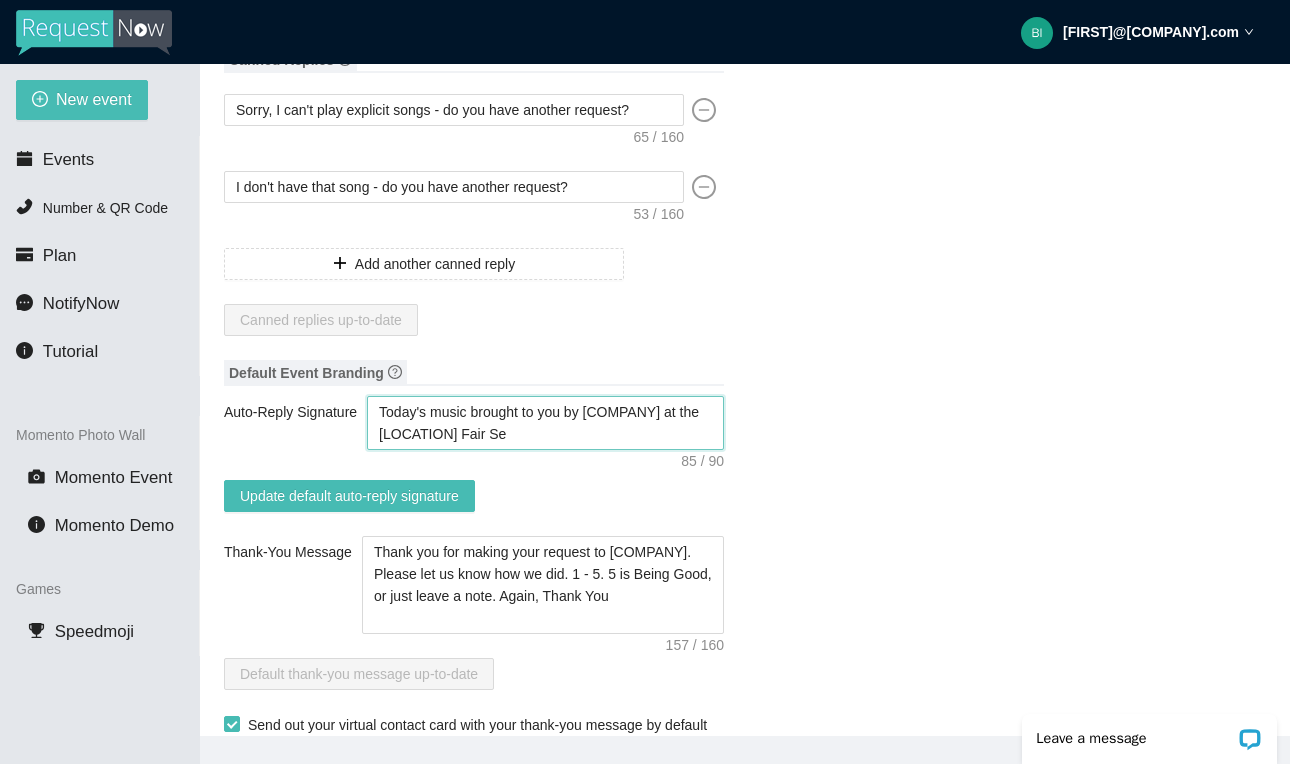 type on "Today's music brought to you by [COMPANY] at the [LOCATION] Fair Se" 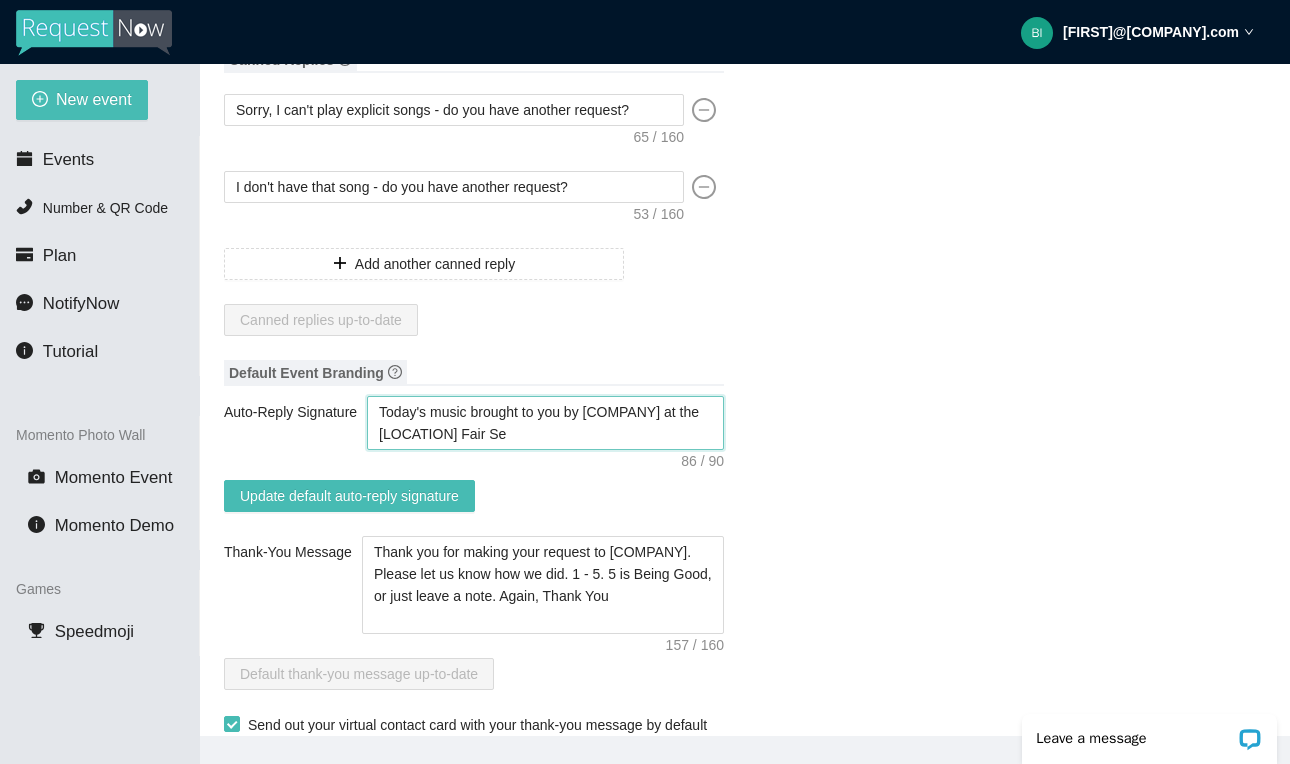 type on "Today's music brought to you by [COMPANY] at the [LOCATION] Fair Sem" 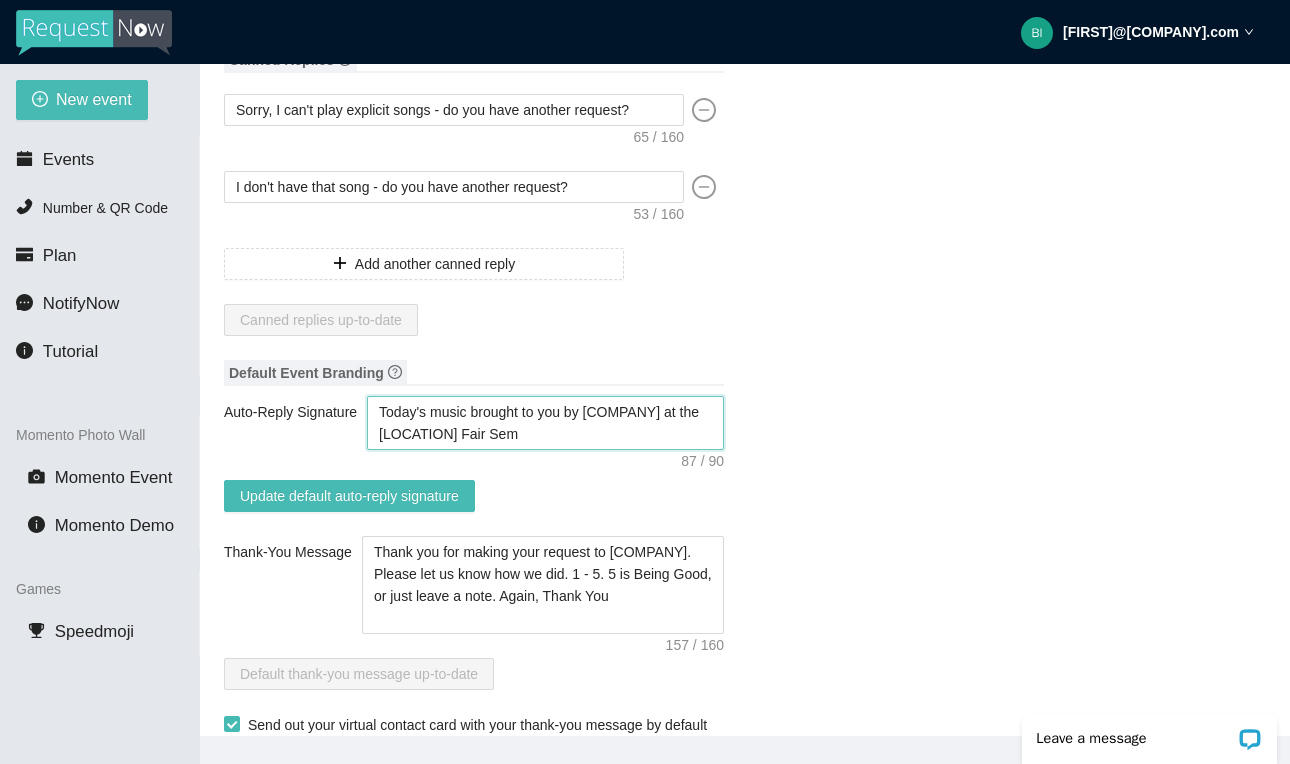 type on "Today's music brought to you by [COMPANY] at the [LOCATION] Fair Semi" 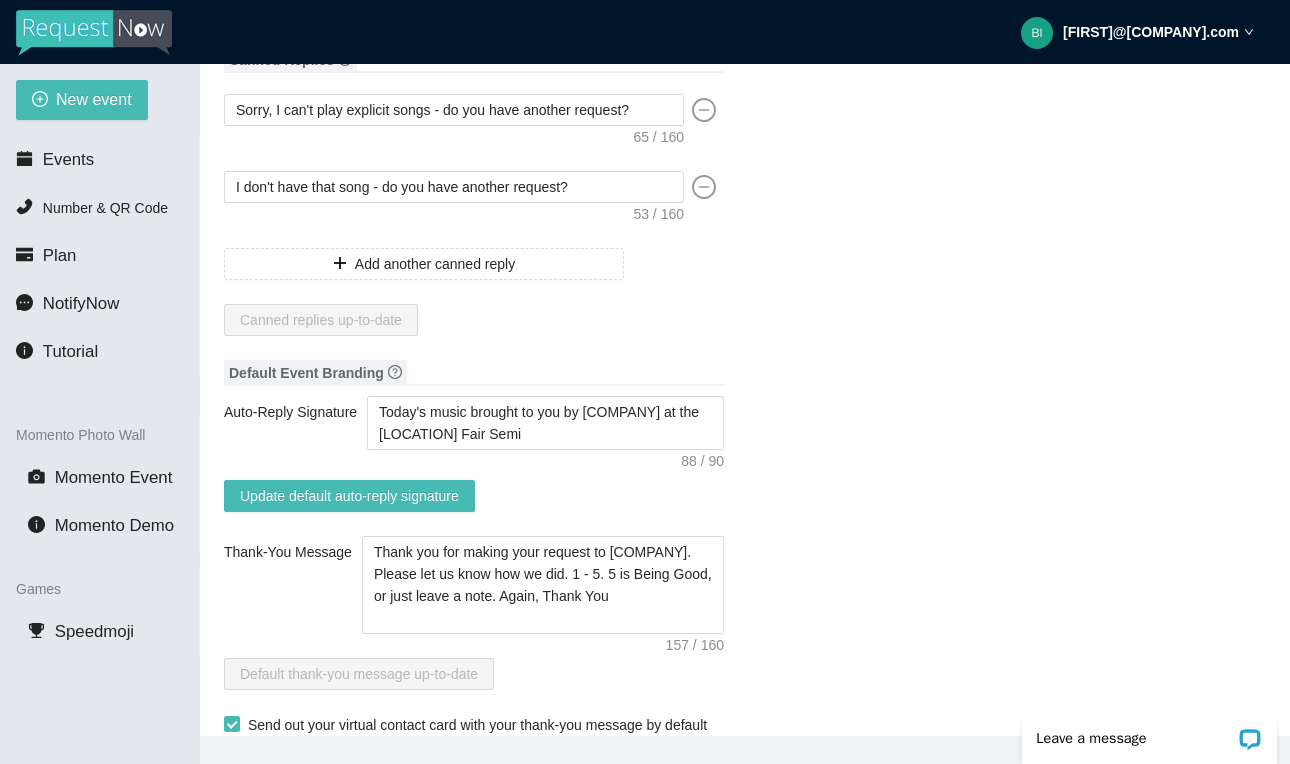 click on "Update default auto-reply signature" at bounding box center (474, 496) 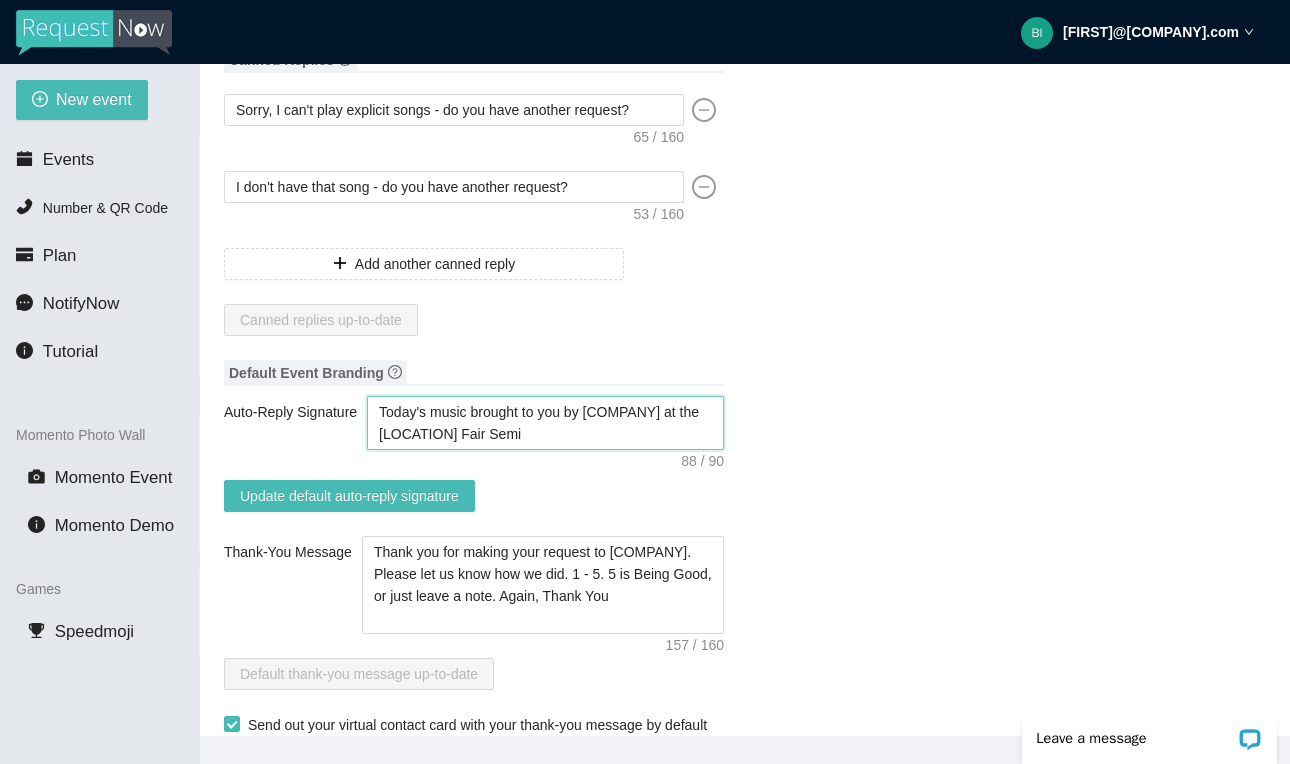 drag, startPoint x: 483, startPoint y: 431, endPoint x: 729, endPoint y: 453, distance: 246.98178 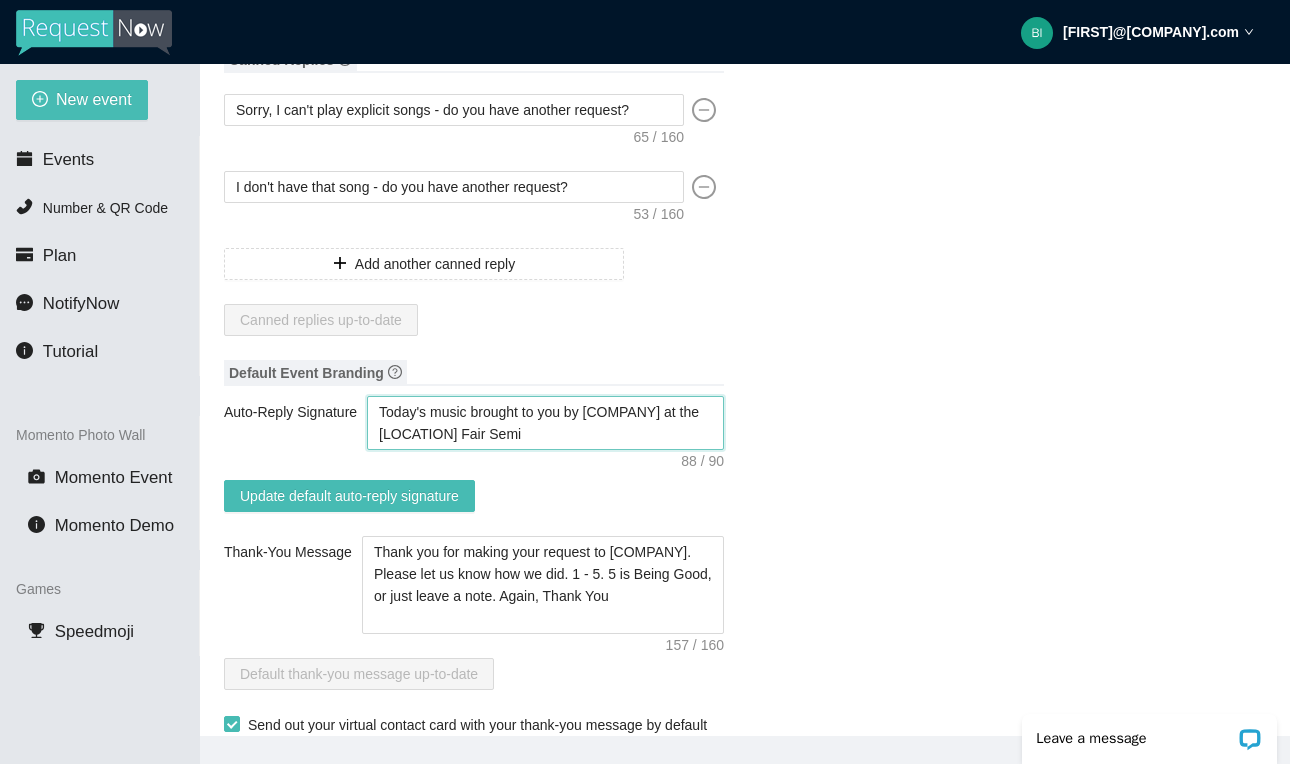 click on "Canned Replies Sorry, I can't play explicit songs - do you have another request? I don't have that song - do you have another request? Add another canned reply Canned replies up-to-date Default Event Branding Auto-Reply Signature Today's music brought to you by [COMPANY] at the [LOCATION] Fair Semi Update default auto-reply signature Thank-You Message Thank you for making your request to [COMPANY]. Please let us know how we did. 1 - 5. 5 is Being Good, or just leave a note. Again, Thank You Default thank-you message up-to-date Send out your virtual contact card with your thank-you message by default when the event ends Virtual Contact Card Watch a tutorial on using a Contact Card. First Name [FIRST] Last Name [LAST] Company [COMPANY] Professional Title [TITLE] Phone Number [PHONE] Email [EMAIL] Website / Social Media Link https://www.facebook.com/youngsentertainmentmi Virtual contact card info up-to-date Example after tapping the text" at bounding box center [745, 1100] 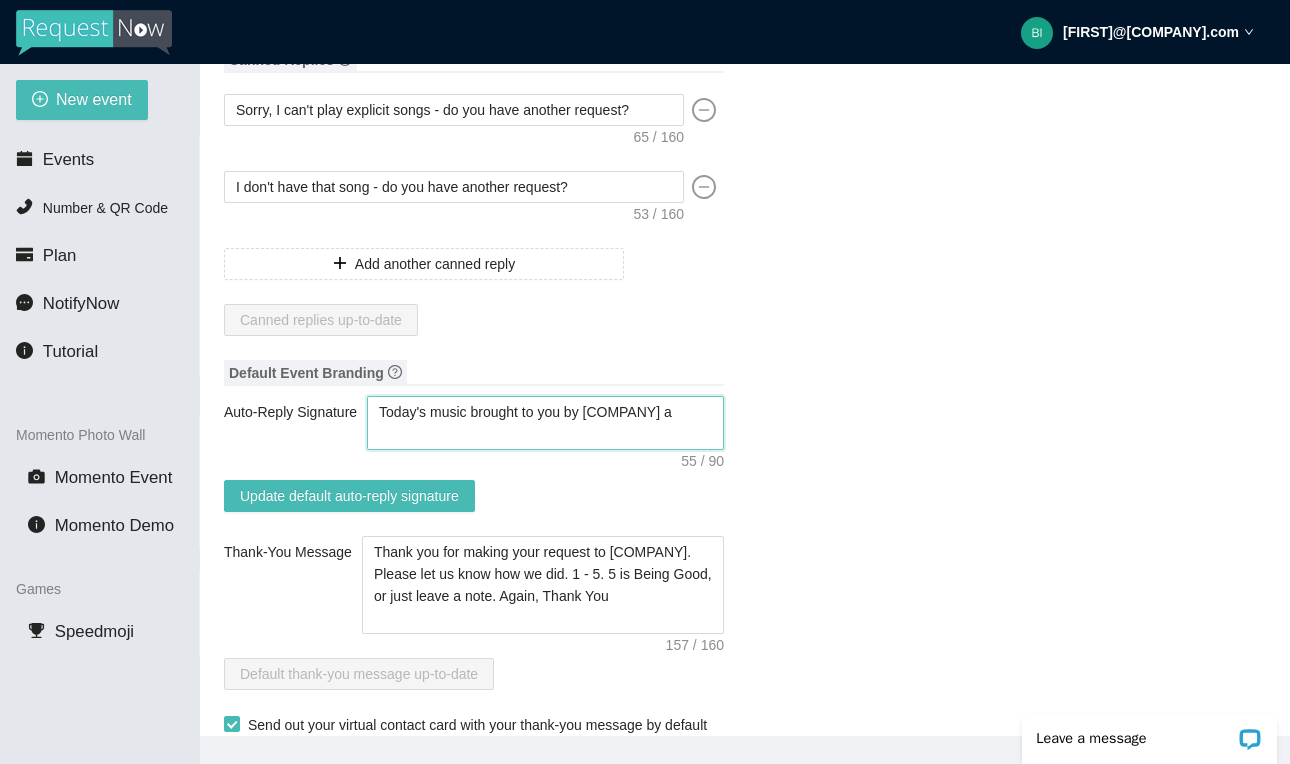 type on "Today's music brought to you by [COMPANY]" 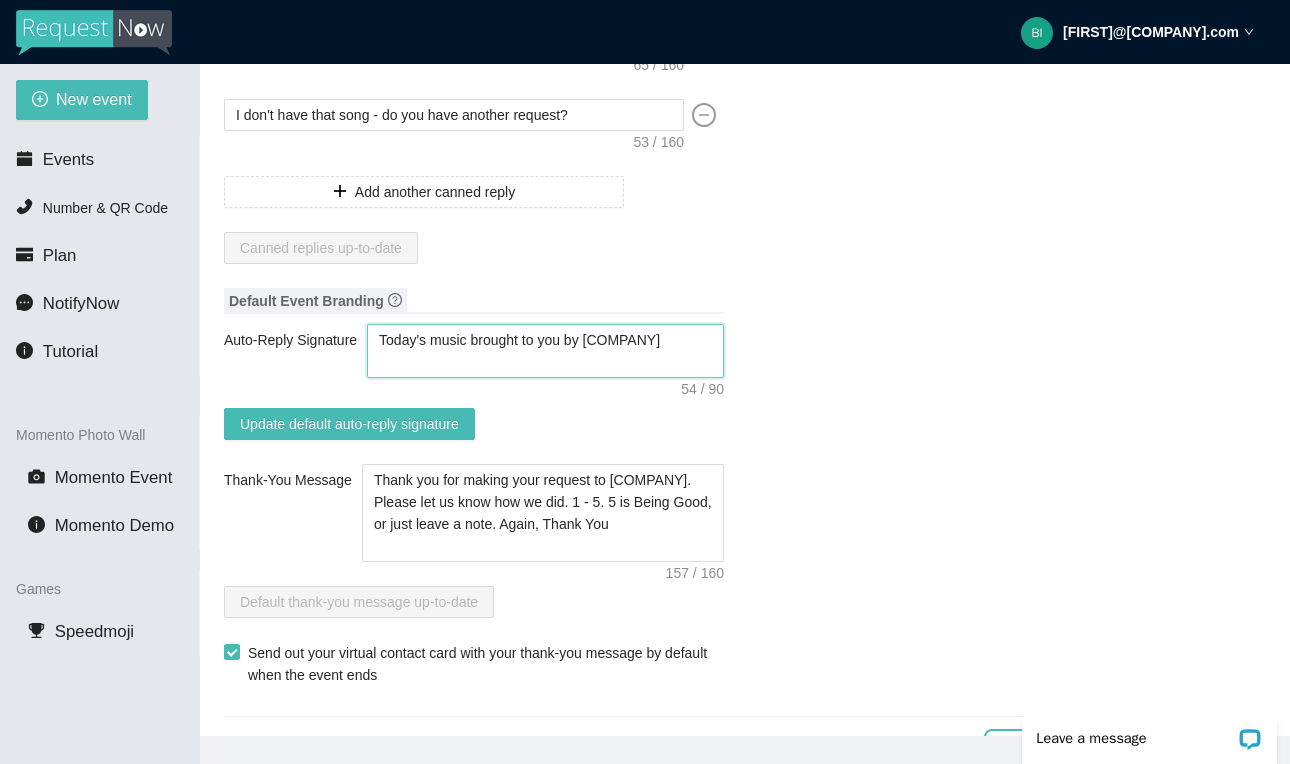 scroll, scrollTop: 244, scrollLeft: 0, axis: vertical 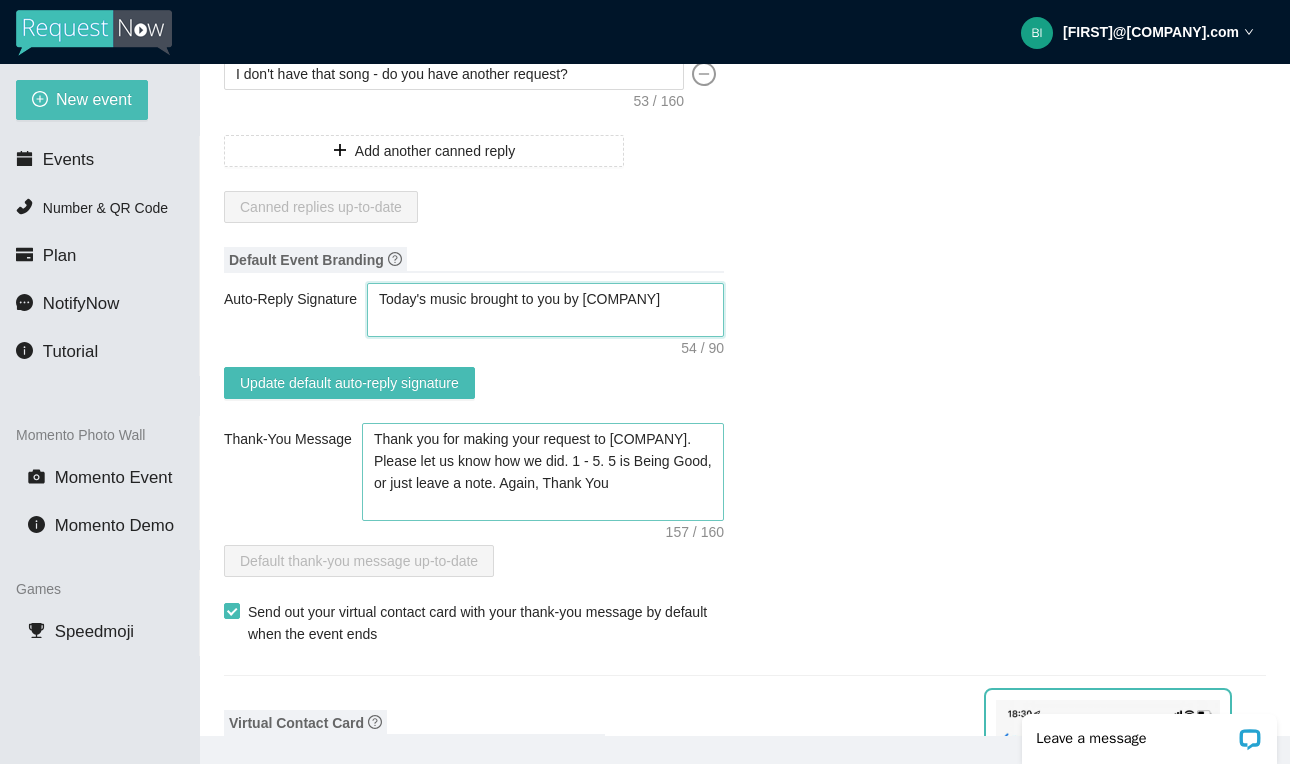 type on "Today's music brought to you by [COMPANY]" 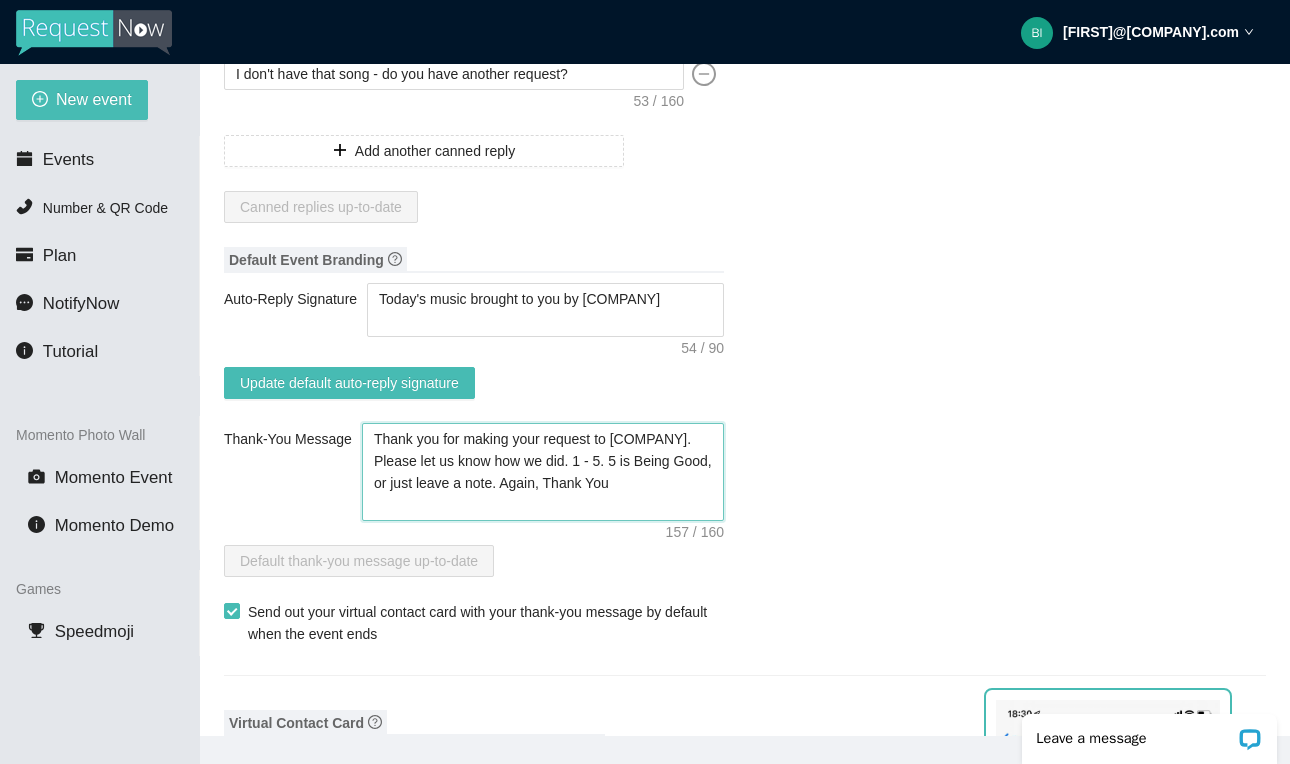 click on "Thank you for making your request to [COMPANY]. Please let us know how we did. 1 - 5. 5 is Being Good, or just leave a note. Again, Thank You" at bounding box center (543, 472) 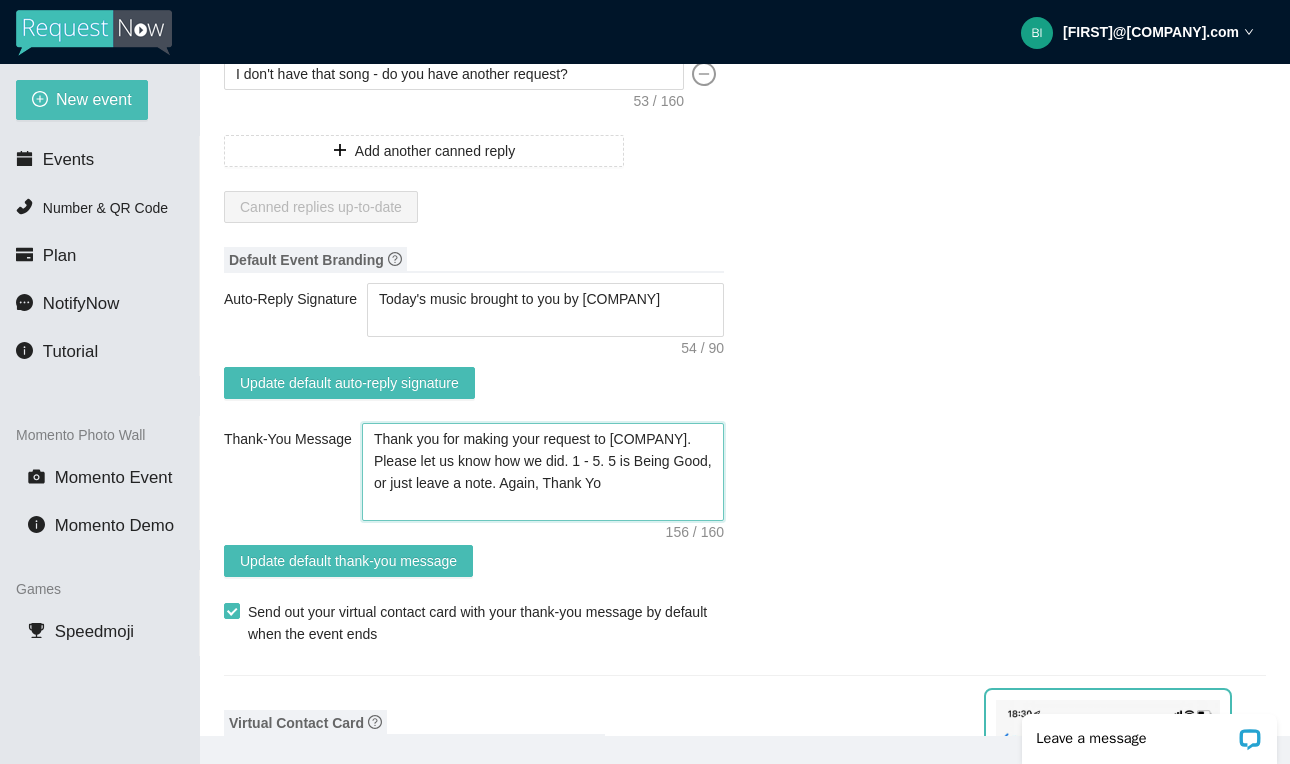 type on "Thank you for making your request to [COMPANY]. Please let us know how we did. 1 - 5. 5 is Being Good, or just leave a note. Again, Thank Y" 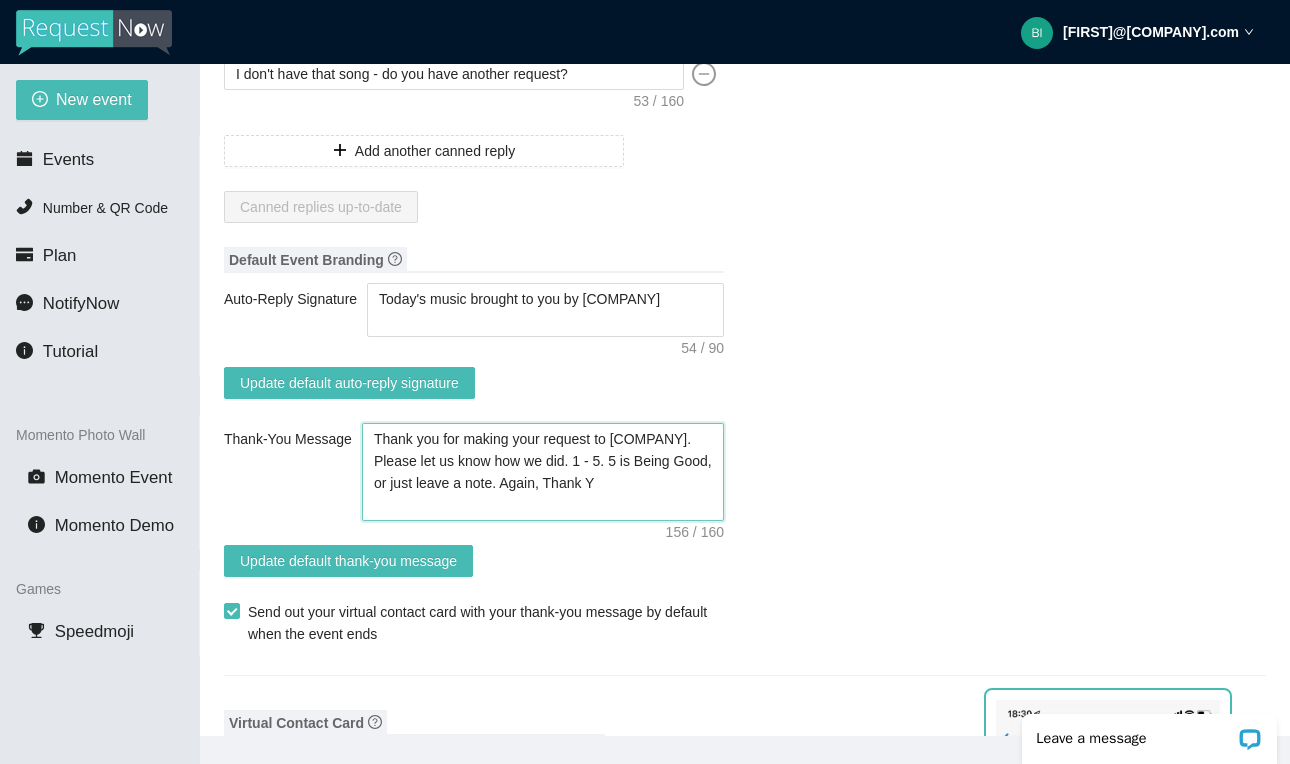 type on "Thank you for making your request to [COMPANY]. Please let us know how we did. 1 - 5. 5 is Being Good, or just leave a note. Again, Thank" 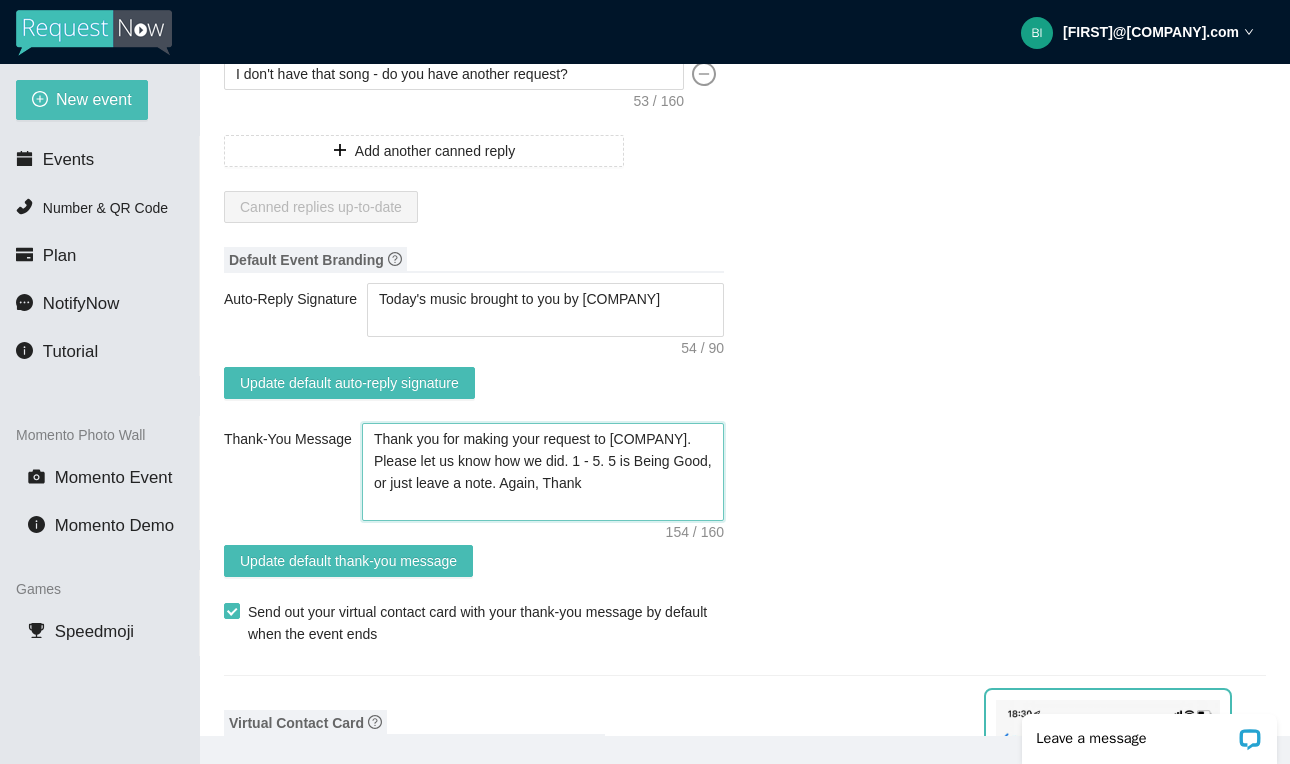 type on "Thank you for making your request to [COMPANY]. Please let us know how we did. 1 - 5. 5 is Being Good, or just leave a note. Again, Thank" 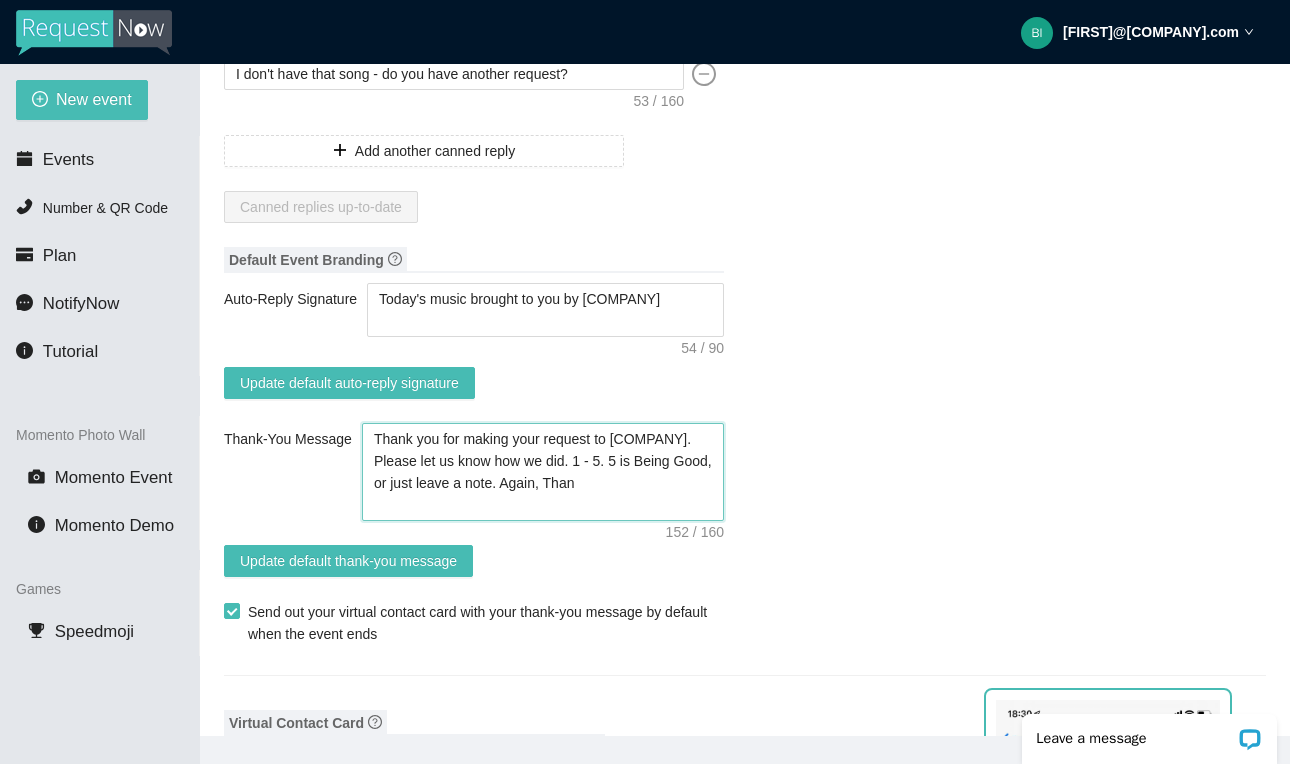 type on "Thank you for making your request to [COMPANY]. Please let us know how we did. 1 - 5. 5 is Being Good, or just leave a note. Again, Tha" 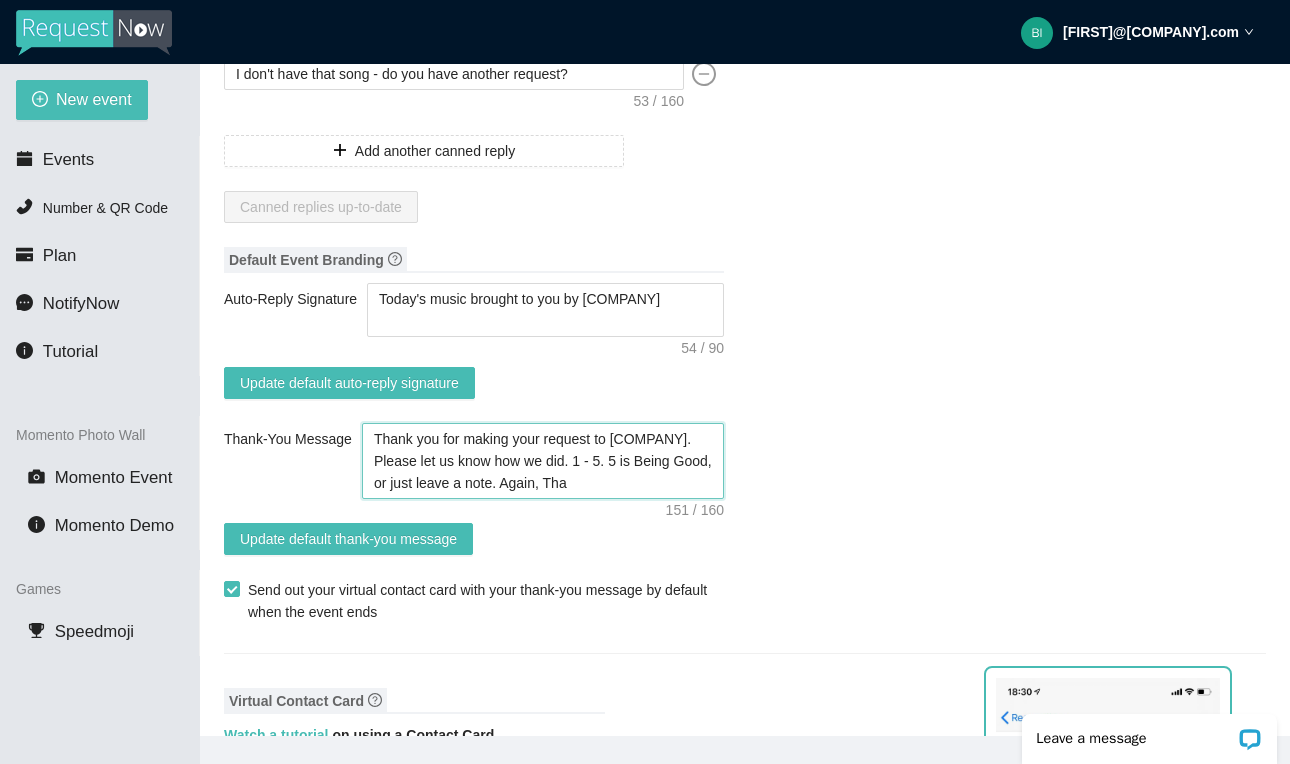 type on "Thank you for making your request to [COMPANY]. Please let us know how we did. 1 - 5. 5 is Being Good, or just leave a note. Again, Th" 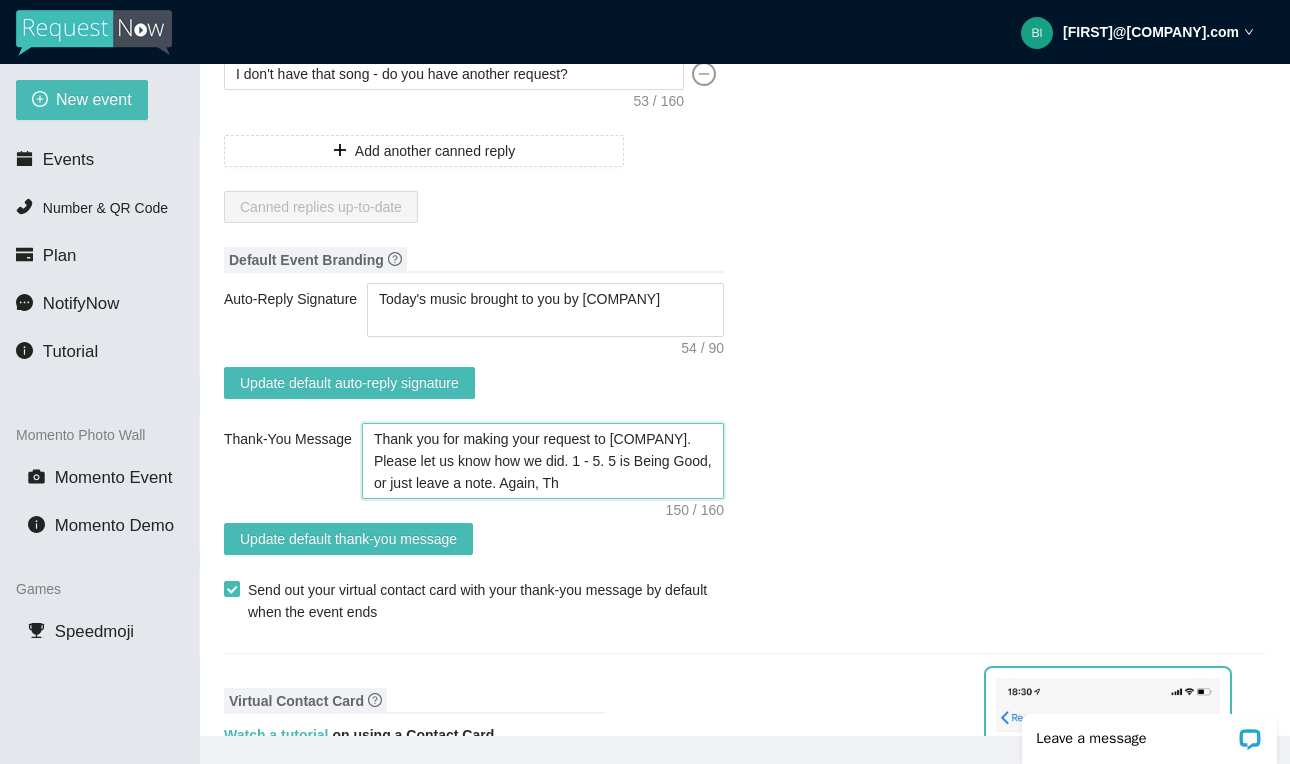type on "Thank you for making your request to [COMPANY]. Please let us know how we did. 1 - 5. 5 is Being Good, or just leave a note. Again, T" 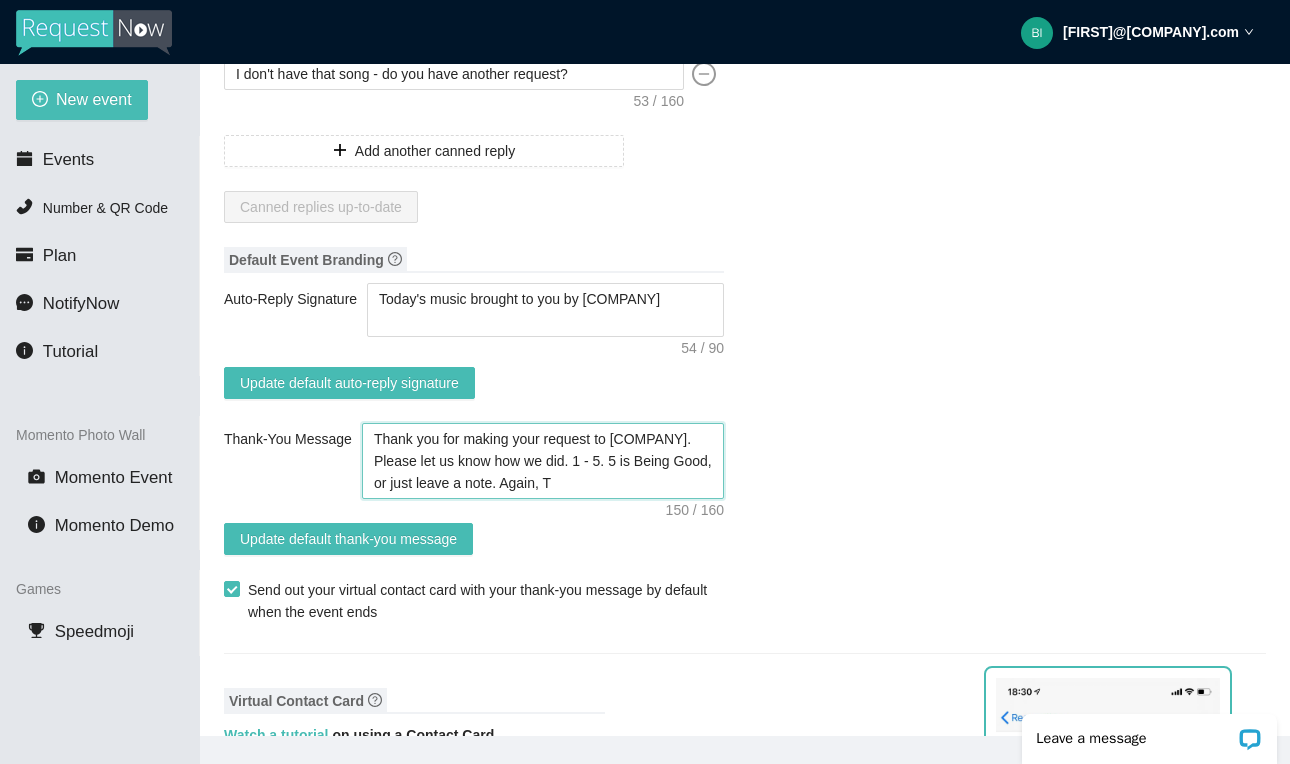 type on "Thank you for making your request to [COMPANY]. Please let us know how we did. 1 - 5. 5 is Being Good, or just leave a note. Again," 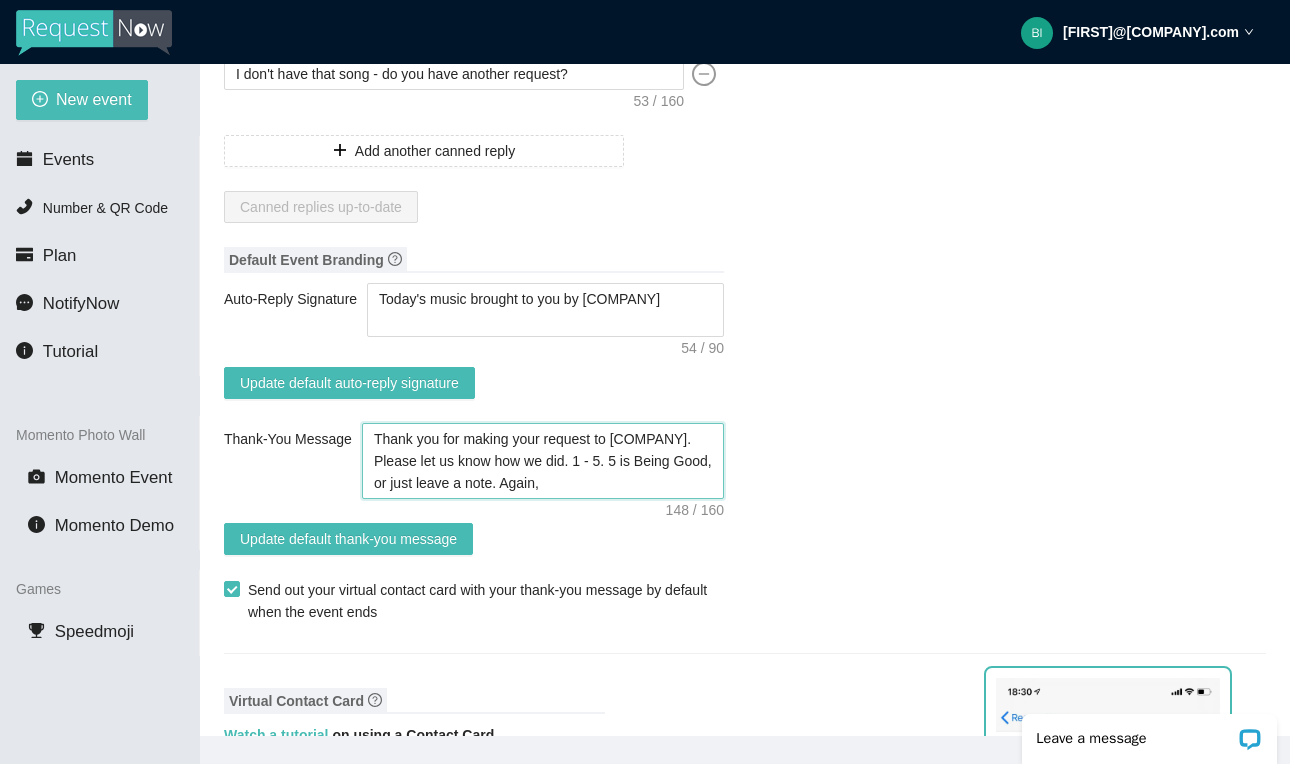 type on "Thank you for making your request to [COMPANY]. Please let us know how we did. 1 - 5. 5 is Being Good, or just leave a note. Again," 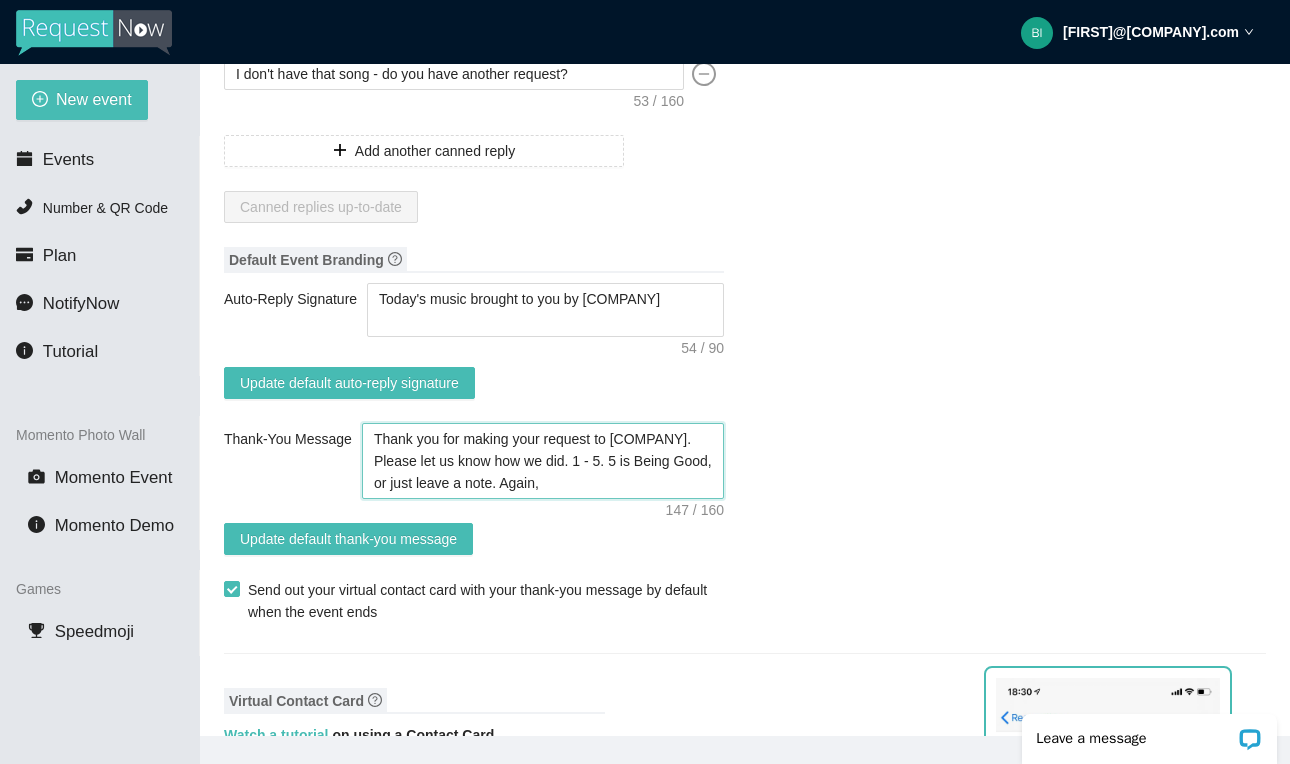 type on "Thank you for making your request to [COMPANY]. Please let us know how we did. 1 - 5. 5 is Being Good, or just leave a note. Again" 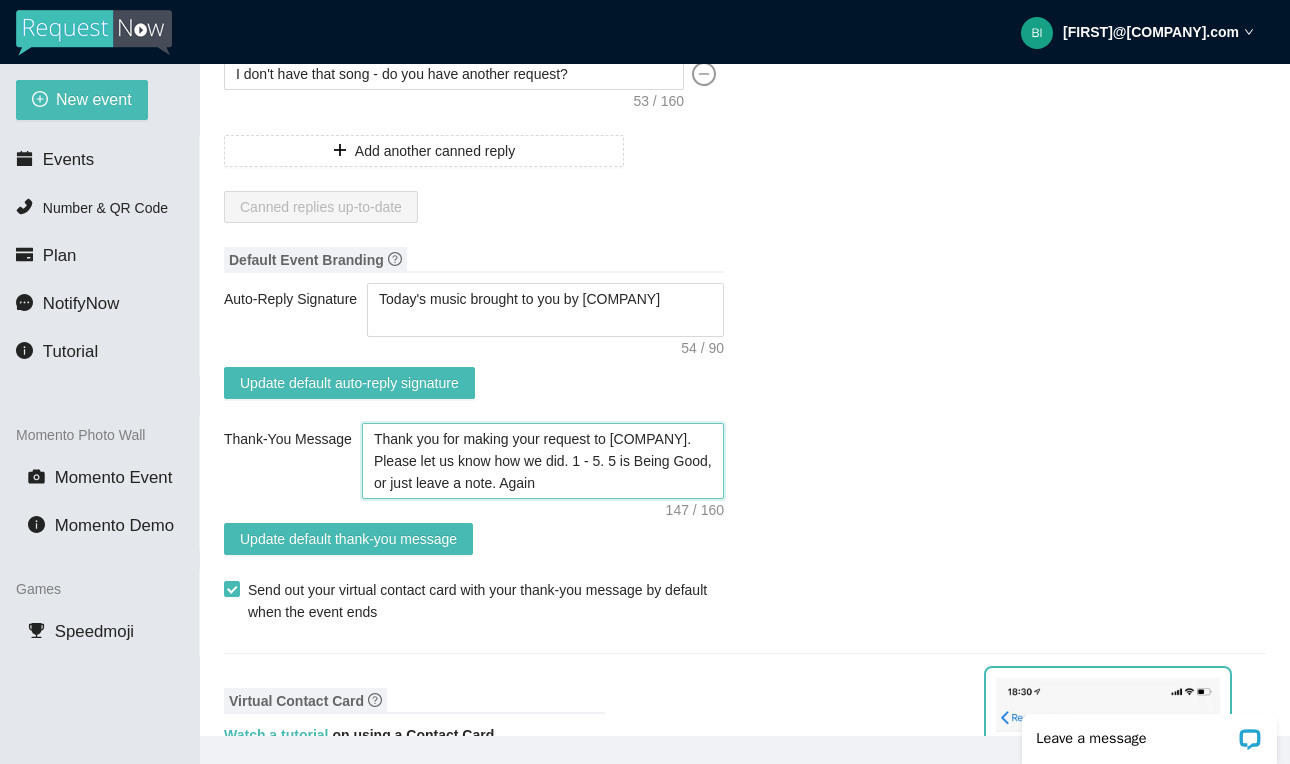 type on "Thank you for making your request to [COMPANY]. Please let us know how we did. 1 - 5. 5 is Being Good, or just leave a note. Agai" 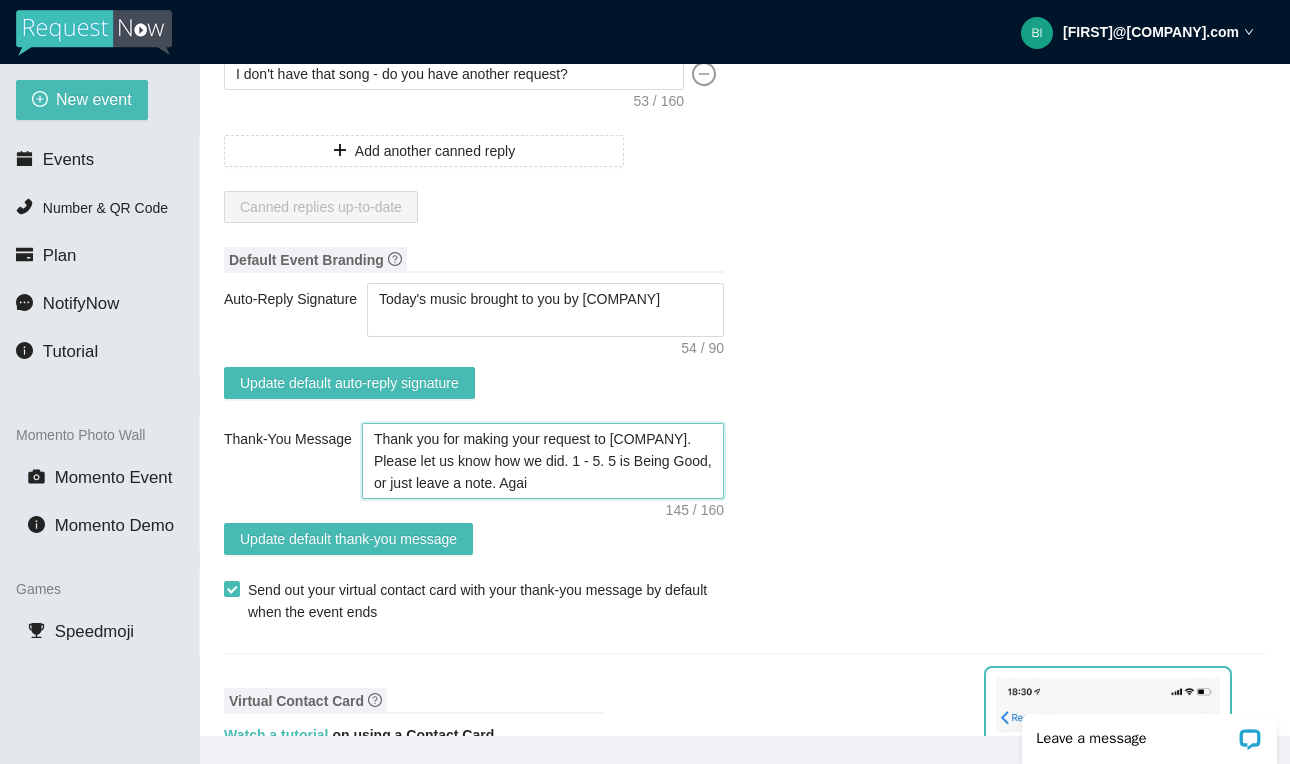 type on "Thank you for making your request to [COMPANY]. Please let us know how we did. 1 - 5. 5 is Being Good, or just leave a note. Aga" 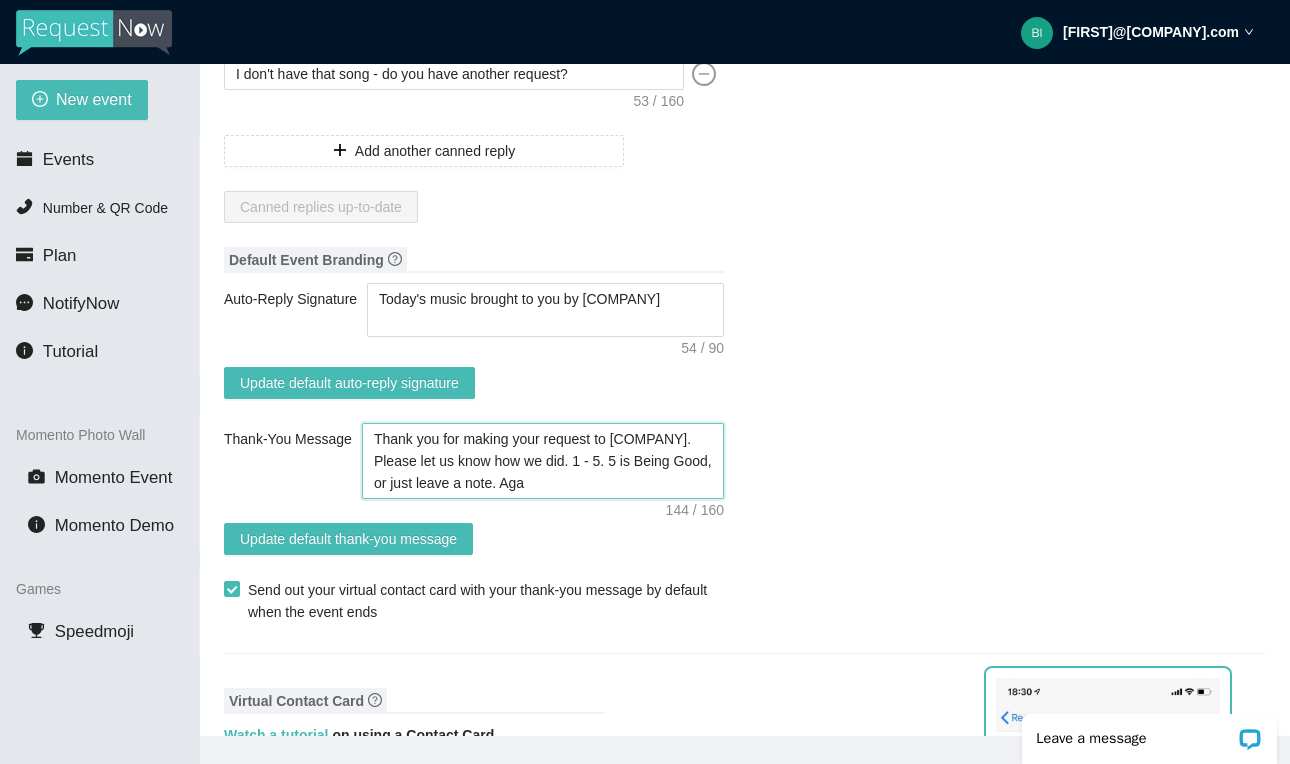 type on "Thank you for making your request to [COMPANY]. Please let us know how we did. 1 - 5. 5 is Being Good, or just leave a note. Ag" 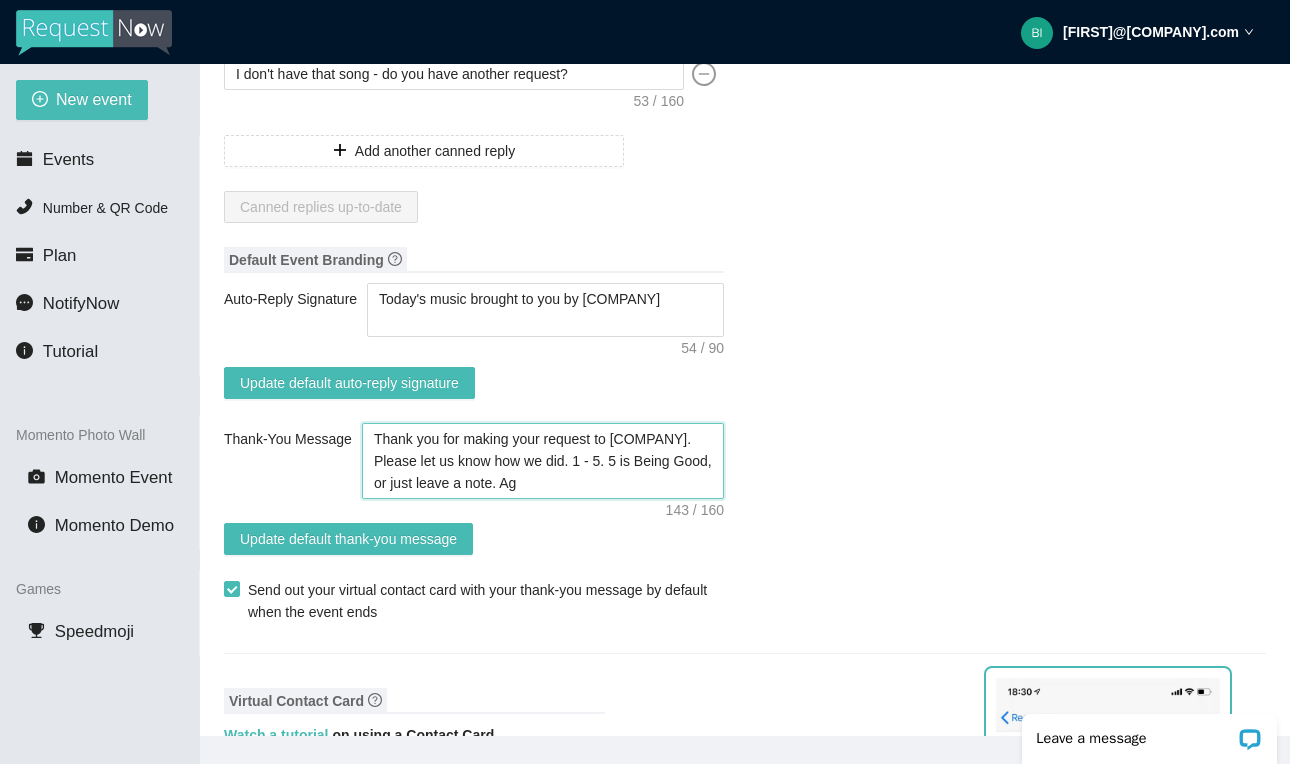 type on "Thank you for making your request to [COMPANY]. Please let us know how we did. 1 - 5. 5 is Being Good, or just leave a note. A" 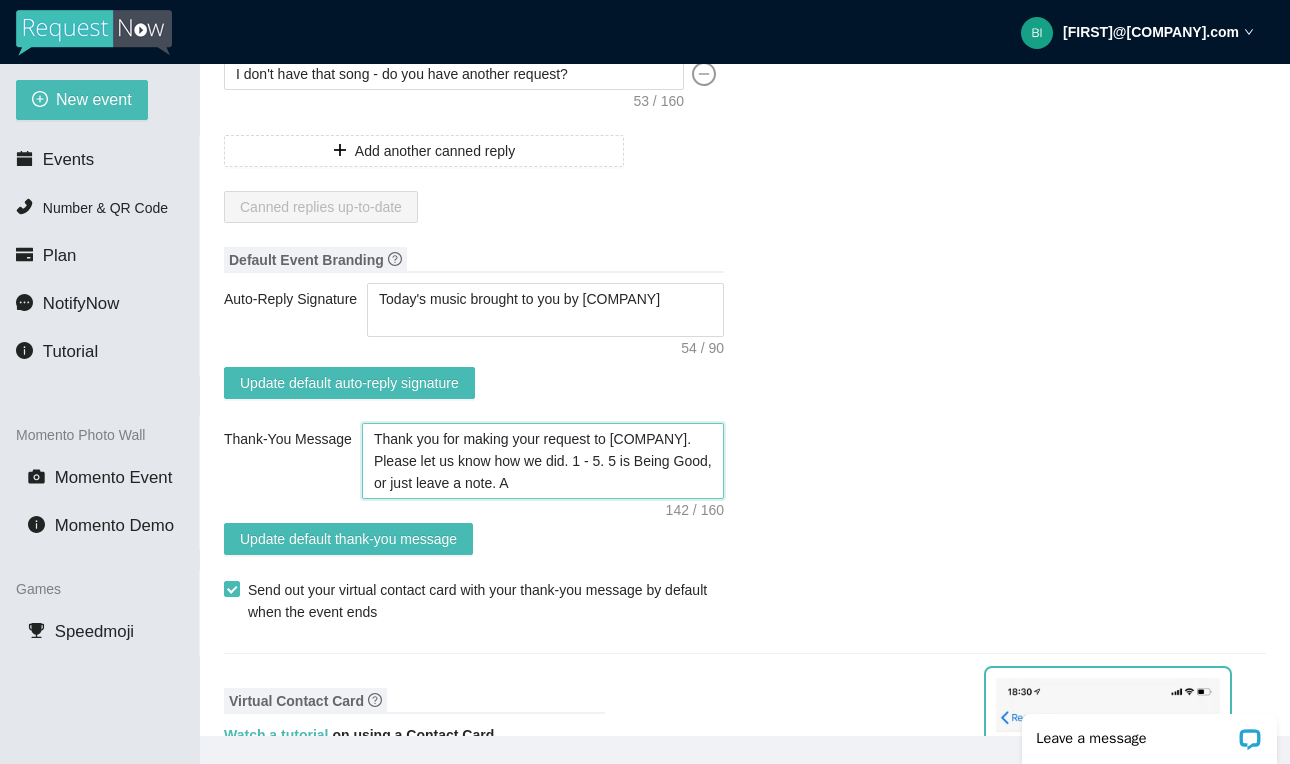 type on "Thank you for making your request to [COMPANY]. Please let us know how we did. 1 - 5. 5 is Being Good, or just leave a note." 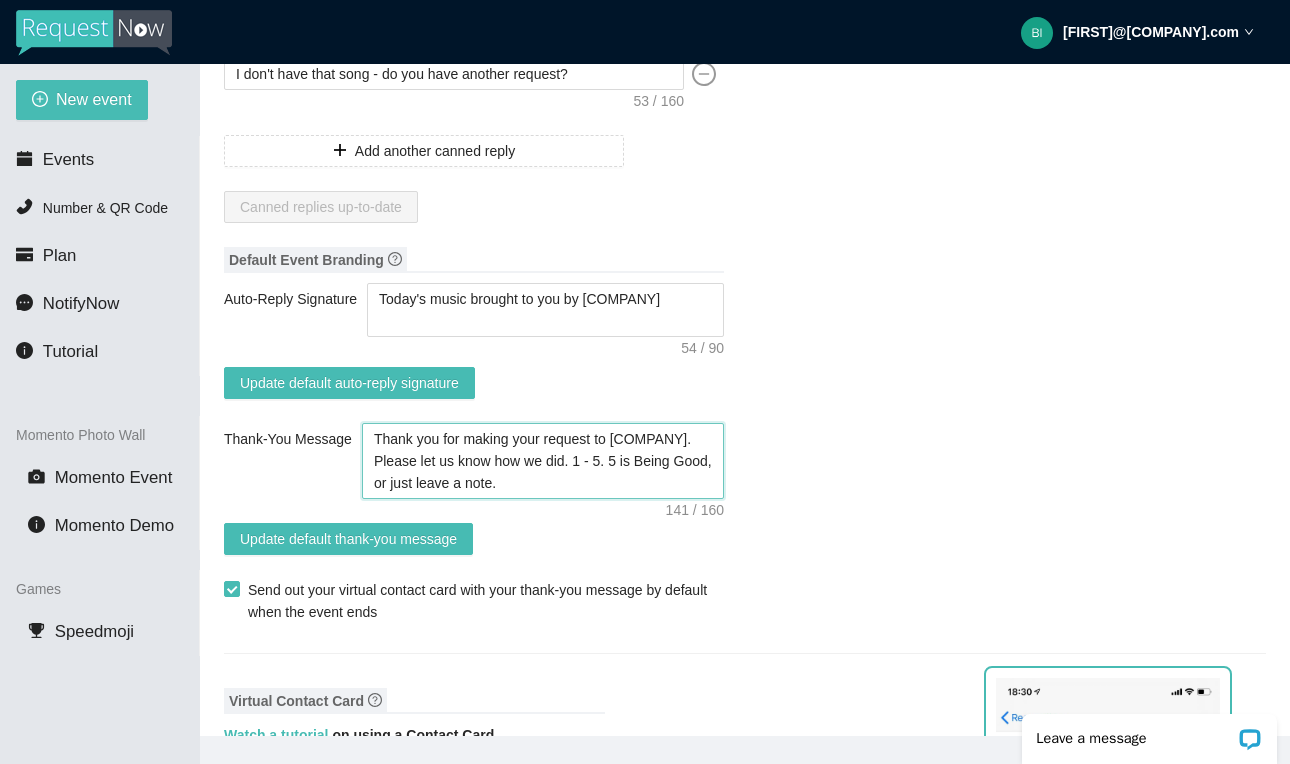 type on "Thank you for making your request to [COMPANY]. Please let us know how we did. 1 - 5. 5 is Being Good, or just leave a note. [TITLE]" 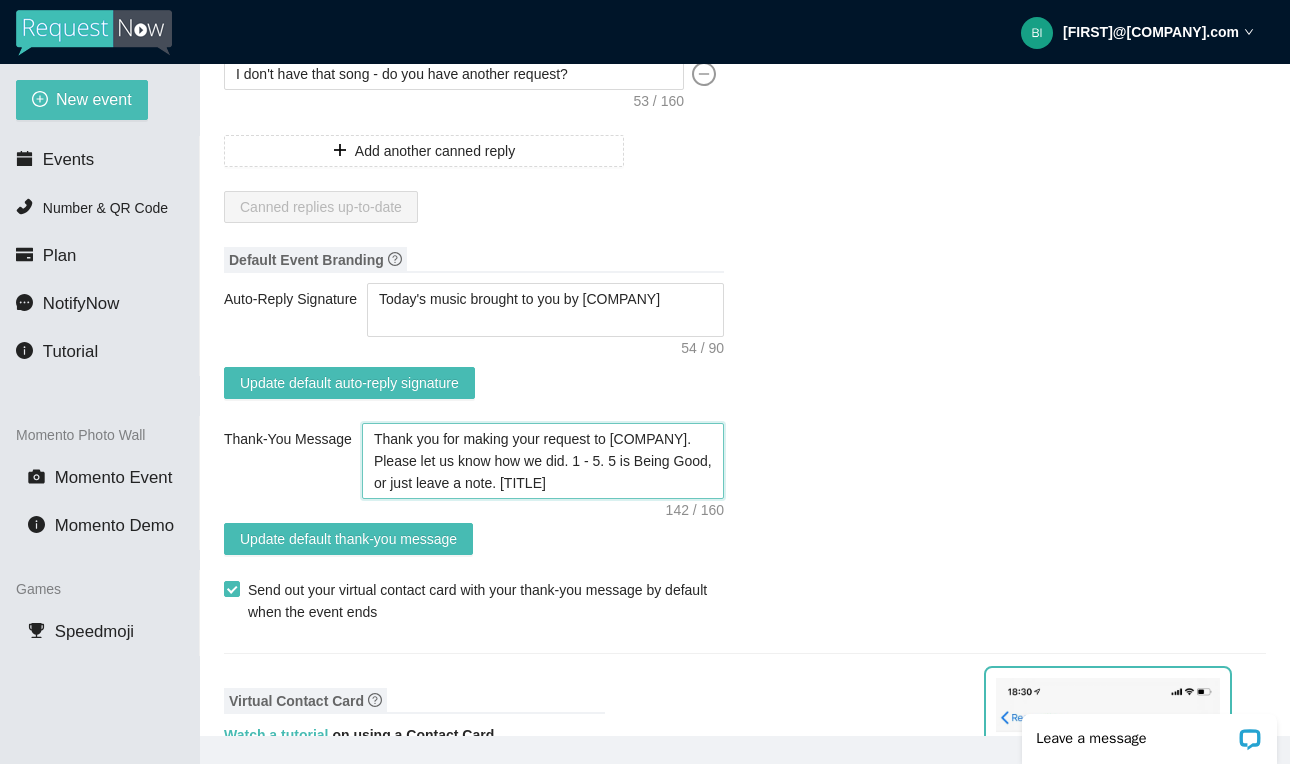 type on "Thank you for making your request to [COMPANY]. Please let us know how we did. 1 - 5. 5 is Being Good, or just leave a note. [TITLE]" 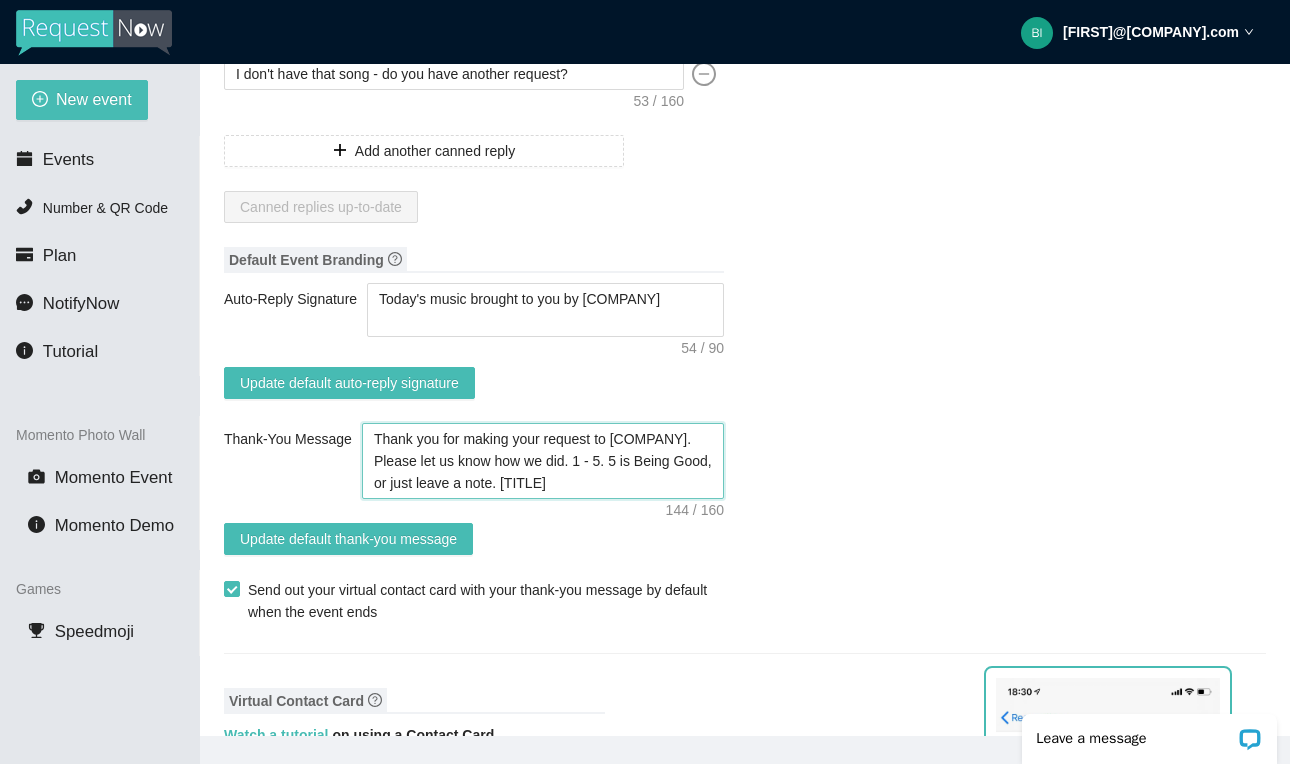 type on "Thank you for making your request to [COMPANY]. Please let us know how we did. 1 - 5. 5 is Being Good, or just leave a note. [TITLE] F" 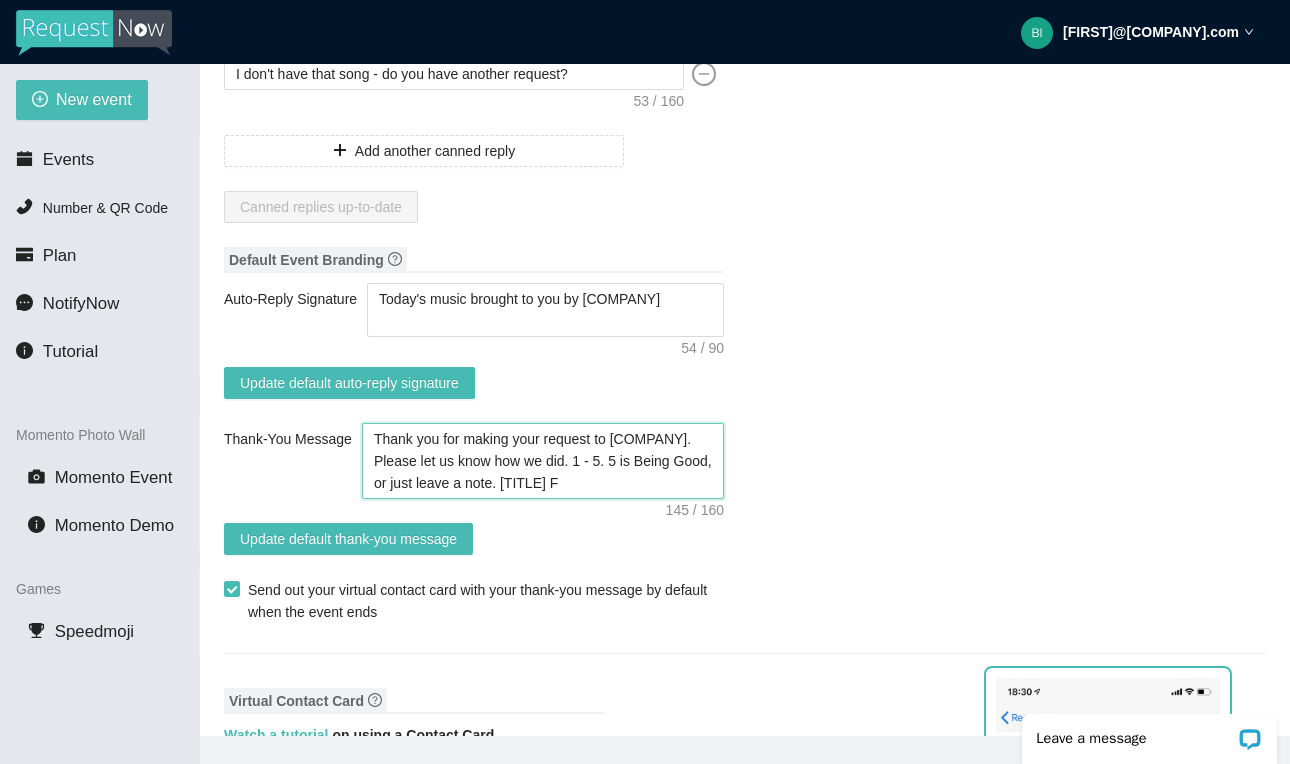 type on "Thank you for making your request to [COMPANY]. Please let us know how we did. 1 - 5. 5 is Being Good, or just leave a note. [TITLE] Fa" 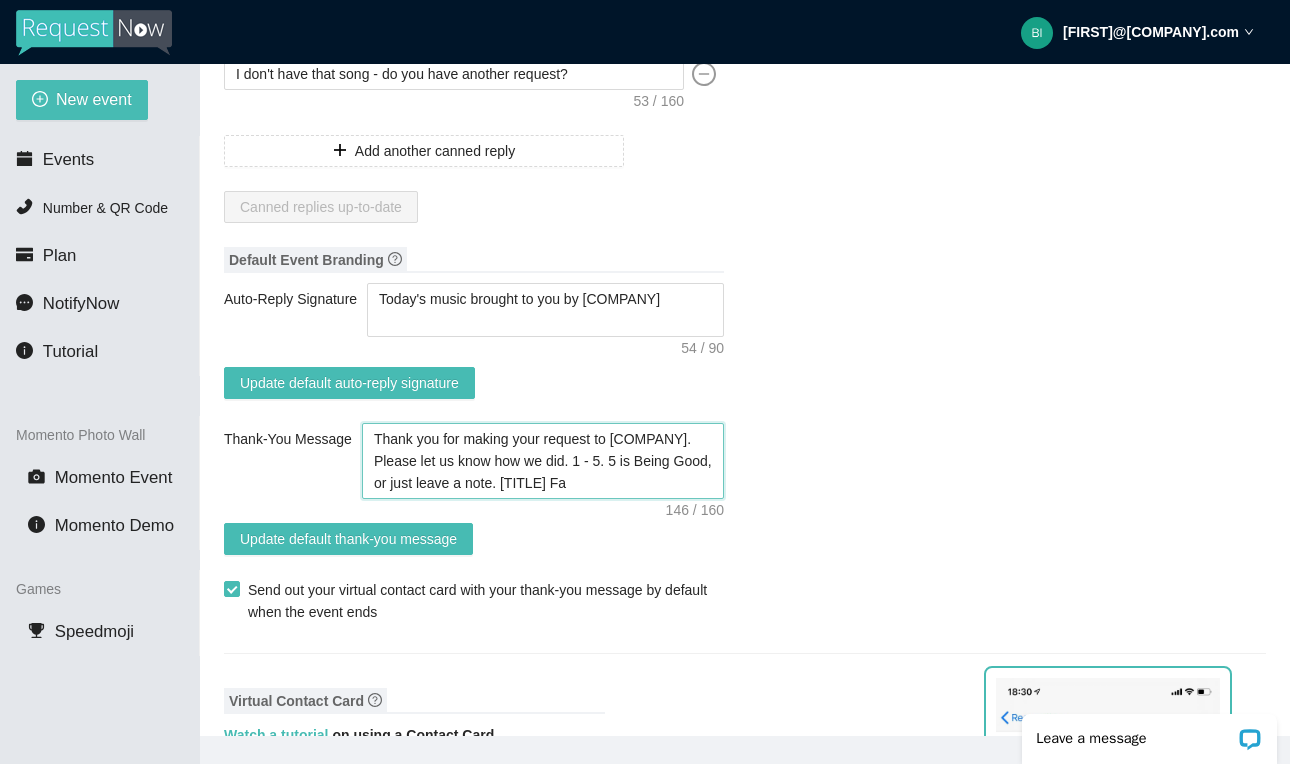 type on "Thank you for making your request to [COMPANY]. Please let us know how we did. 1 - 5. 5 is Being Good, or just leave a note. [TITLE] Fab" 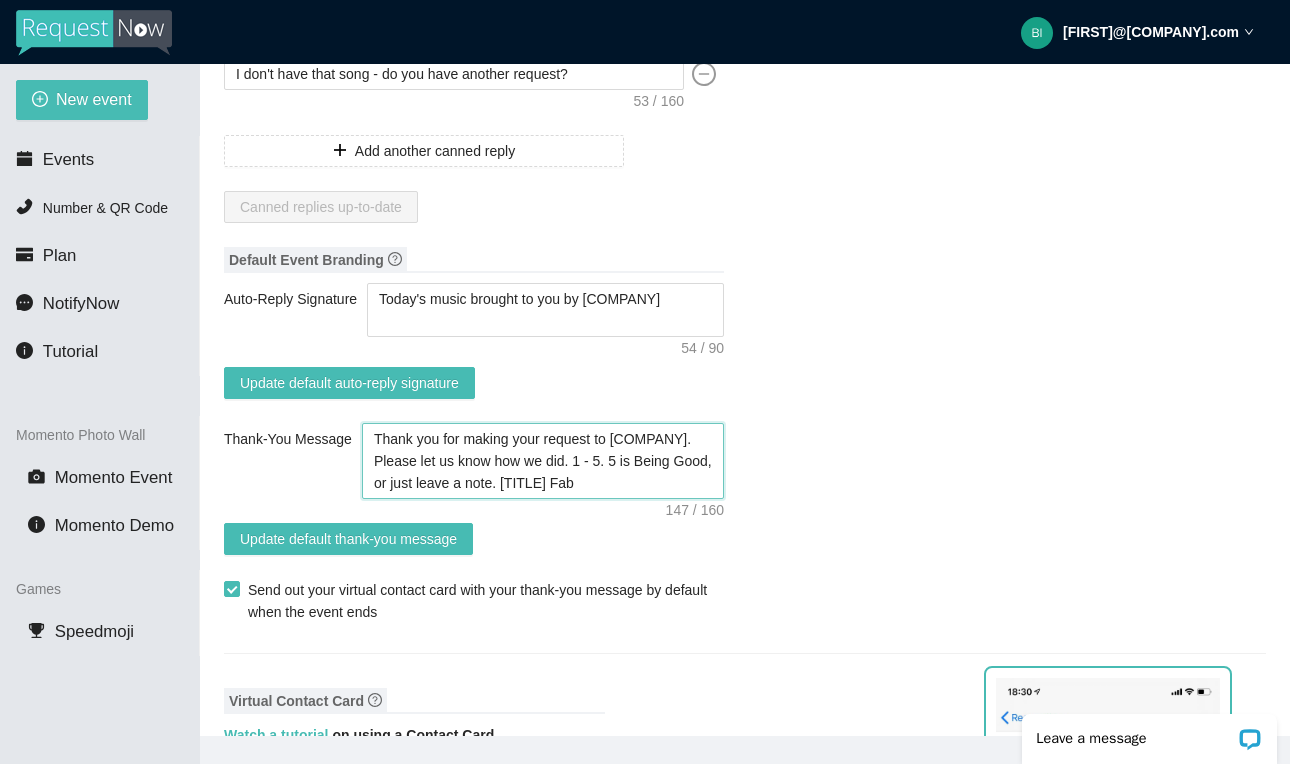 type on "Thank you for making your request to [COMPANY]. Please let us know how we did. 1 - 5. 5 is Being Good, or just leave a note. [TITLE] FabW" 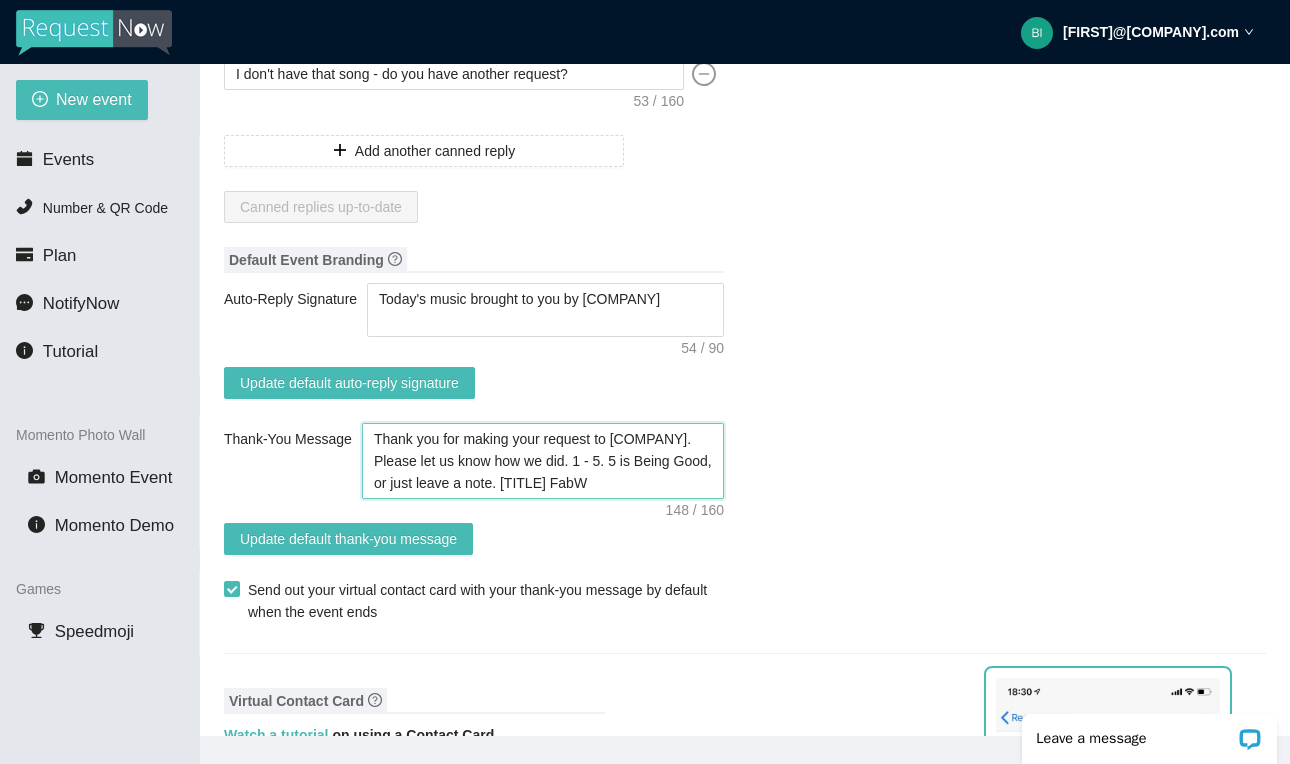 type on "Thank you for making your request to [COMPANY]. Please let us know how we did. 1 - 5. 5 is Being Good, or just leave a note. [TITLE] FabWu" 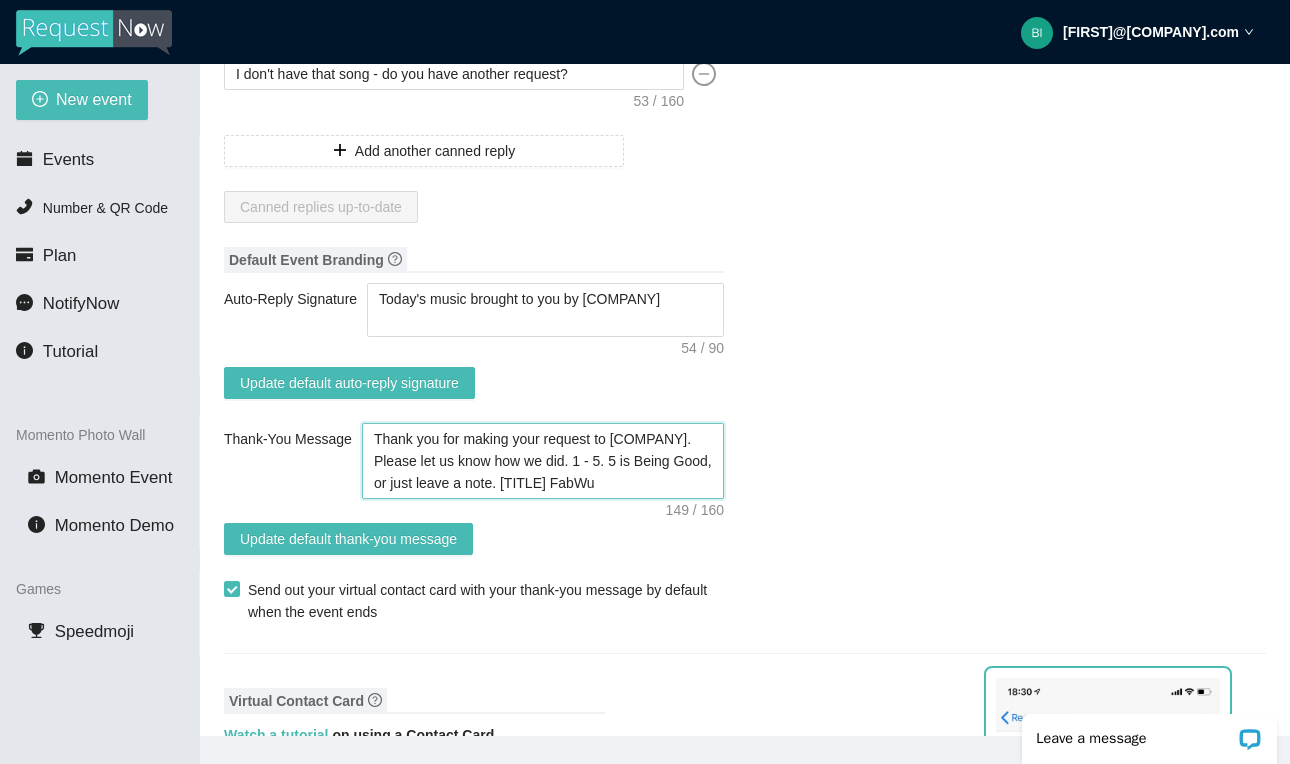 type on "Thank you for making your request to [COMPANY]. Please let us know how we did. 1 - 5. 5 is Being Good, or just leave a note. [TITLE] [LAST]" 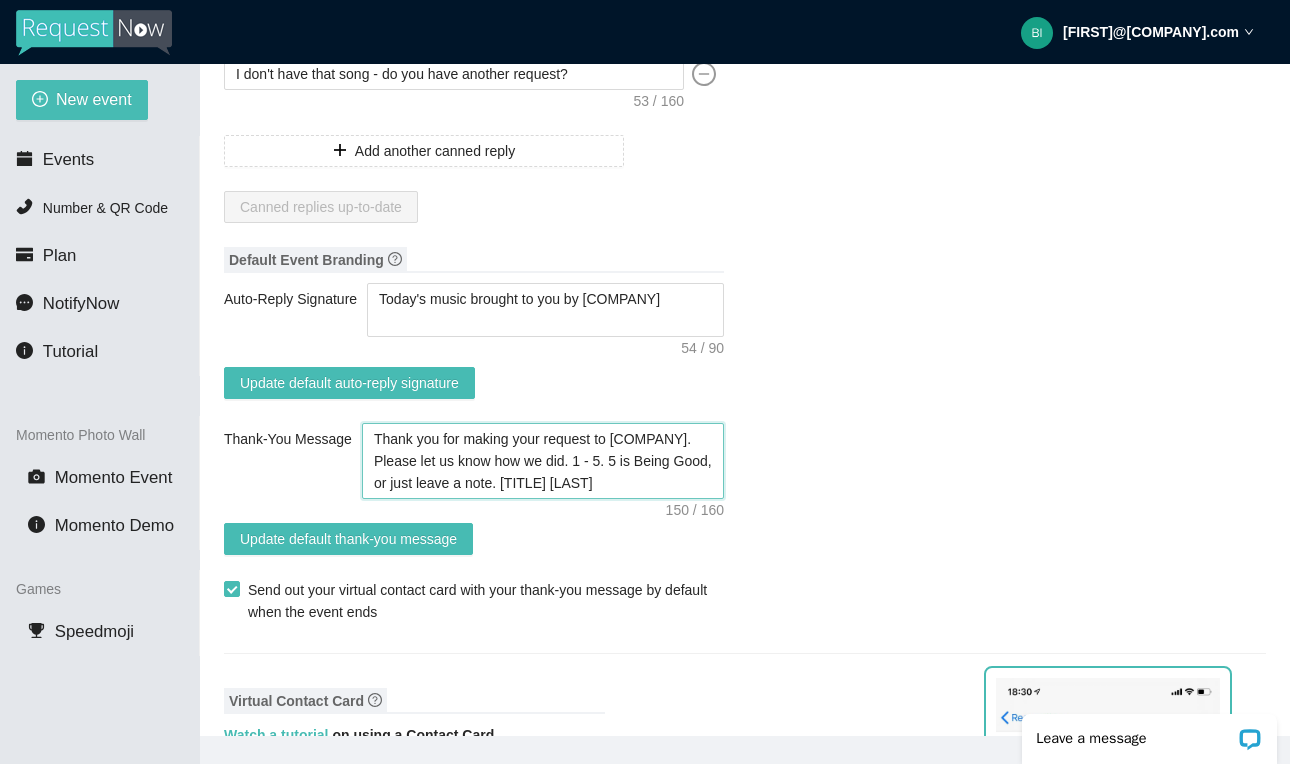 type on "Thank you for making your request to [COMPANY]. Please let us know how we did. 1 - 5. 5 is Being Good, or just leave a note. [TITLE] [LAST]" 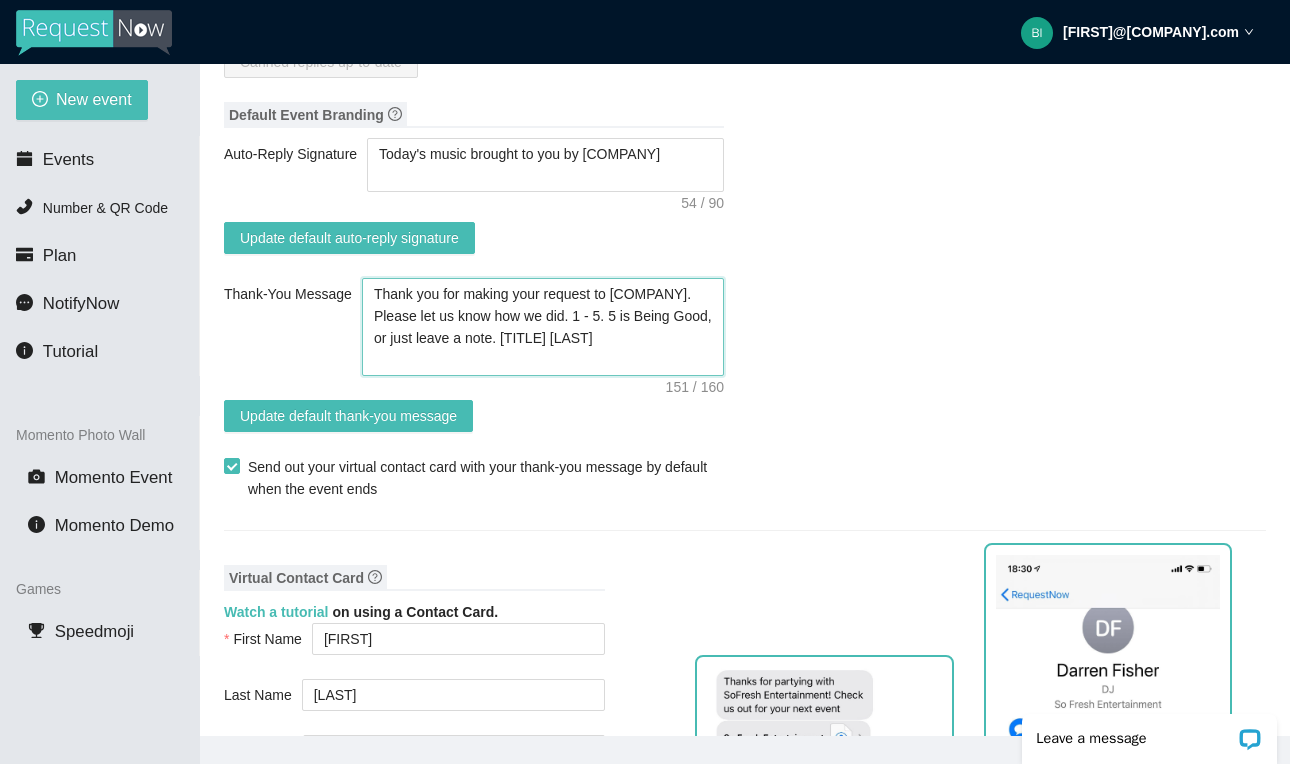 scroll, scrollTop: 392, scrollLeft: 0, axis: vertical 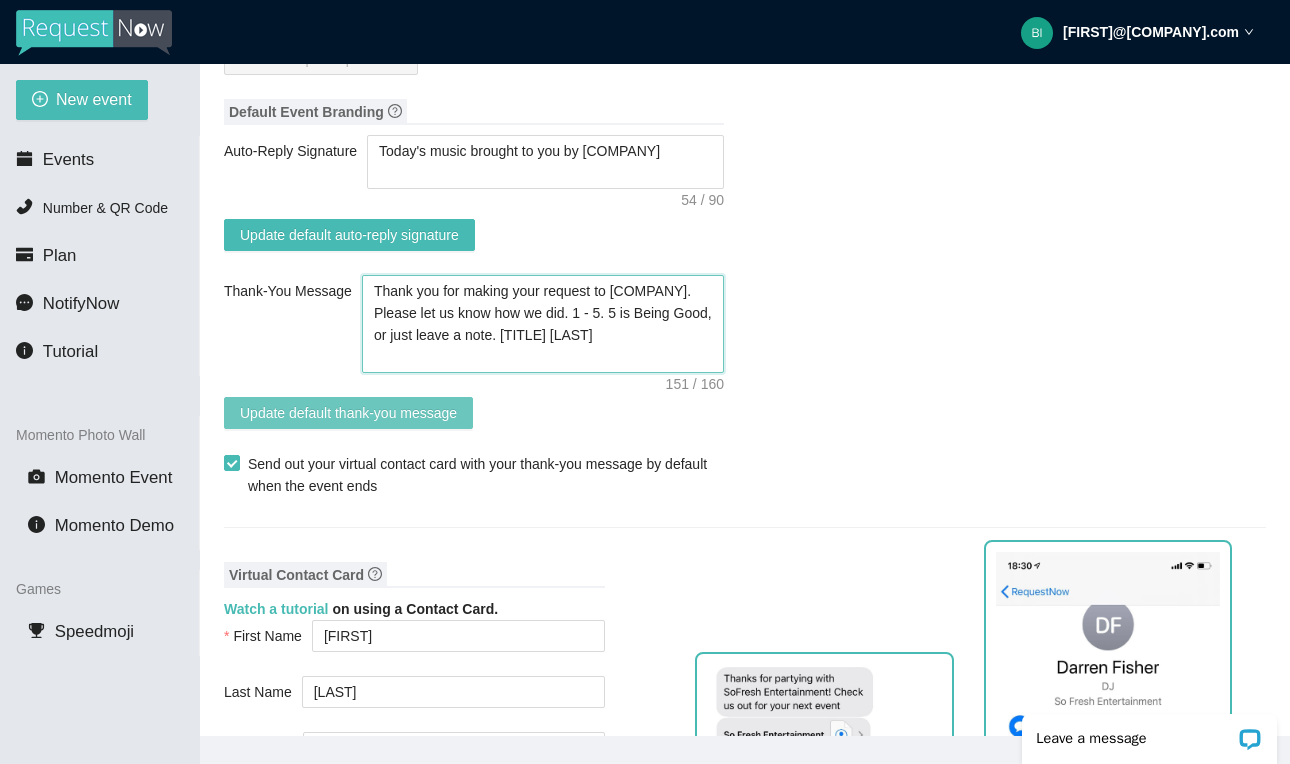 type on "Thank you for making your request to [COMPANY]. Please let us know how we did. 1 - 5. 5 is Being Good, or just leave a note. [TITLE] [LAST]" 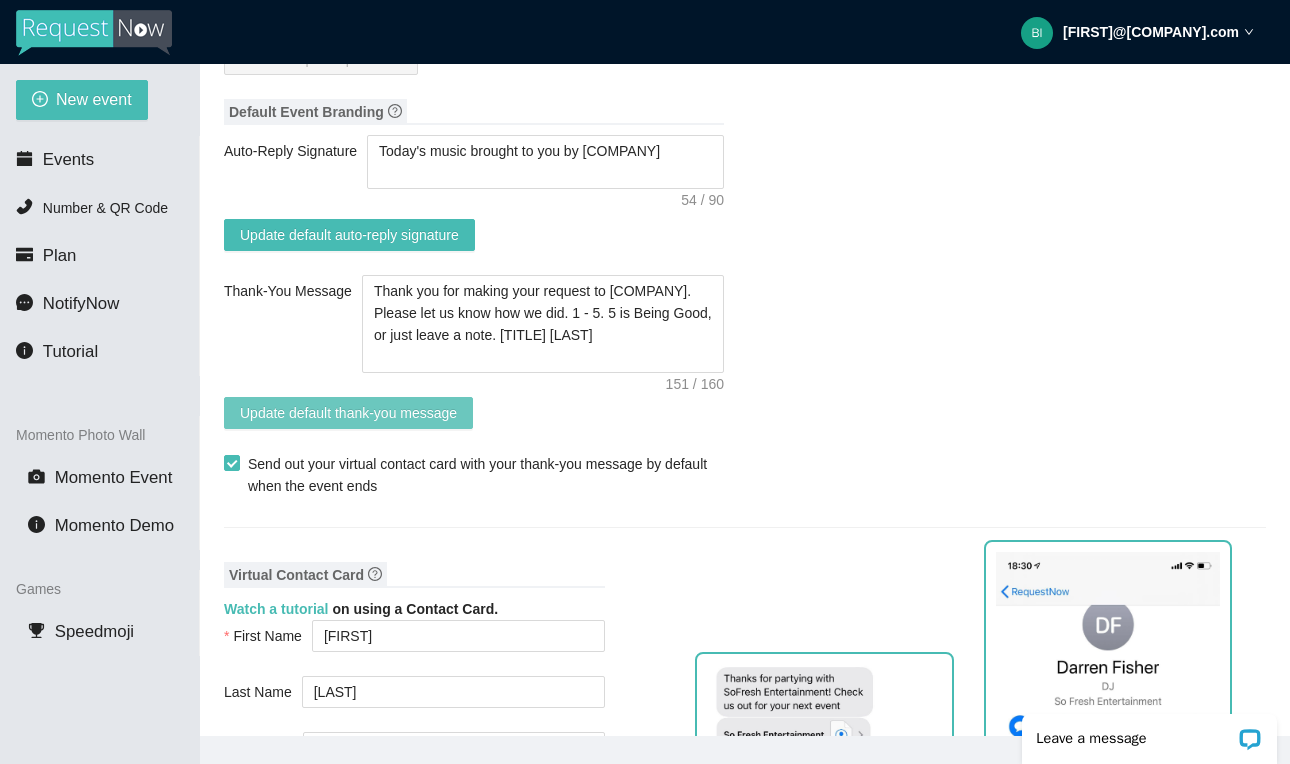 click on "Update default thank-you message" at bounding box center [348, 413] 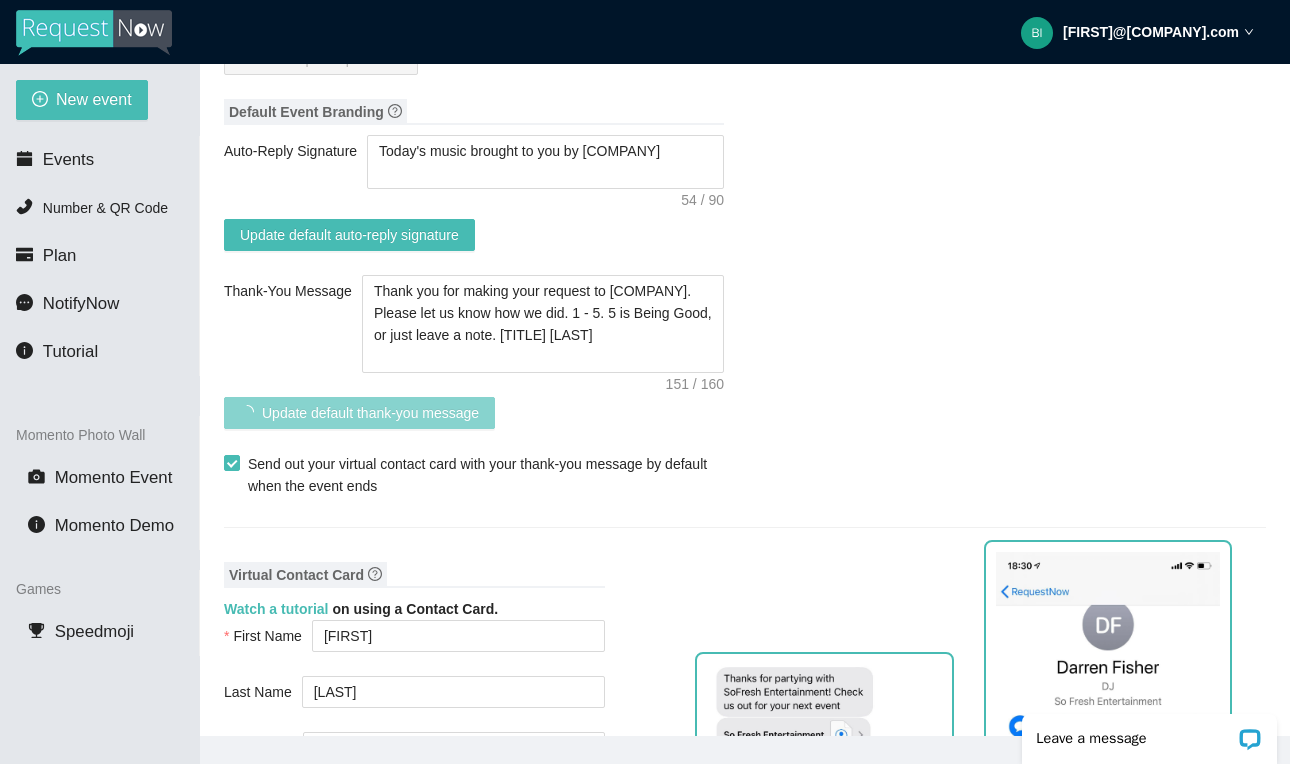 type on "Today's music brought to you by Young's Entertainment at the" 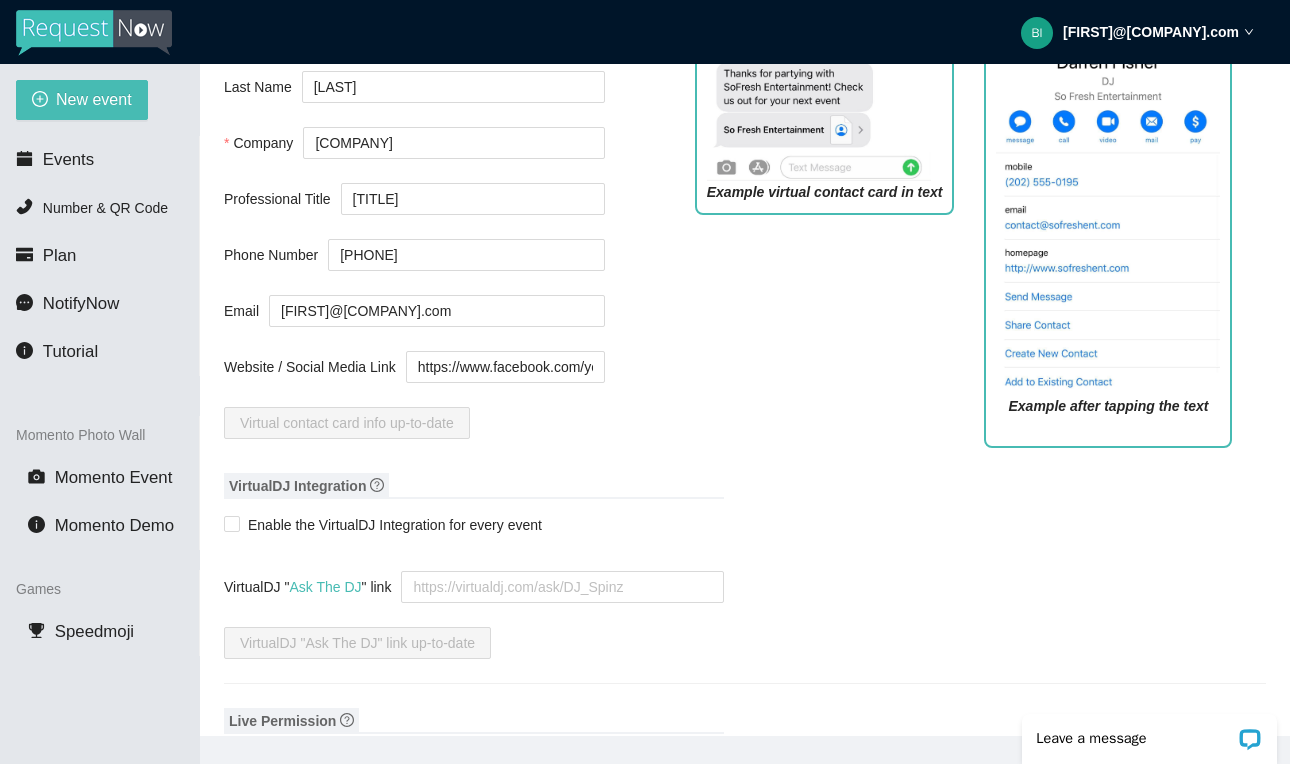 scroll, scrollTop: 998, scrollLeft: 0, axis: vertical 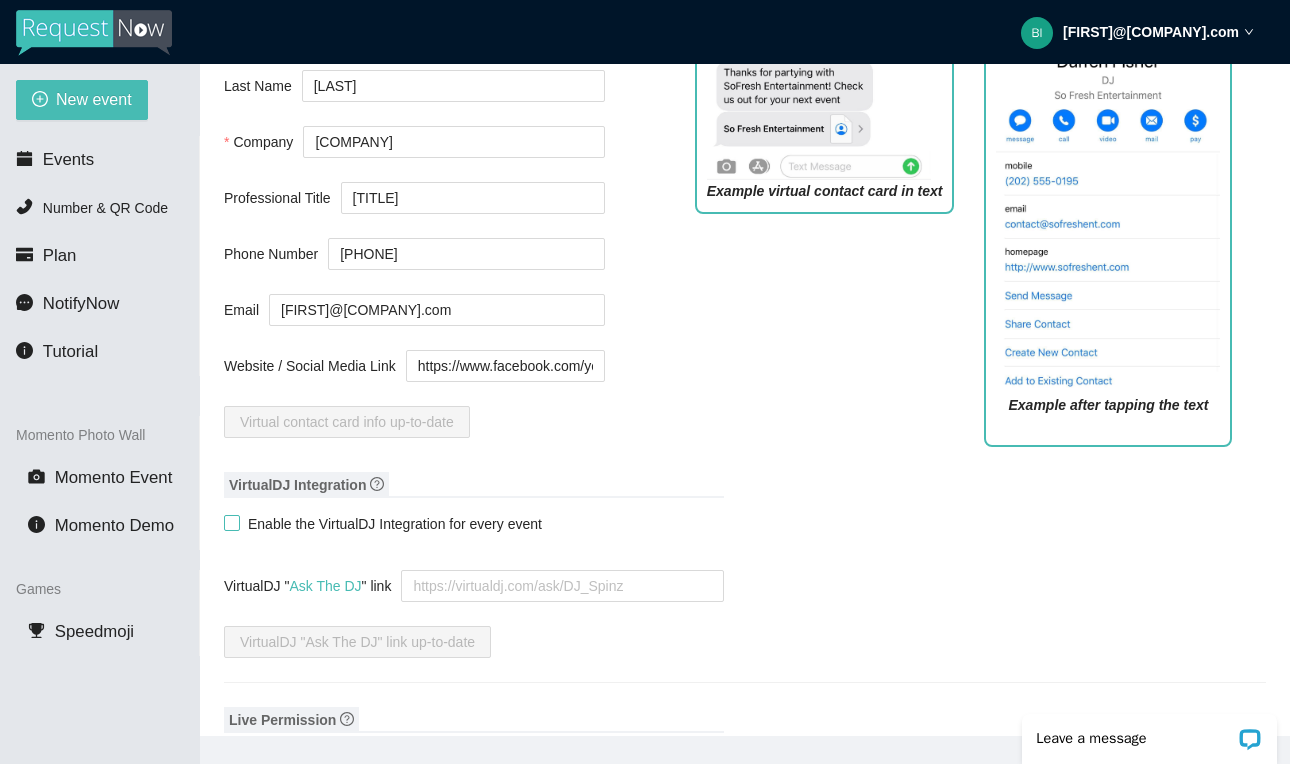 click on "Enable the VirtualDJ Integration for every event" at bounding box center [231, 522] 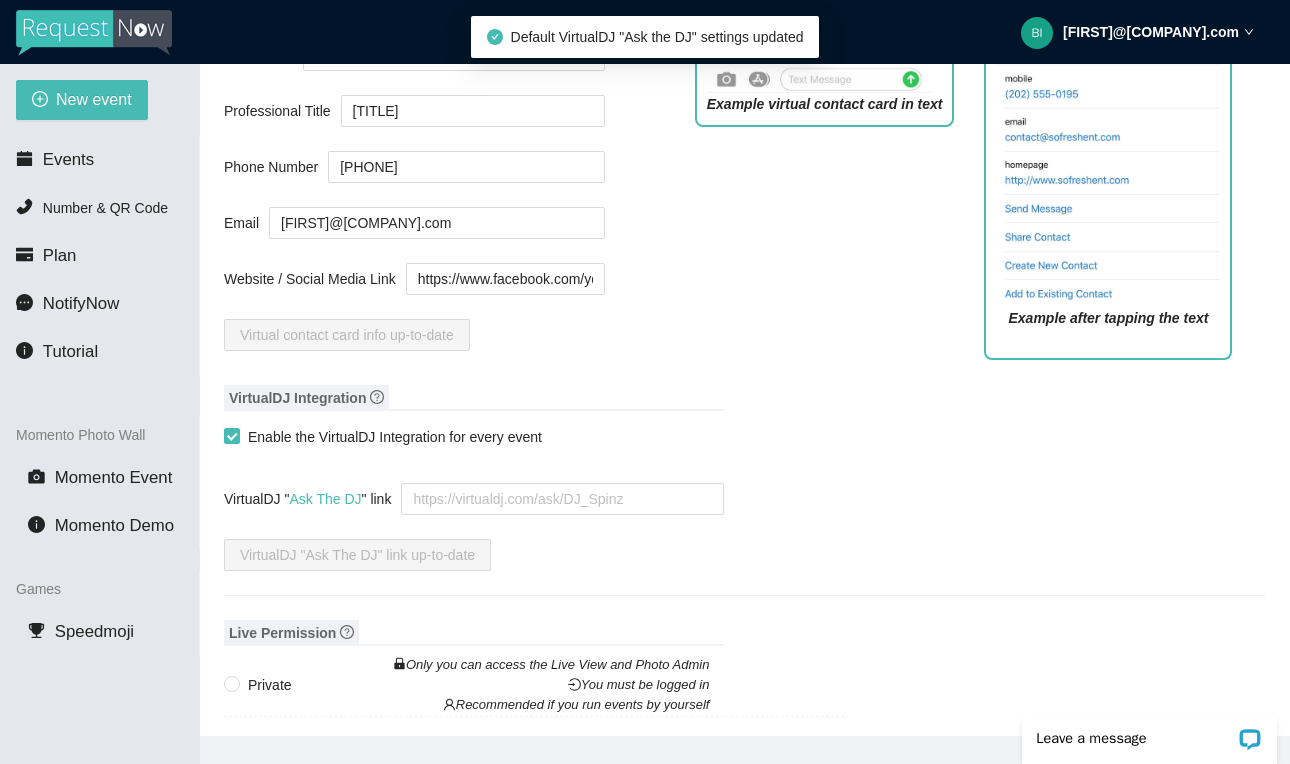 scroll, scrollTop: 1117, scrollLeft: 0, axis: vertical 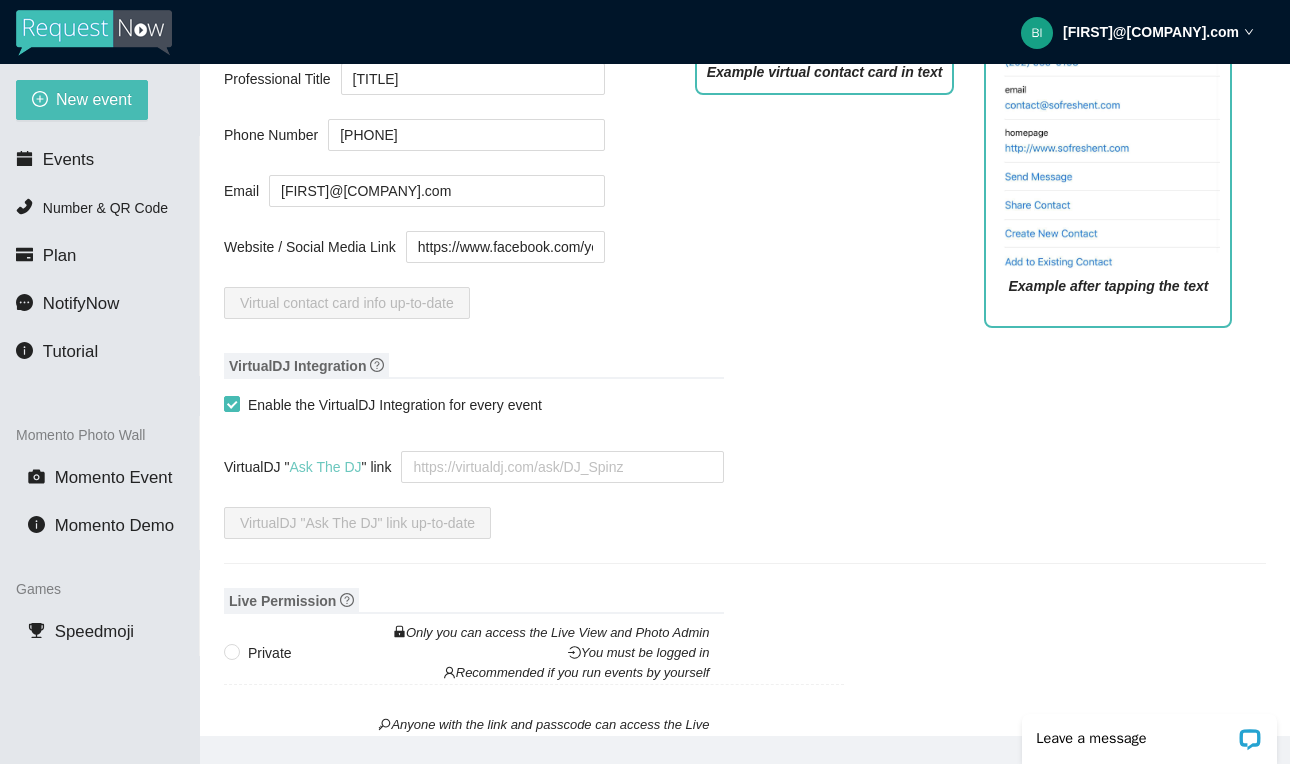 click on "Ask The DJ" at bounding box center [325, 467] 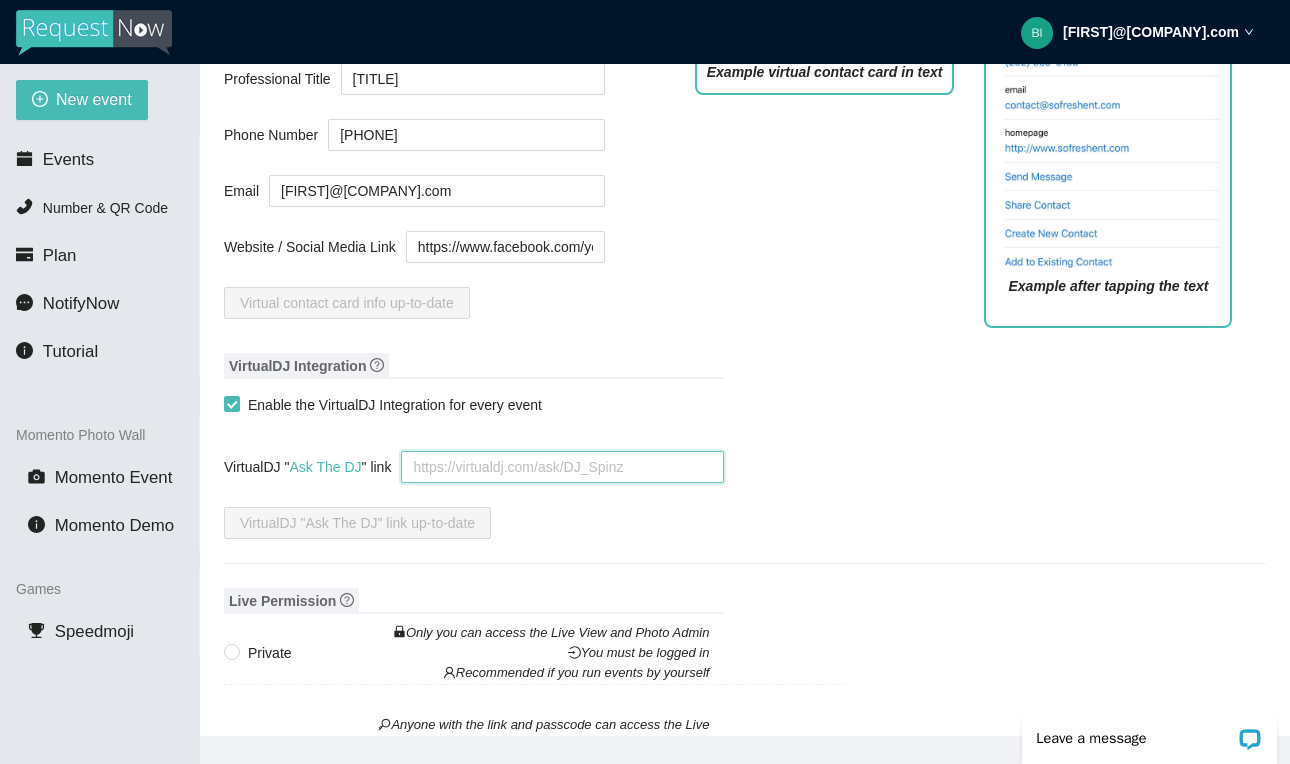 click on "VirtualDJ " Ask The DJ " link" at bounding box center [562, 467] 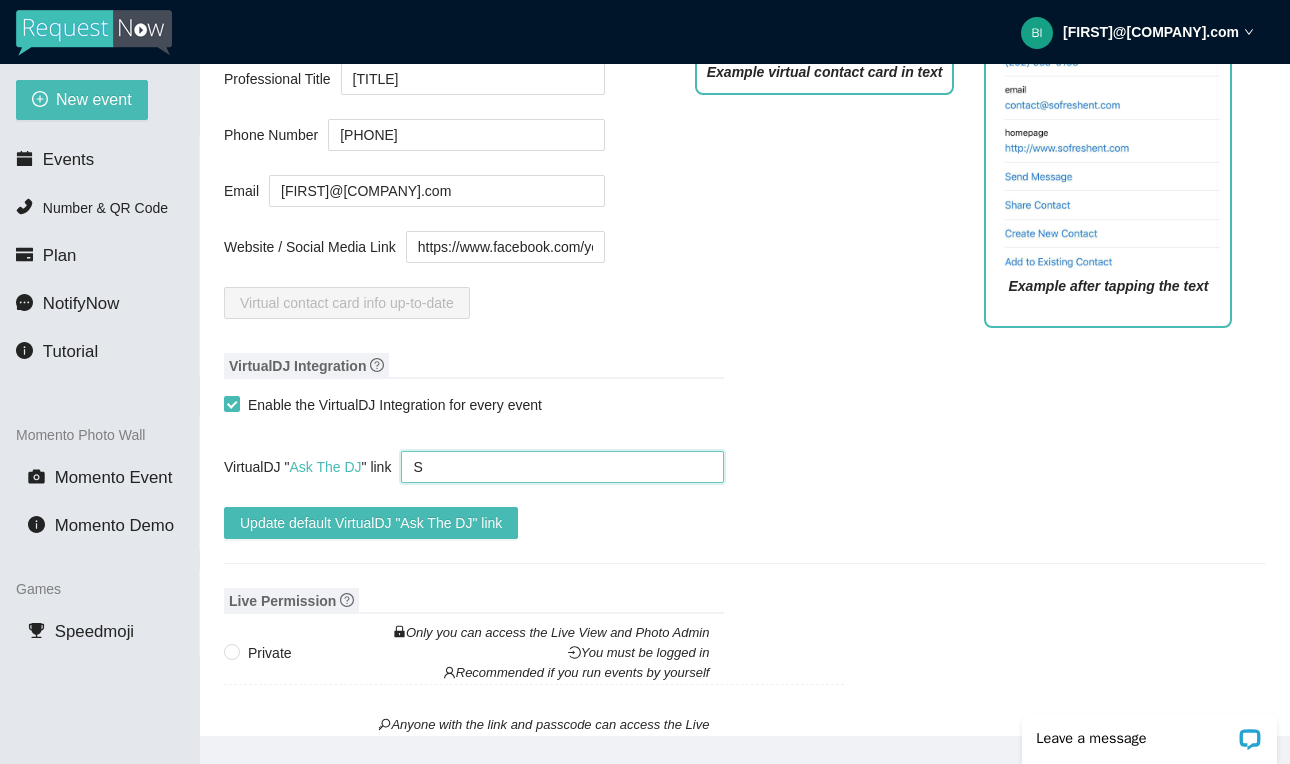 type on "SE" 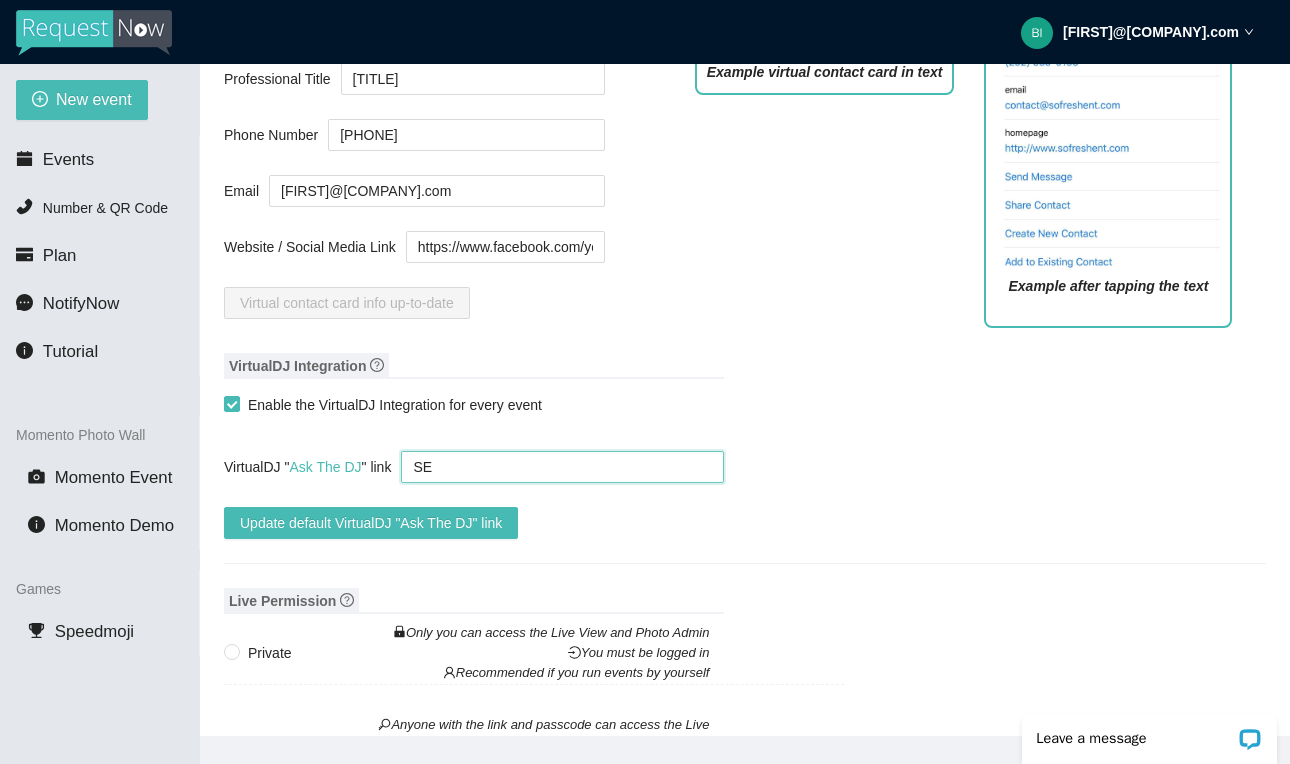 type on "SEM" 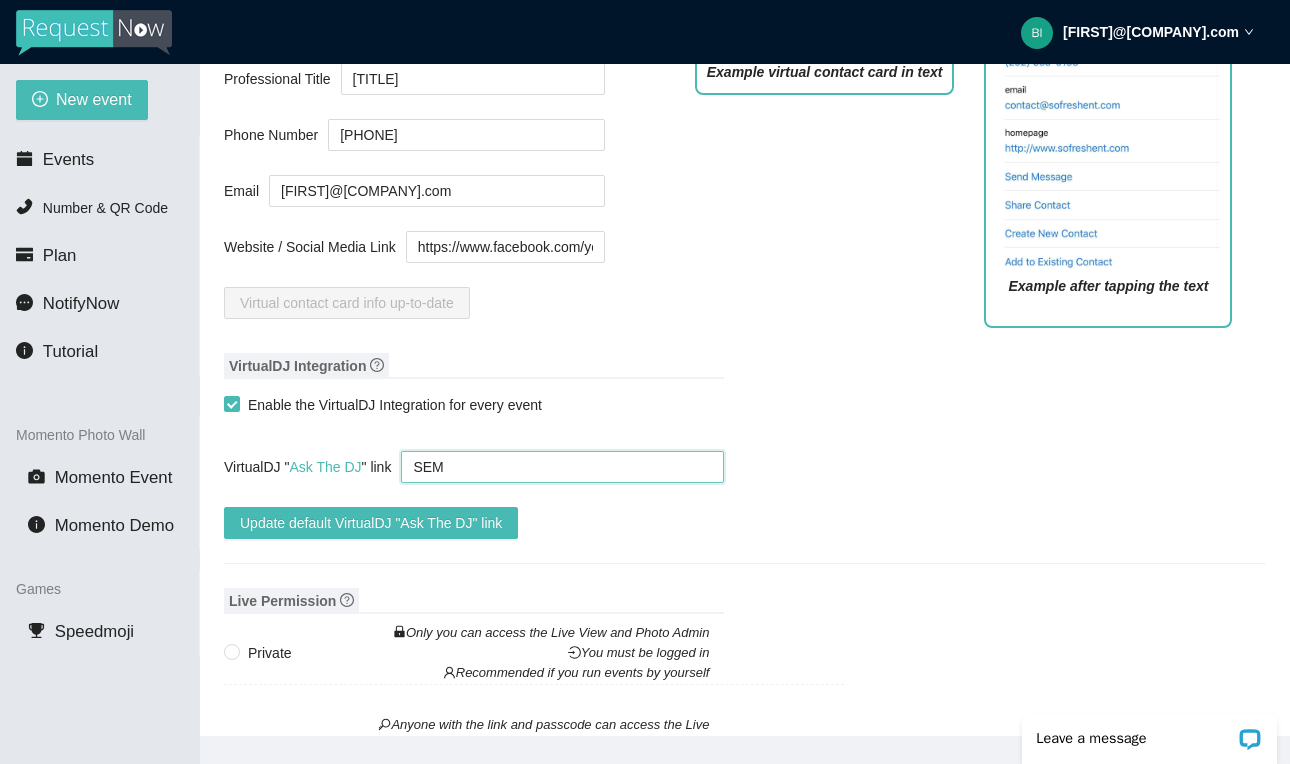 type on "SE" 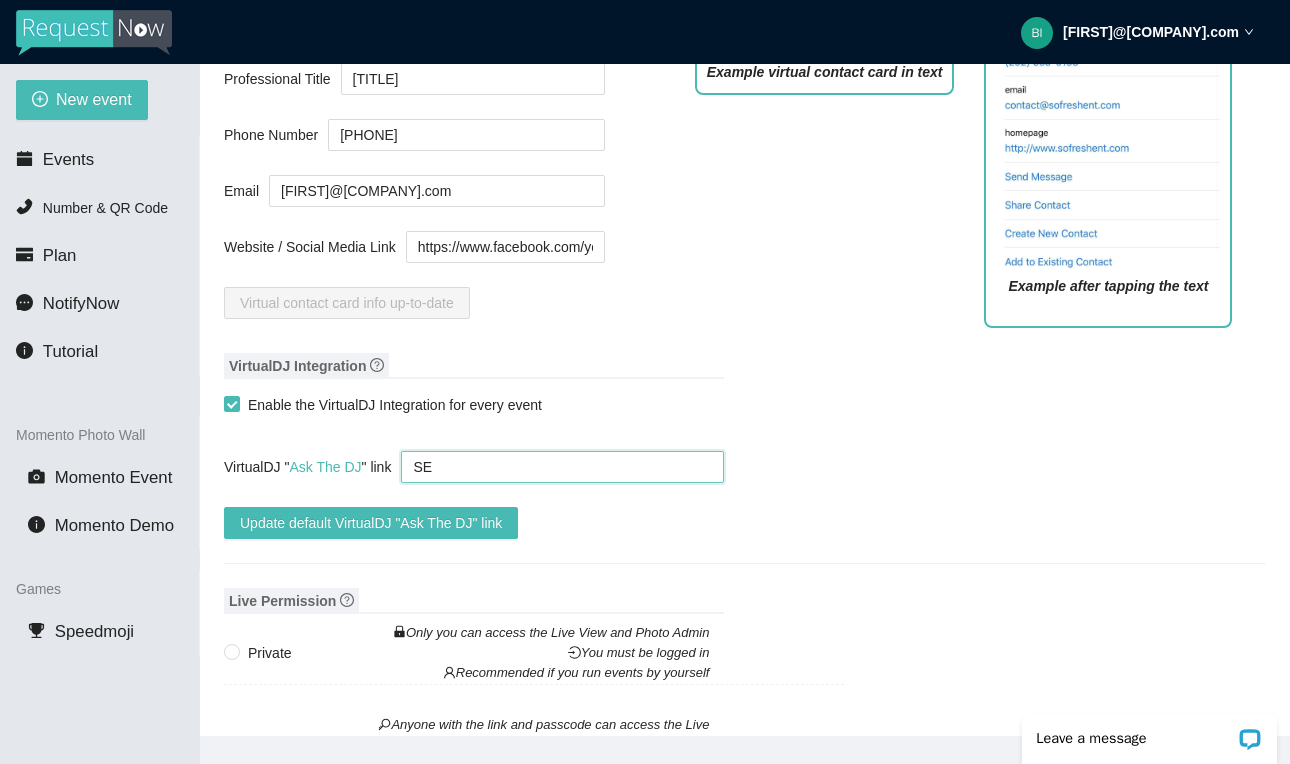 type on "S" 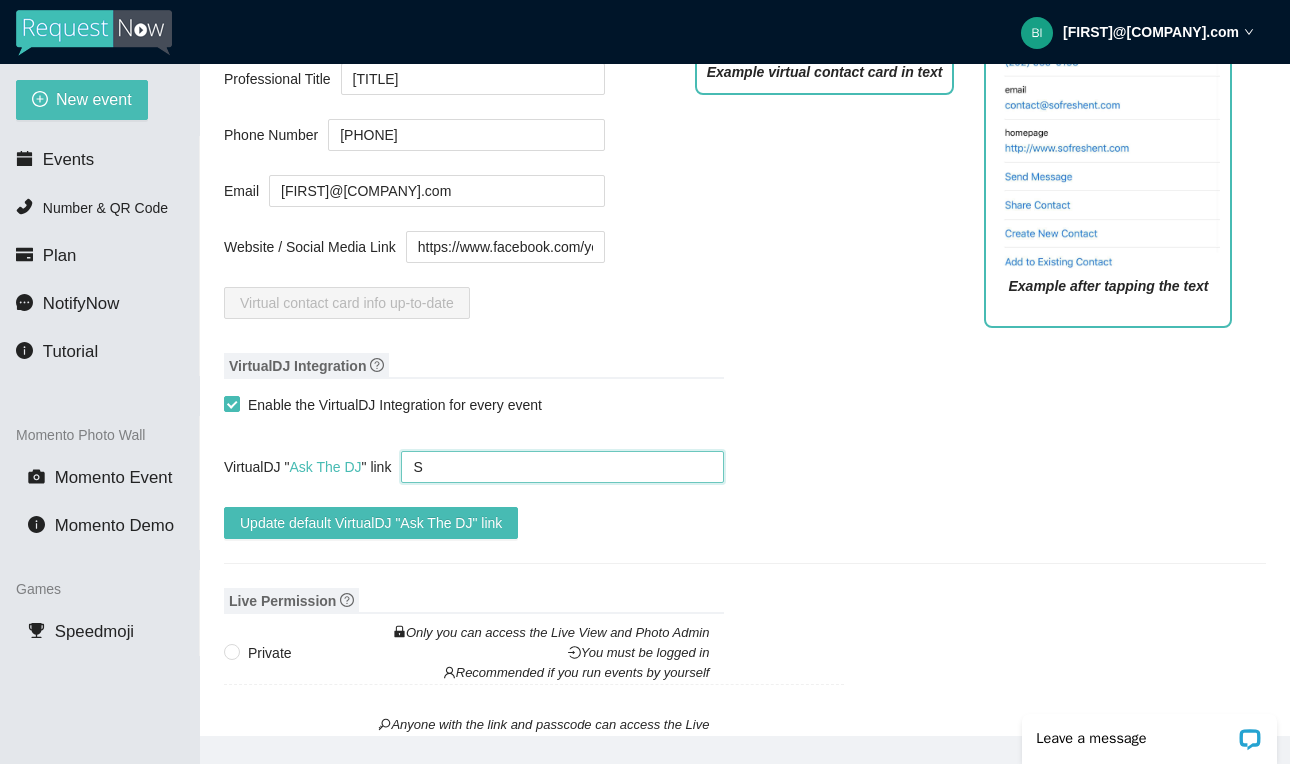 type on "Se" 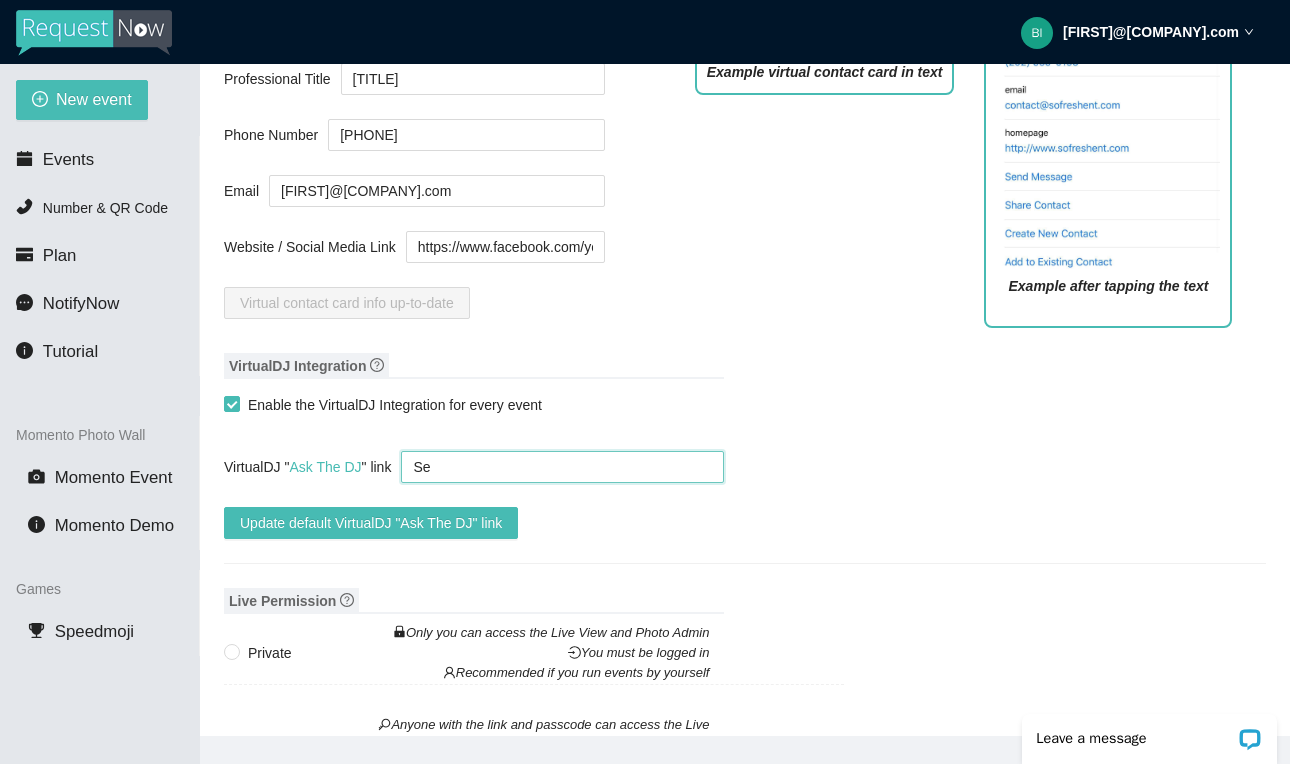 type on "Sem" 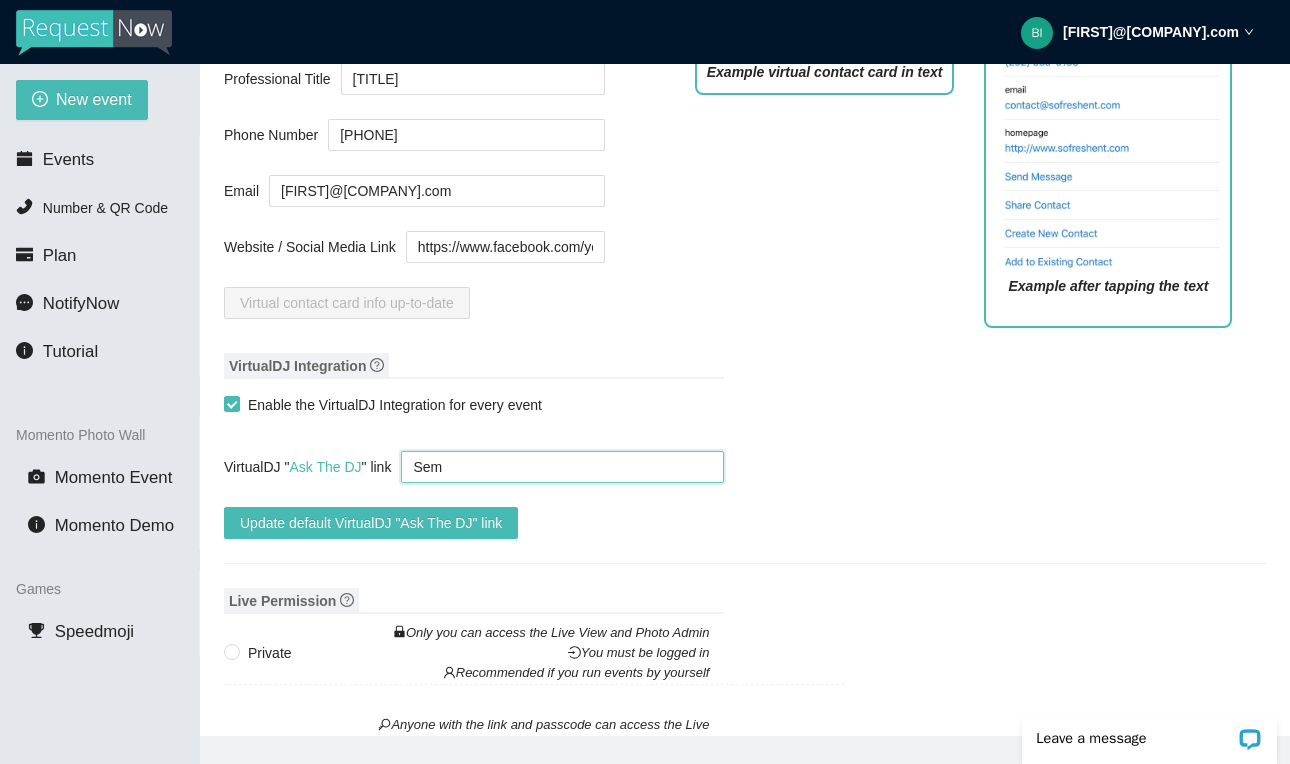 type on "Semi" 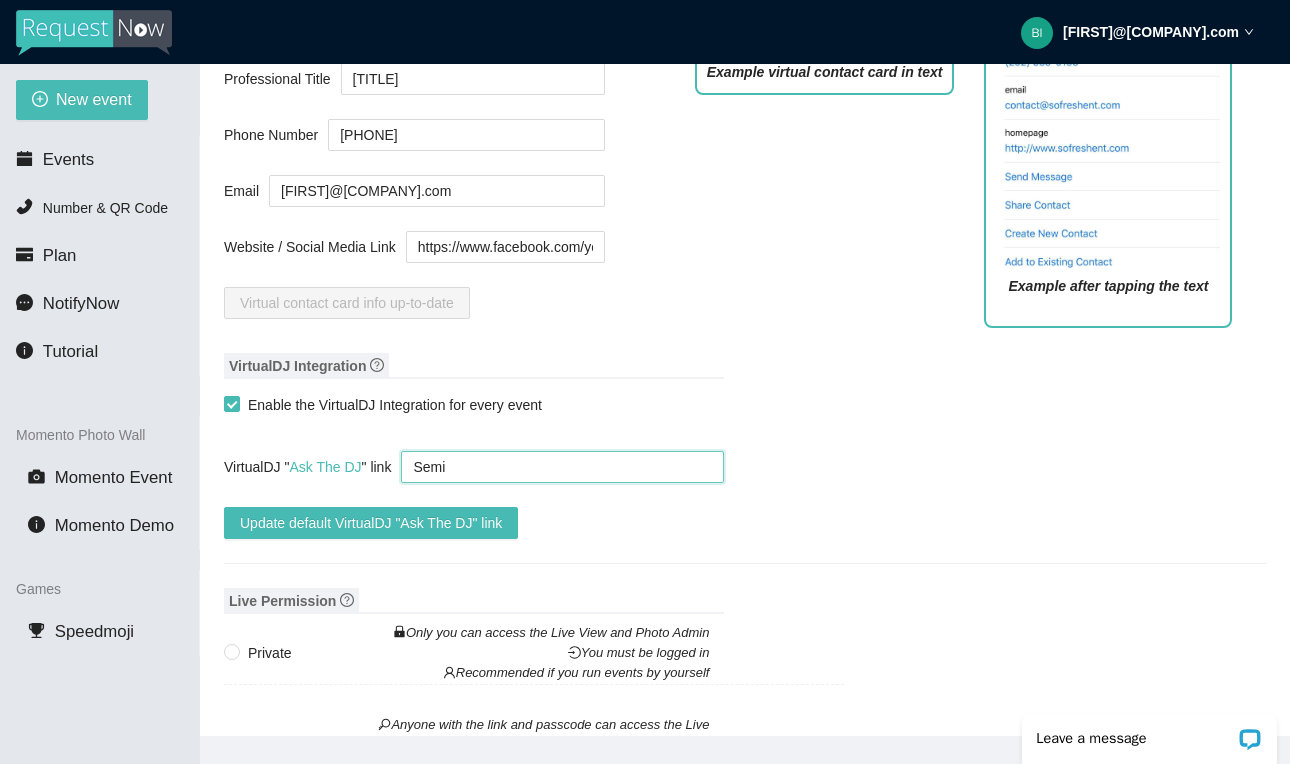type on "Semi" 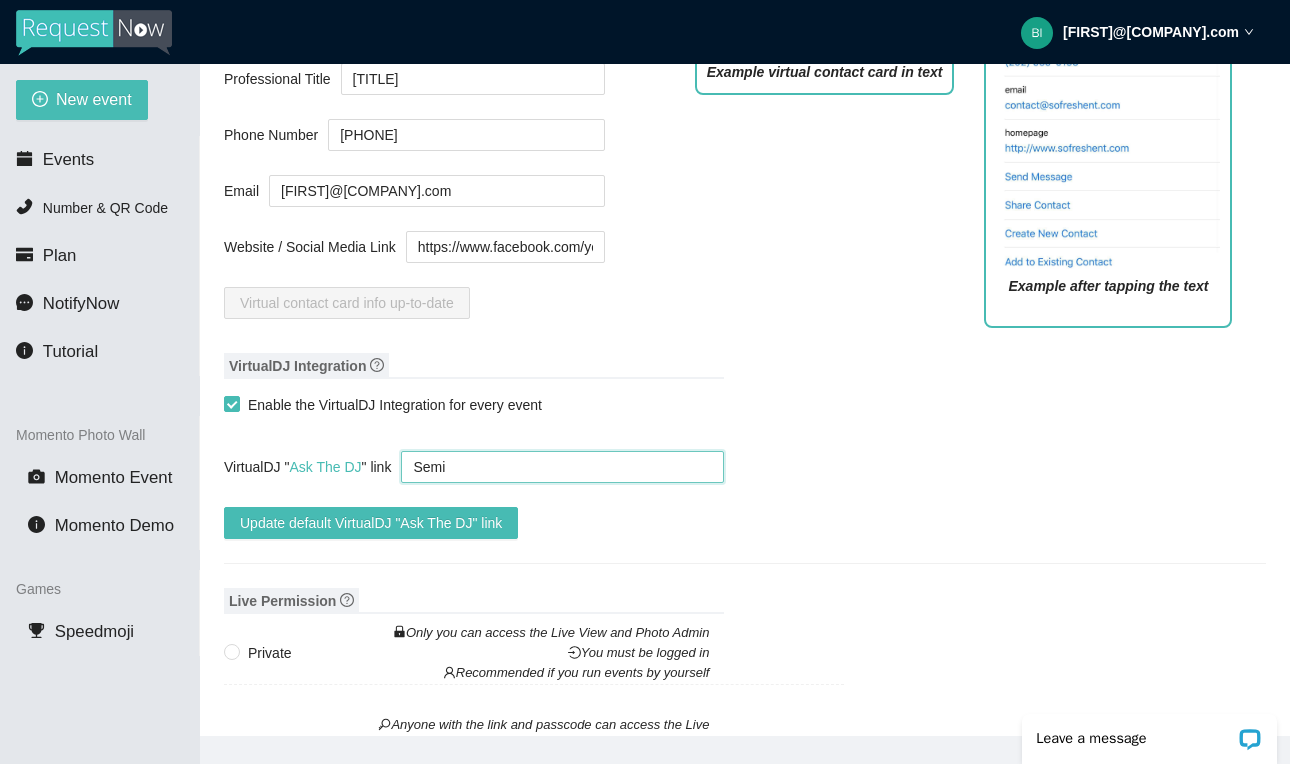 type on "Semi T" 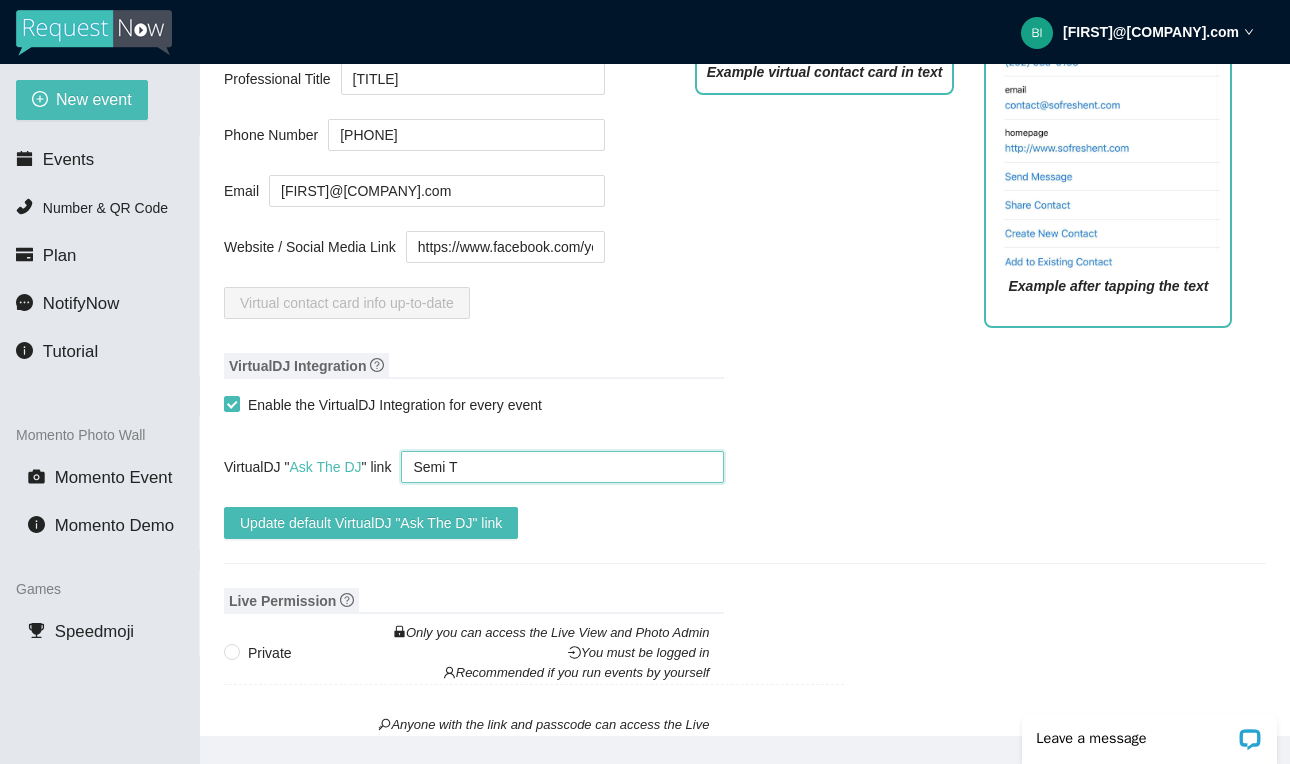 type on "Semi Tu" 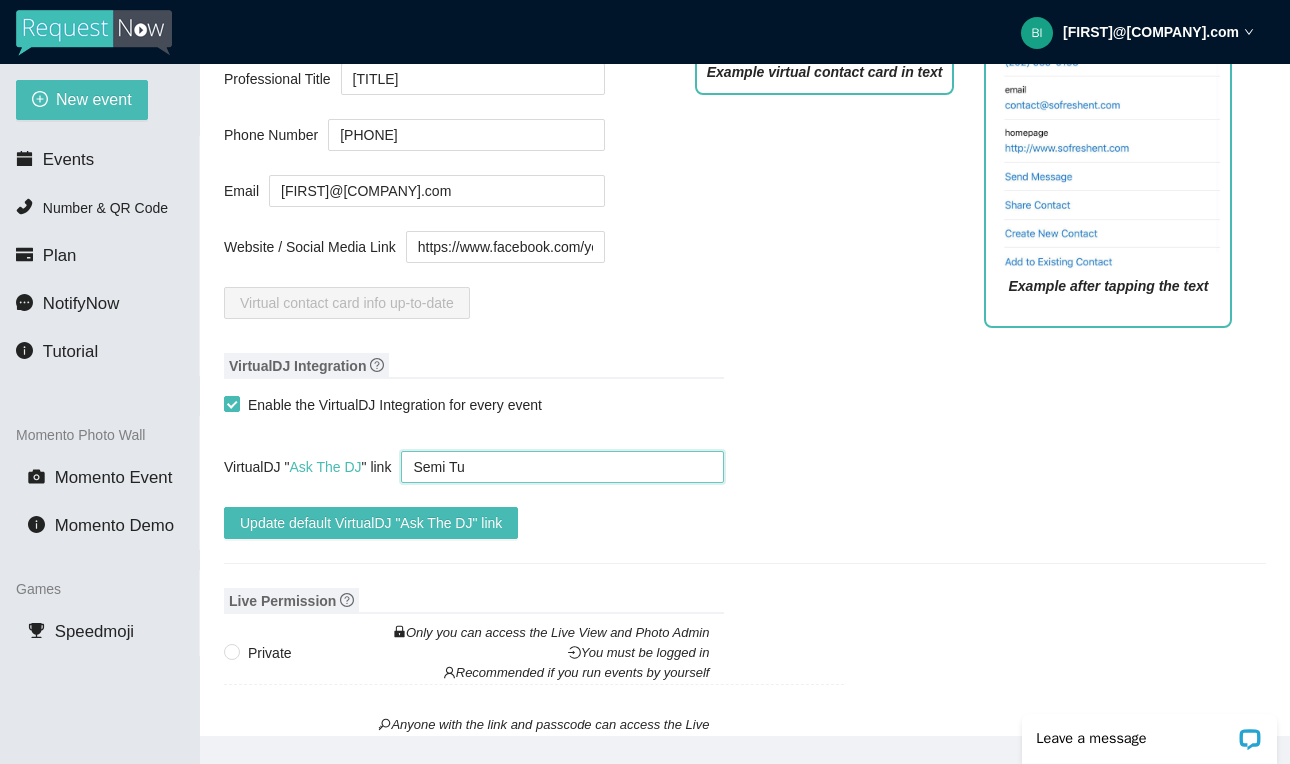 type on "Semi T" 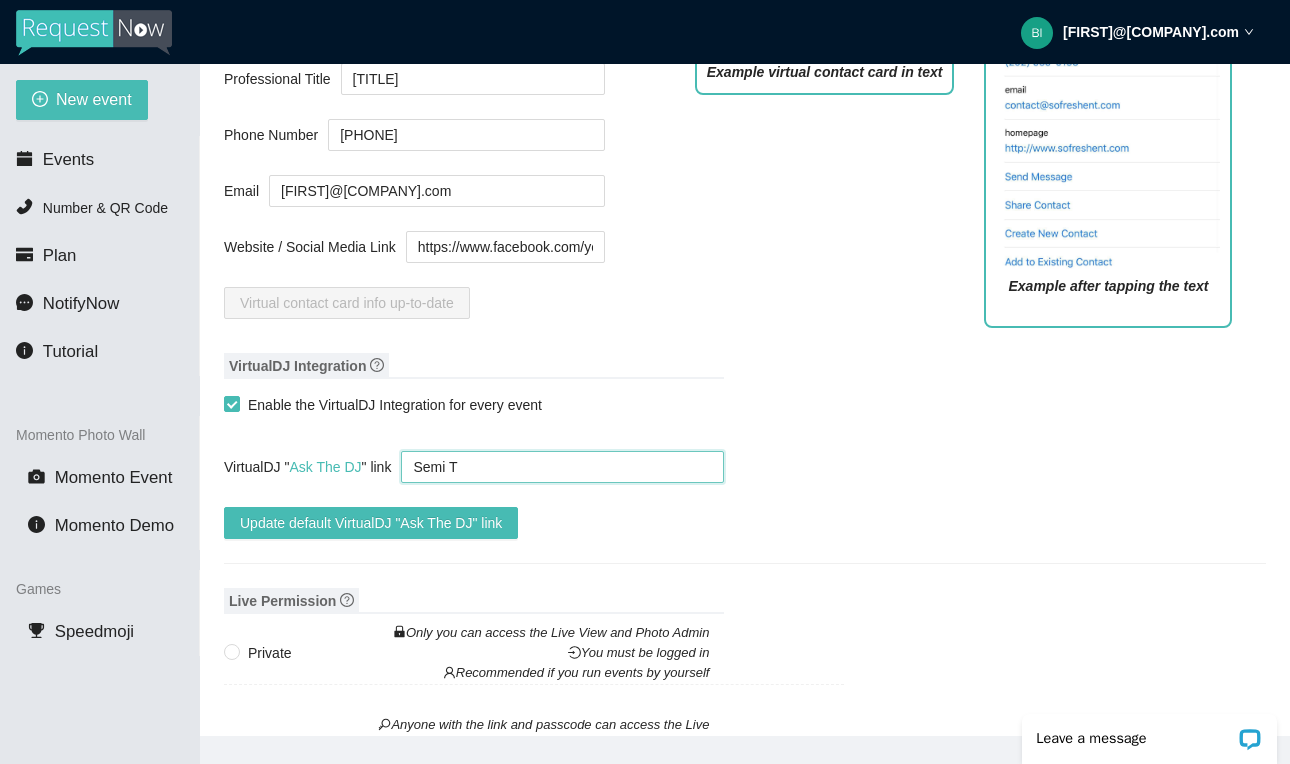 type on "Semi Tr" 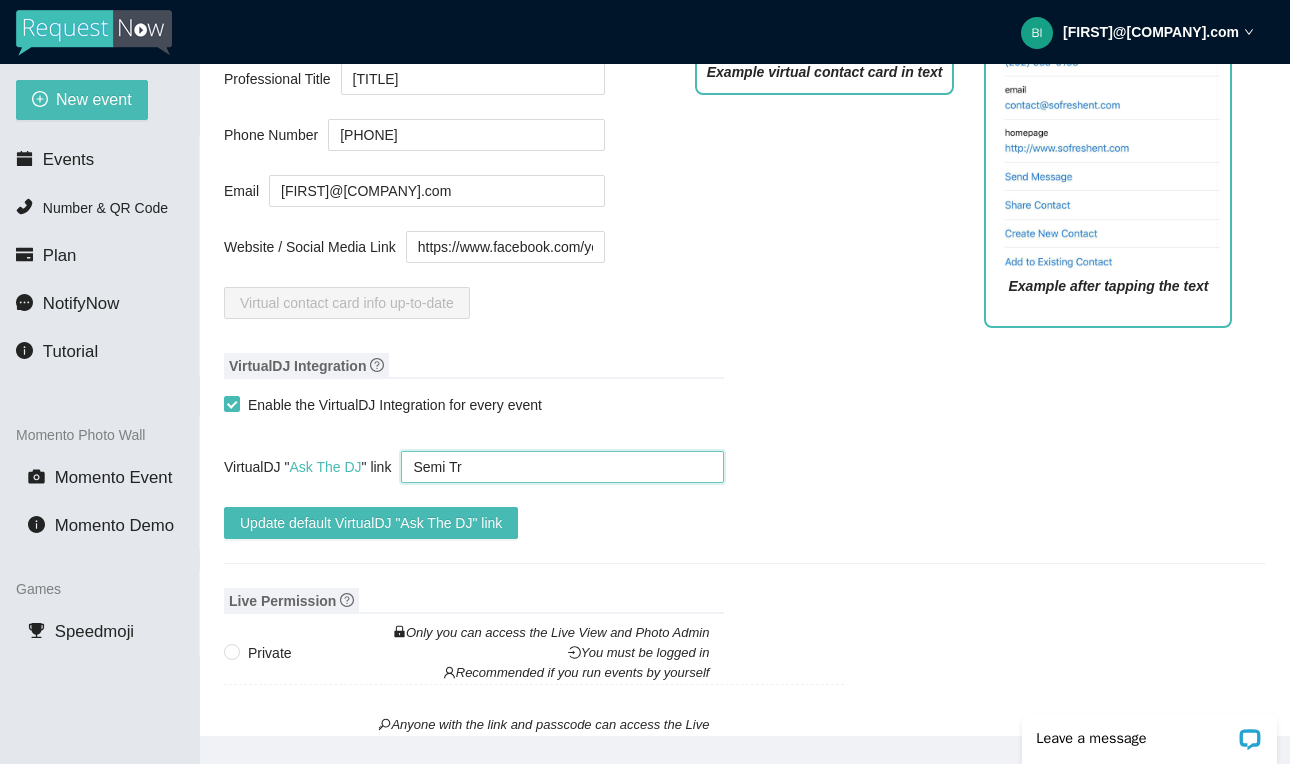 type on "Semi Tru" 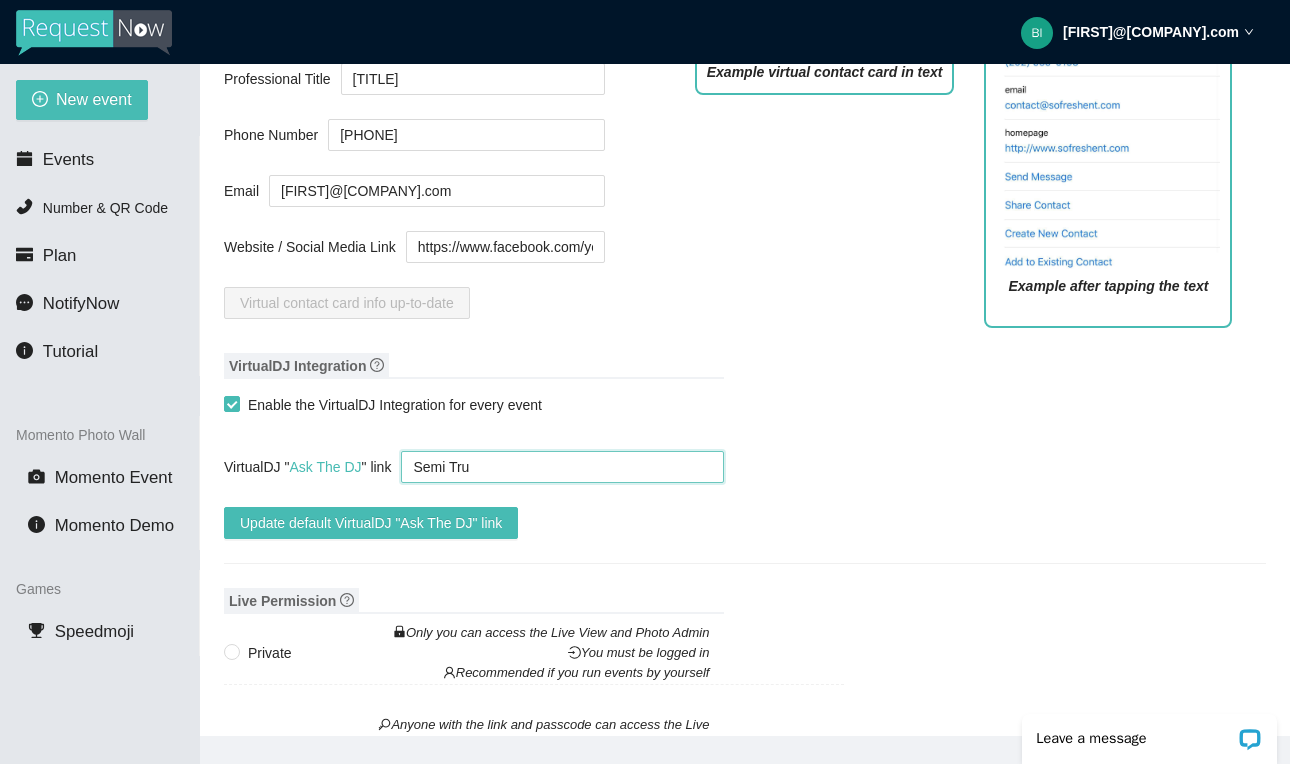 type on "Semi Truc" 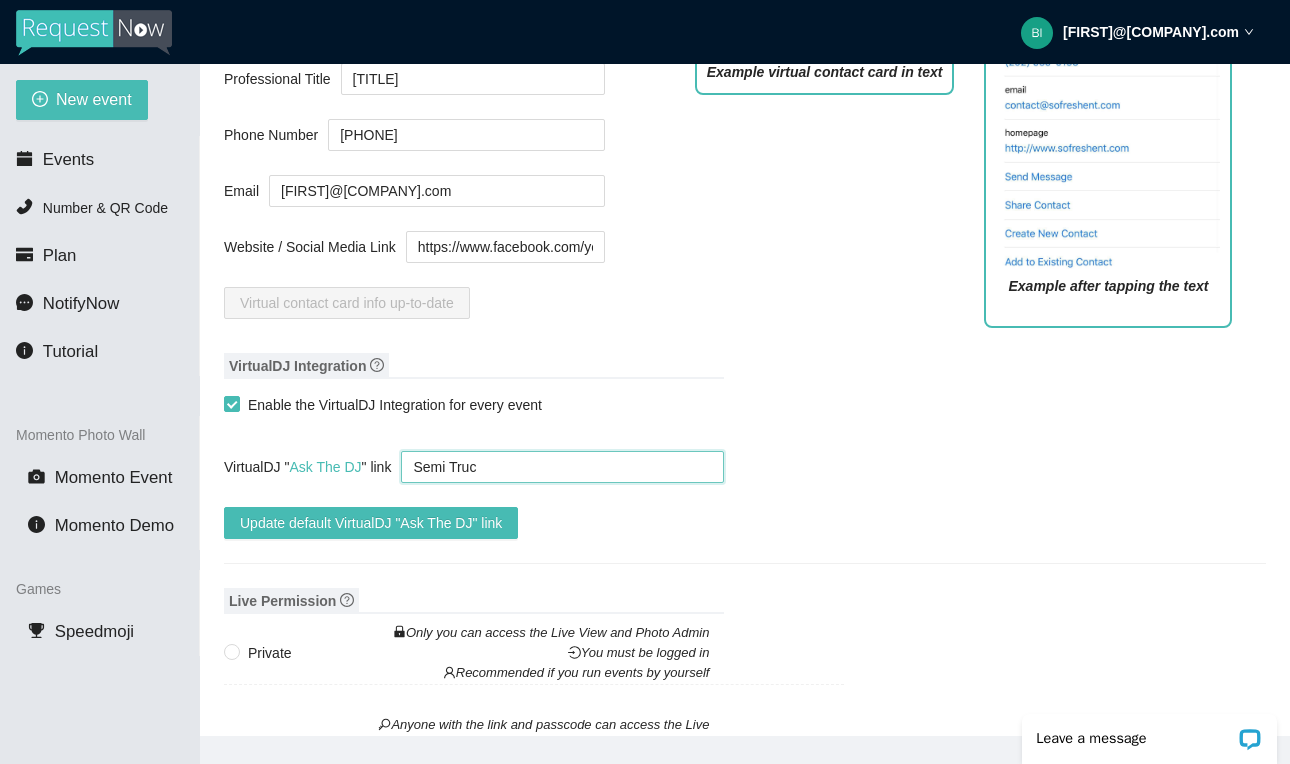 type on "Semi Truck" 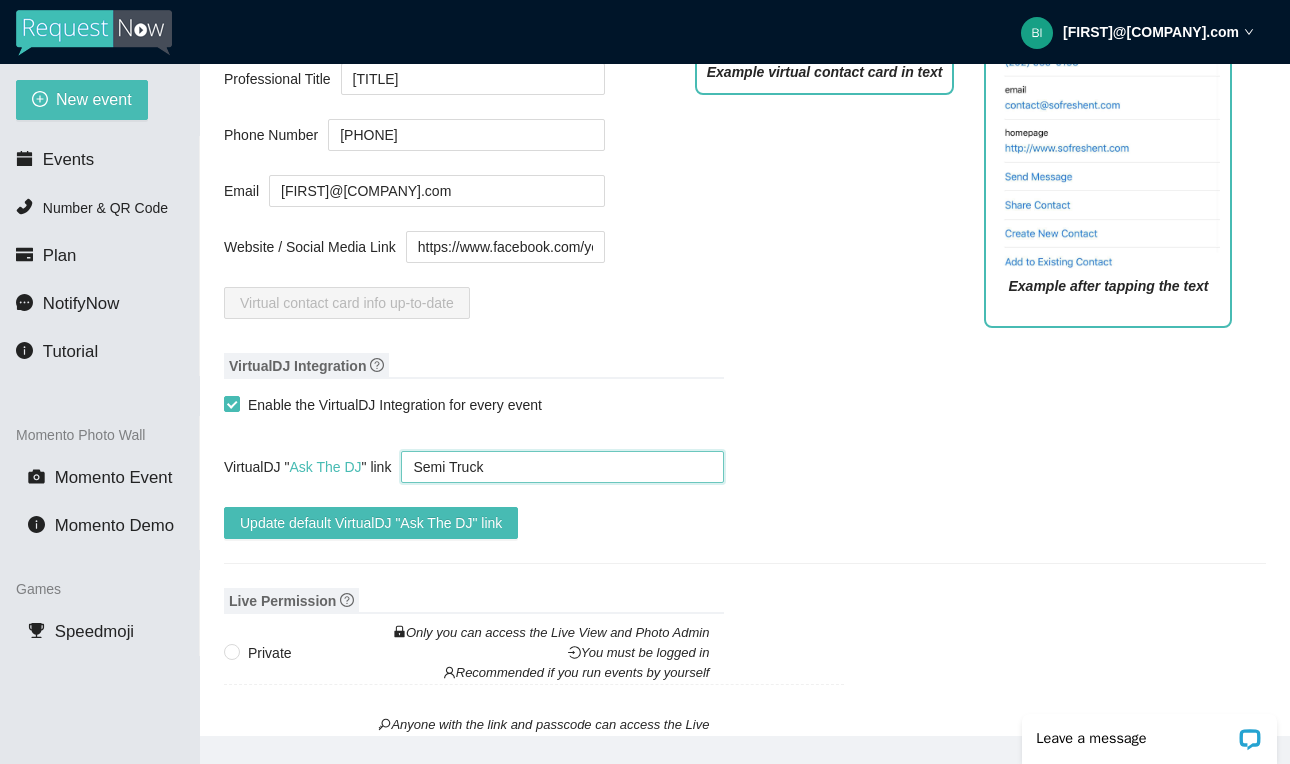 type on "Semi Truck" 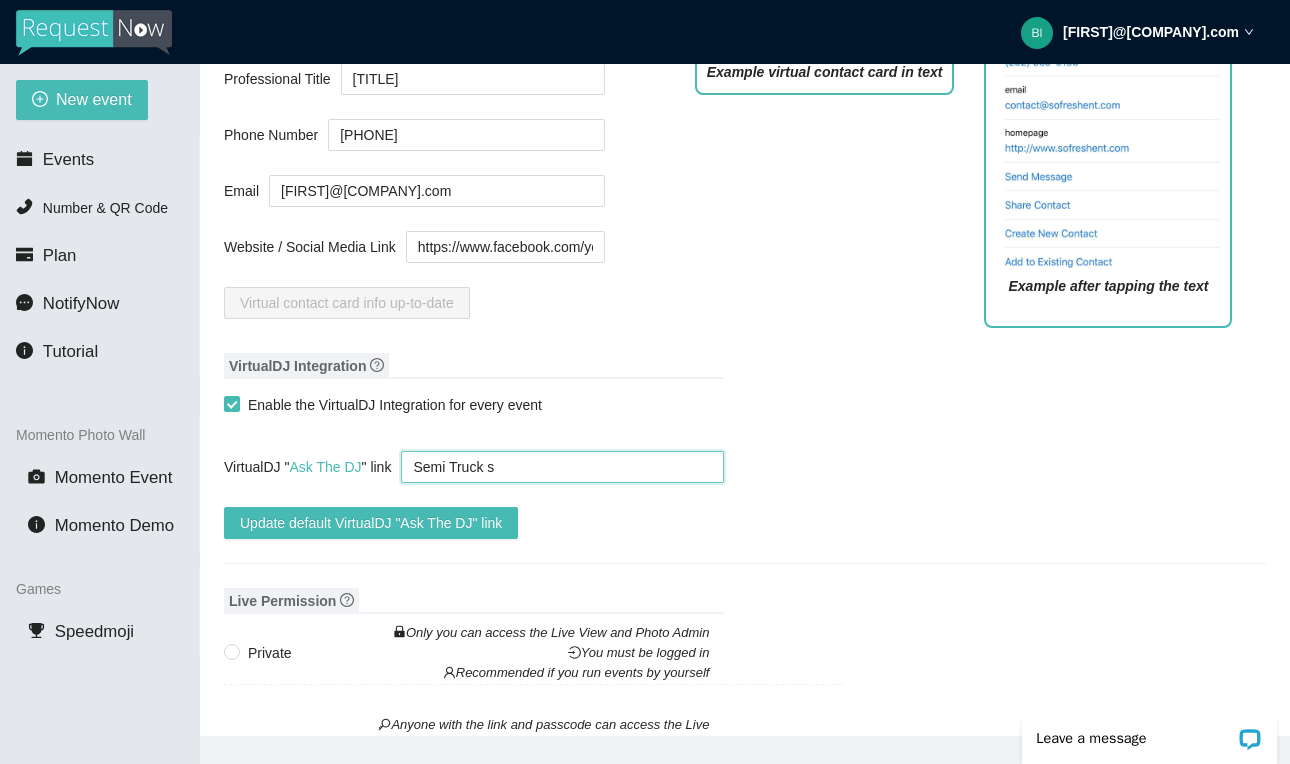 type on "Semi Truck" 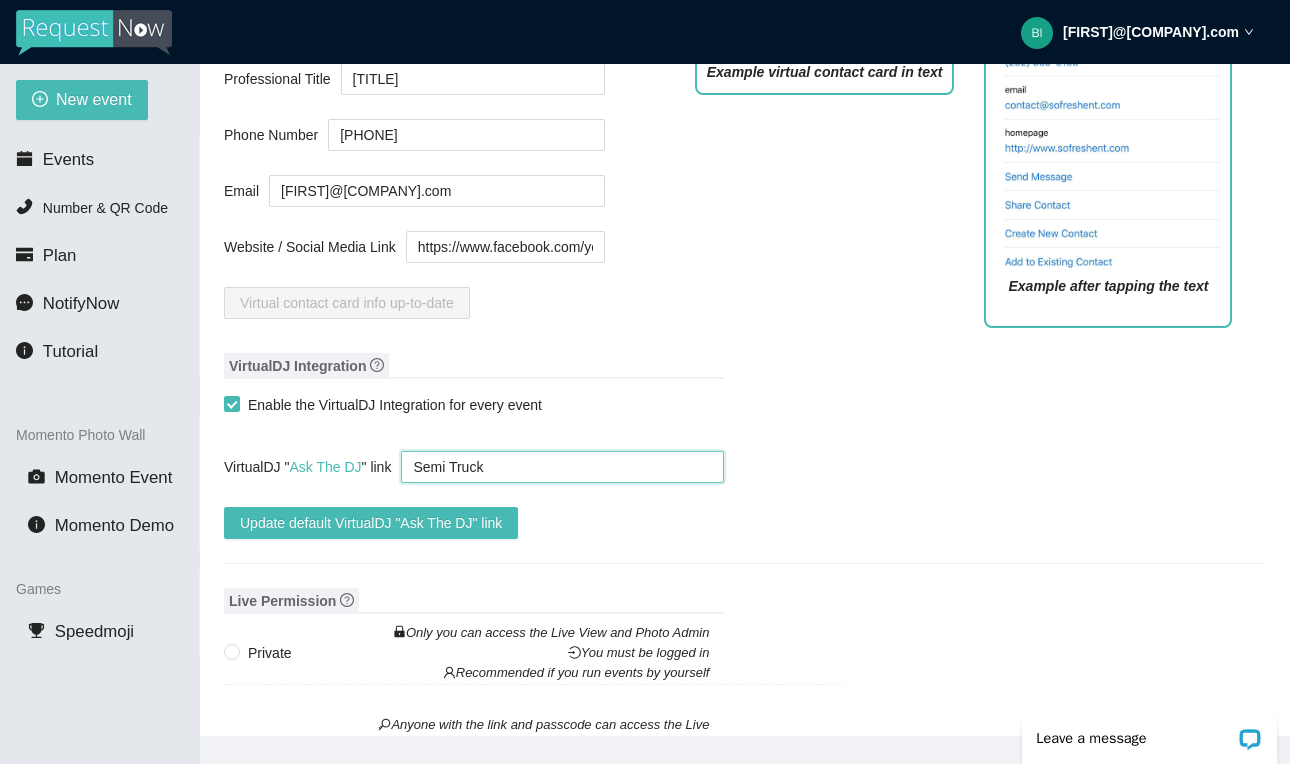 type on "Semi Truck S" 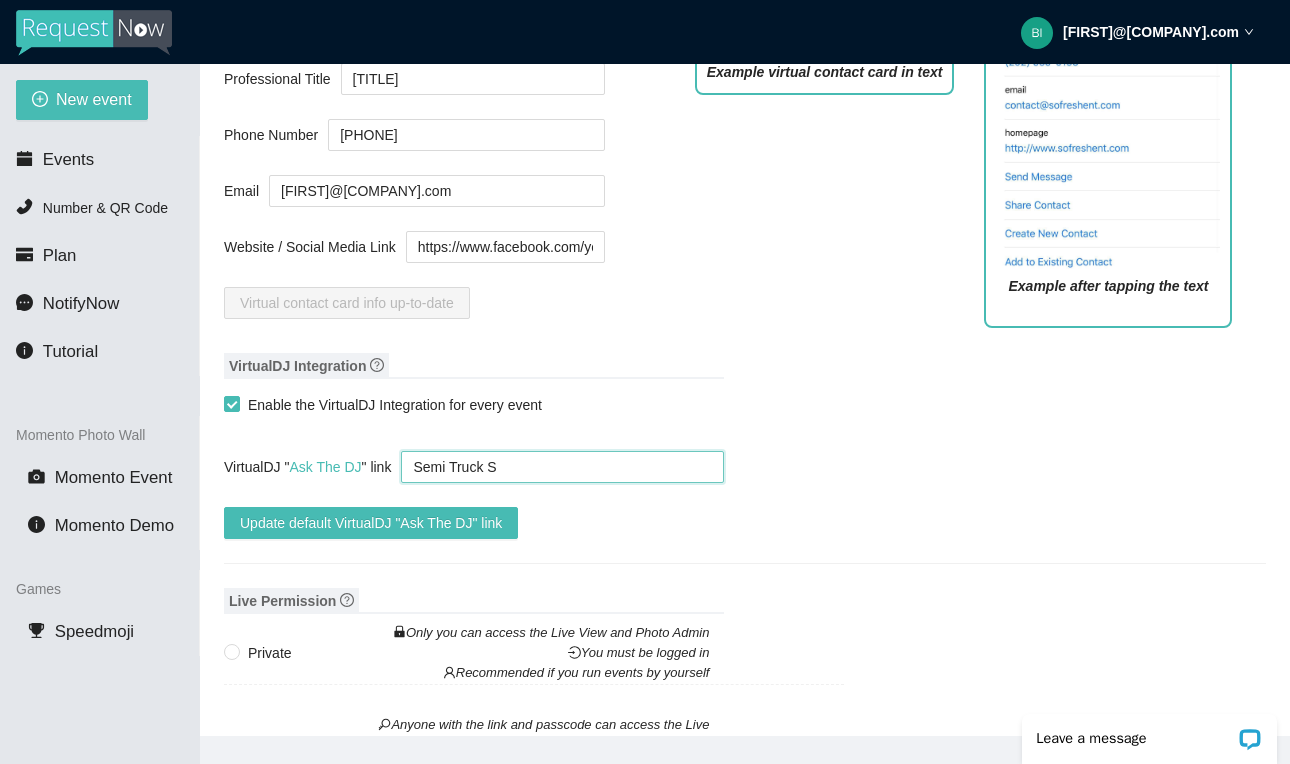 type on "Semi Truck SH" 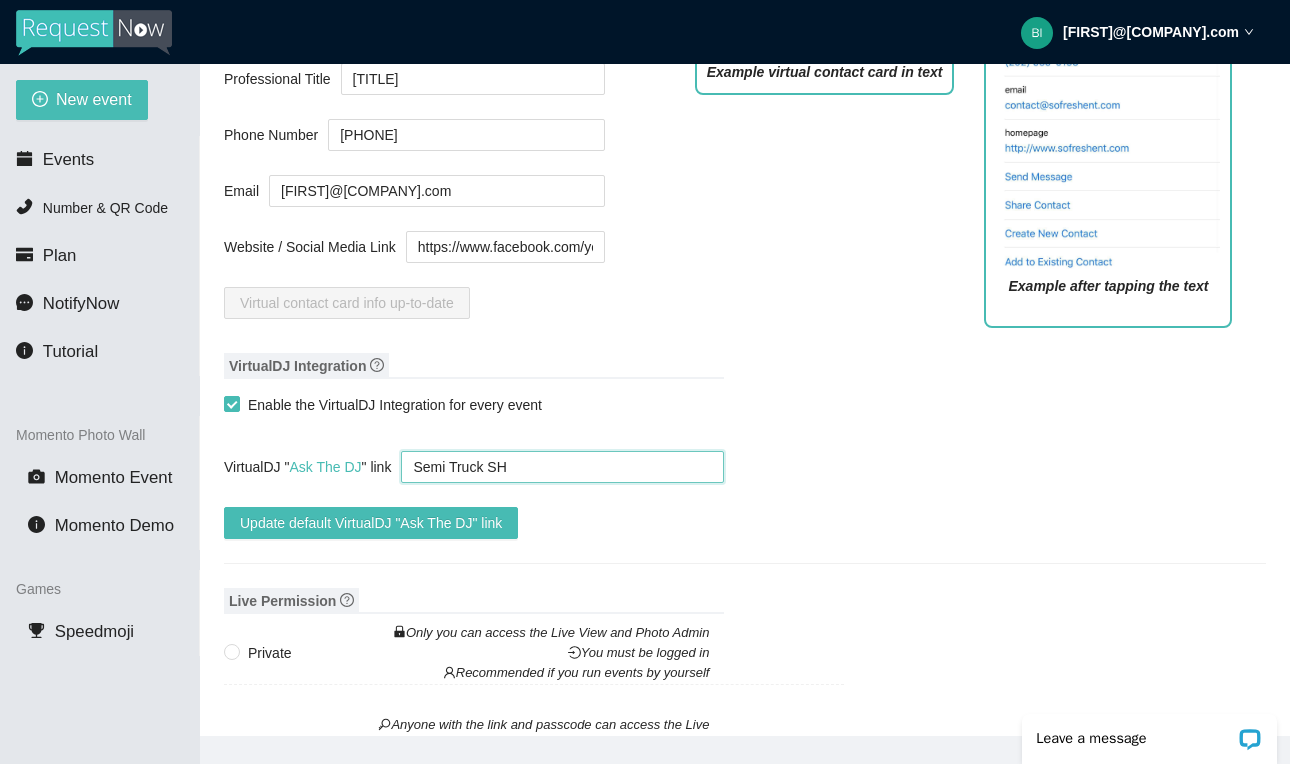 type on "Semi Truck SHo" 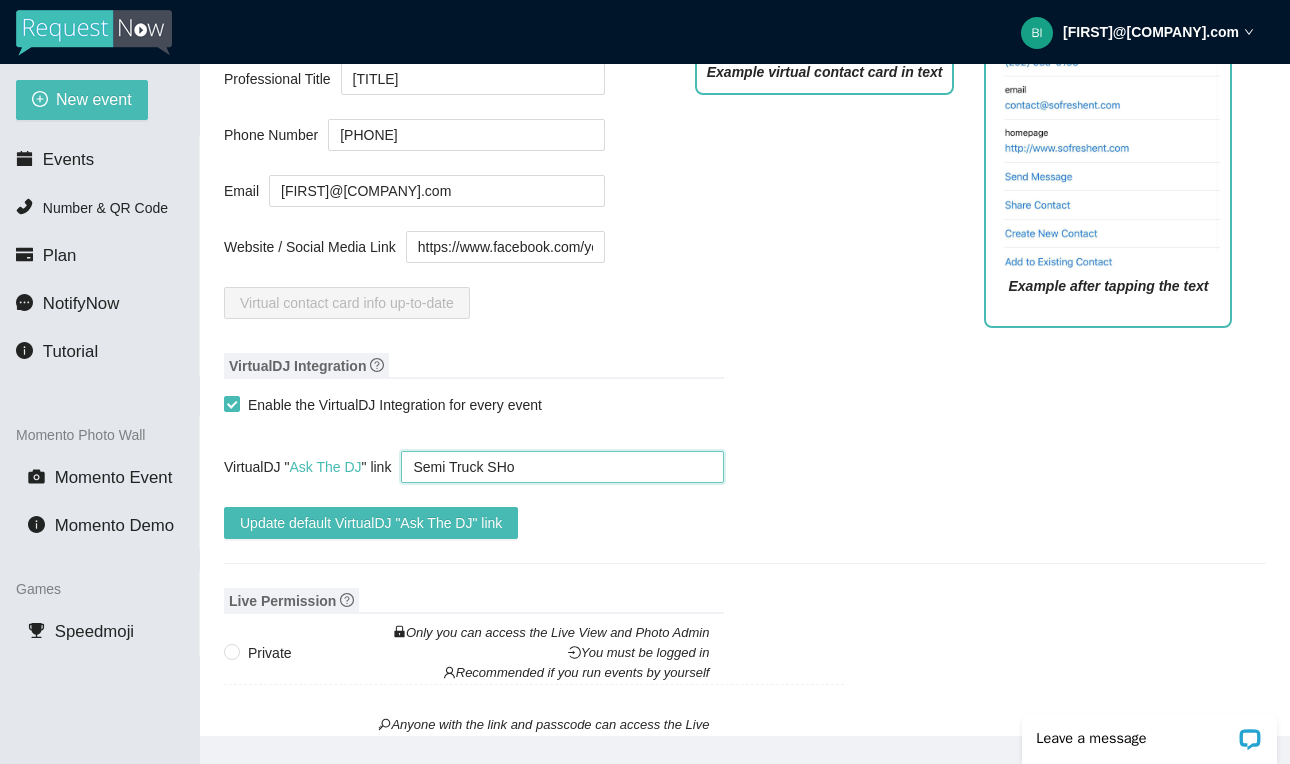 type on "Semi Truck SH" 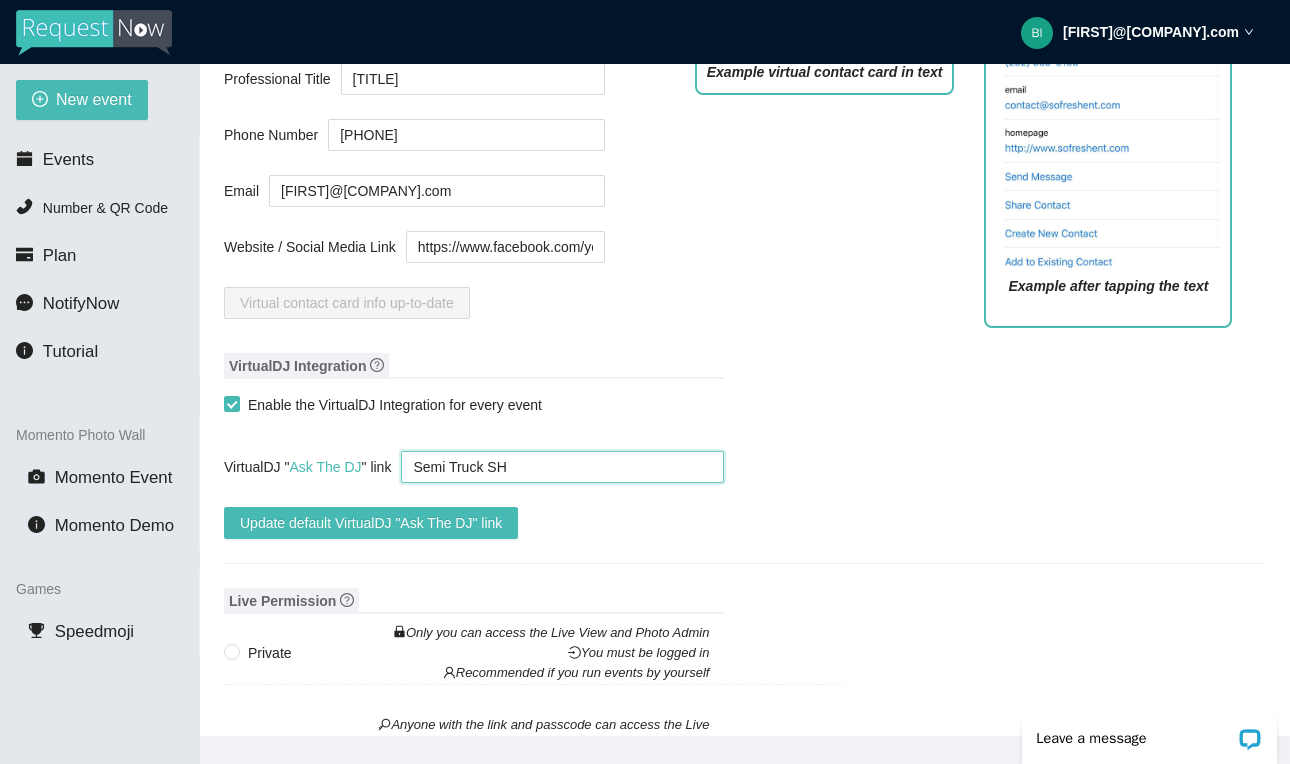 type on "Semi Truck S" 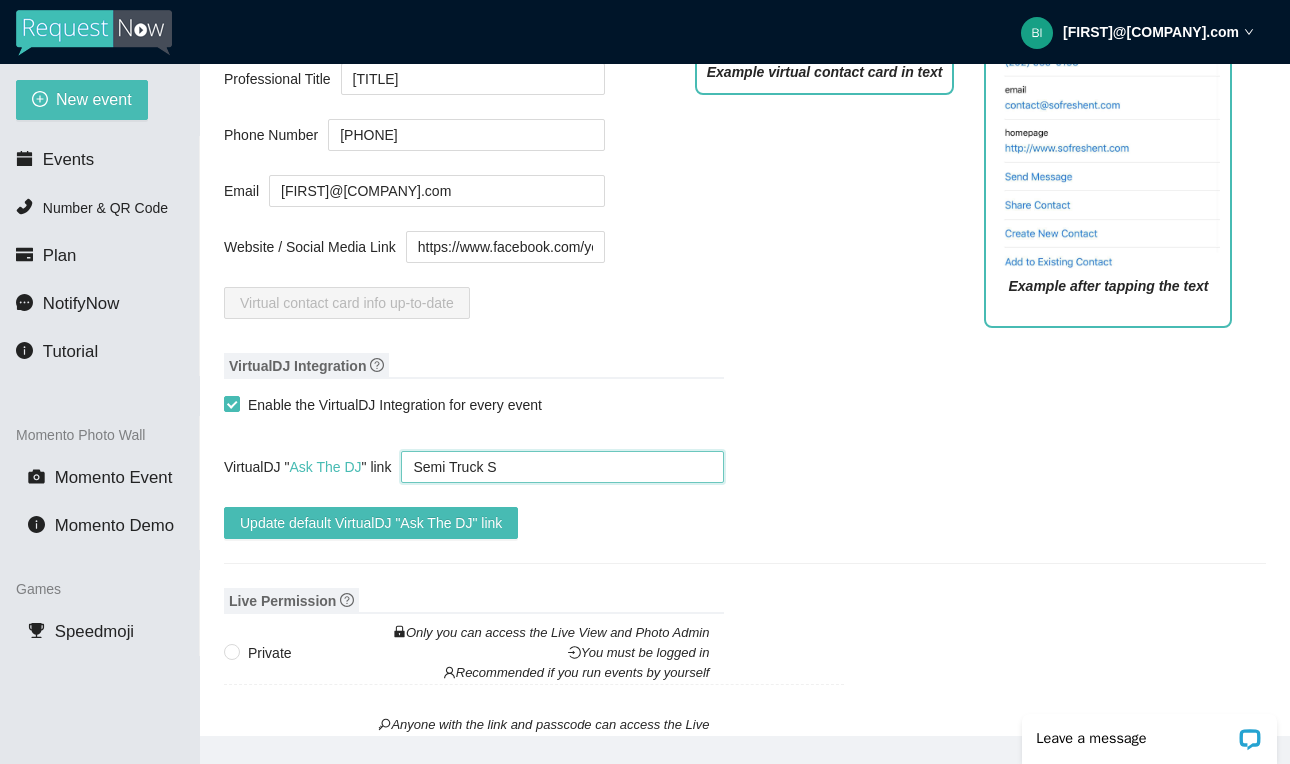 type on "Semi Truck Sh" 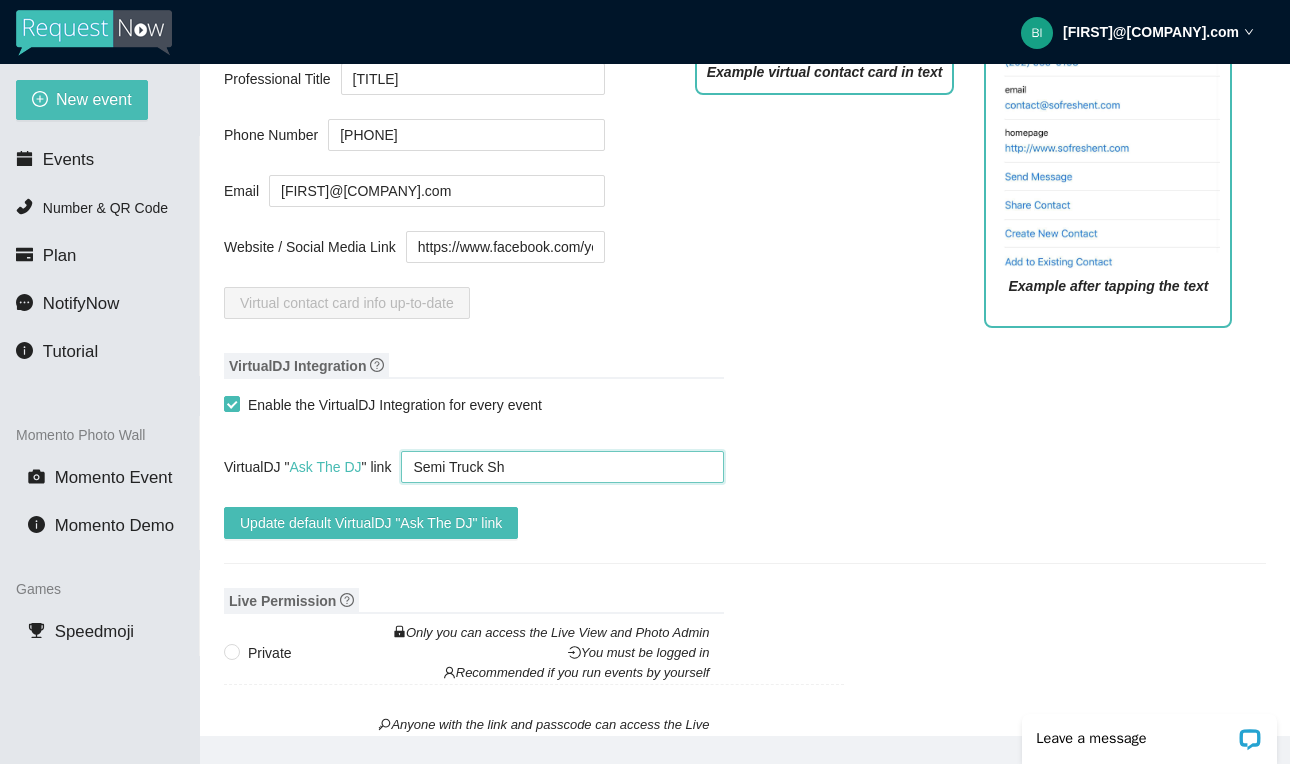 type on "Semi Truck Sho" 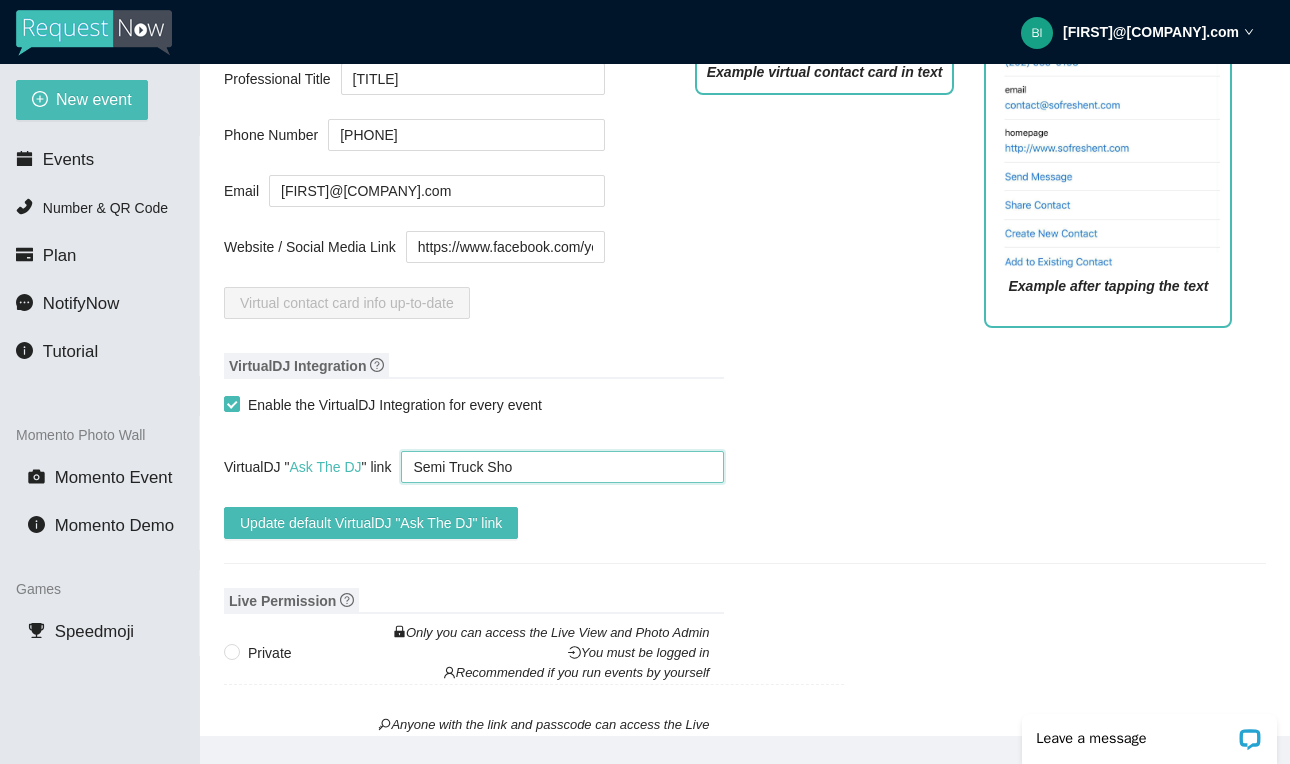 type on "Semi Truck Show" 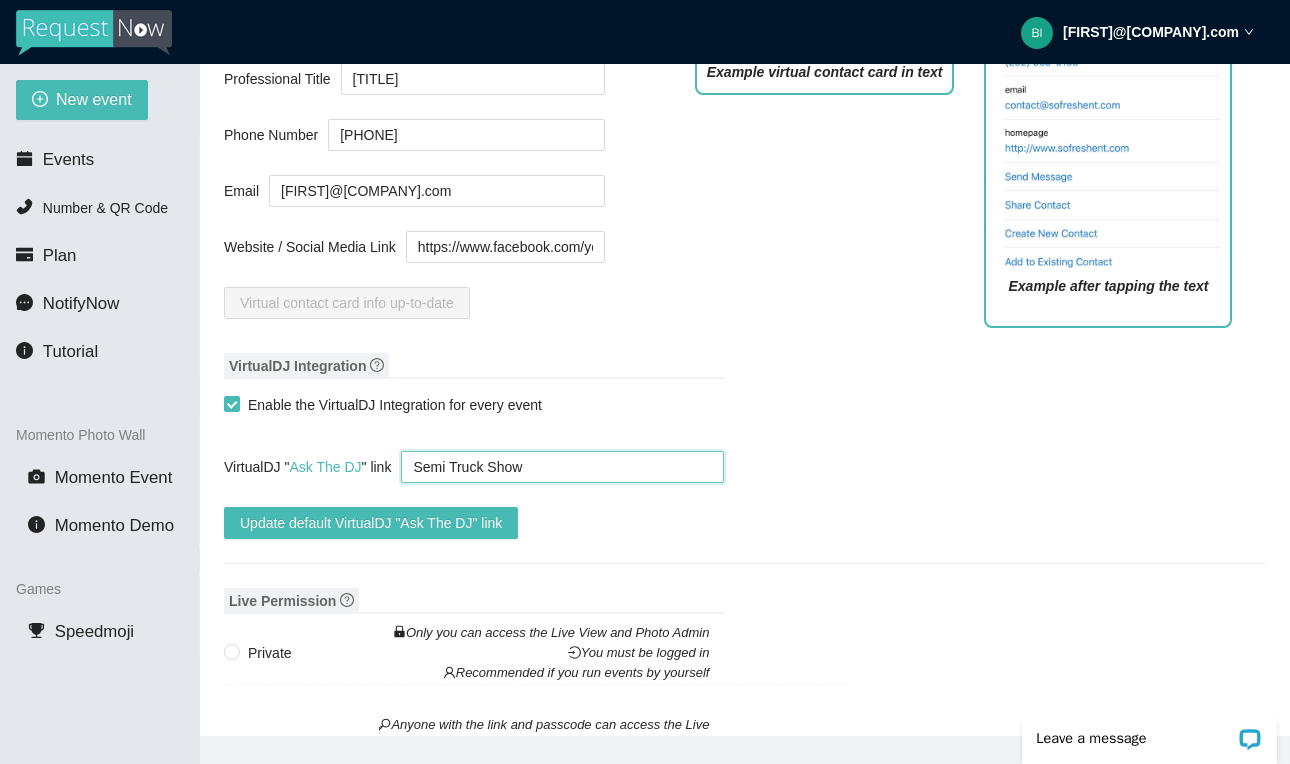 type on "SSemi Truck Show" 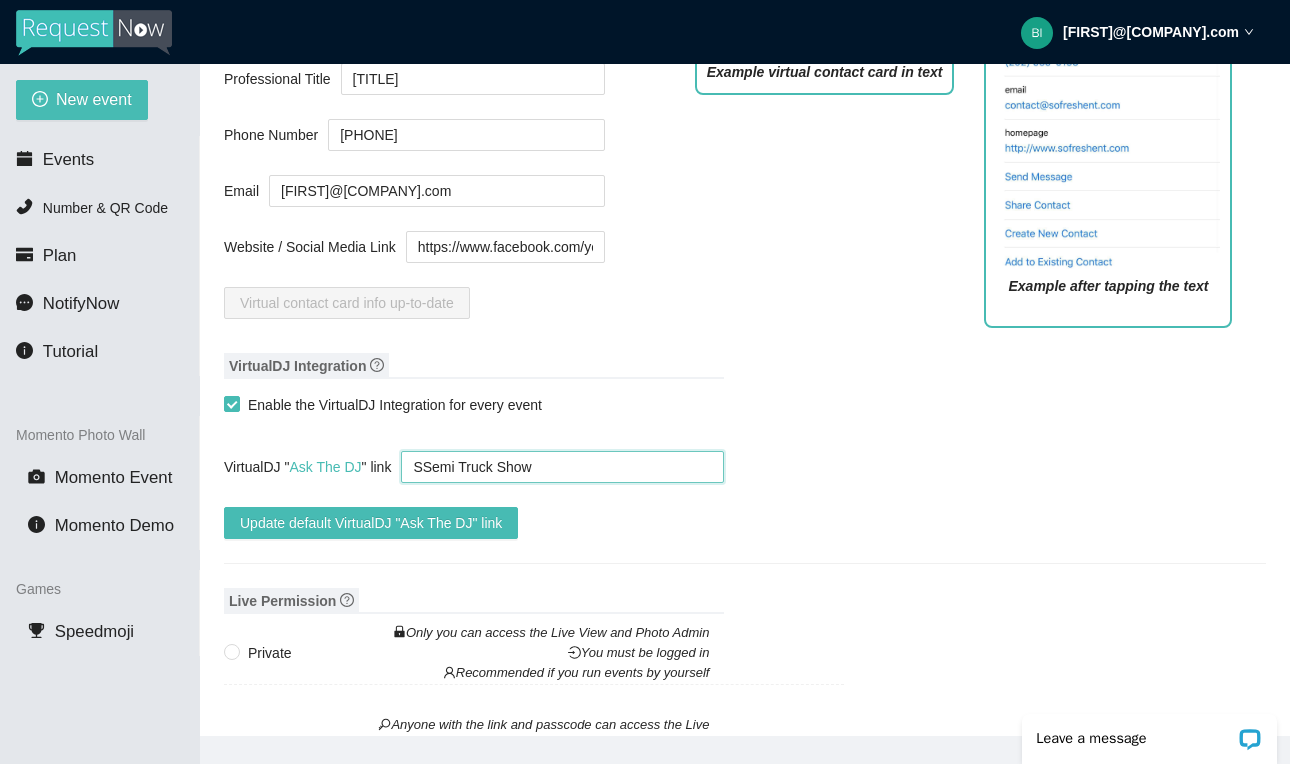 type on "ShSemi Truck Show" 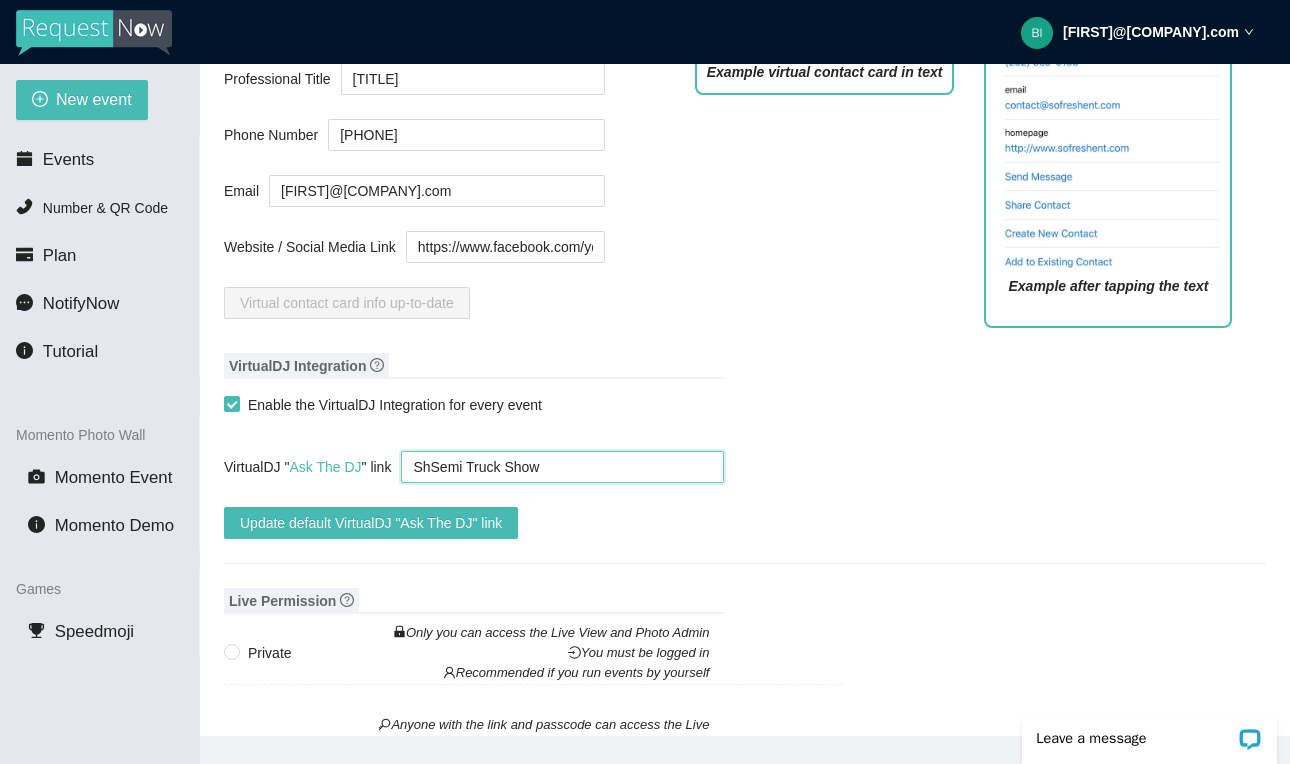 type on "ShiSemi Truck Show" 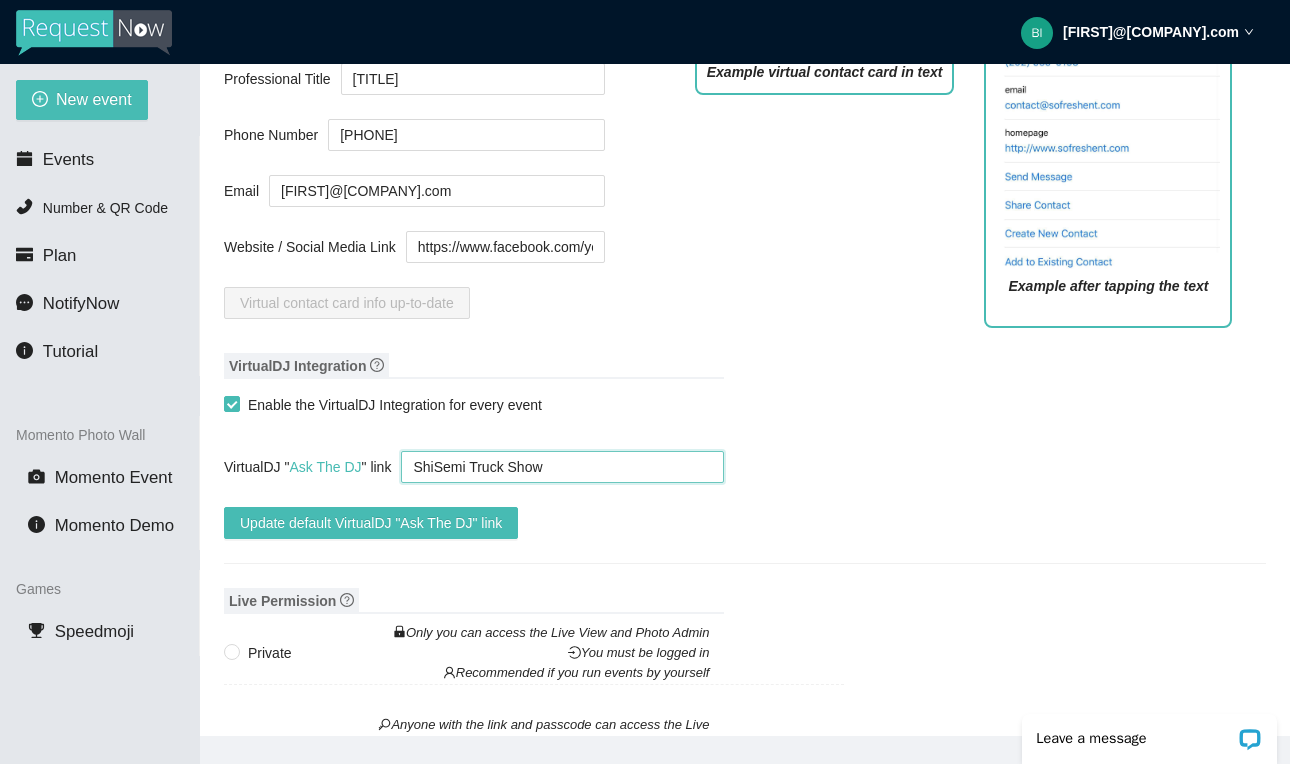 type on "[LOCATION]Semi Truck Show" 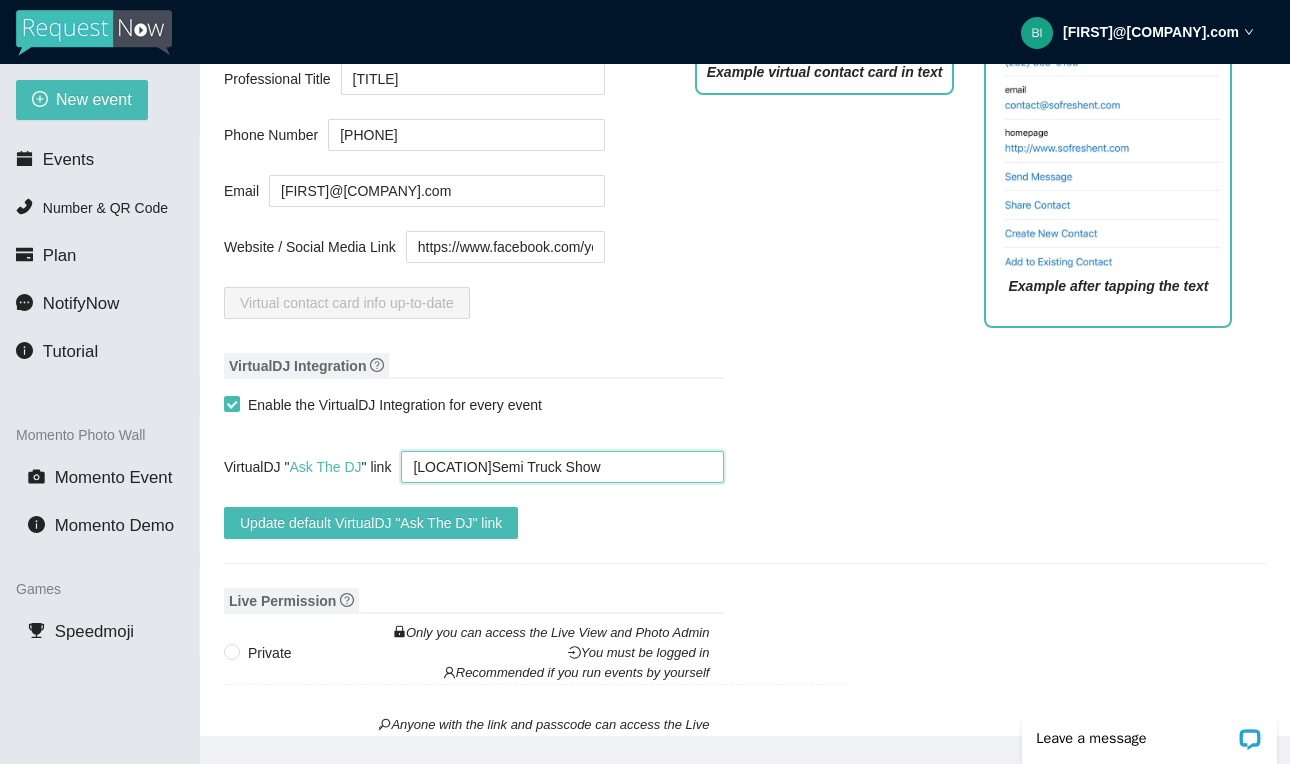 type on "ShiSemi Truck Show" 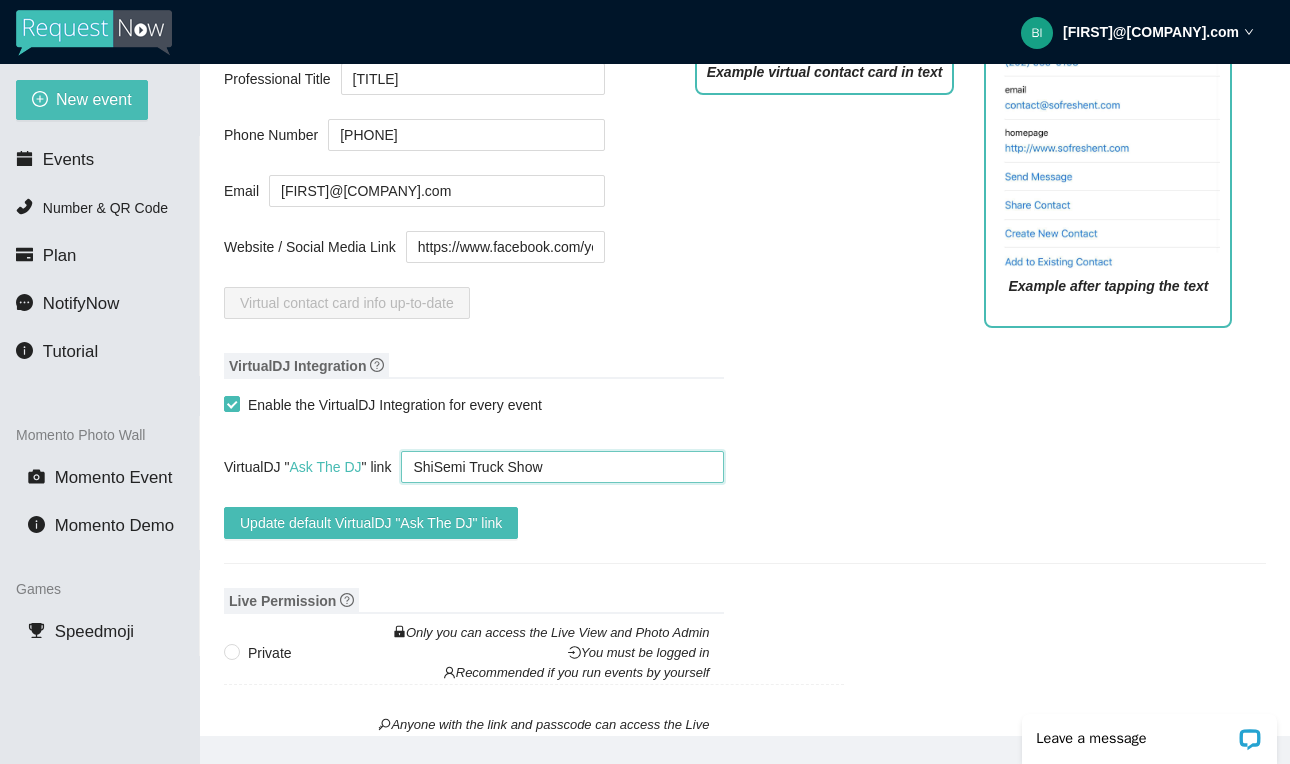 type on "[LOCATION]Semi Truck Show" 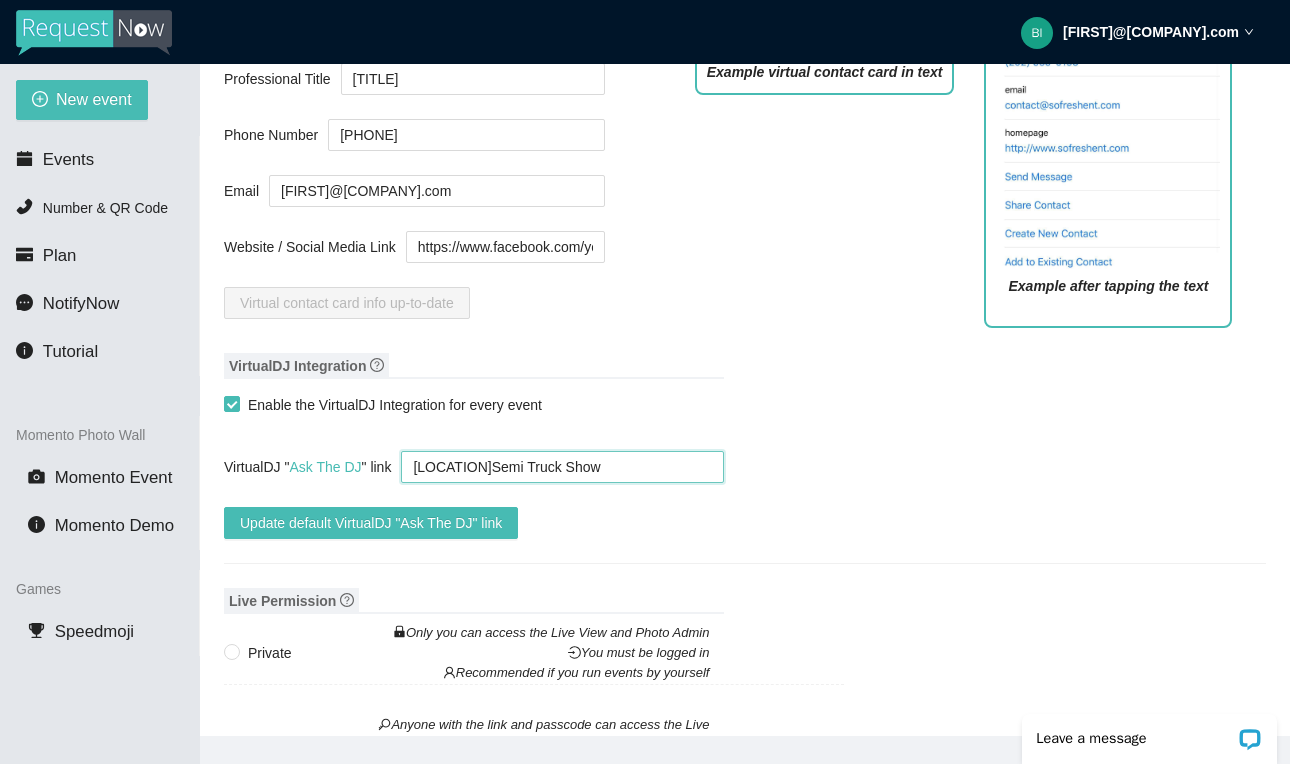 type on "ShiawSemi Truck Show" 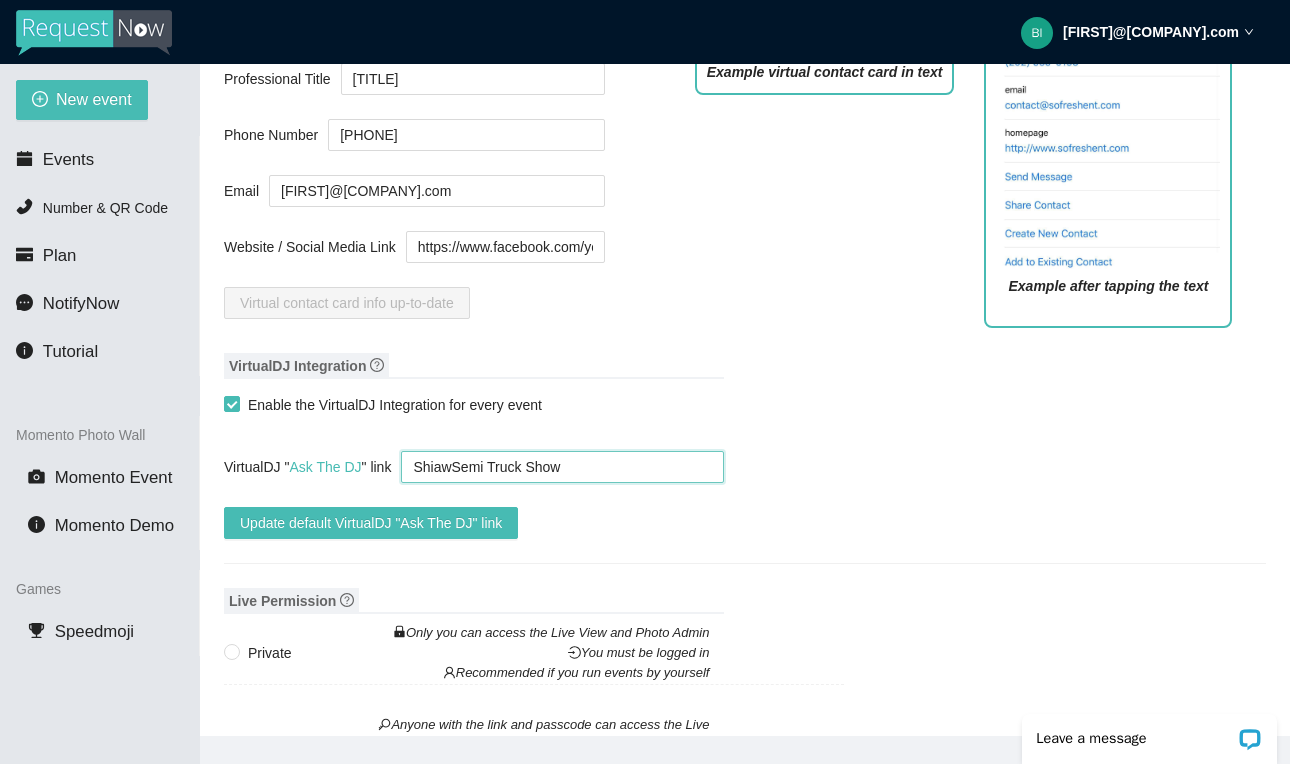 type on "ShiawaSemi Truck Show" 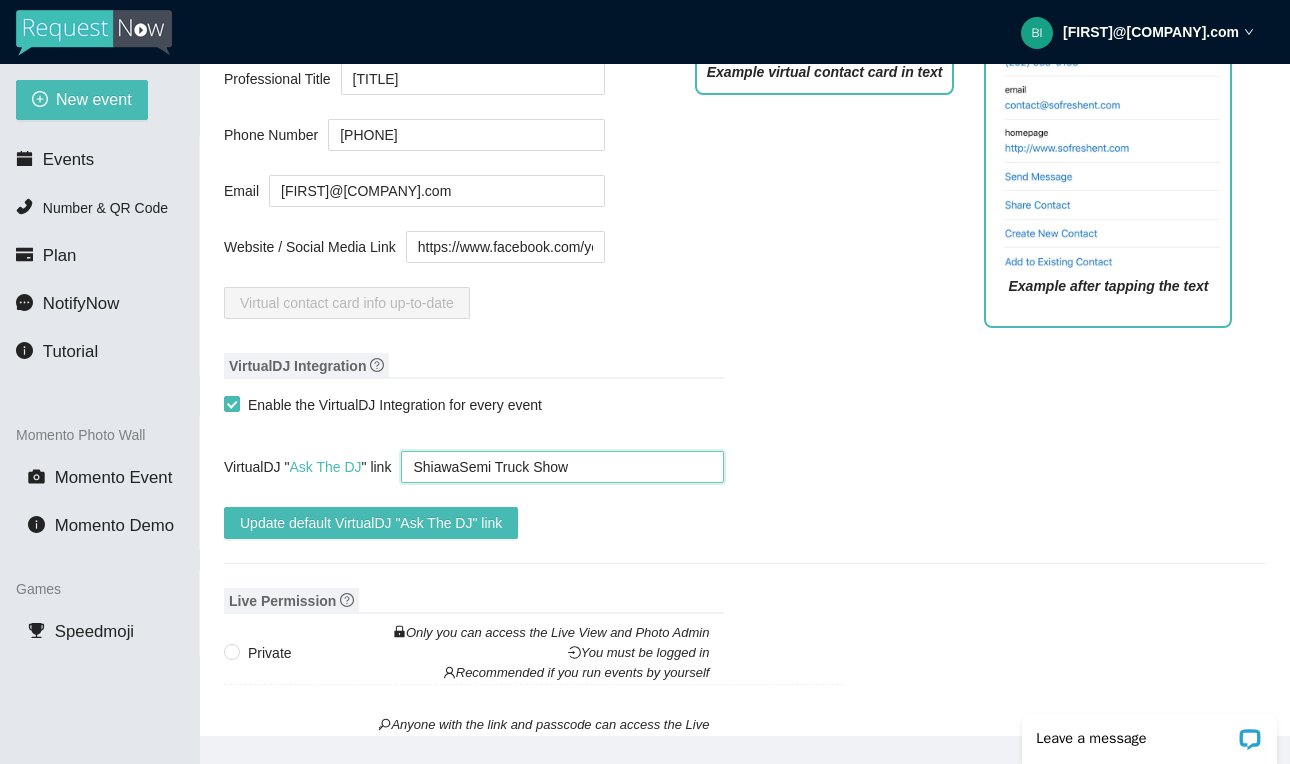 type on "[LOCATION]Semi Truck Show" 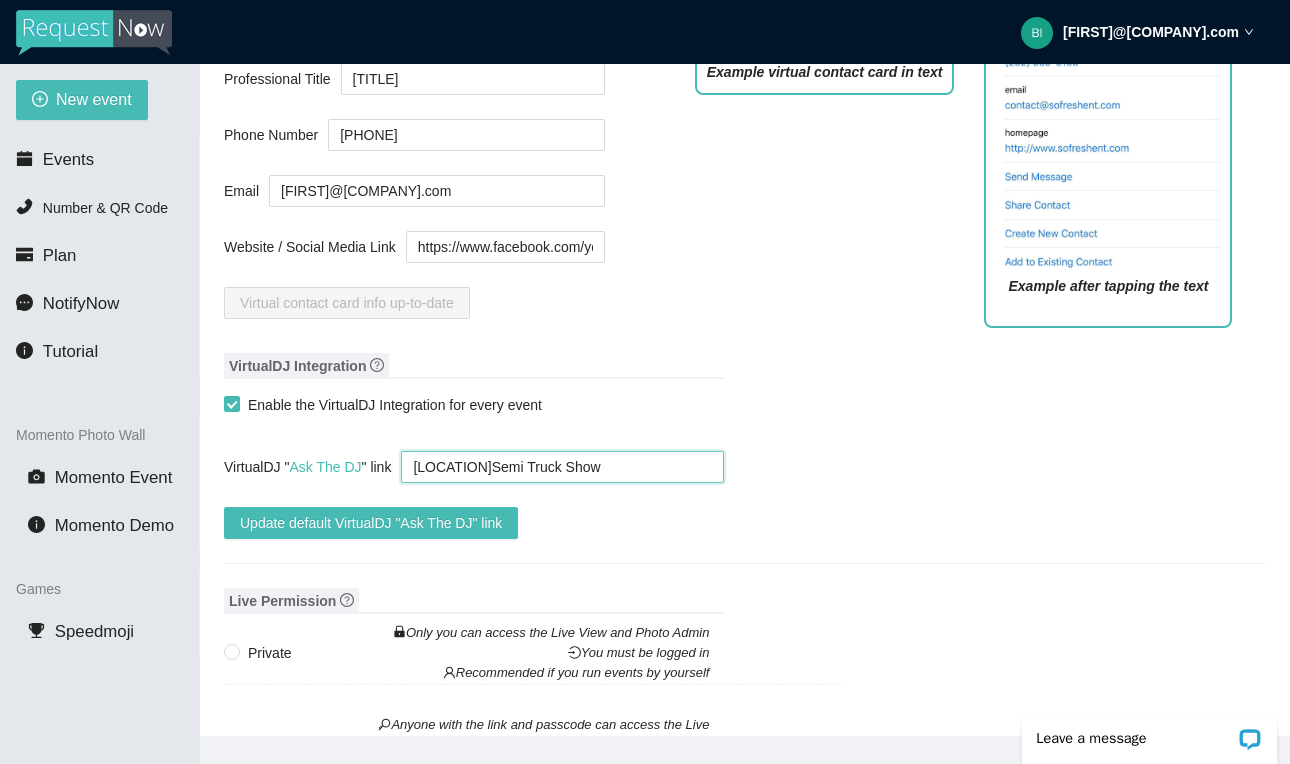 type on "[LOCATION]Semi Truck Show" 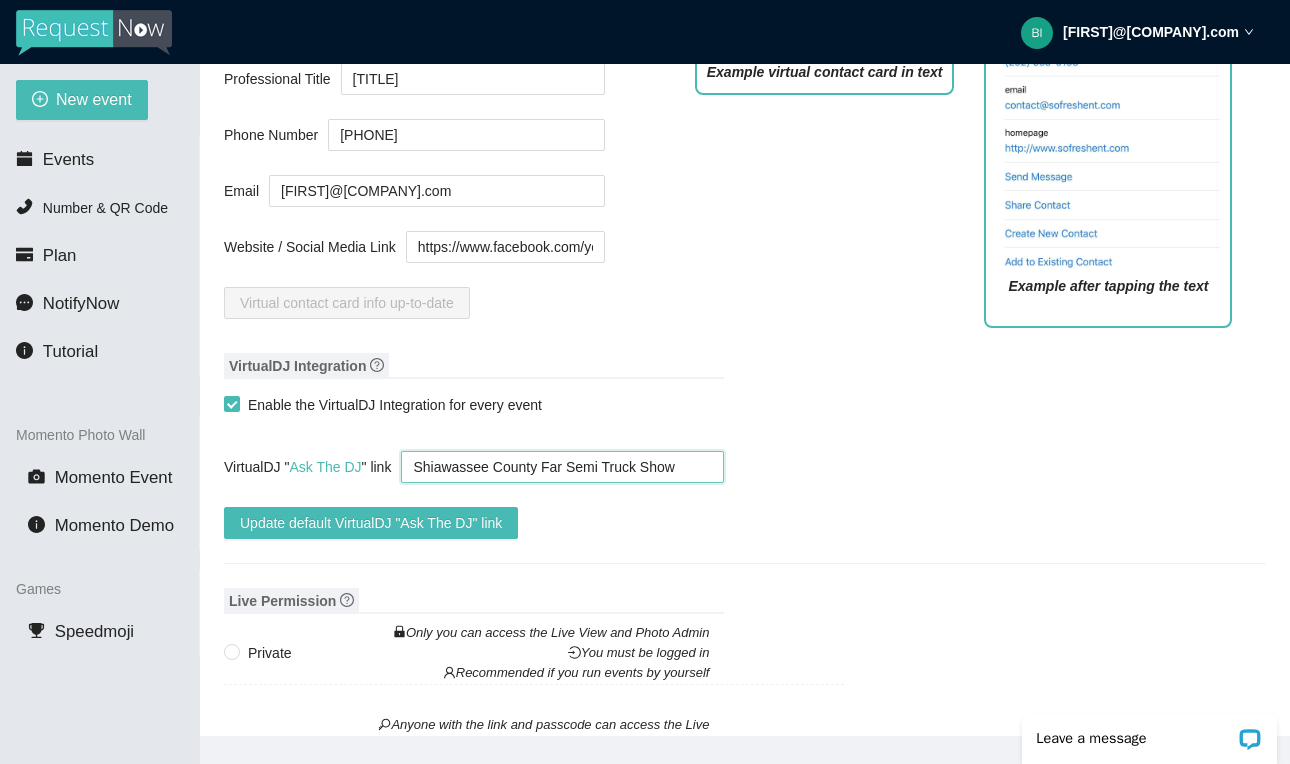 drag, startPoint x: 697, startPoint y: 467, endPoint x: 419, endPoint y: 440, distance: 279.30807 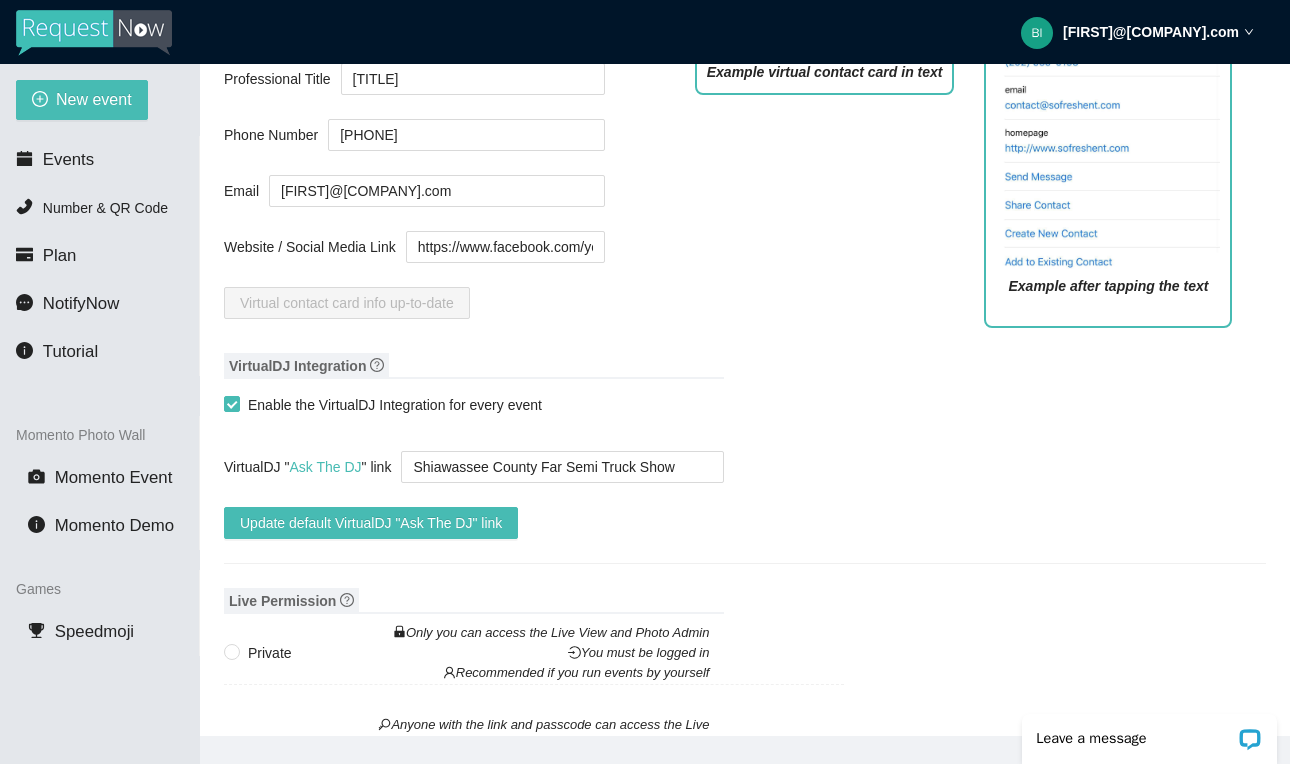 click on "Update default VirtualDJ "Ask The DJ" link" at bounding box center (474, 523) 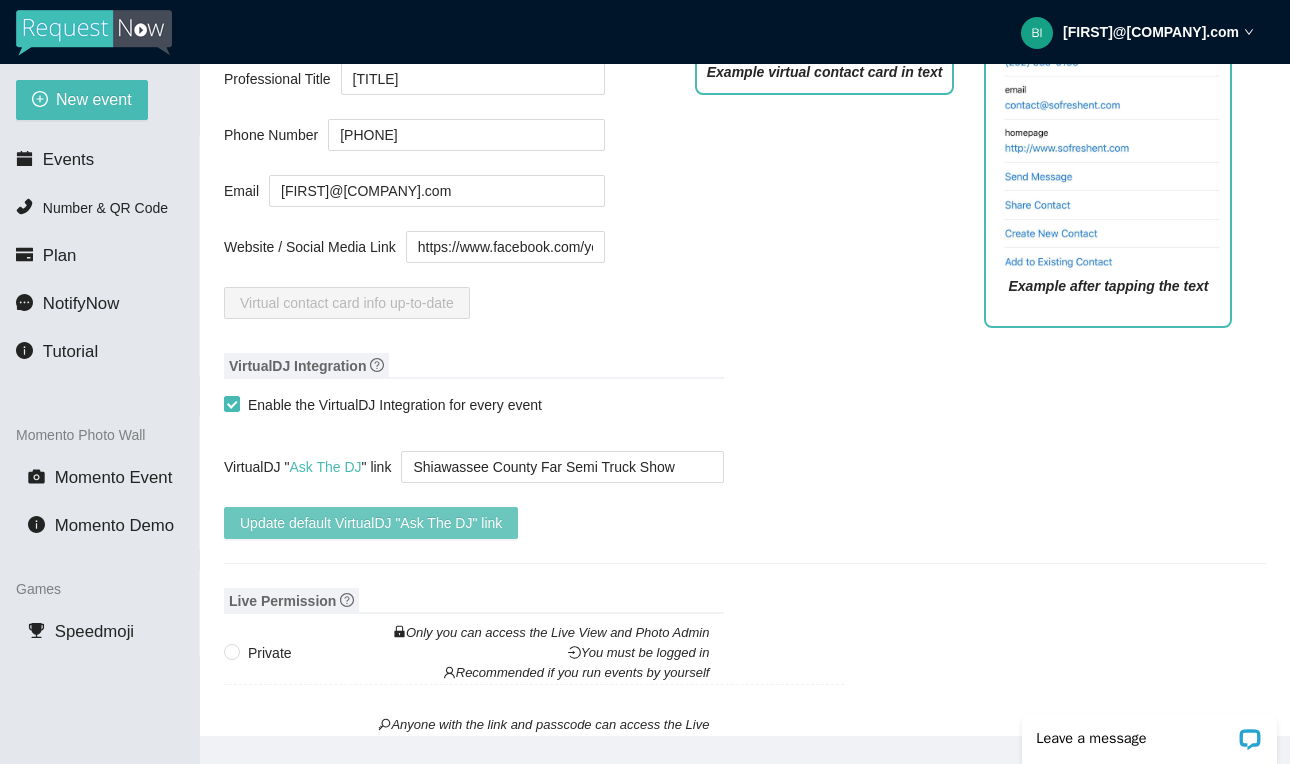 click on "Update default VirtualDJ "Ask The DJ" link" at bounding box center (371, 523) 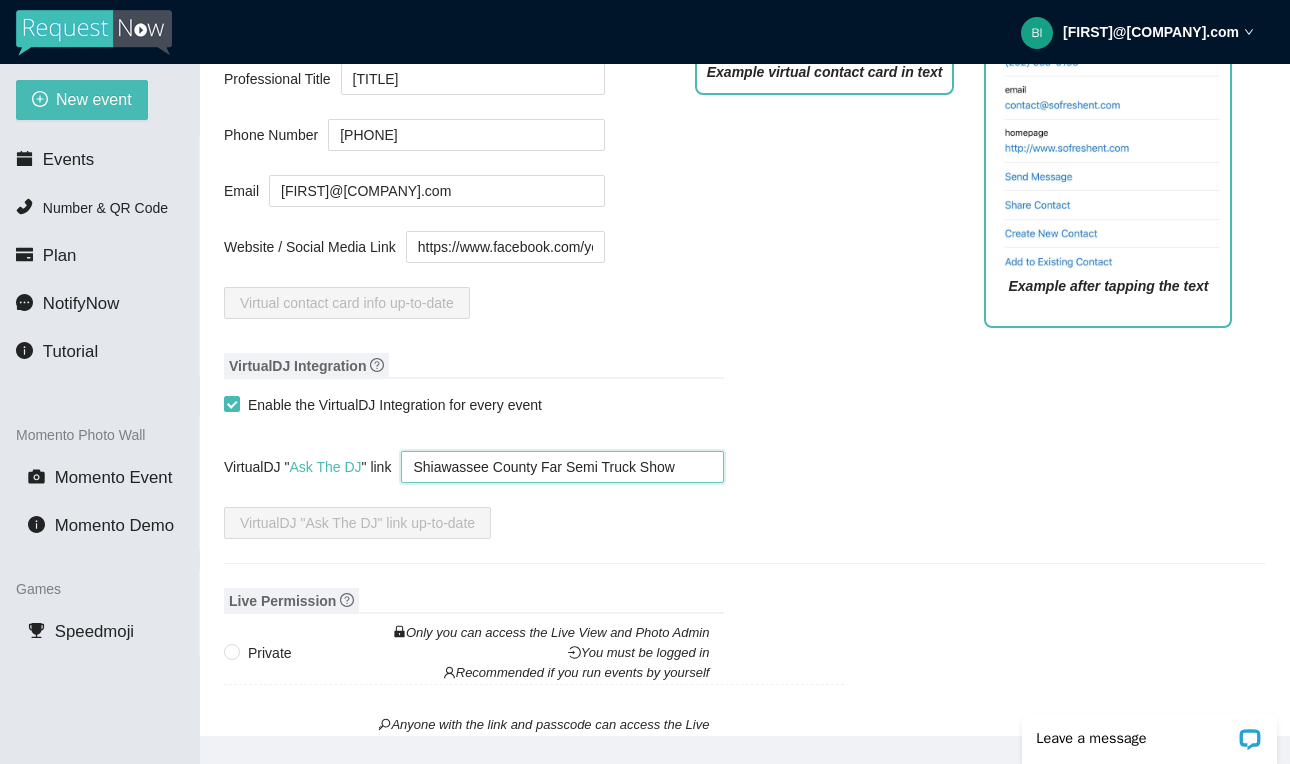drag, startPoint x: 706, startPoint y: 464, endPoint x: 337, endPoint y: 435, distance: 370.13782 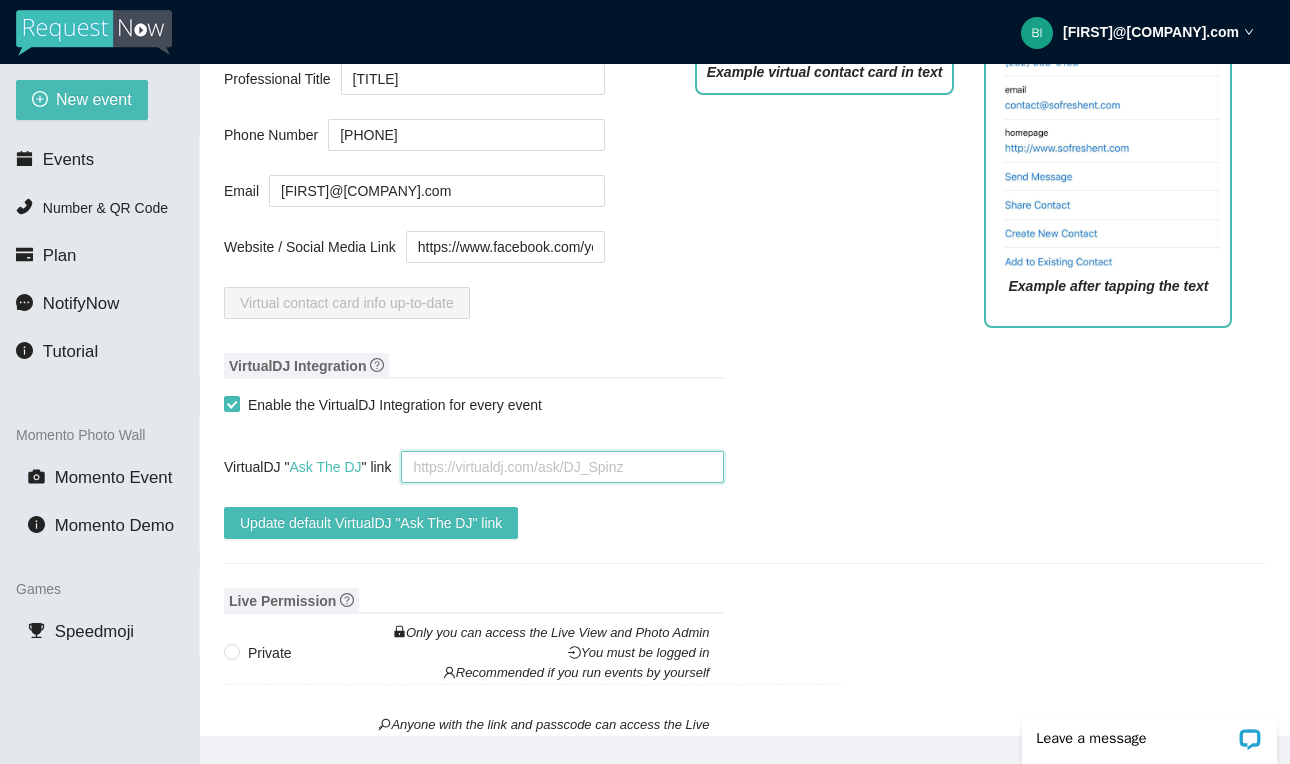 click on "VirtualDJ " Ask The DJ " link" at bounding box center [562, 467] 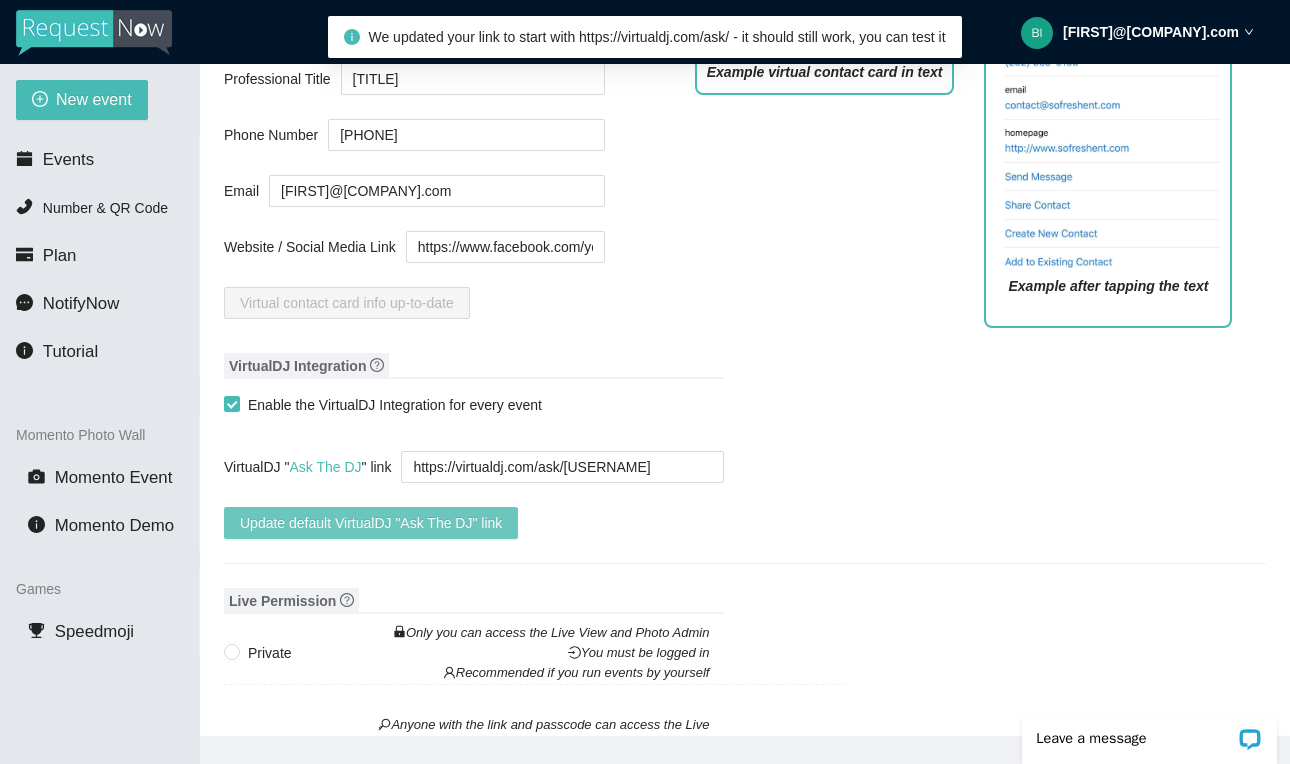 click on "Update default VirtualDJ "Ask The DJ" link" at bounding box center (371, 523) 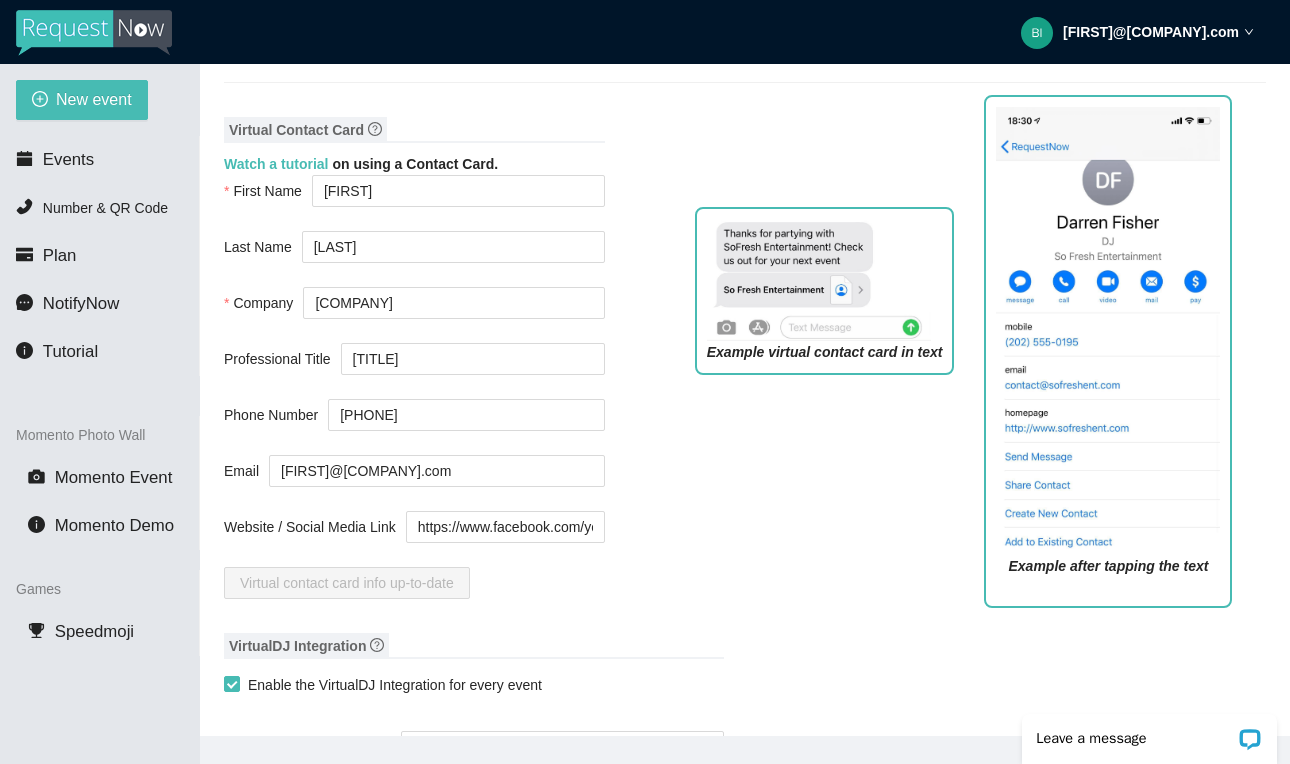 scroll, scrollTop: 812, scrollLeft: 0, axis: vertical 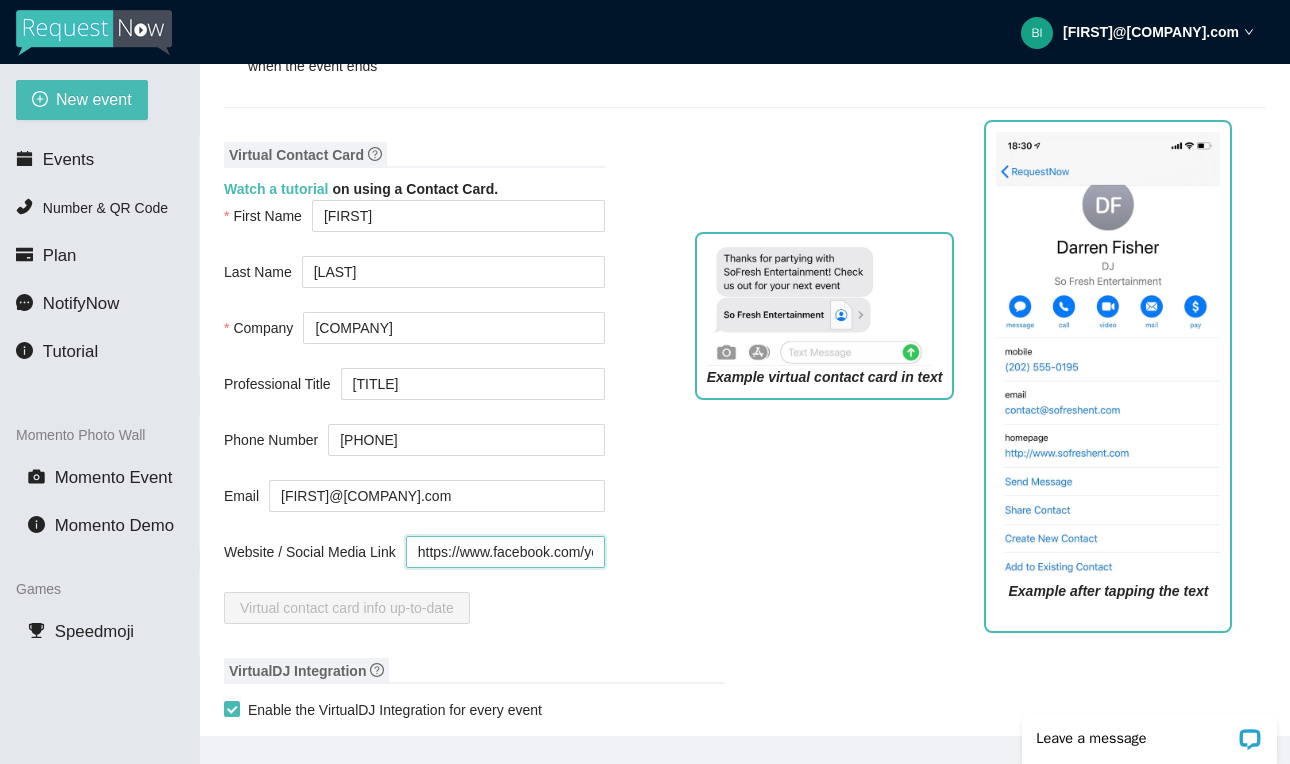 drag, startPoint x: 416, startPoint y: 553, endPoint x: 664, endPoint y: 554, distance: 248.00201 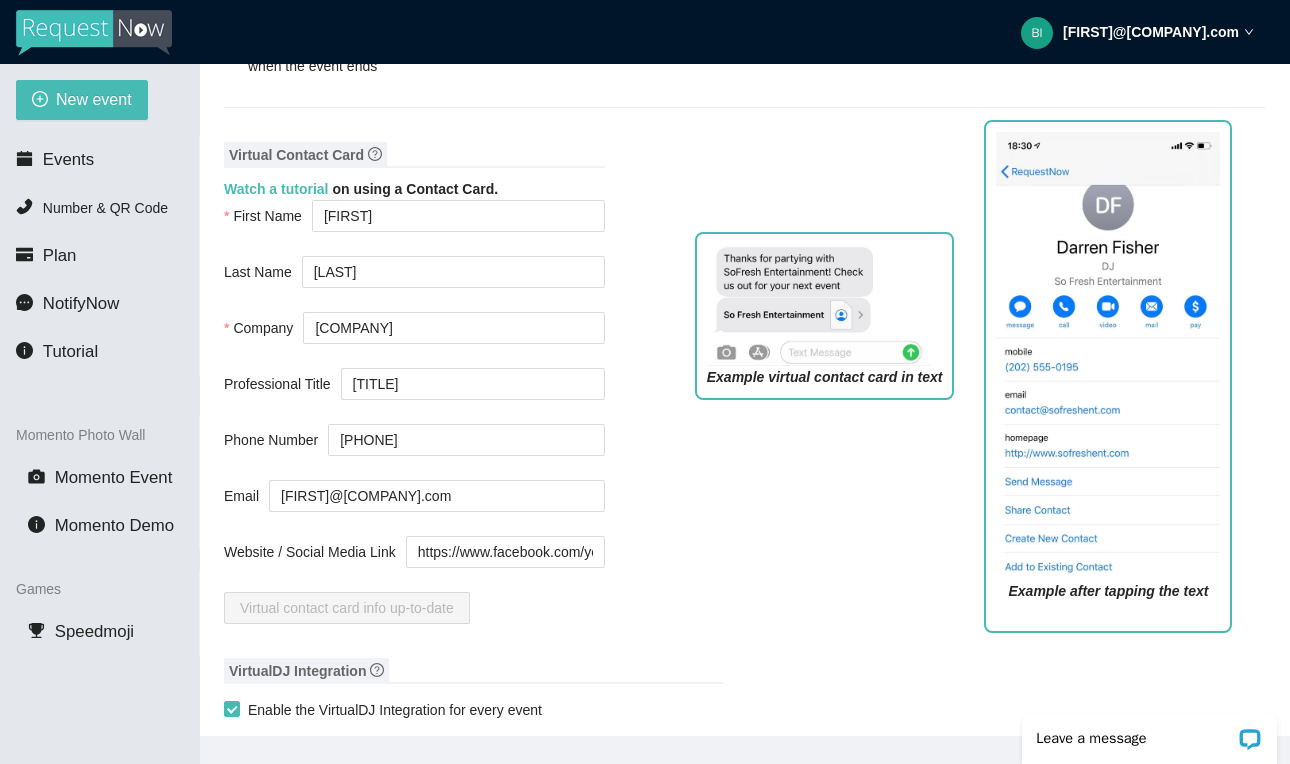 click on "Virtual Contact Card Watch a tutorial on using a Contact Card. First Name [FIRST] Last Name [LAST] Company [COMPANY] Professional Title [TITLE] Phone Number [PHONE] Email [EMAIL] Website / Social Media Link https://www.facebook.com/youngsentertainmentmi Virtual contact card info up-to-date Example virtual contact card in text Example after tapping the text" at bounding box center (745, 390) 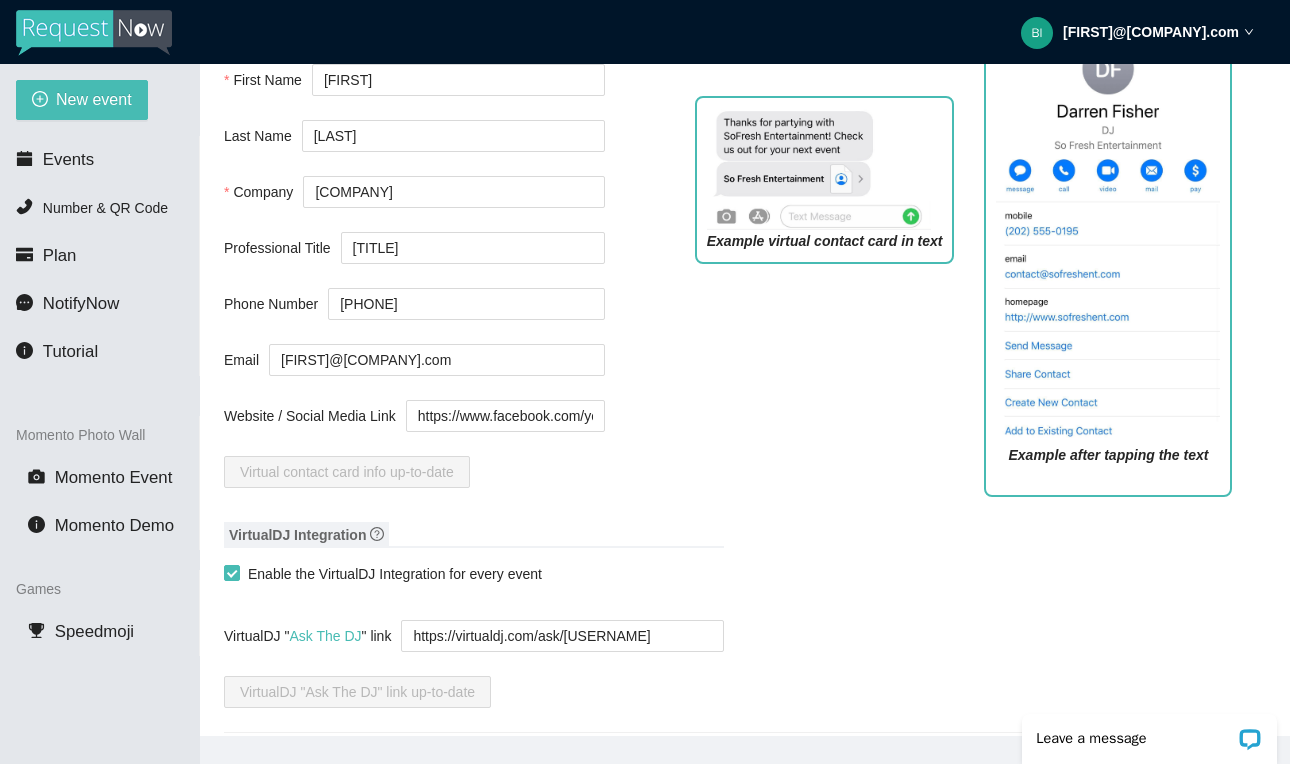 scroll, scrollTop: 1012, scrollLeft: 0, axis: vertical 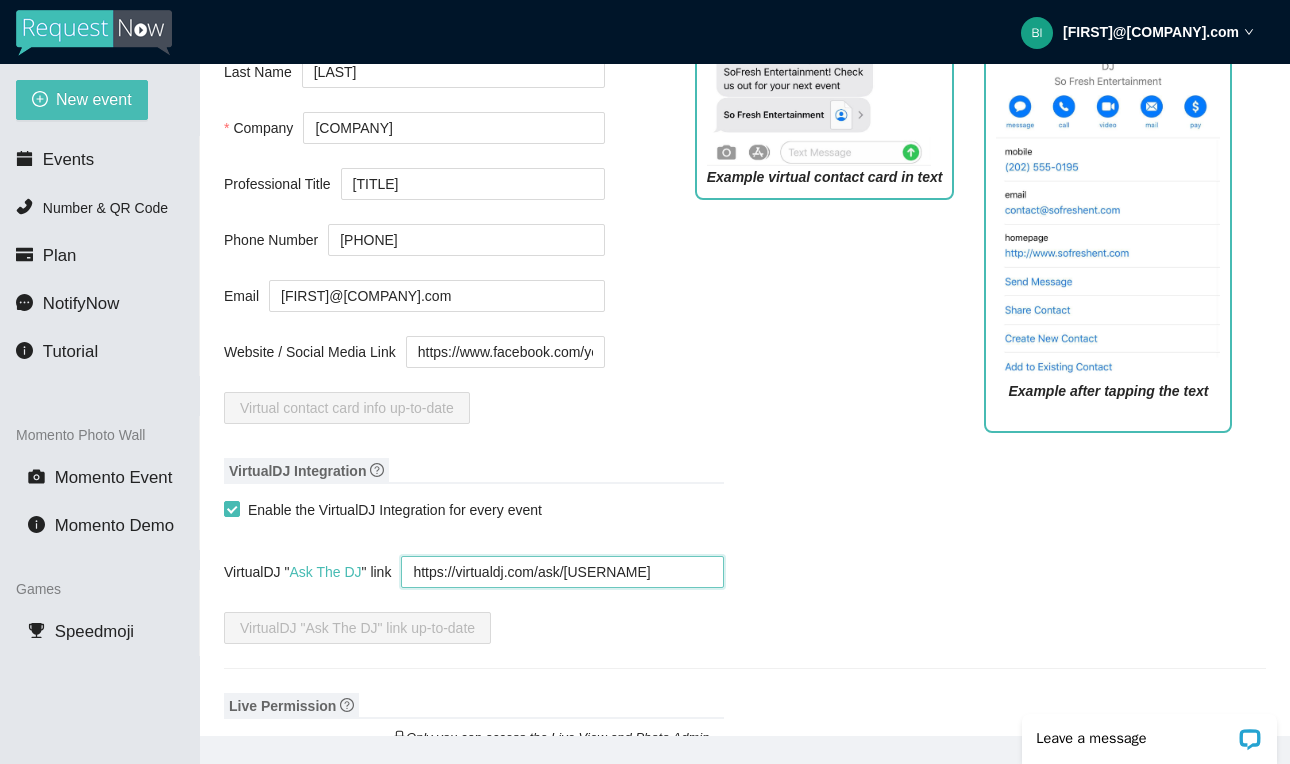 drag, startPoint x: 417, startPoint y: 573, endPoint x: 797, endPoint y: 597, distance: 380.75714 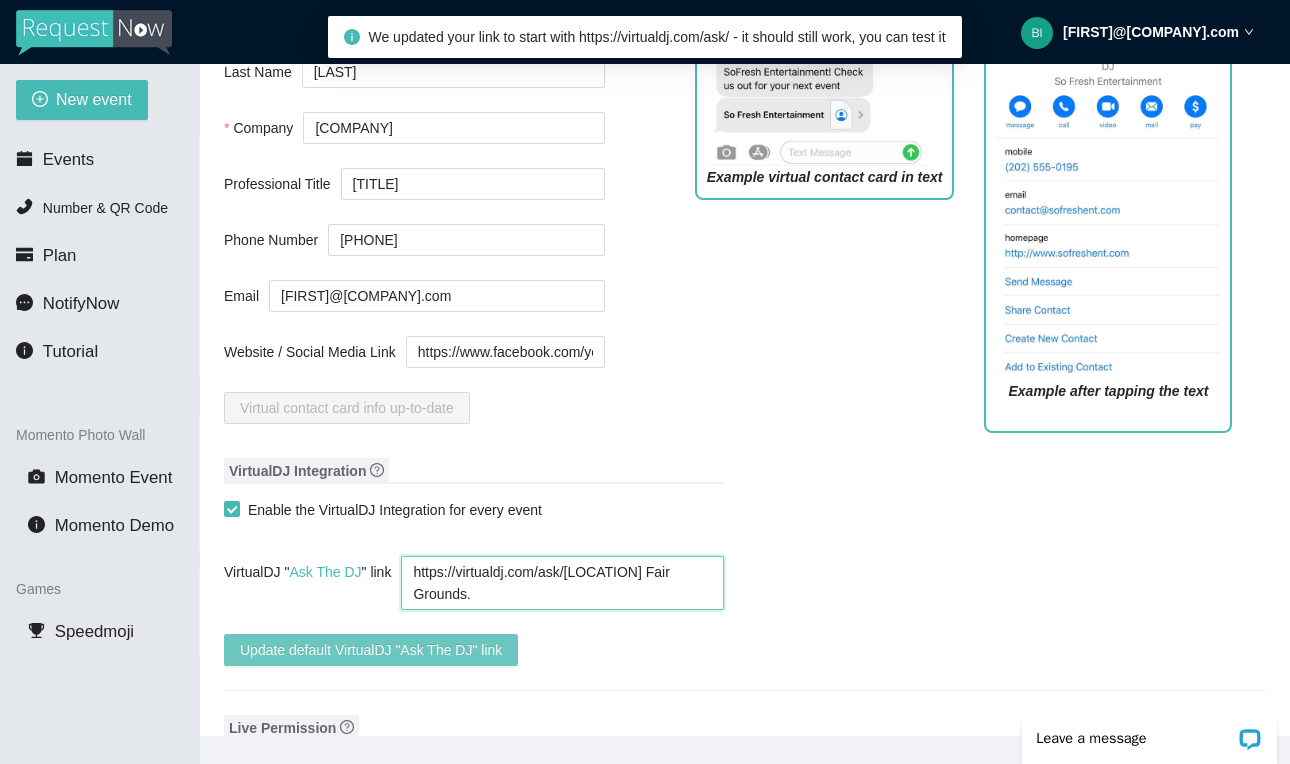 click on "Update default VirtualDJ "Ask The DJ" link" at bounding box center [371, 650] 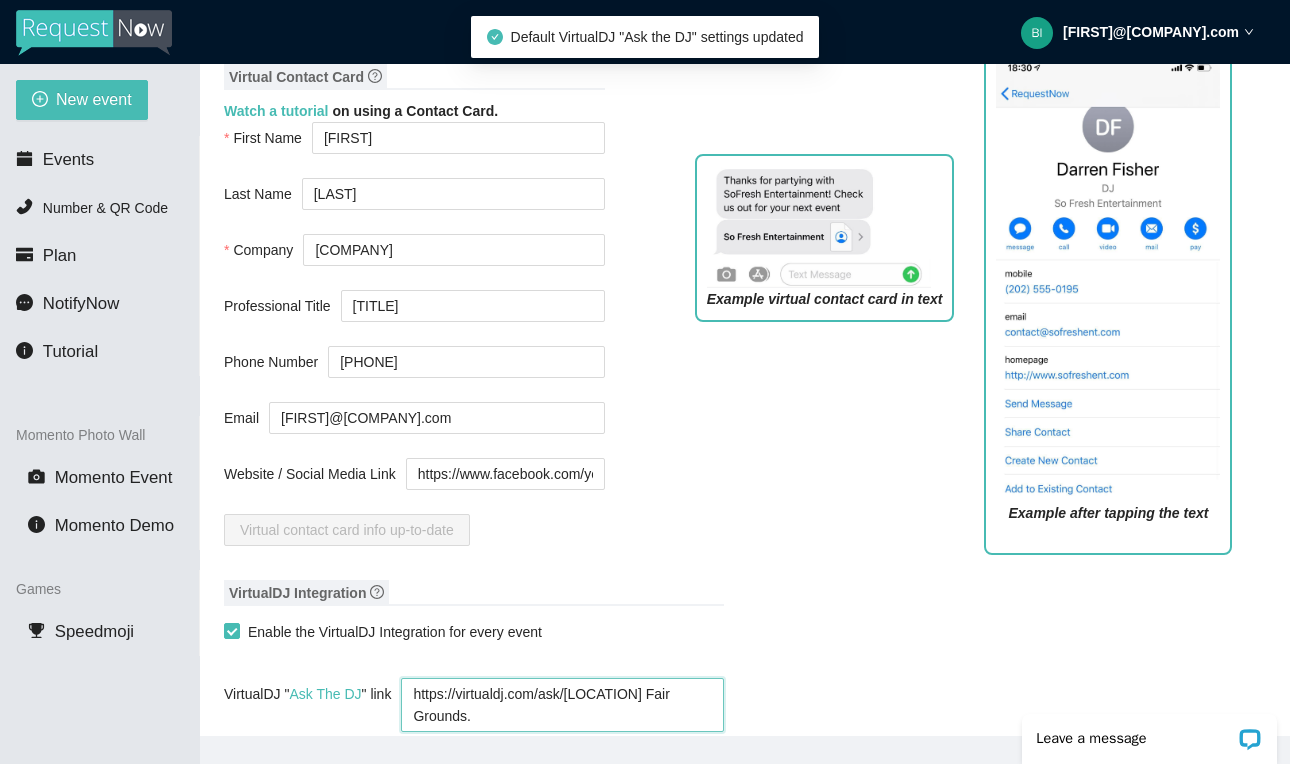 scroll, scrollTop: 841, scrollLeft: 0, axis: vertical 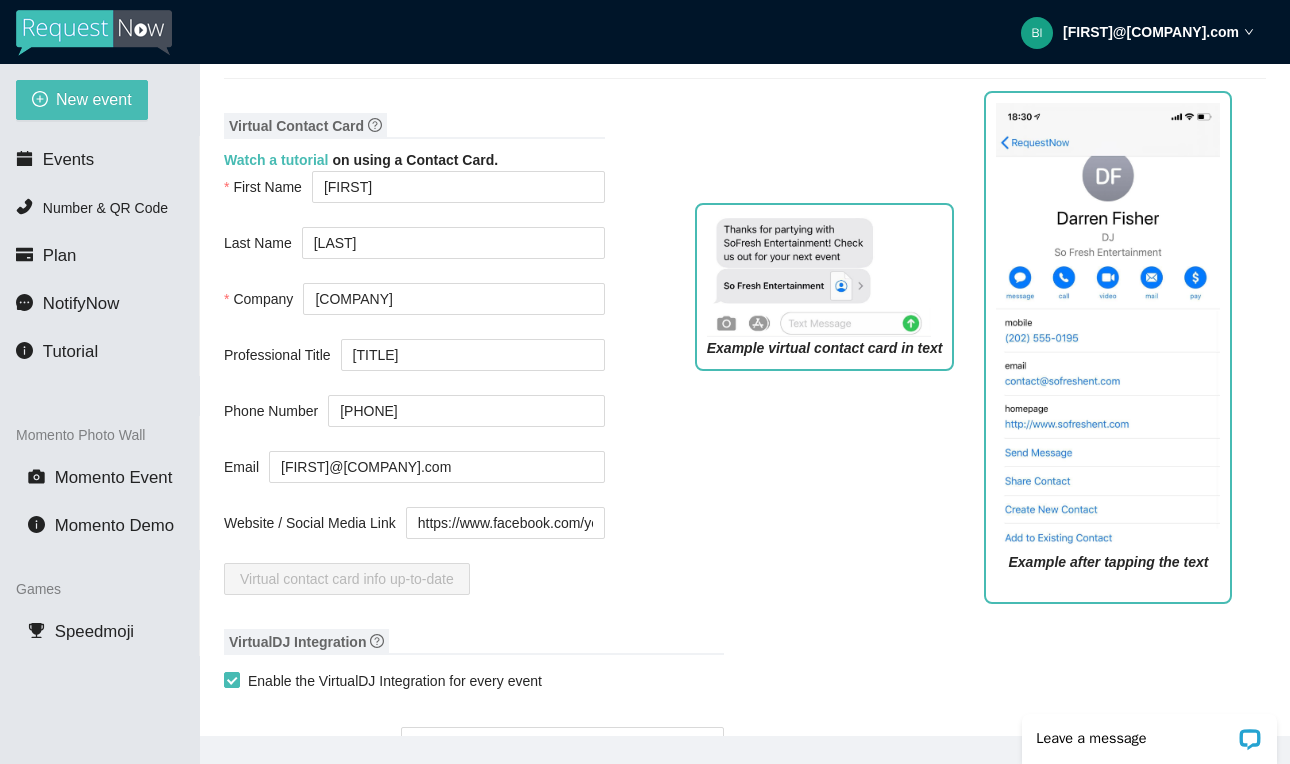 click on "Virtual Contact Card Watch a tutorial on using a Contact Card. First Name [FIRST] Last Name [LAST] Company [COMPANY] Professional Title [TITLE] Phone Number [PHONE] Email [EMAIL] Website / Social Media Link https://www.facebook.com/youngsentertainmentmi Virtual contact card info up-to-date Example virtual contact card in text Example after tapping the text" at bounding box center [745, 361] 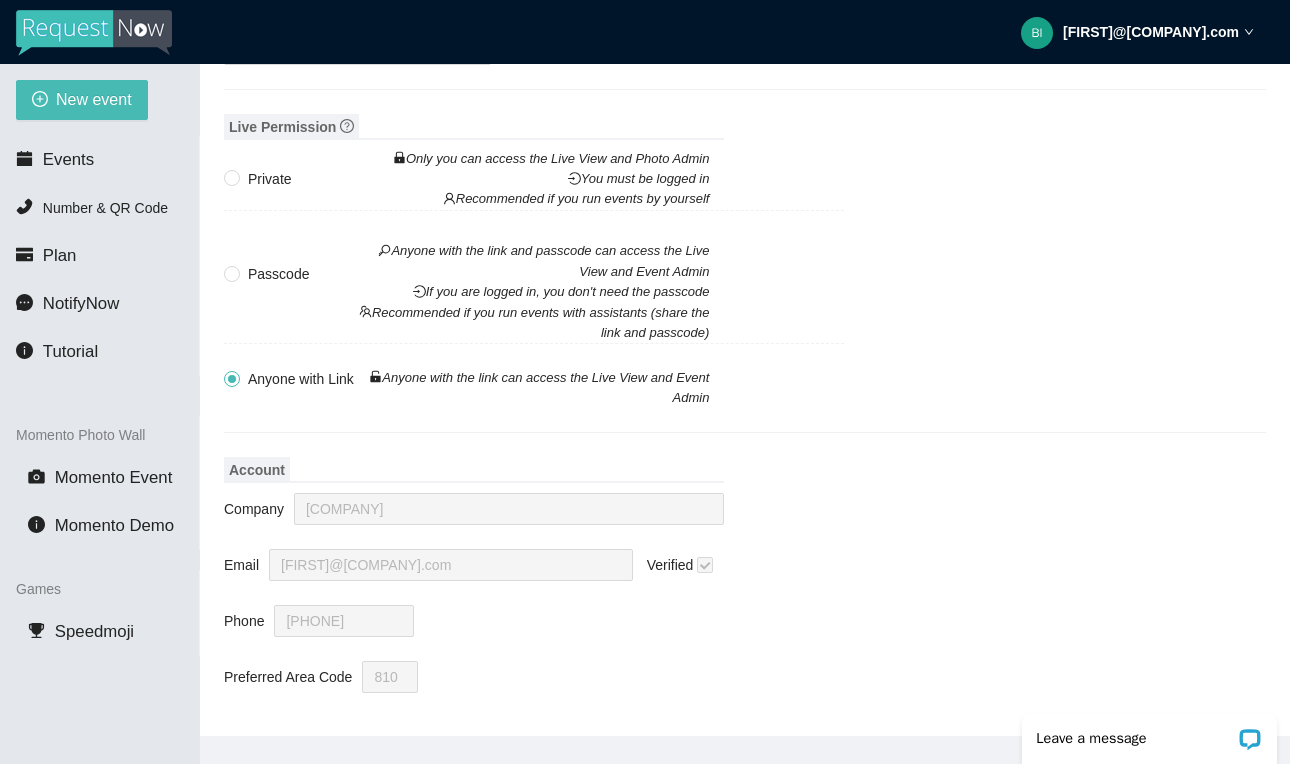 scroll, scrollTop: 1631, scrollLeft: 0, axis: vertical 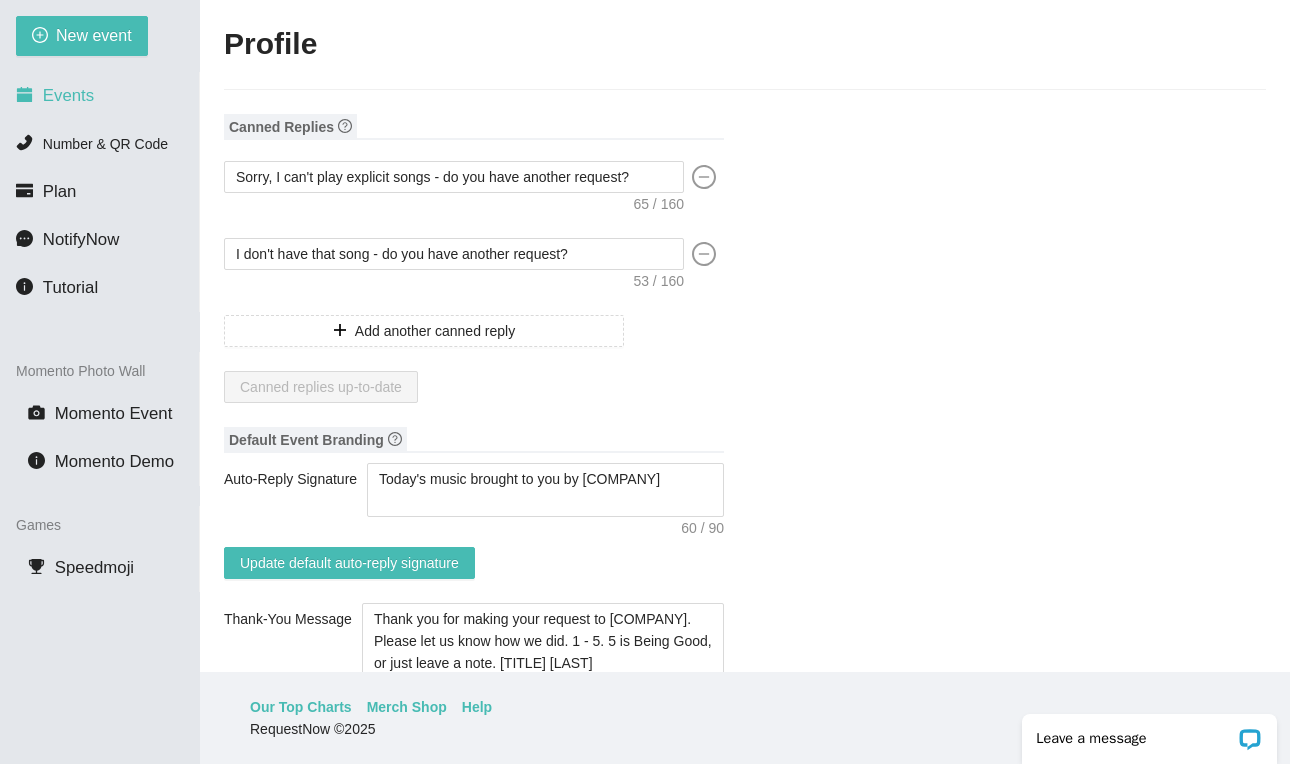 click on "Events" at bounding box center [68, 95] 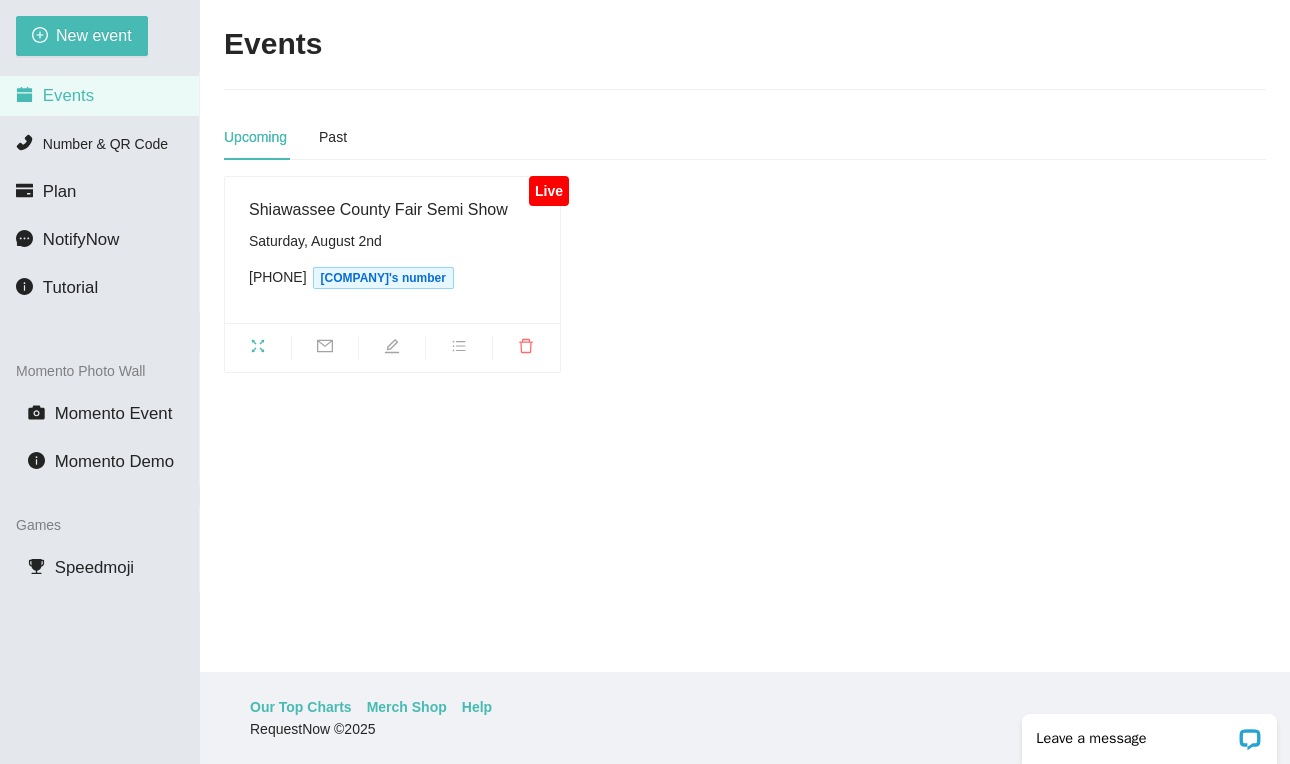 scroll, scrollTop: 0, scrollLeft: 0, axis: both 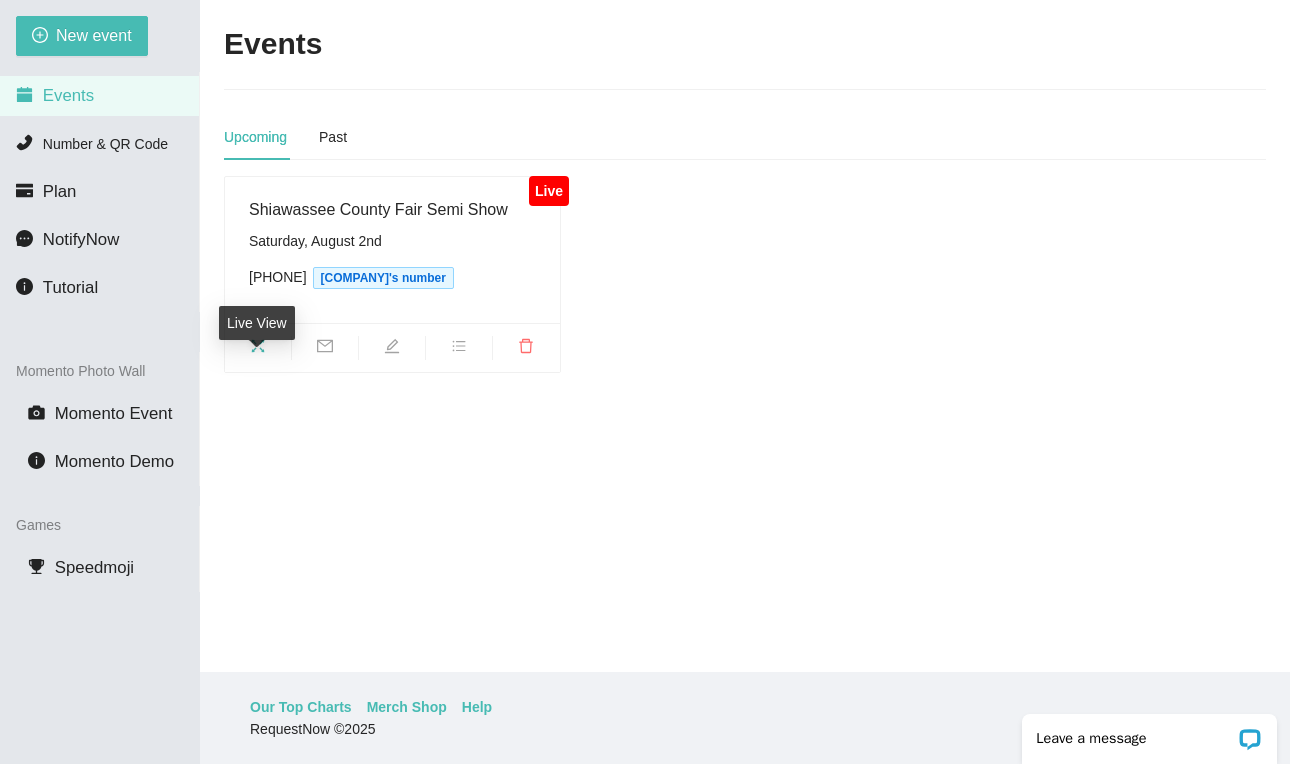 click at bounding box center [258, 349] 